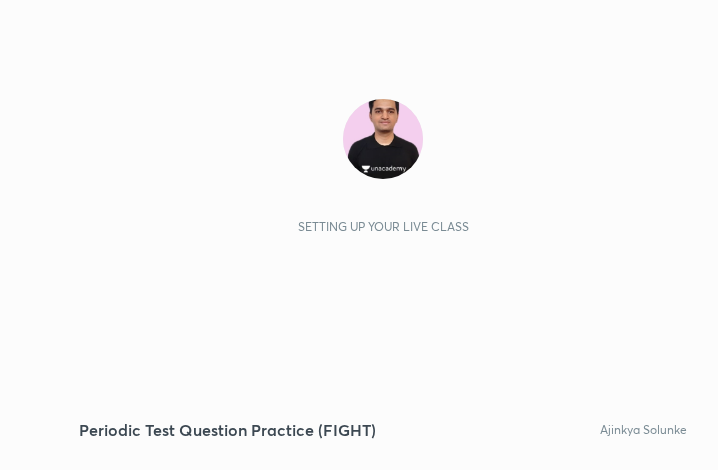scroll, scrollTop: 0, scrollLeft: 0, axis: both 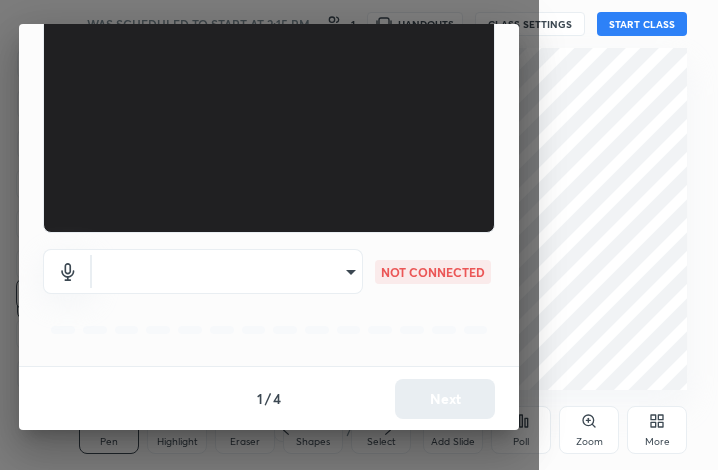click on "1 2 3 4 5 6 7 C X Z C X Z E E Erase all   H H Periodic Test Question Practice (FIGHT) WAS SCHEDULED TO START AT  2:15 PM 1 HANDOUTS CLASS SETTINGS START CLASS Setting up your live class Back Periodic Test Question Practice (FIGHT) [PERSON_NAME] Pen P Highlight H Eraser Shapes L Select S 1 / 1 Add Slide Poll Zoom More Chat 1 NEW MESSAGE Enable hand raising Enable raise hand to speak to learners. Once enabled, chat will be turned off temporarily. Enable x   Doubts asked by learners will show up here Raise hand disabled You have disabled Raise hand currently. Enable it to invite learners to speak Enable Can't raise hand Looks like educator just invited you to speak. Please wait before you can raise your hand again. Got it T Messages (T) D Doubts (D) G Raise Hand (G) Report an issue Reason for reporting Buffering Chat not working Audio - Video sync issue Educator video quality low ​ Attach an image Report Media settings Live support ​ NOT CONNECTED ​ NOT CONNECTED 1 / 4 Next" at bounding box center (359, 235) 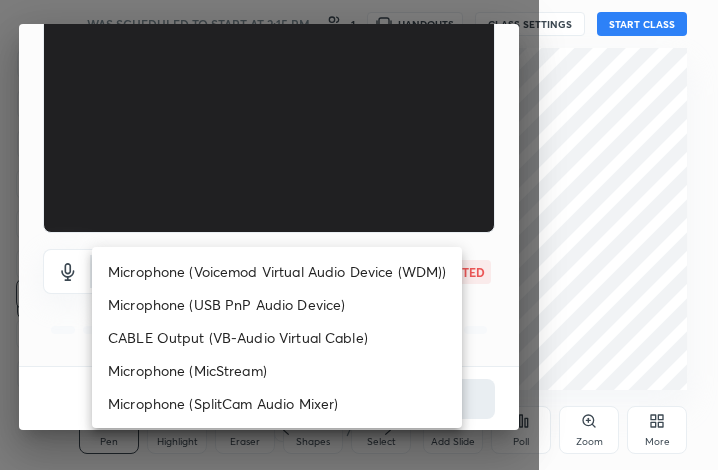 click on "Microphone (Voicemod Virtual Audio Device (WDM))" at bounding box center (277, 271) 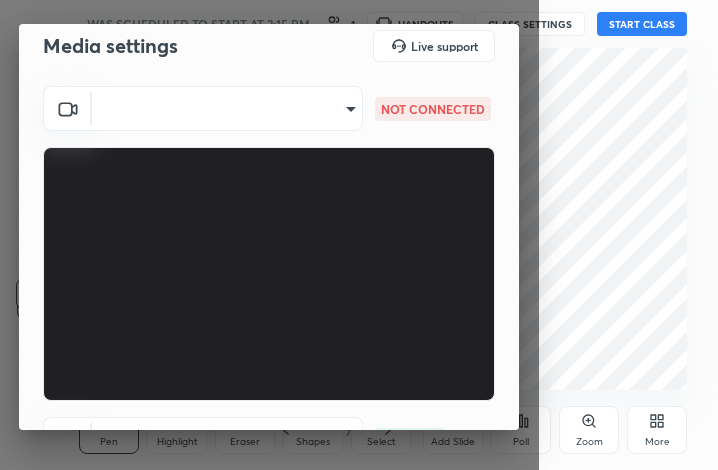 scroll, scrollTop: 0, scrollLeft: 0, axis: both 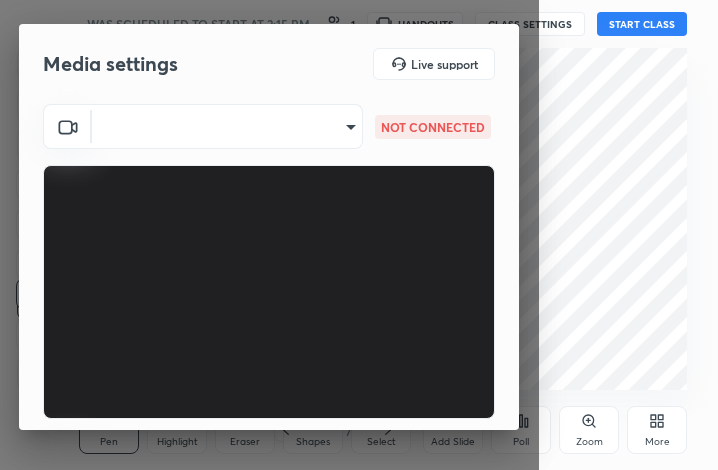 click on "1 2 3 4 5 6 7 C X Z C X Z E E Erase all   H H Periodic Test Question Practice (FIGHT) WAS SCHEDULED TO START AT  2:15 PM 1 HANDOUTS CLASS SETTINGS START CLASS Setting up your live class Back Periodic Test Question Practice (FIGHT) [PERSON_NAME] Pen P Highlight H Eraser Shapes L Select S 1 / 1 Add Slide Poll Zoom More Chat 1 NEW MESSAGE Enable hand raising Enable raise hand to speak to learners. Once enabled, chat will be turned off temporarily. Enable x   Doubts asked by learners will show up here Raise hand disabled You have disabled Raise hand currently. Enable it to invite learners to speak Enable Can't raise hand Looks like educator just invited you to speak. Please wait before you can raise your hand again. Got it T Messages (T) D Doubts (D) G Raise Hand (G) Report an issue Reason for reporting Buffering Chat not working Audio - Video sync issue Educator video quality low ​ Attach an image Report Media settings Live support ​ NOT CONNECTED Microphone (Voicemod Virtual Audio Device (WDM)) WORKING 1" at bounding box center (359, 235) 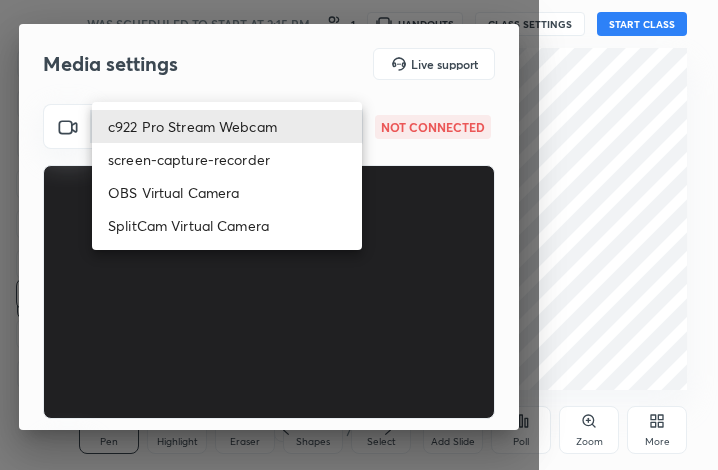 click on "SplitCam Virtual Camera" at bounding box center [227, 225] 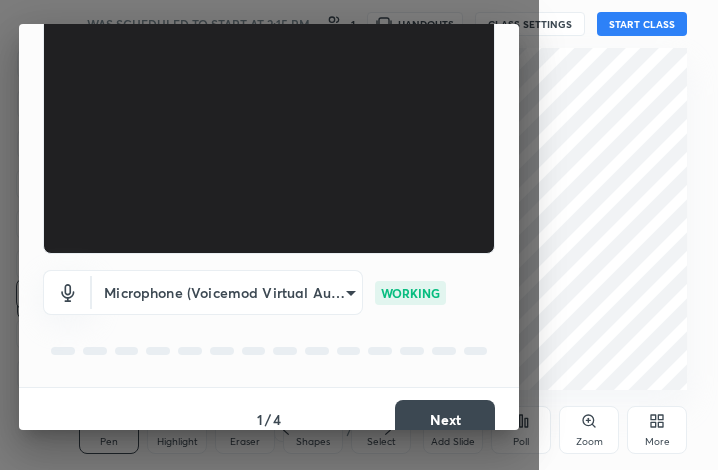 scroll, scrollTop: 186, scrollLeft: 0, axis: vertical 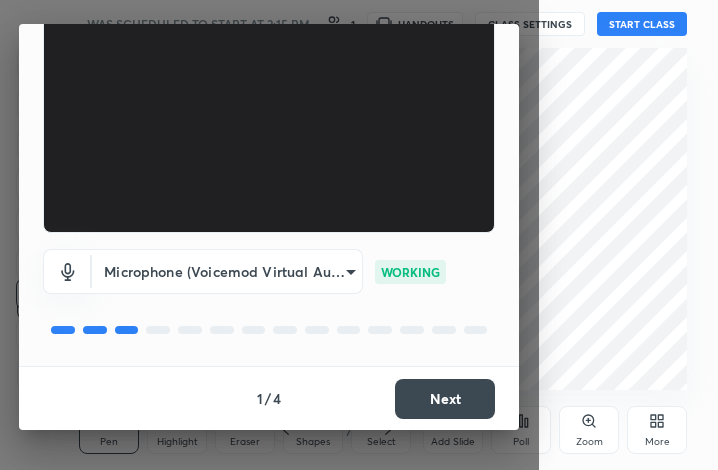 click on "Next" at bounding box center [445, 399] 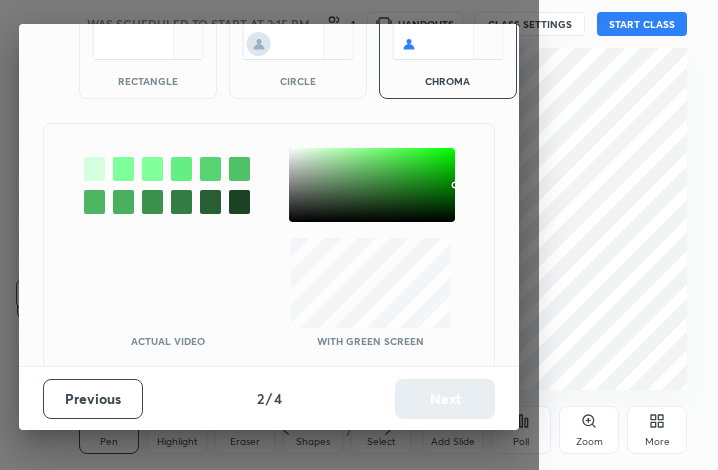 scroll, scrollTop: 110, scrollLeft: 0, axis: vertical 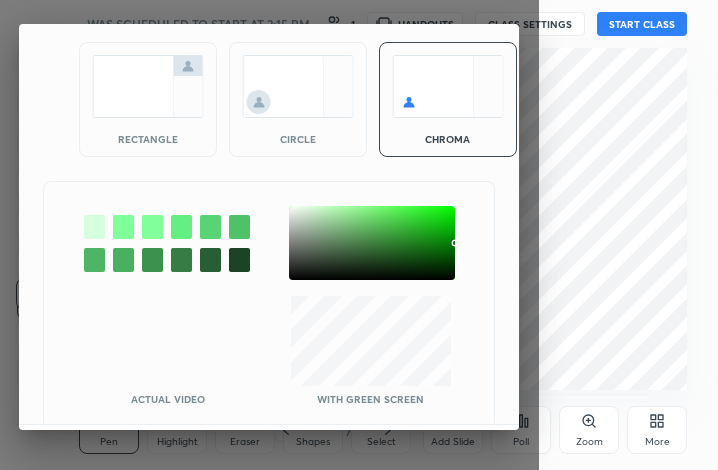 click at bounding box center (372, 243) 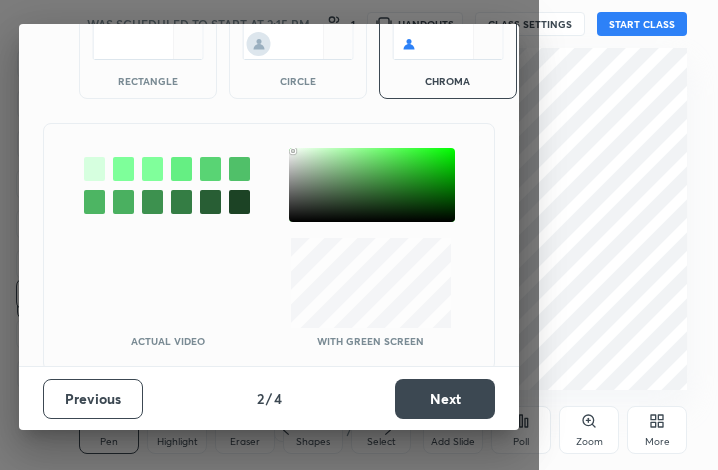 click on "Previous 2 / 4 Next" at bounding box center (269, 398) 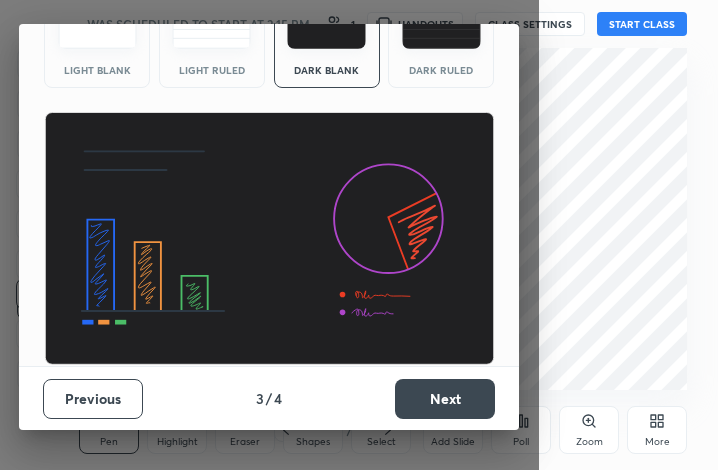 click on "Next" at bounding box center (445, 399) 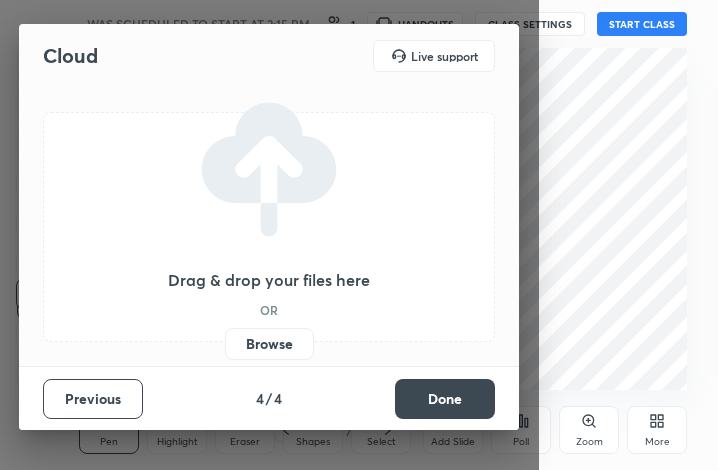 click on "Done" at bounding box center [445, 399] 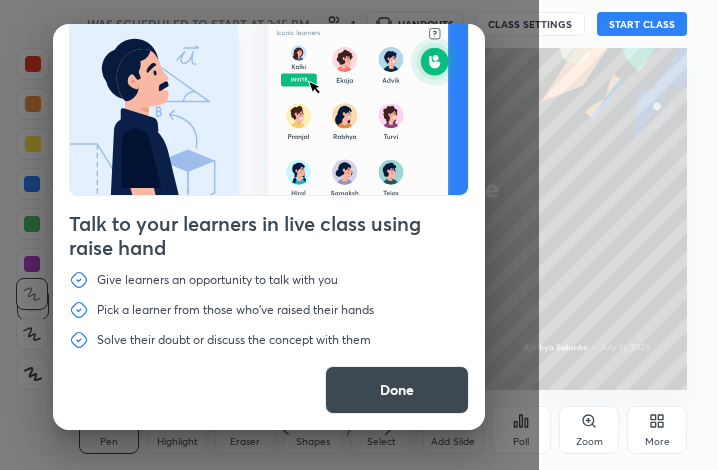 click on "Done" at bounding box center (397, 390) 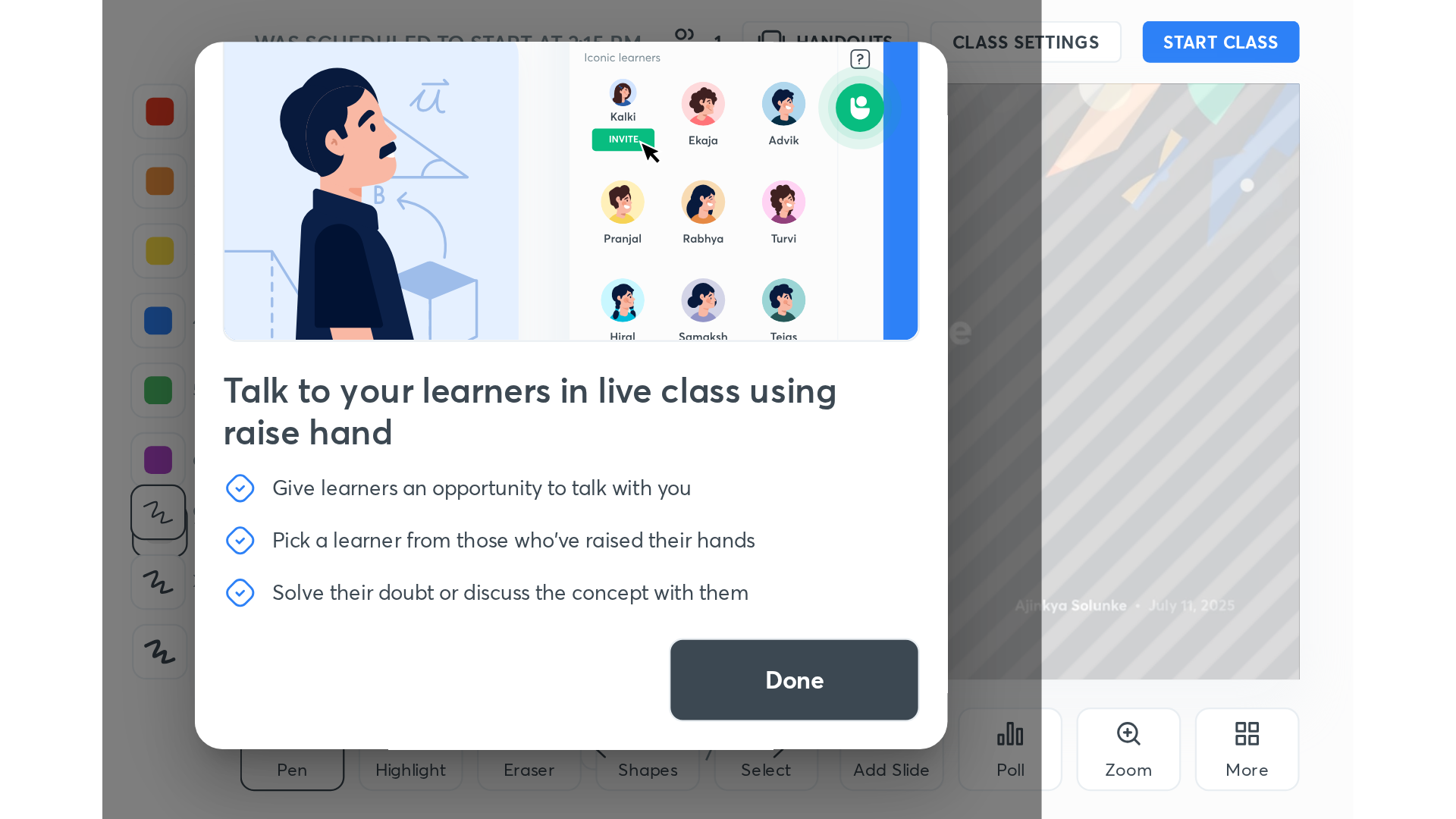scroll, scrollTop: 52, scrollLeft: 0, axis: vertical 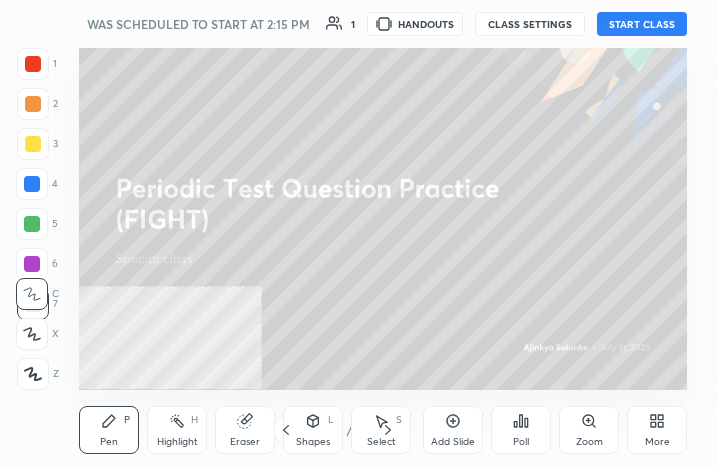 click on "More" at bounding box center [657, 430] 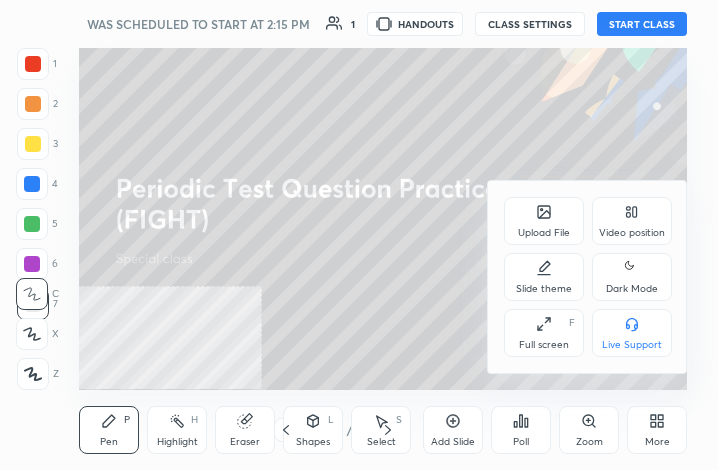 click on "Upload File" at bounding box center [544, 221] 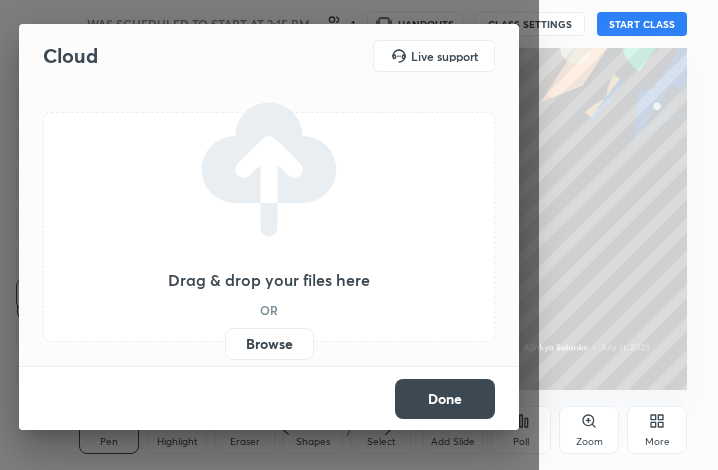 click on "Browse" at bounding box center (269, 344) 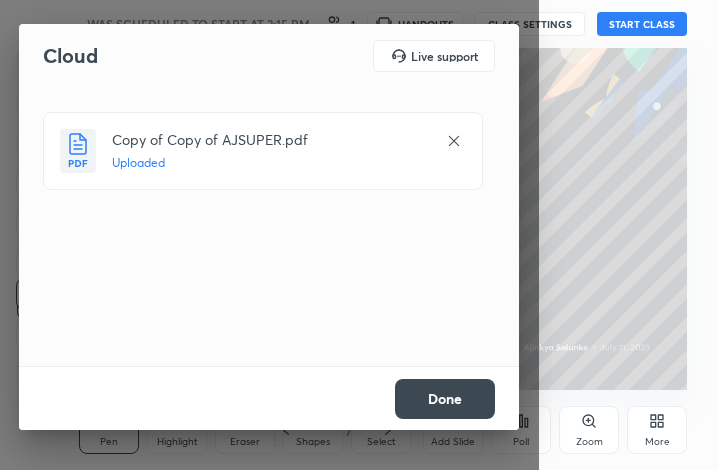 click on "Done" at bounding box center (445, 399) 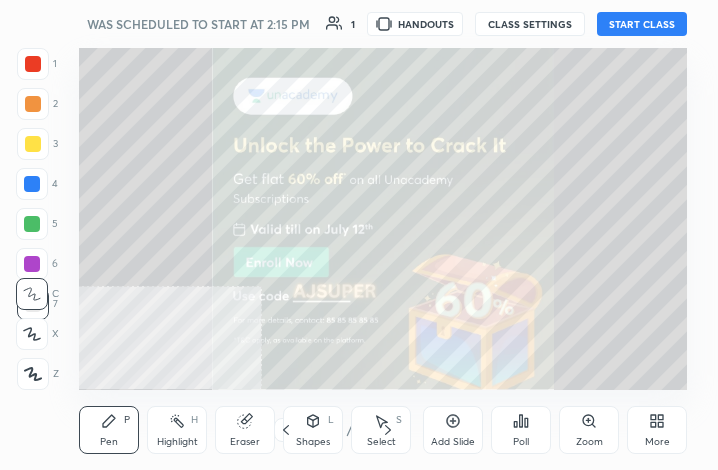 click on "More" at bounding box center (657, 430) 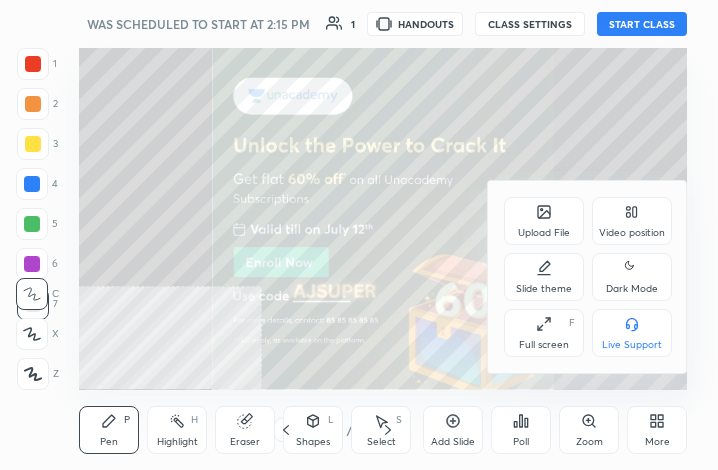 click on "Upload File" at bounding box center [544, 221] 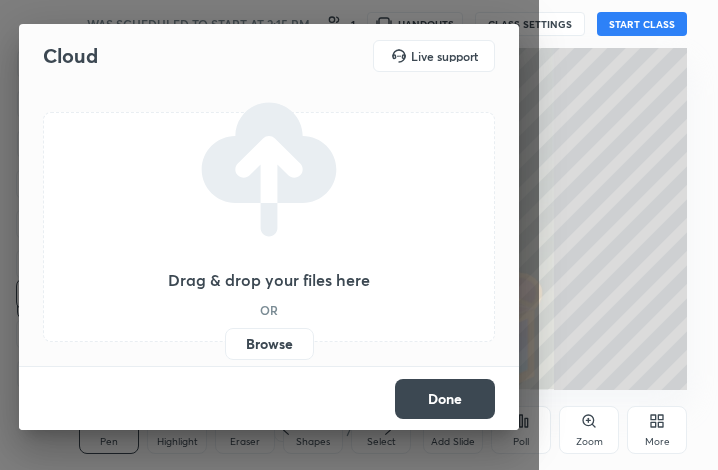 click on "Browse" at bounding box center (269, 344) 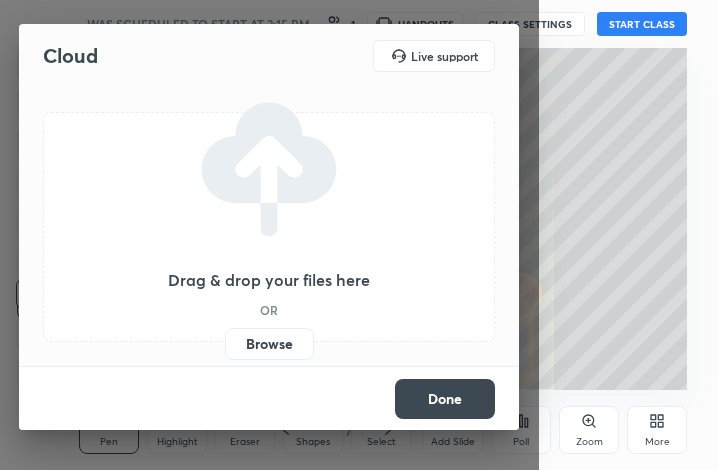 click on "Browse" at bounding box center (225, 344) 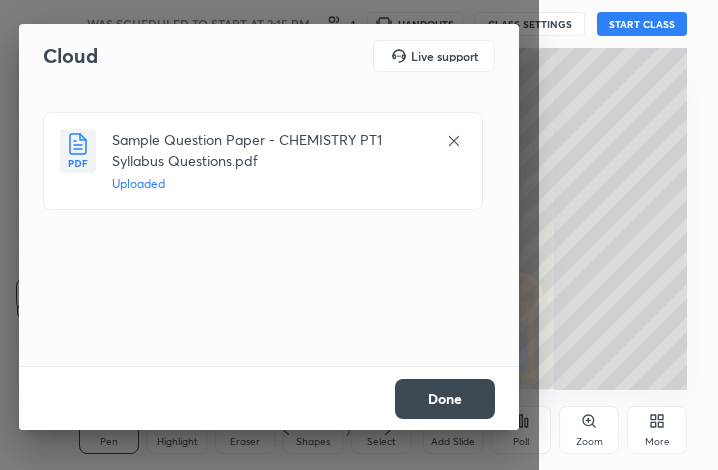 click on "Done" at bounding box center [445, 399] 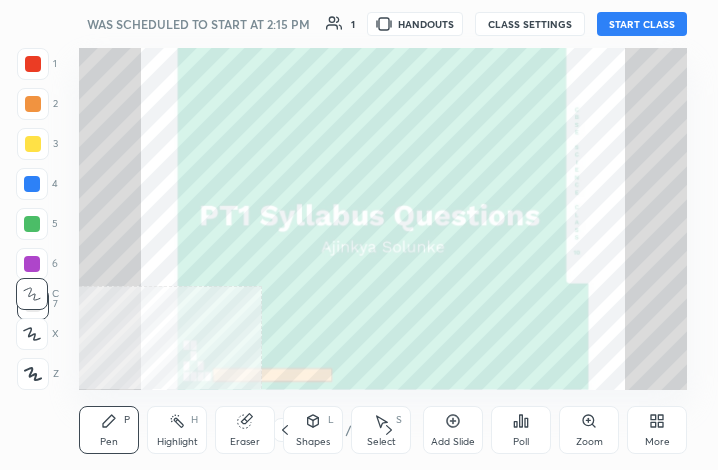 click on "More" at bounding box center [657, 442] 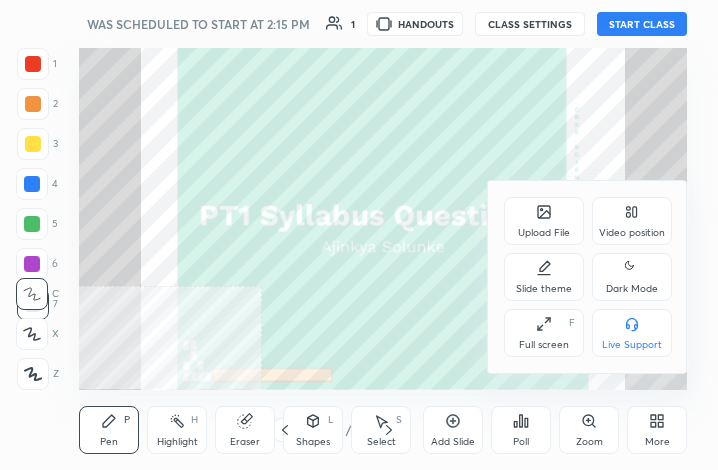 click on "Dark Mode" at bounding box center (632, 277) 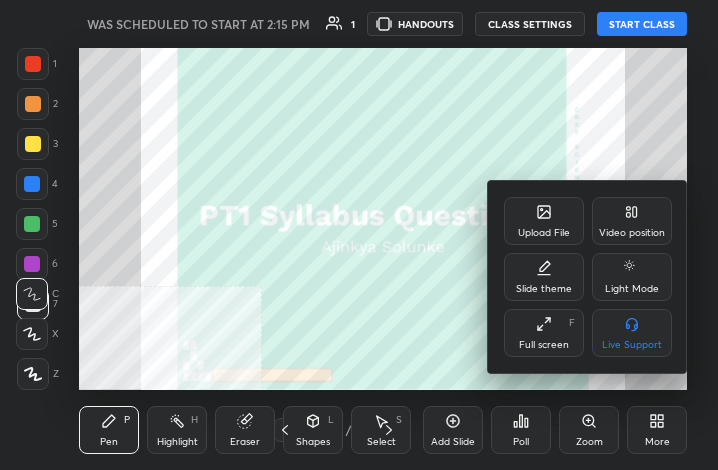 click at bounding box center [359, 235] 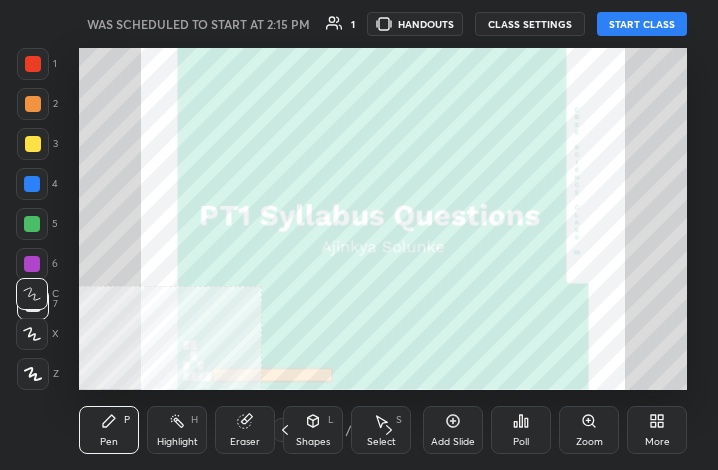 click on "More" at bounding box center [657, 442] 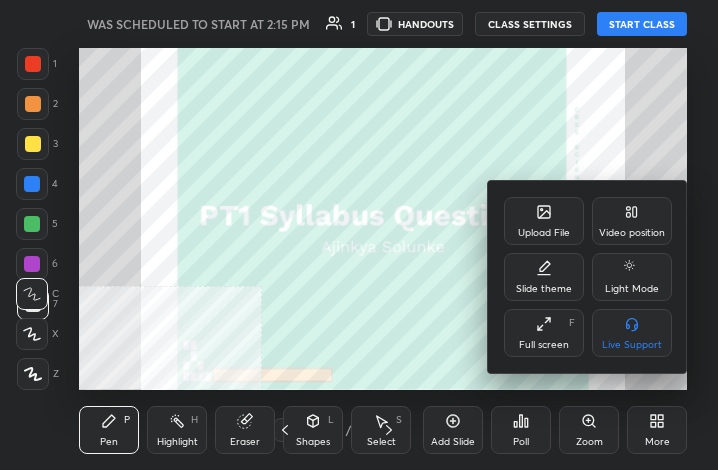 click on "Full screen" at bounding box center (544, 345) 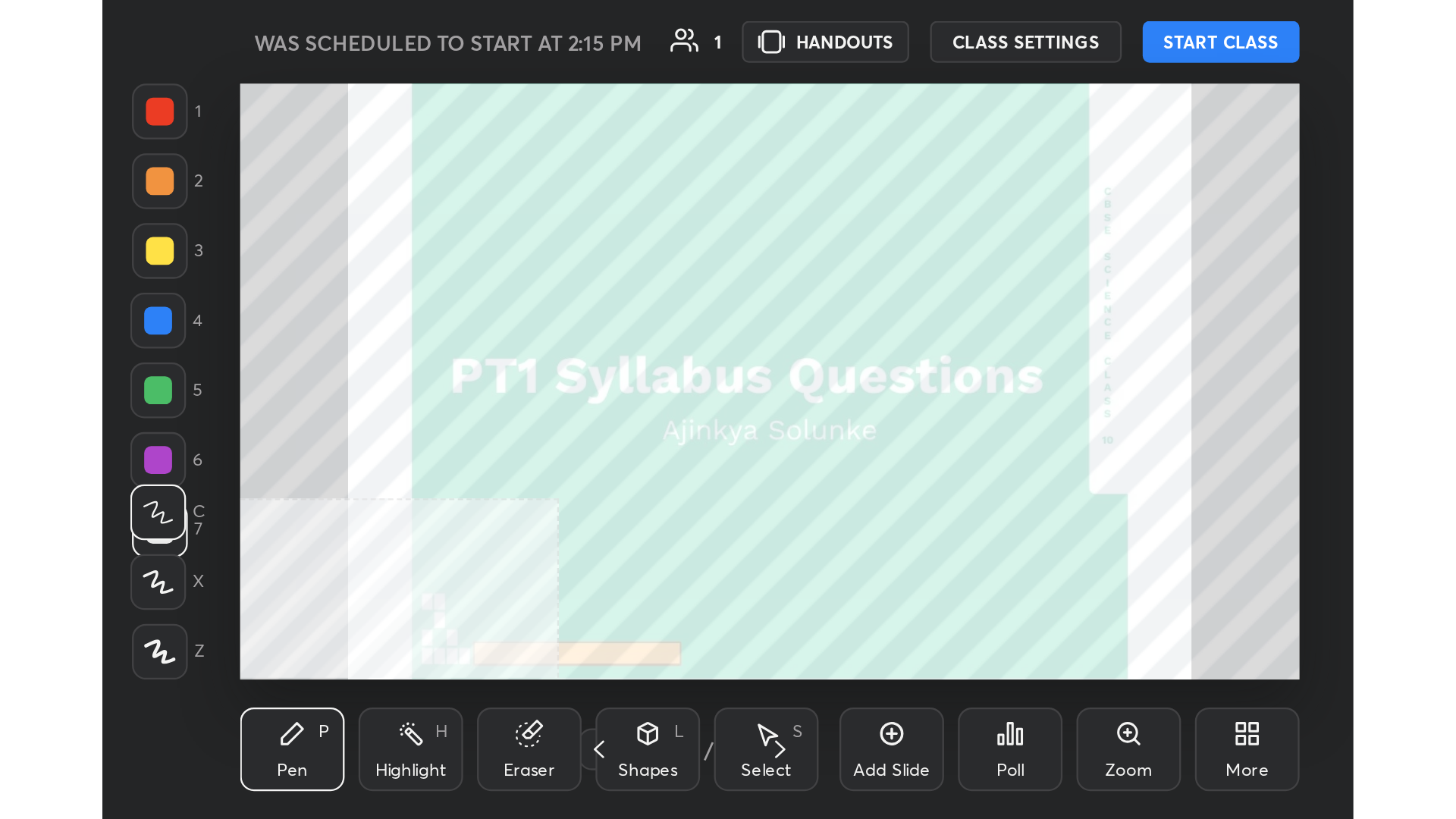 scroll, scrollTop: 75111, scrollLeft: 74468, axis: both 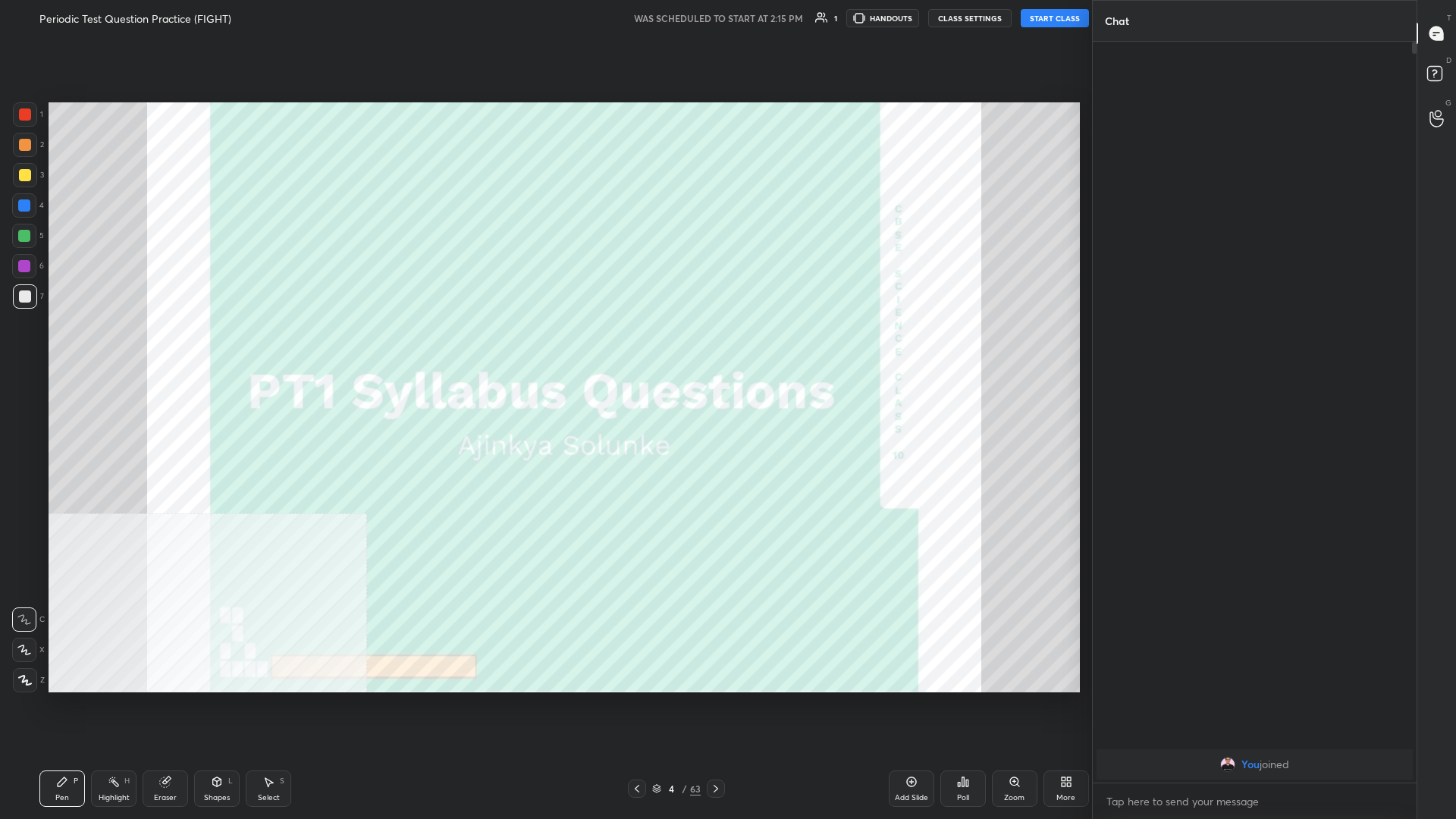 click on "Add Slide Poll Zoom More" at bounding box center (989, 789) 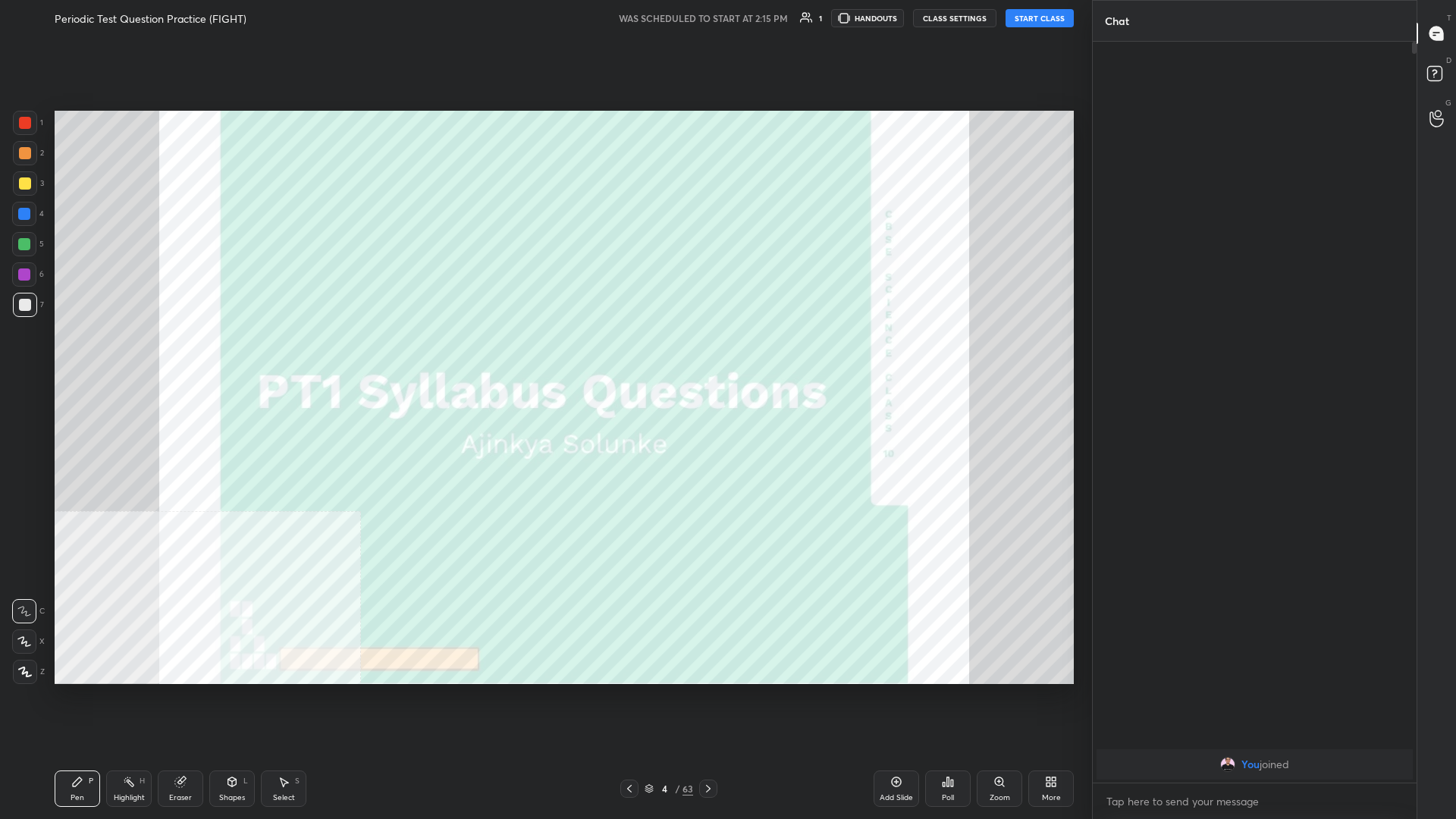 click 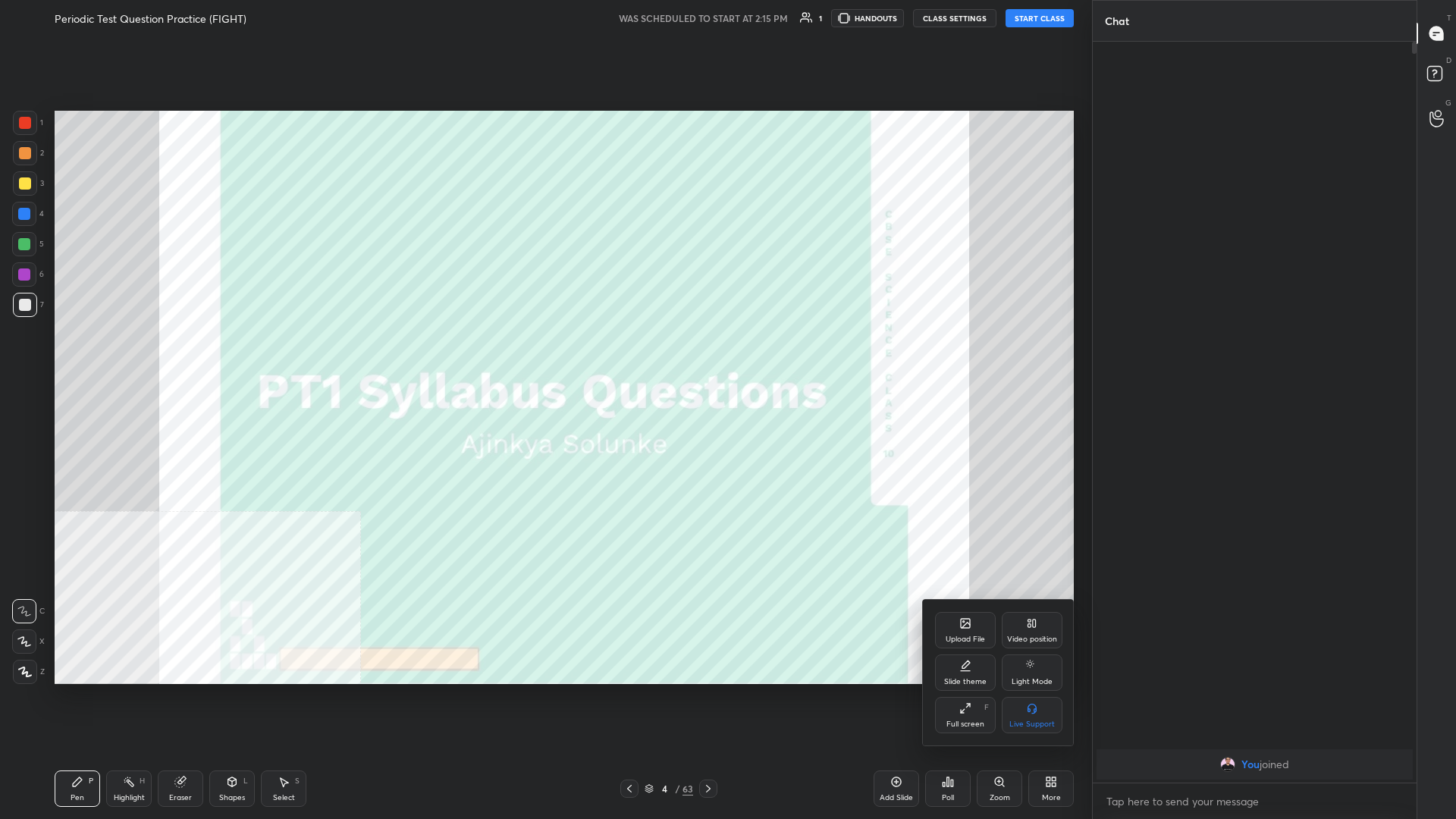 click 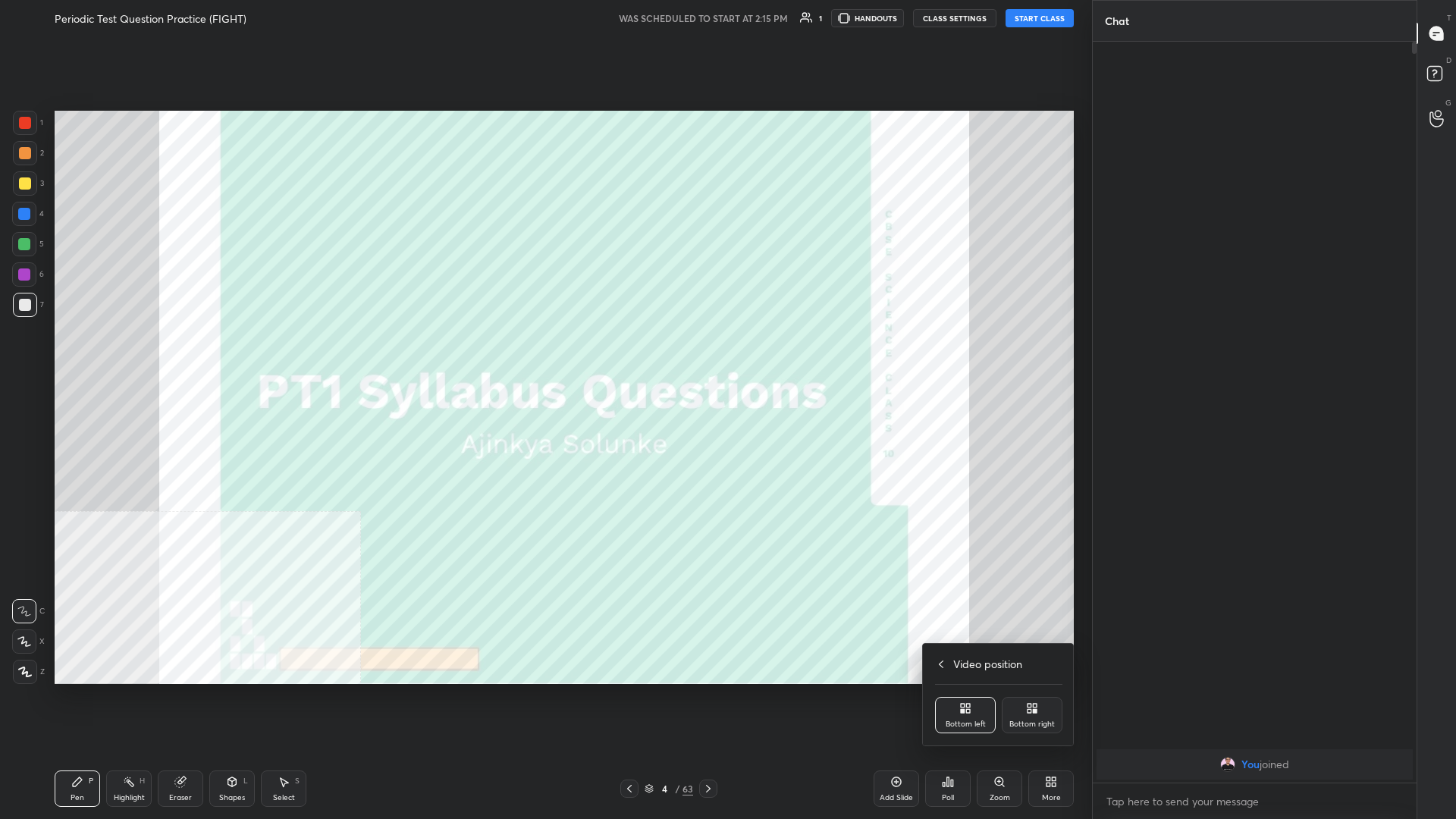 click on "Bottom right" at bounding box center (1032, 715) 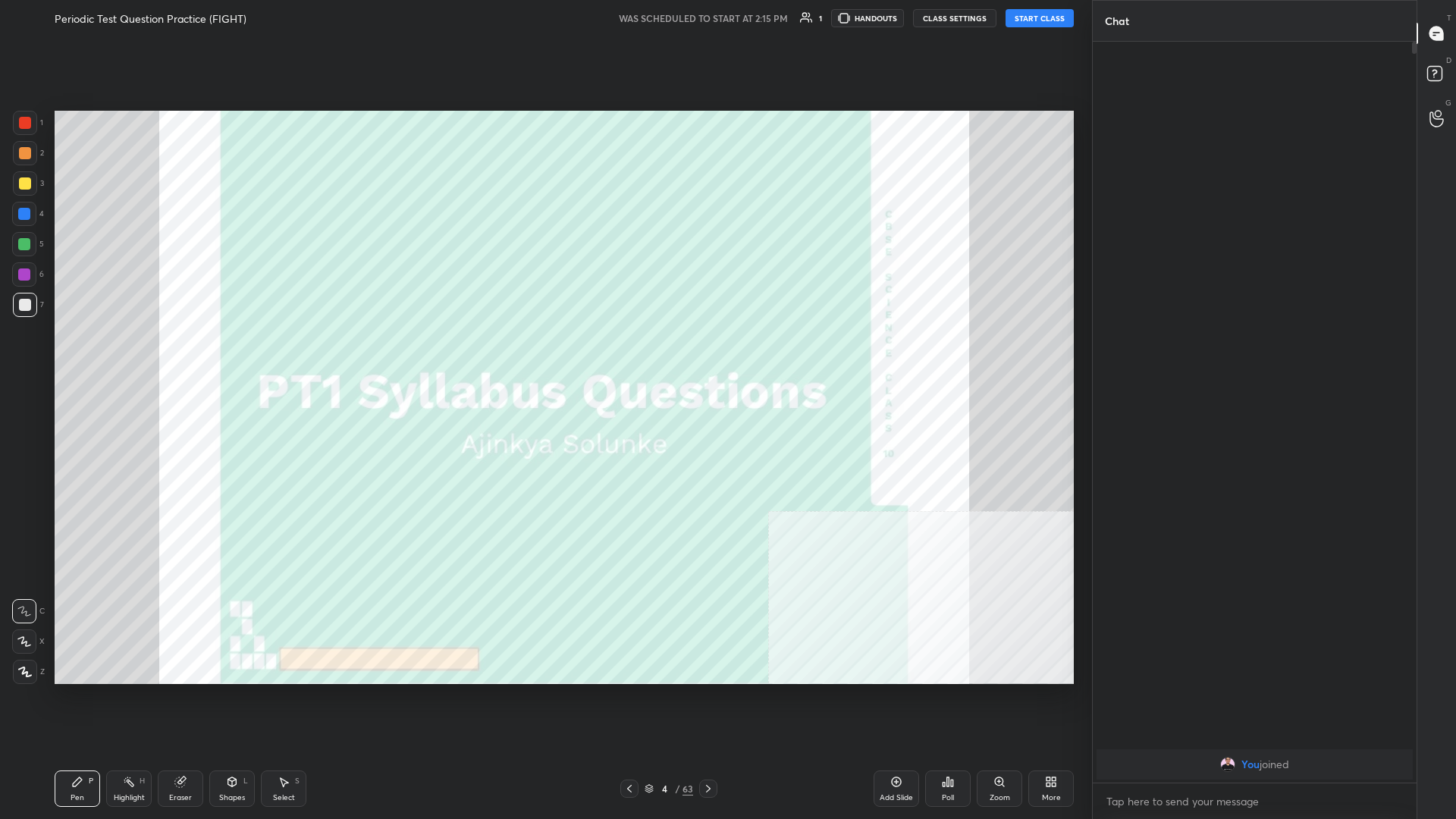 click on "START CLASS" at bounding box center [1040, 18] 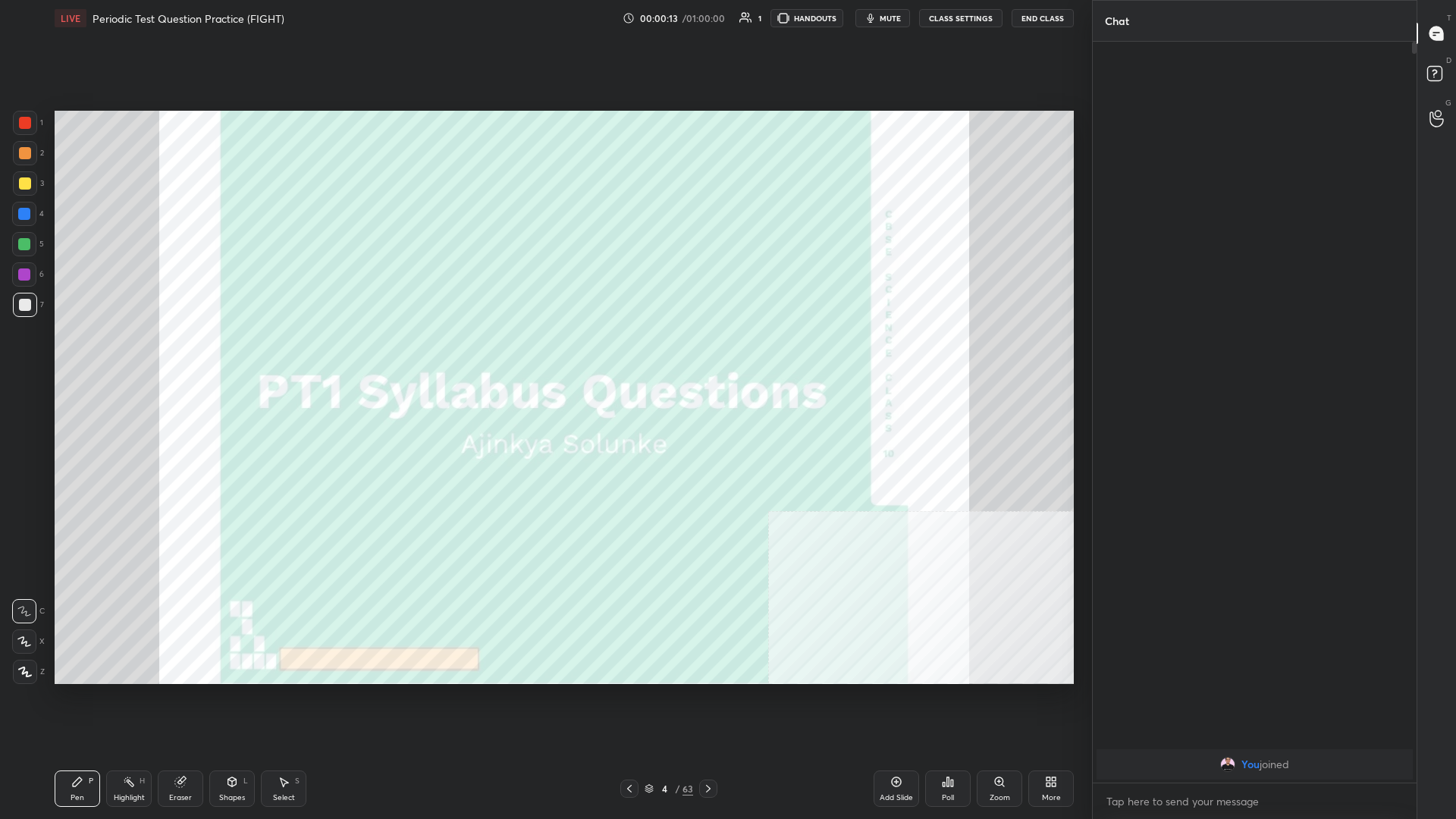 click at bounding box center [25, 123] 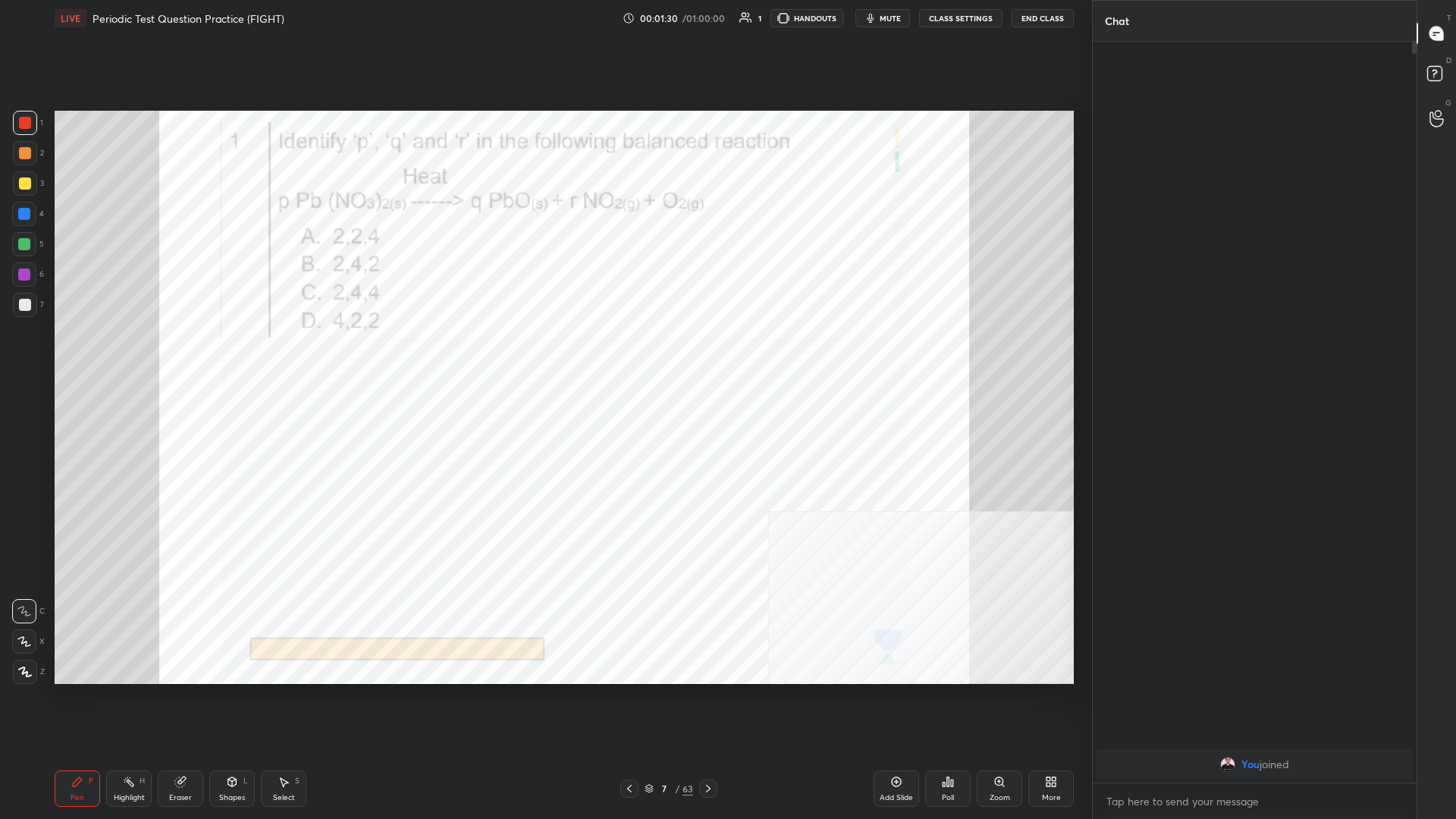 click at bounding box center (25, 123) 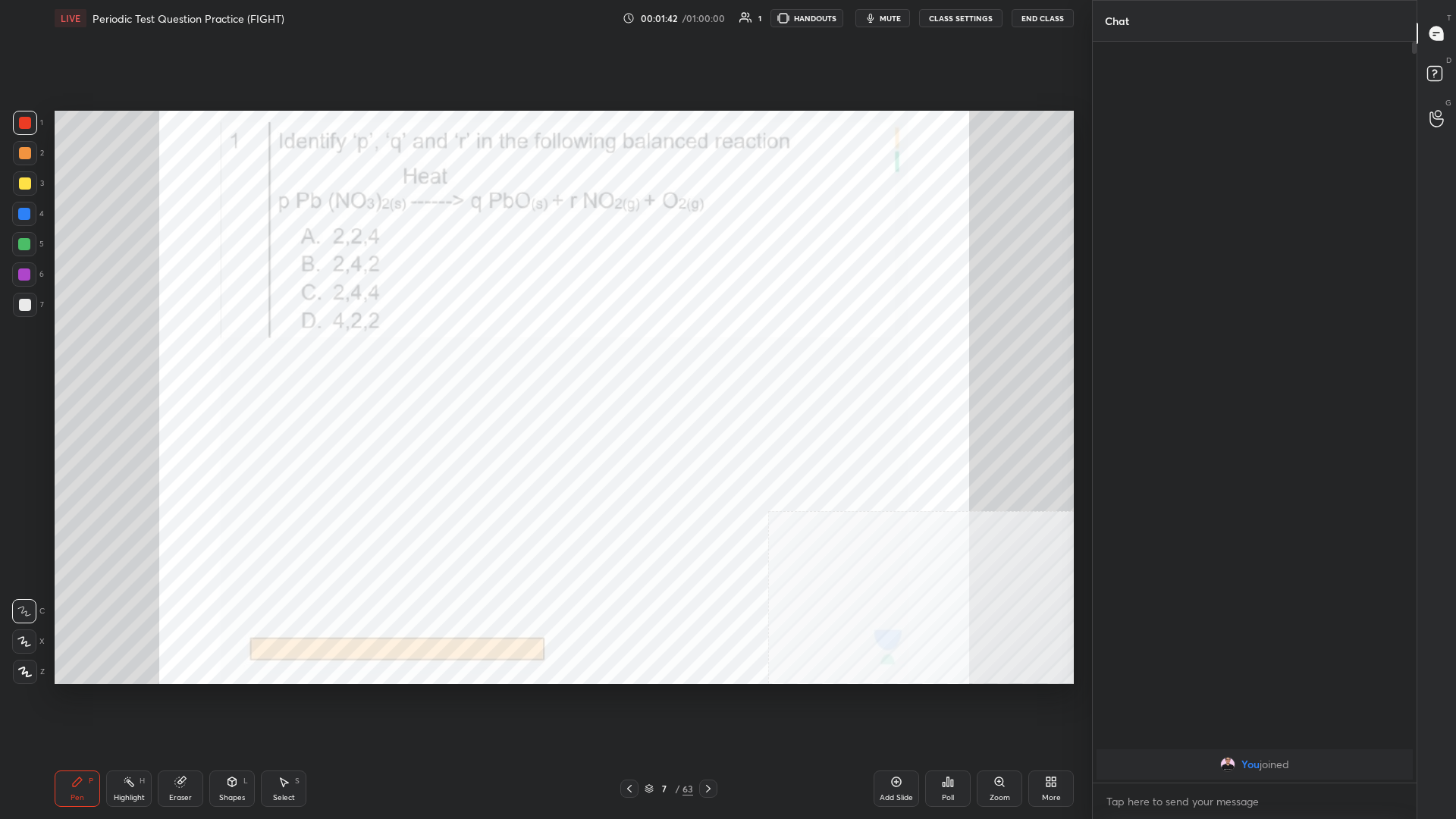 click at bounding box center (24, 275) 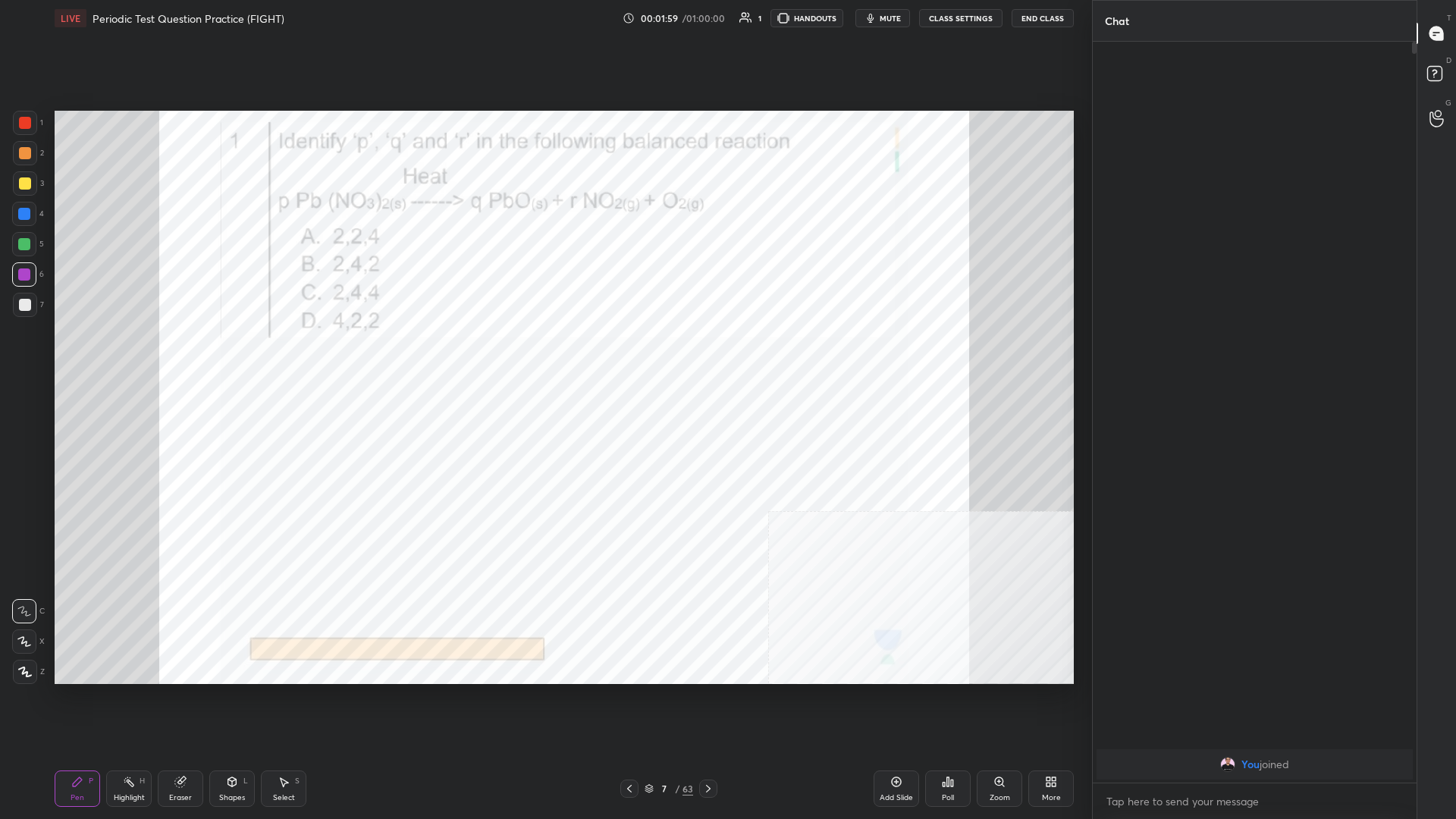 click at bounding box center (25, 672) 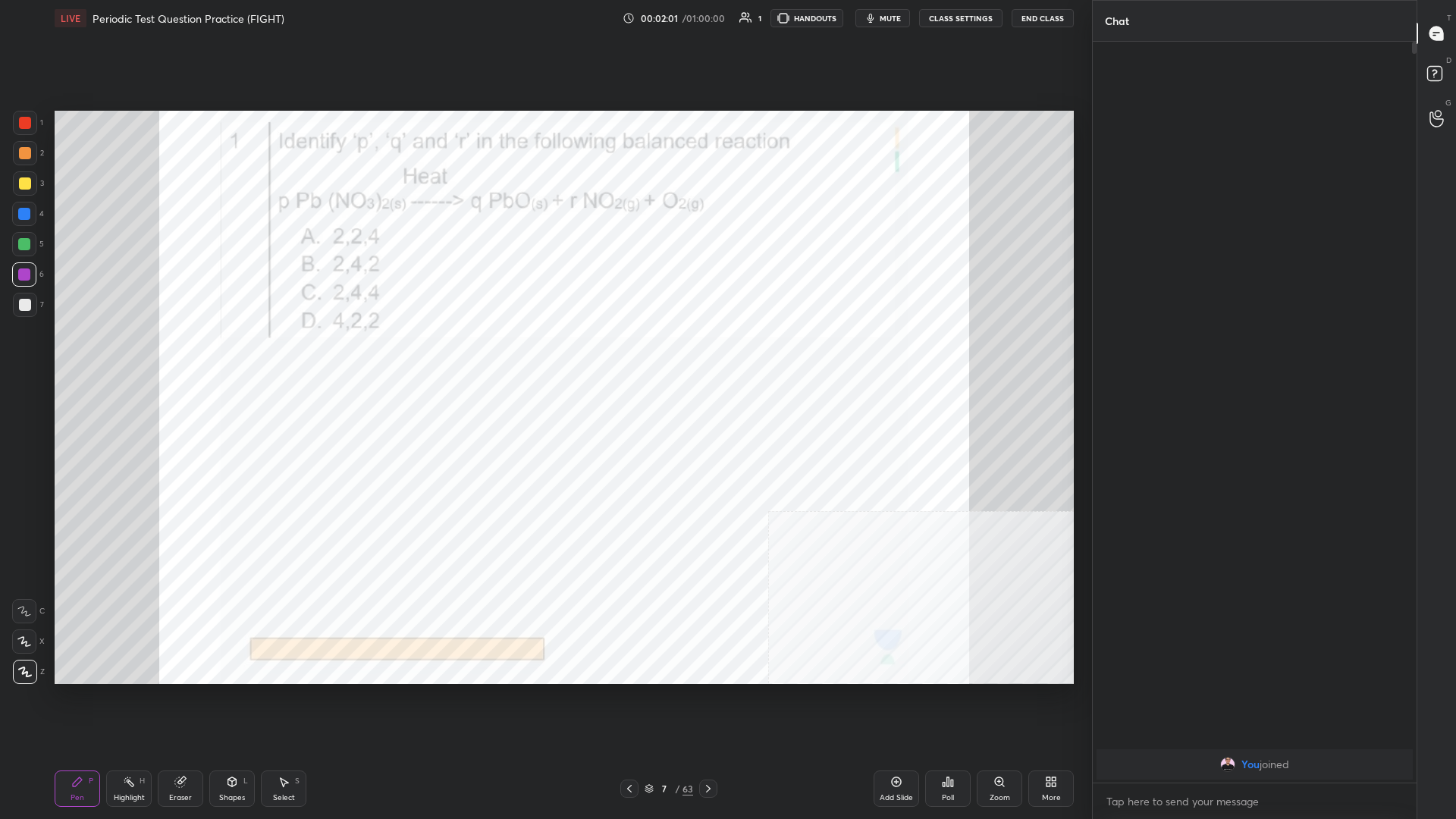 click on "H" at bounding box center (142, 781) 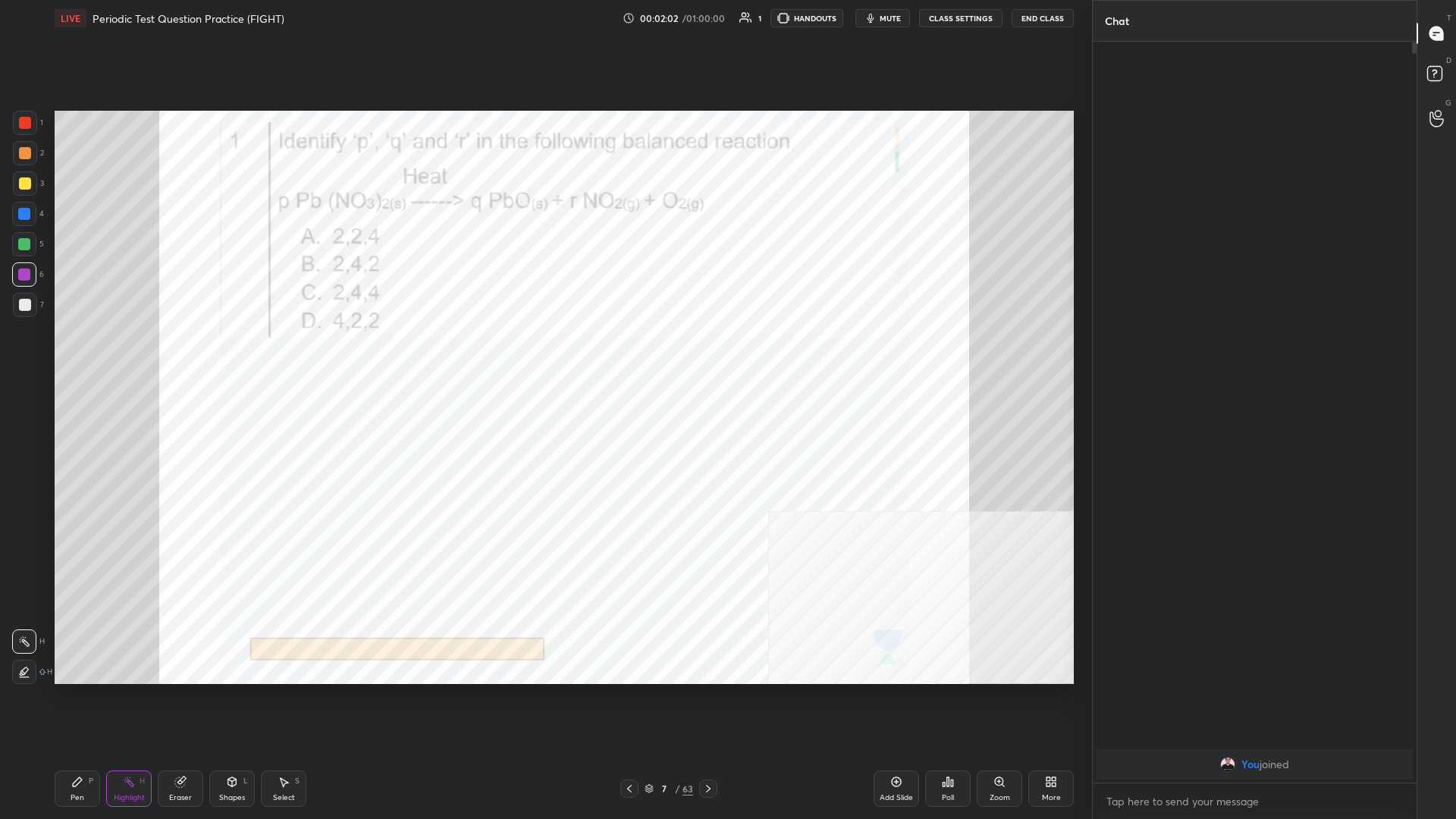 click on "Highlight H" at bounding box center [129, 789] 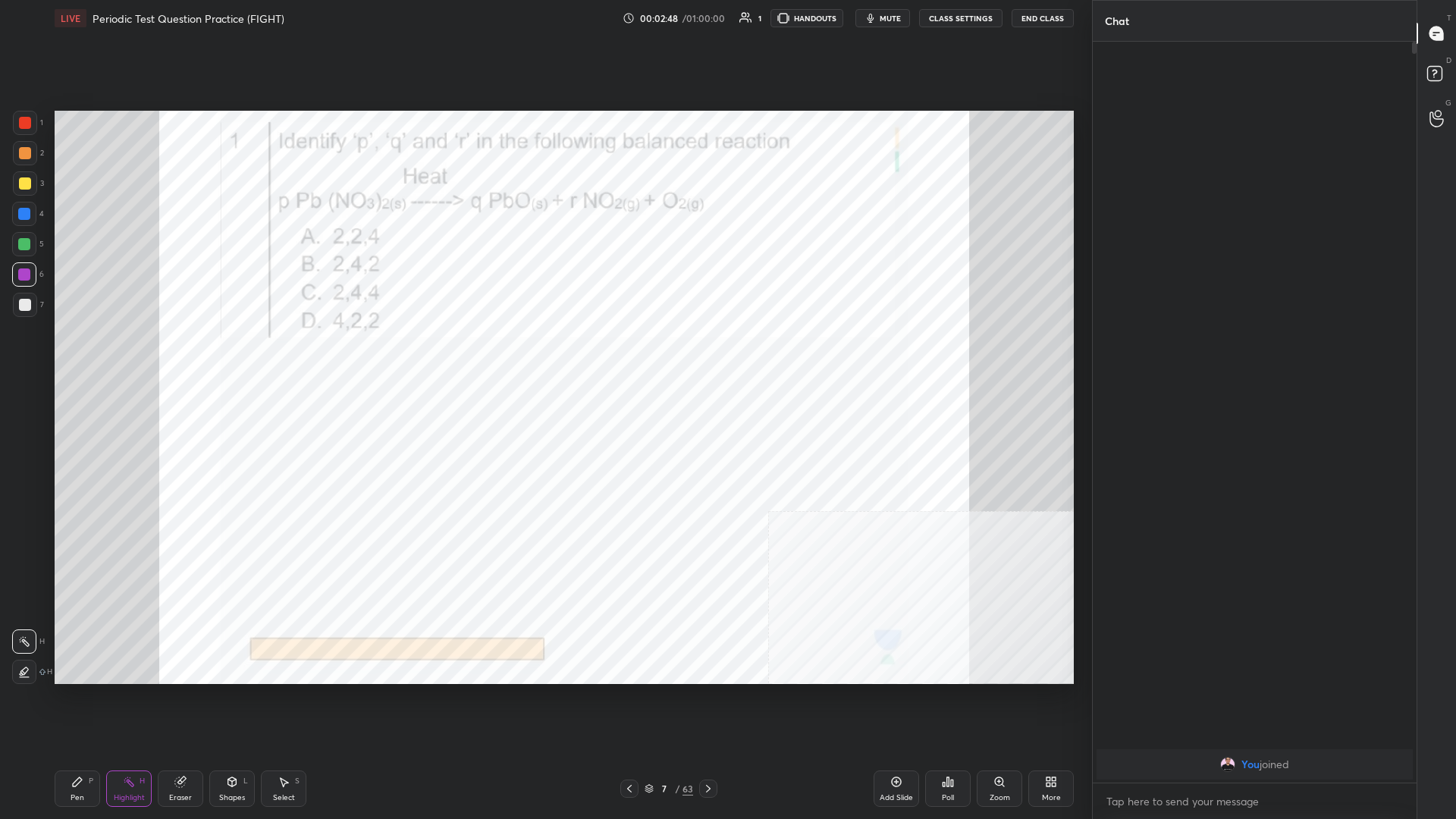 click on "Pen P" at bounding box center (77, 789) 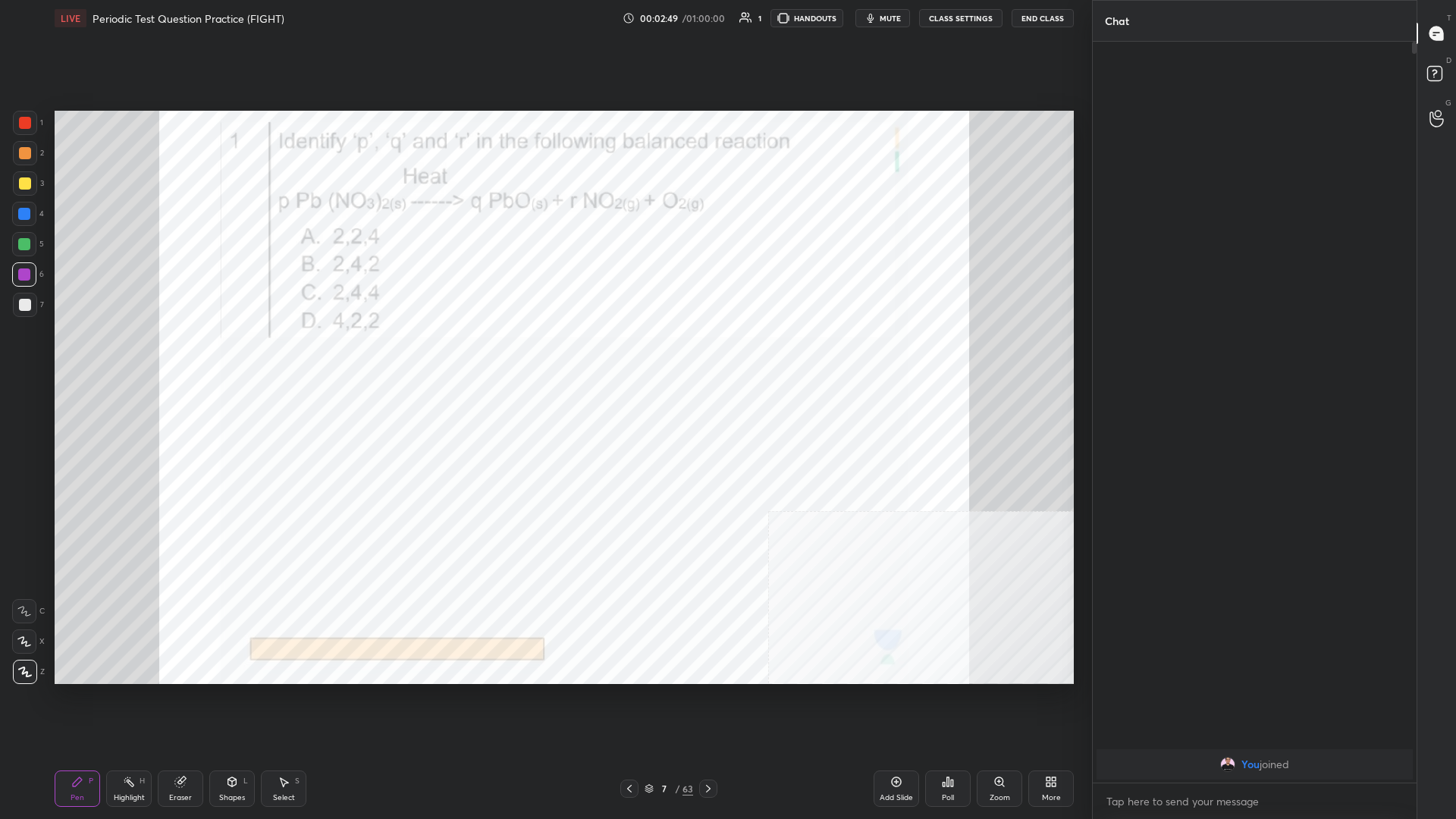 click on "Pen P" at bounding box center [77, 789] 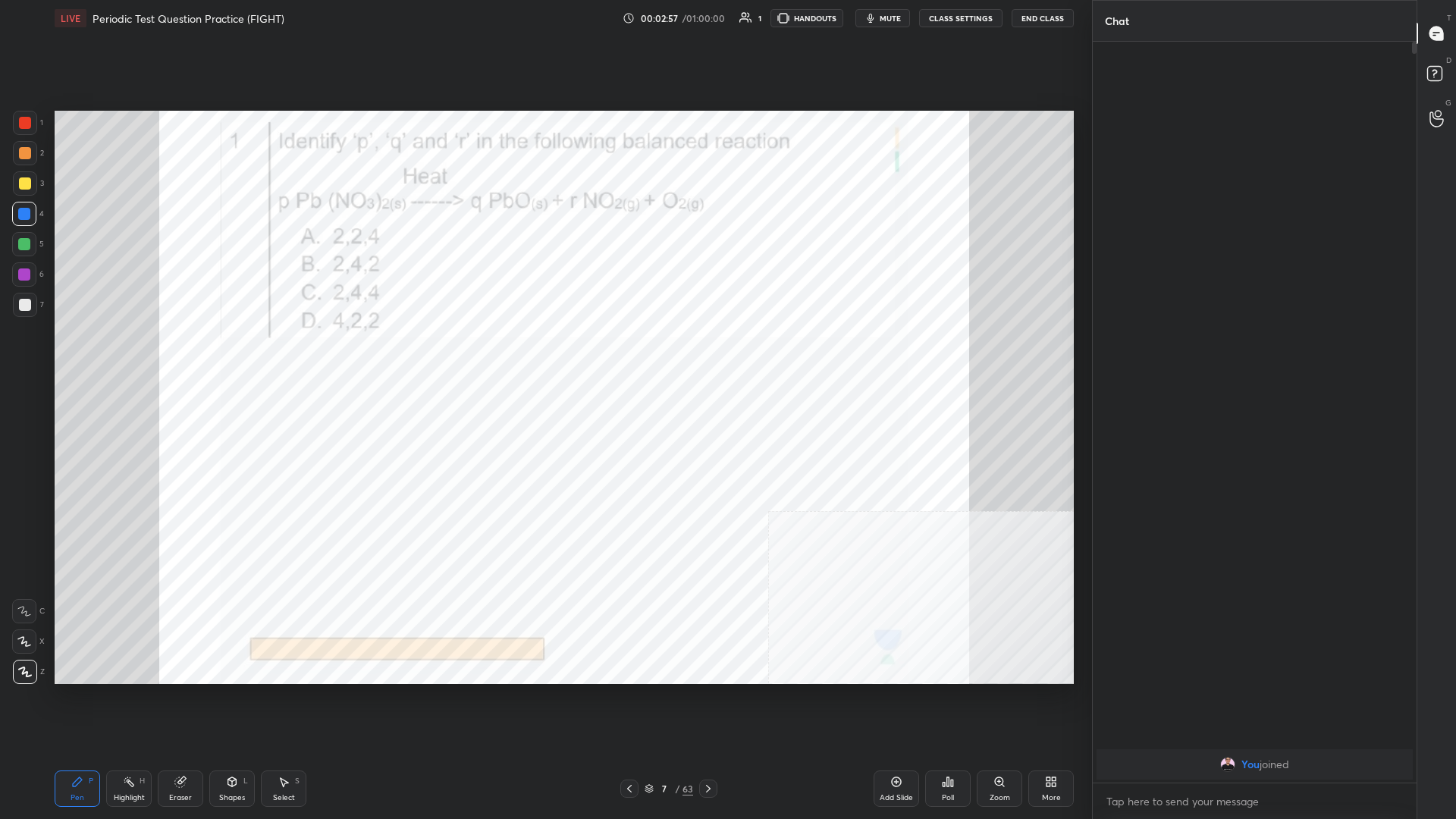 click on "Highlight" at bounding box center (129, 798) 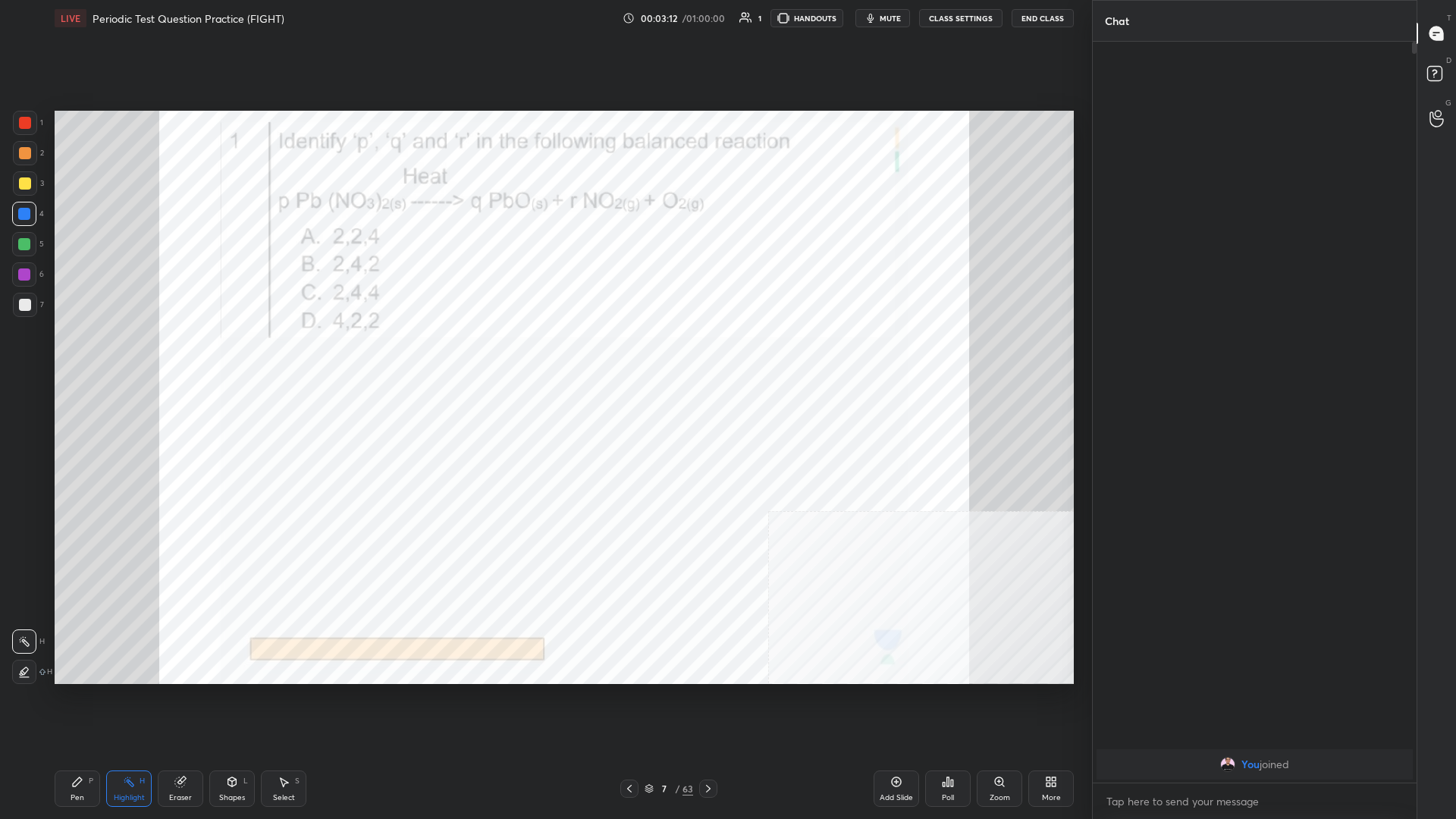 click on "Pen P" at bounding box center [77, 789] 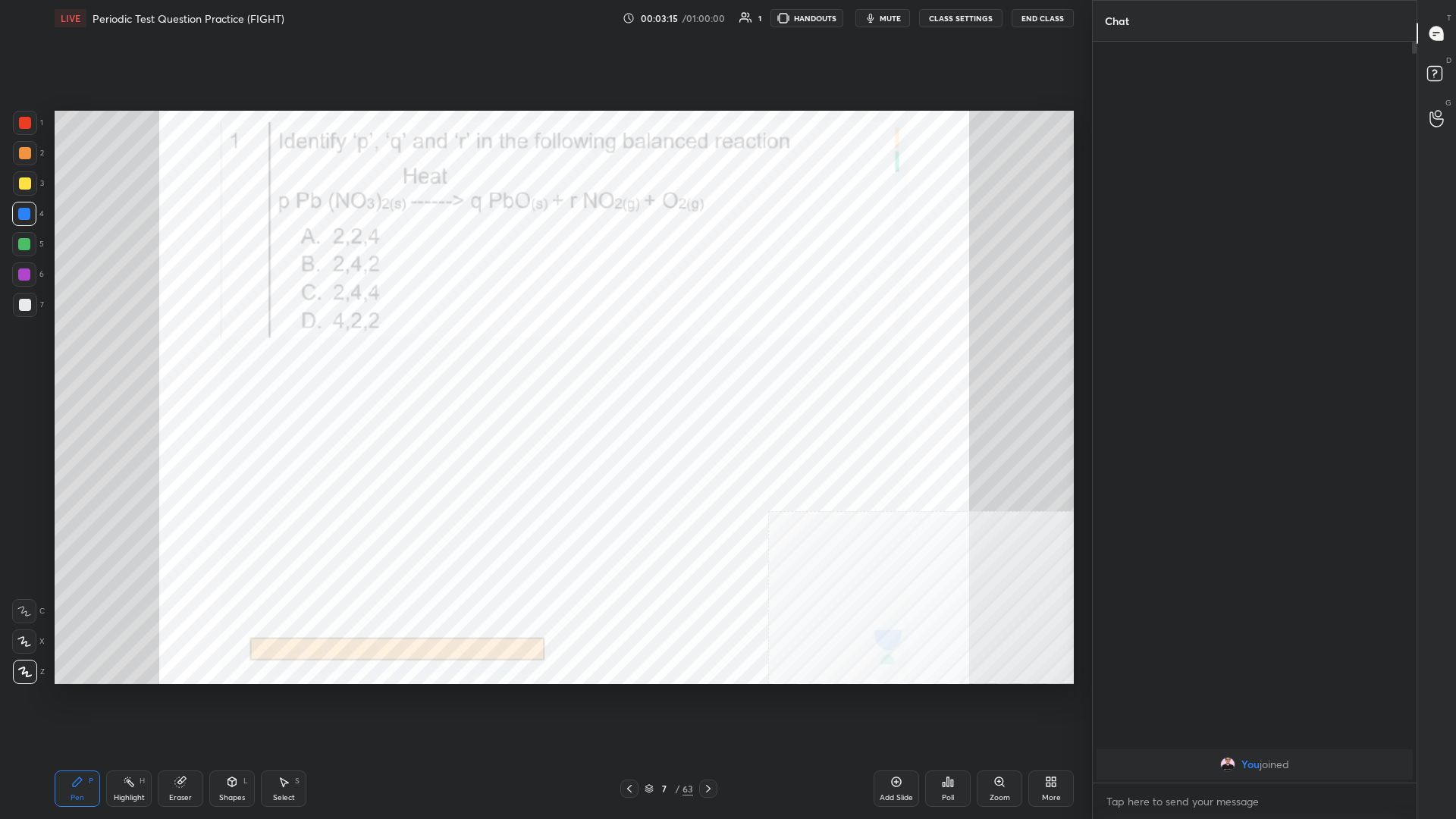 click on "Highlight H" at bounding box center [129, 789] 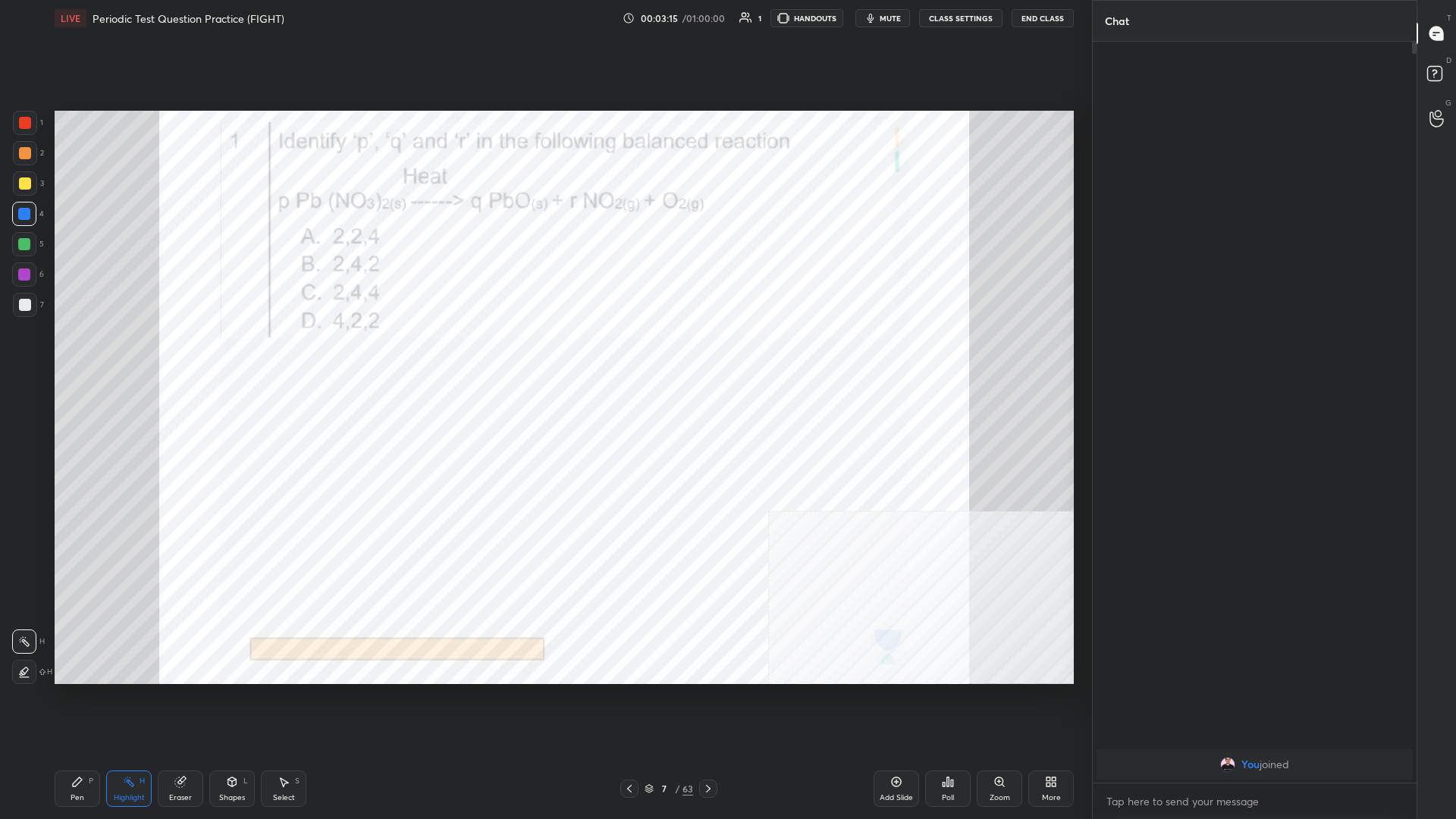 click on "Highlight H" at bounding box center (129, 789) 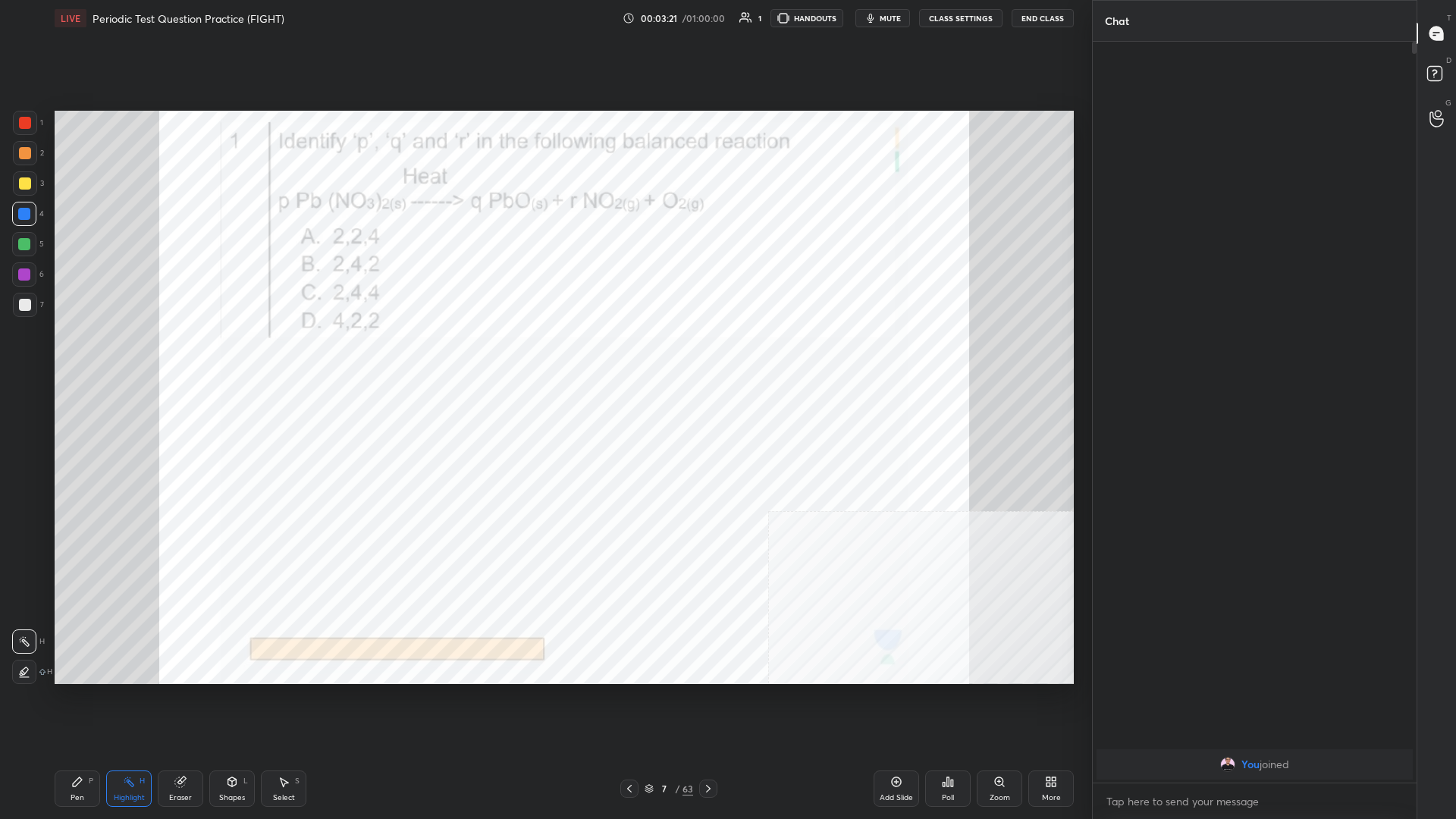 click on "Pen P Highlight H Eraser Shapes L Select S" at bounding box center [259, 789] 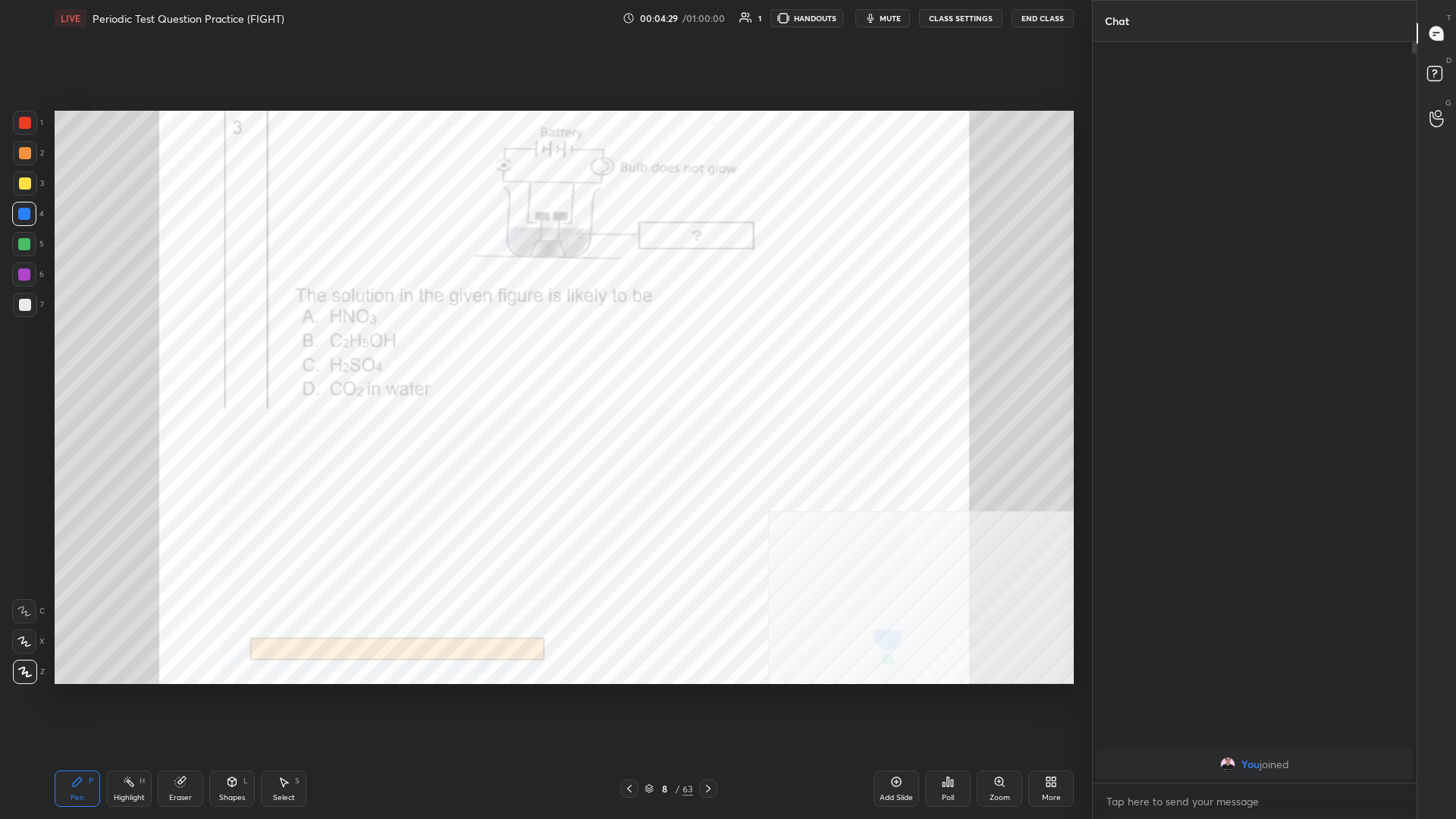 click on "1 2 3 4 5 6 7 C X Z C X Z E E Erase all   H H" at bounding box center [24, 397] 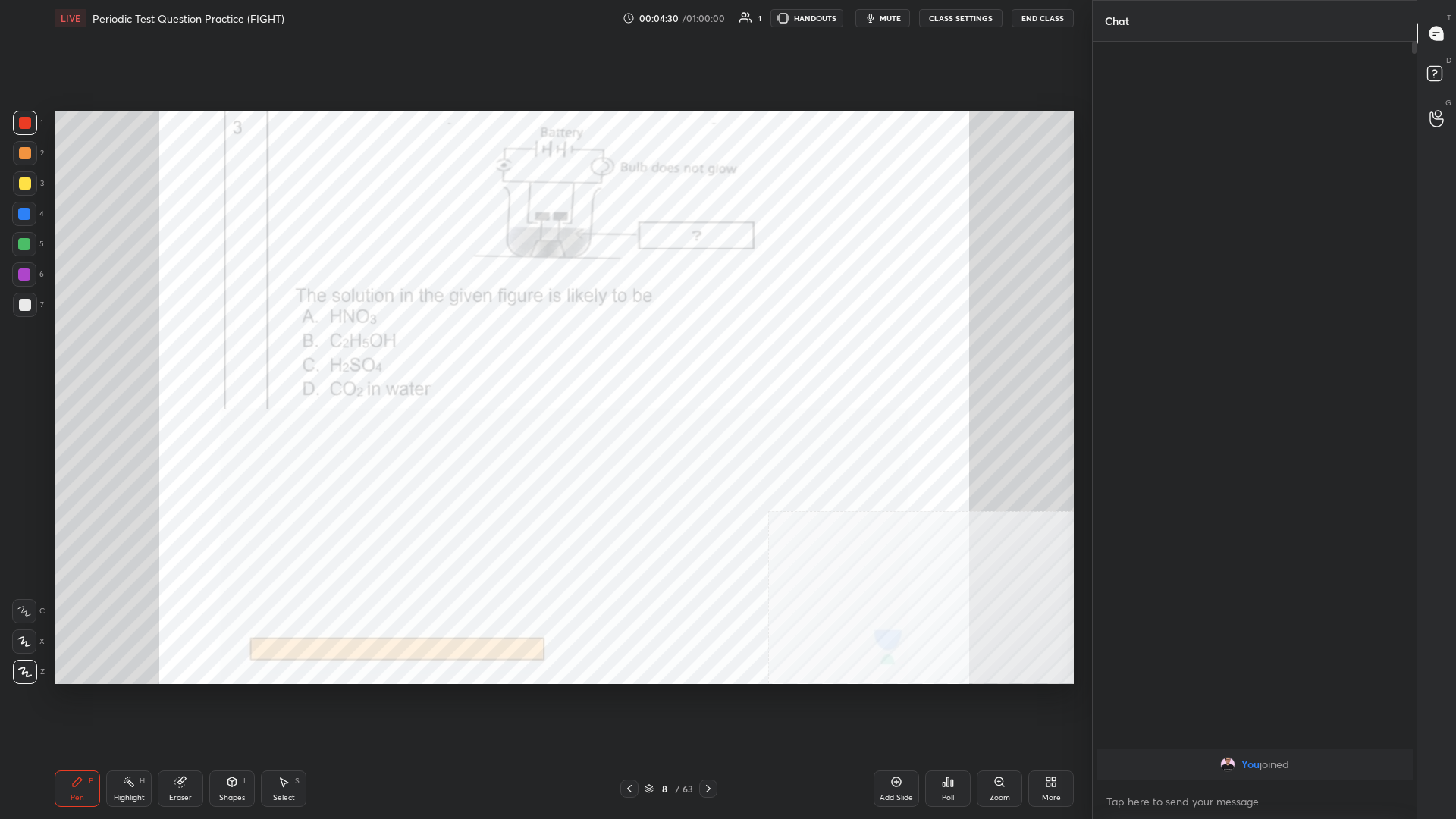 click on "Highlight H" at bounding box center (129, 789) 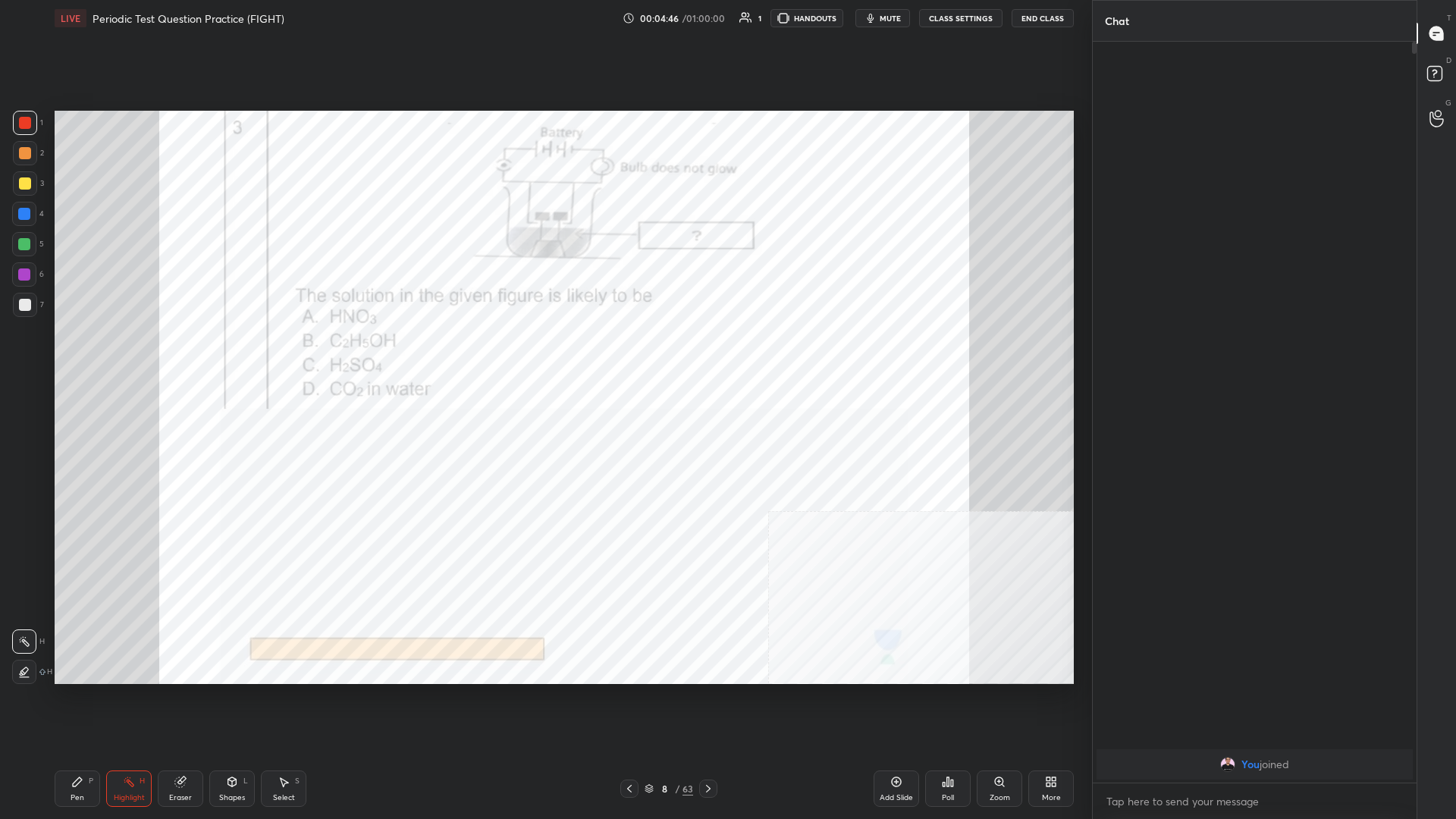 click on "Pen P" at bounding box center (77, 789) 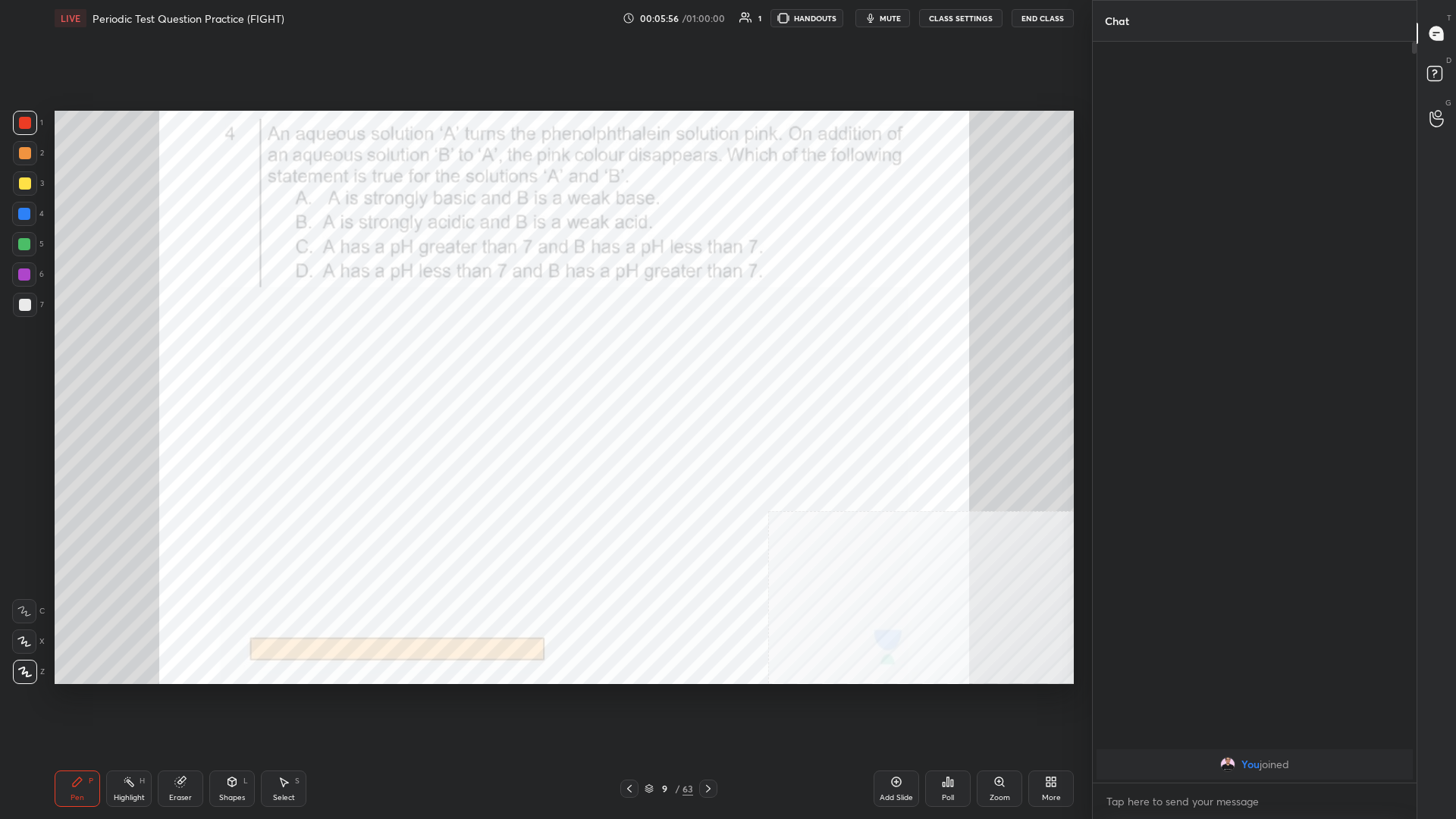 click on "9 / 63" at bounding box center [669, 789] 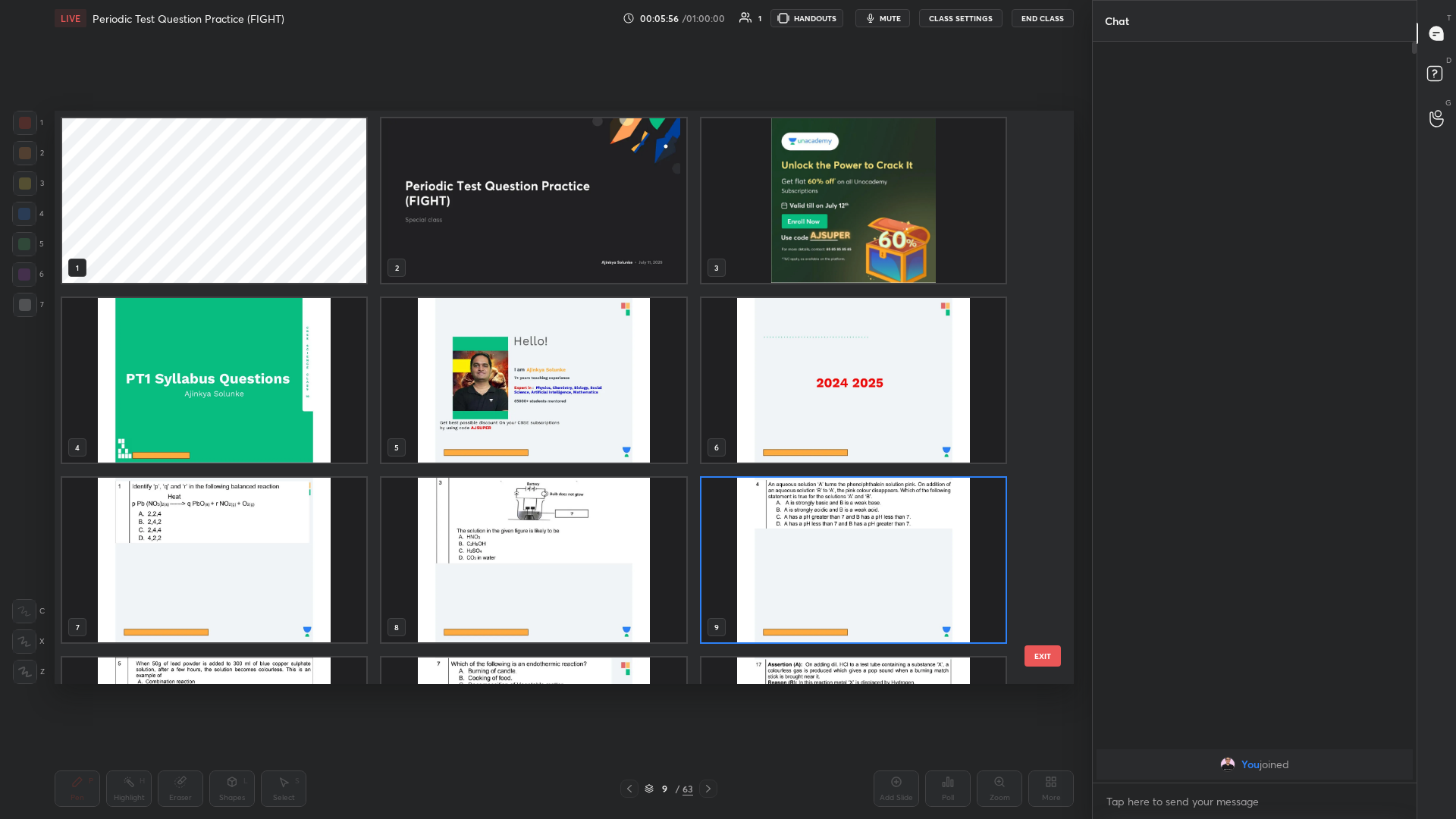 scroll, scrollTop: 1, scrollLeft: 1, axis: both 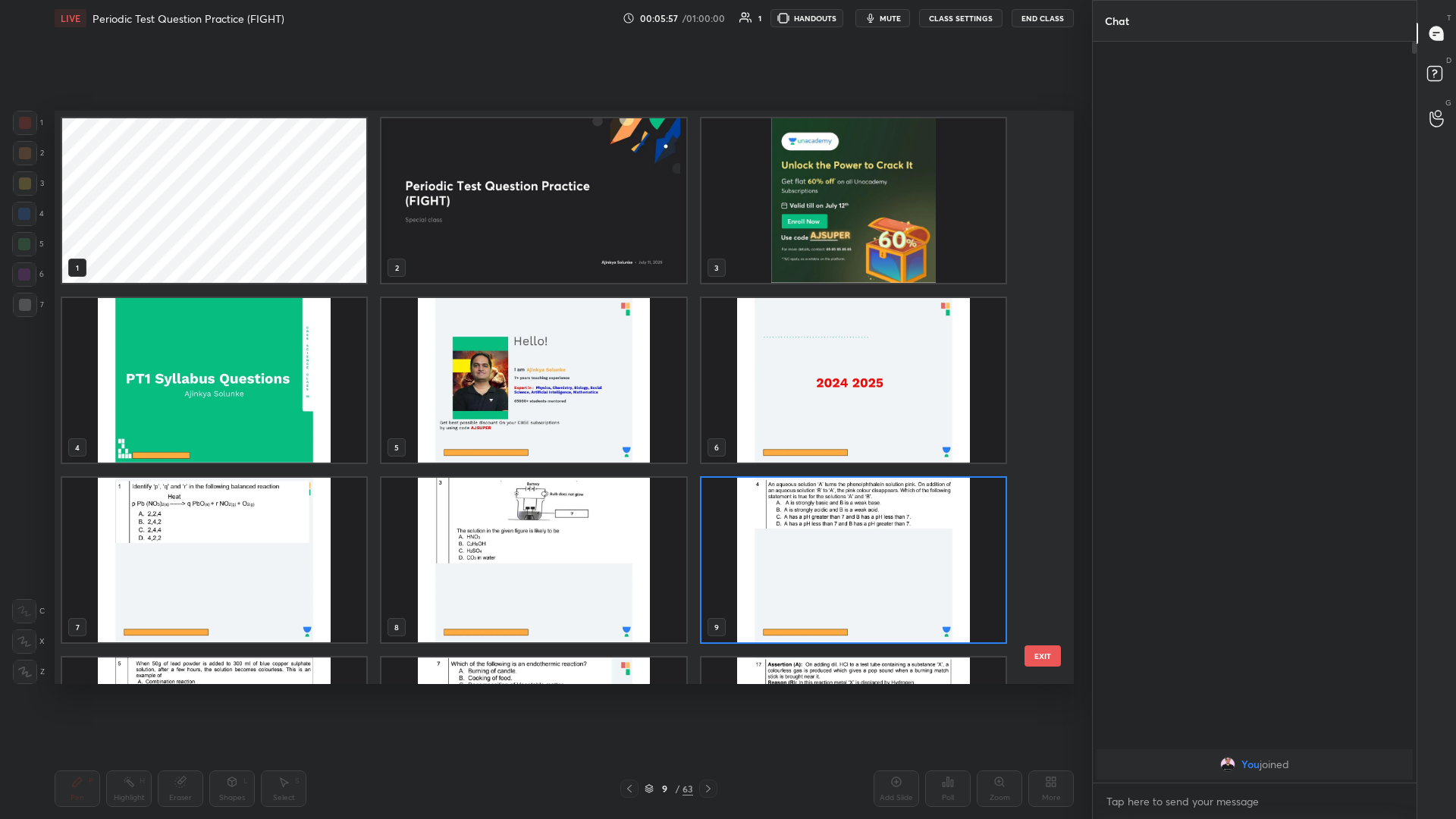 click at bounding box center (853, 200) 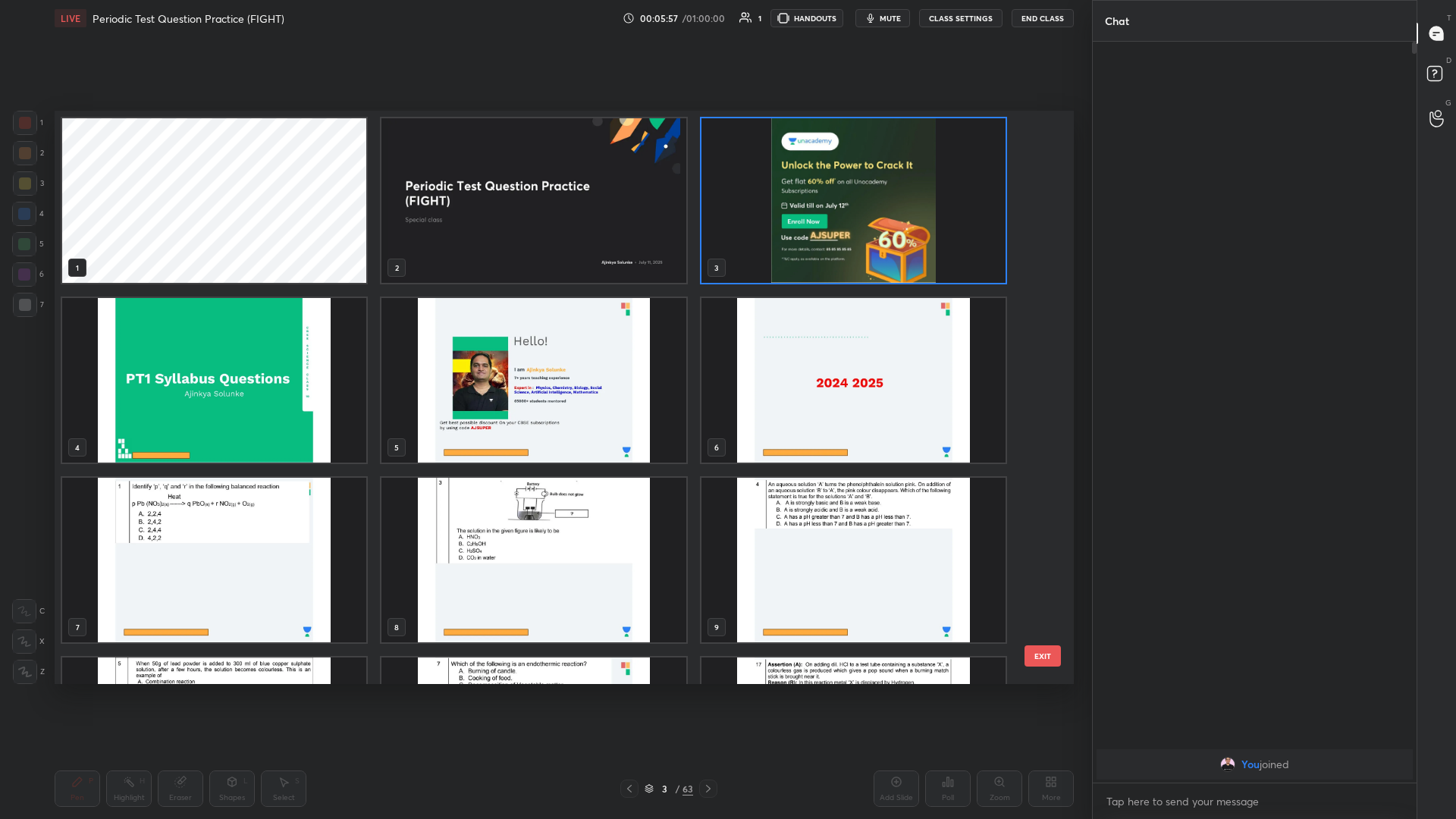 click at bounding box center [853, 200] 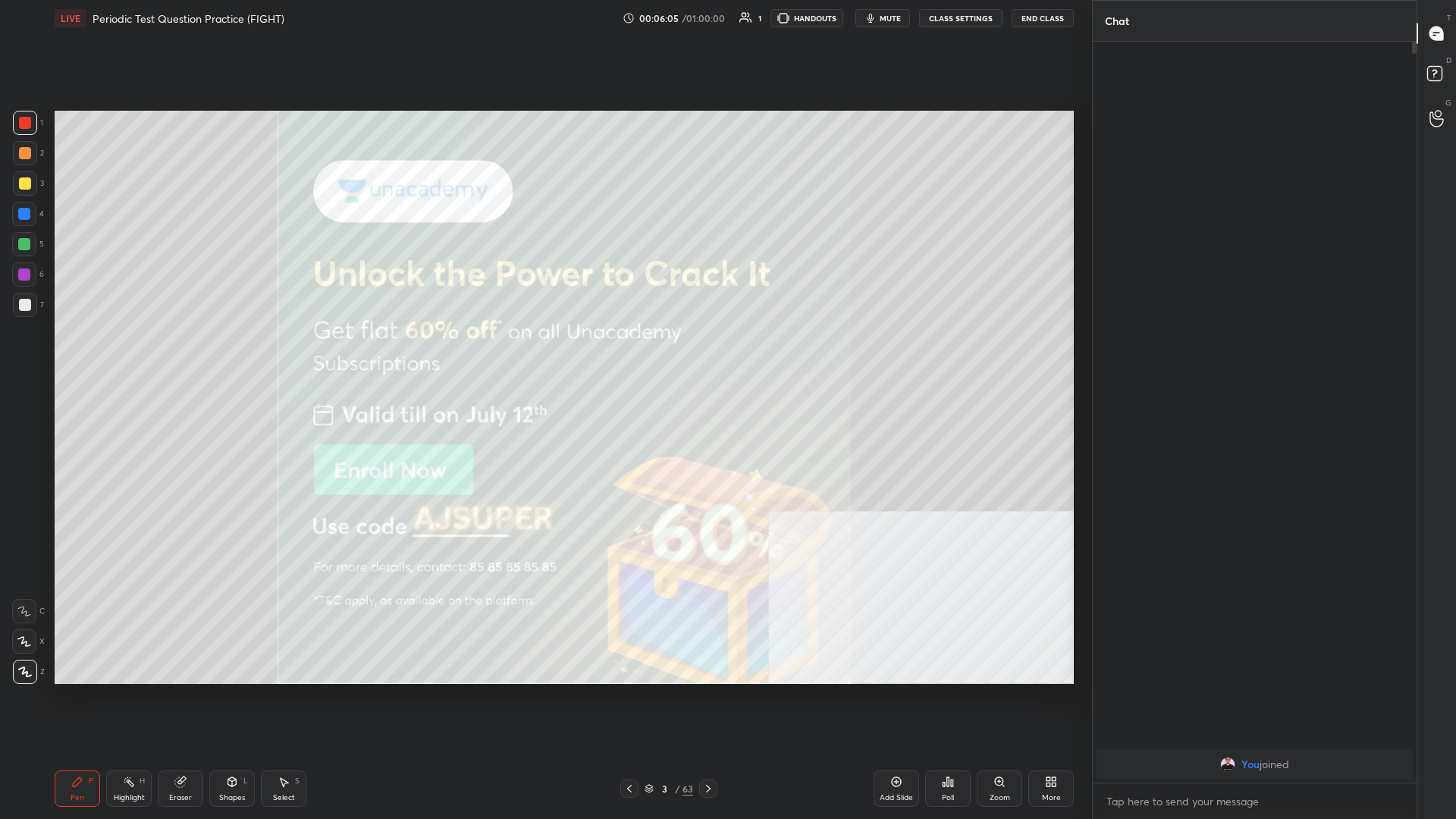 click at bounding box center (25, 184) 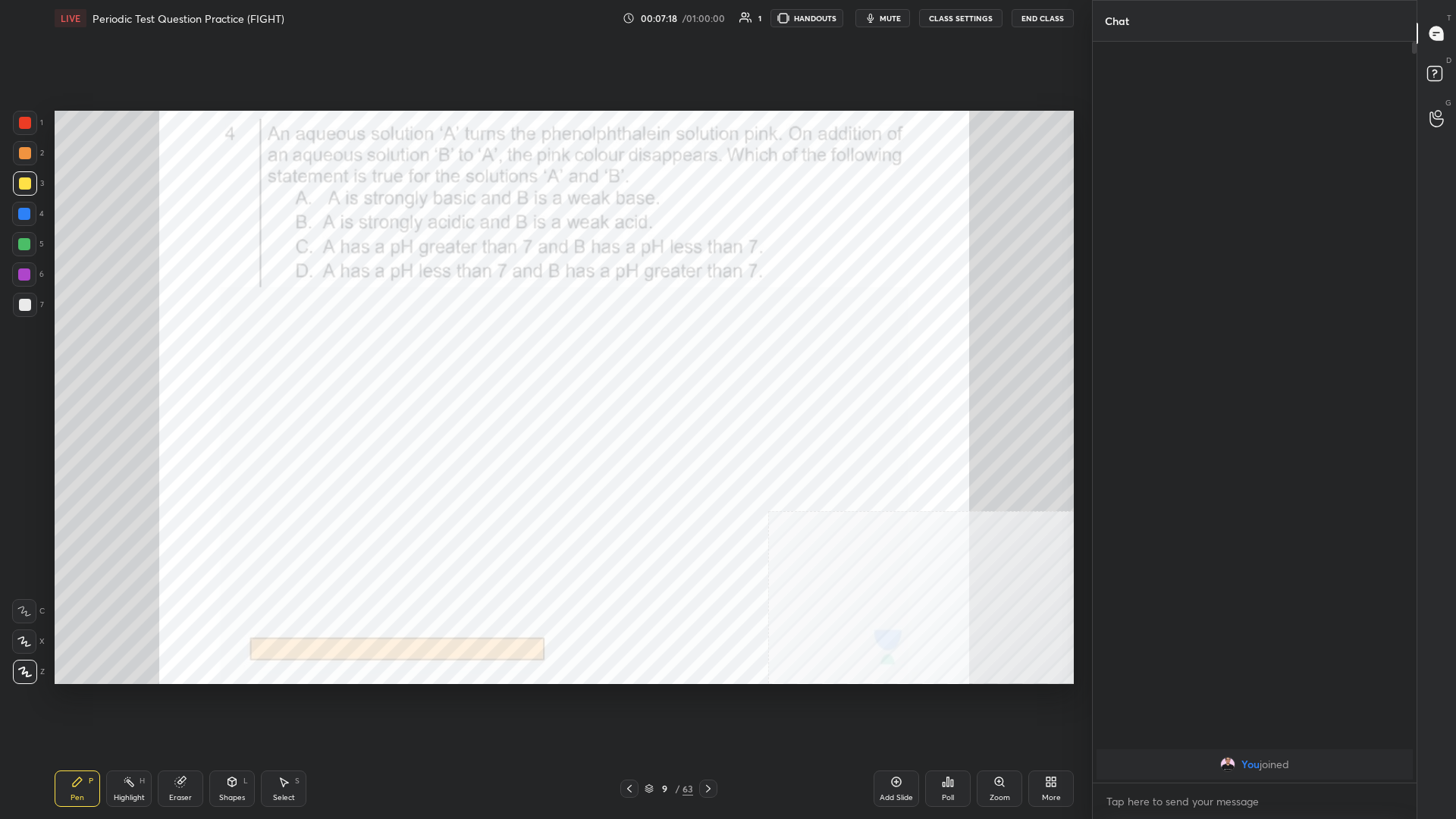 click at bounding box center [24, 214] 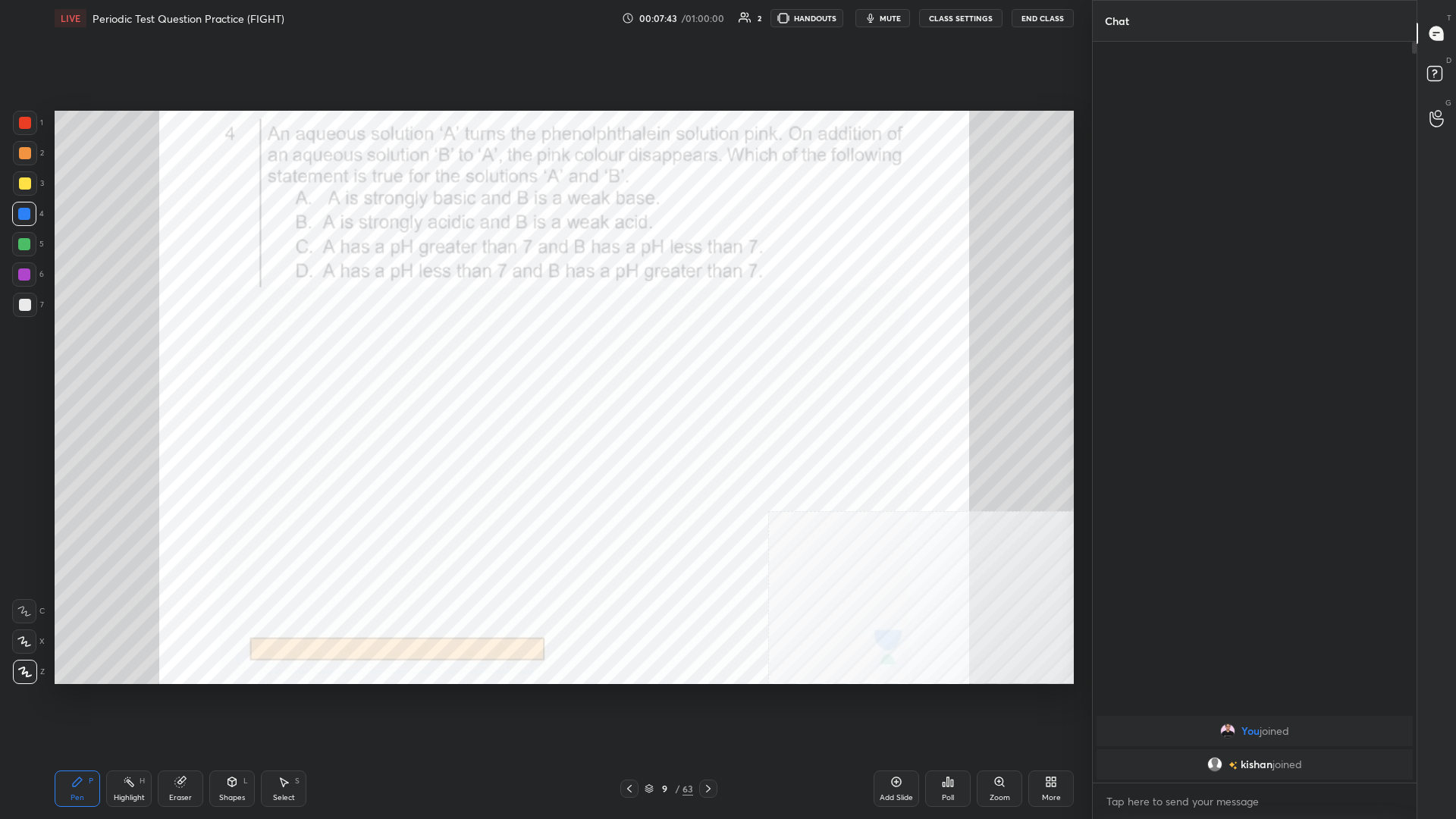 click at bounding box center [24, 244] 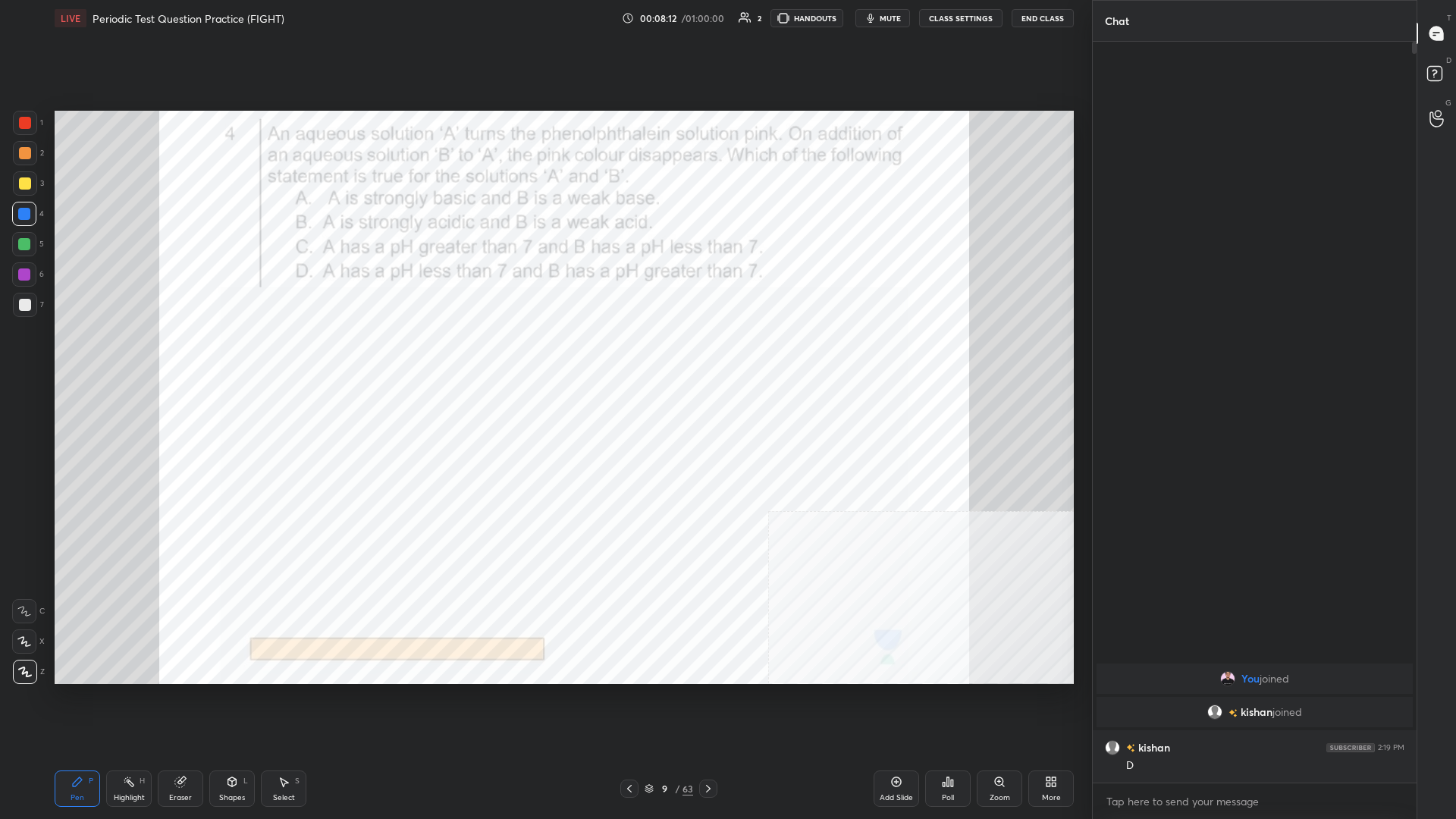 click at bounding box center [24, 275] 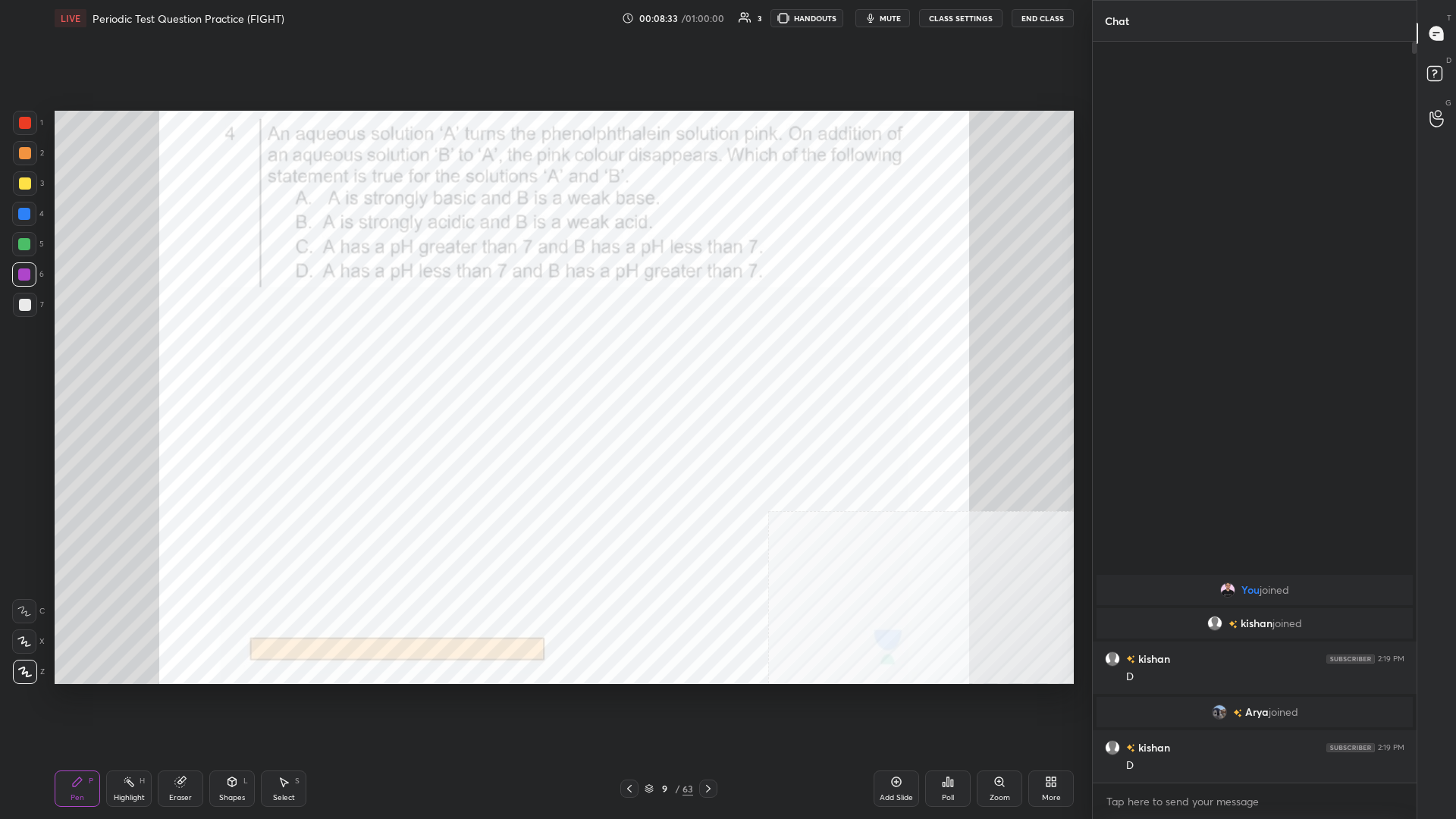 click 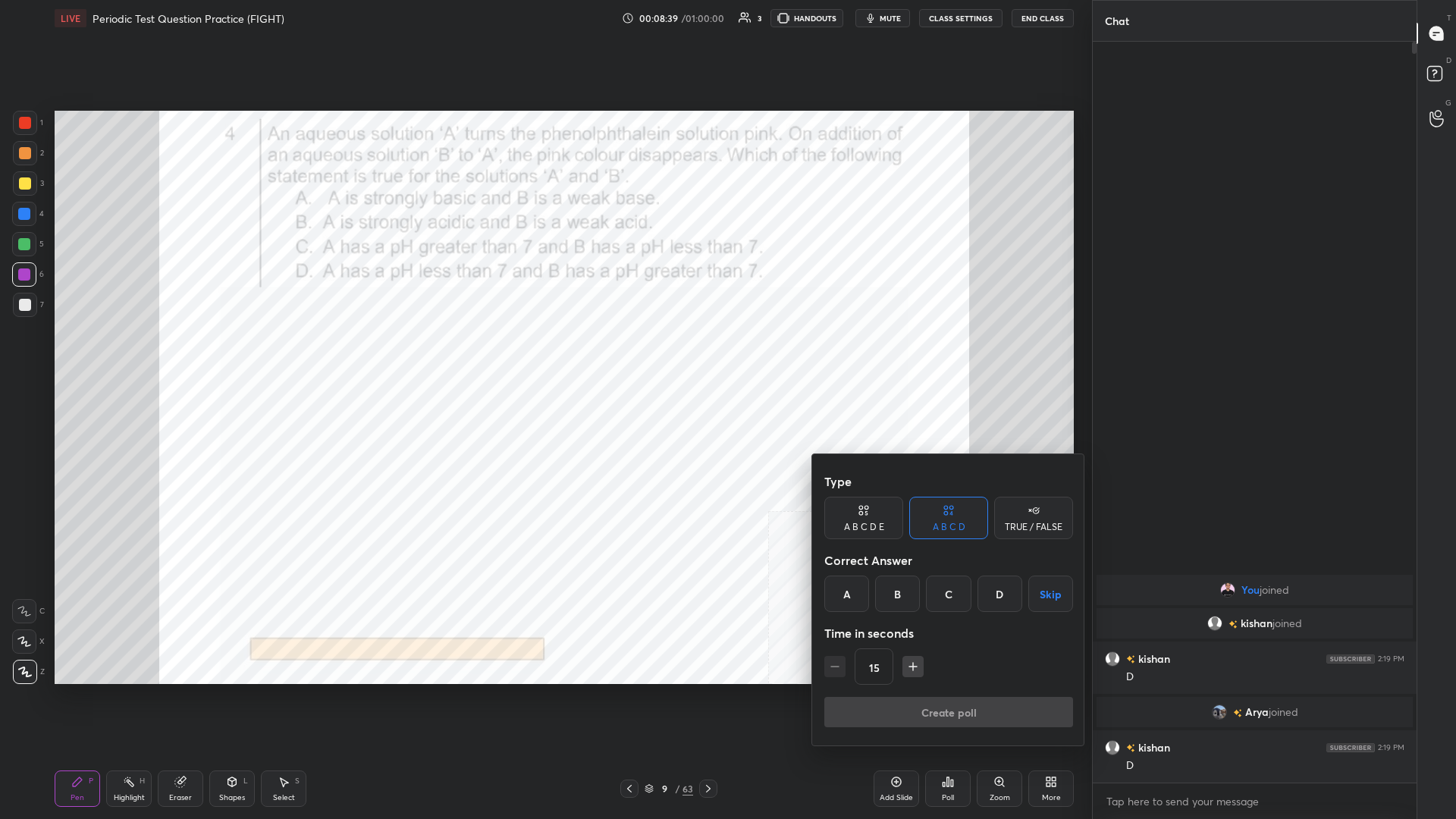 click on "C" at bounding box center [948, 594] 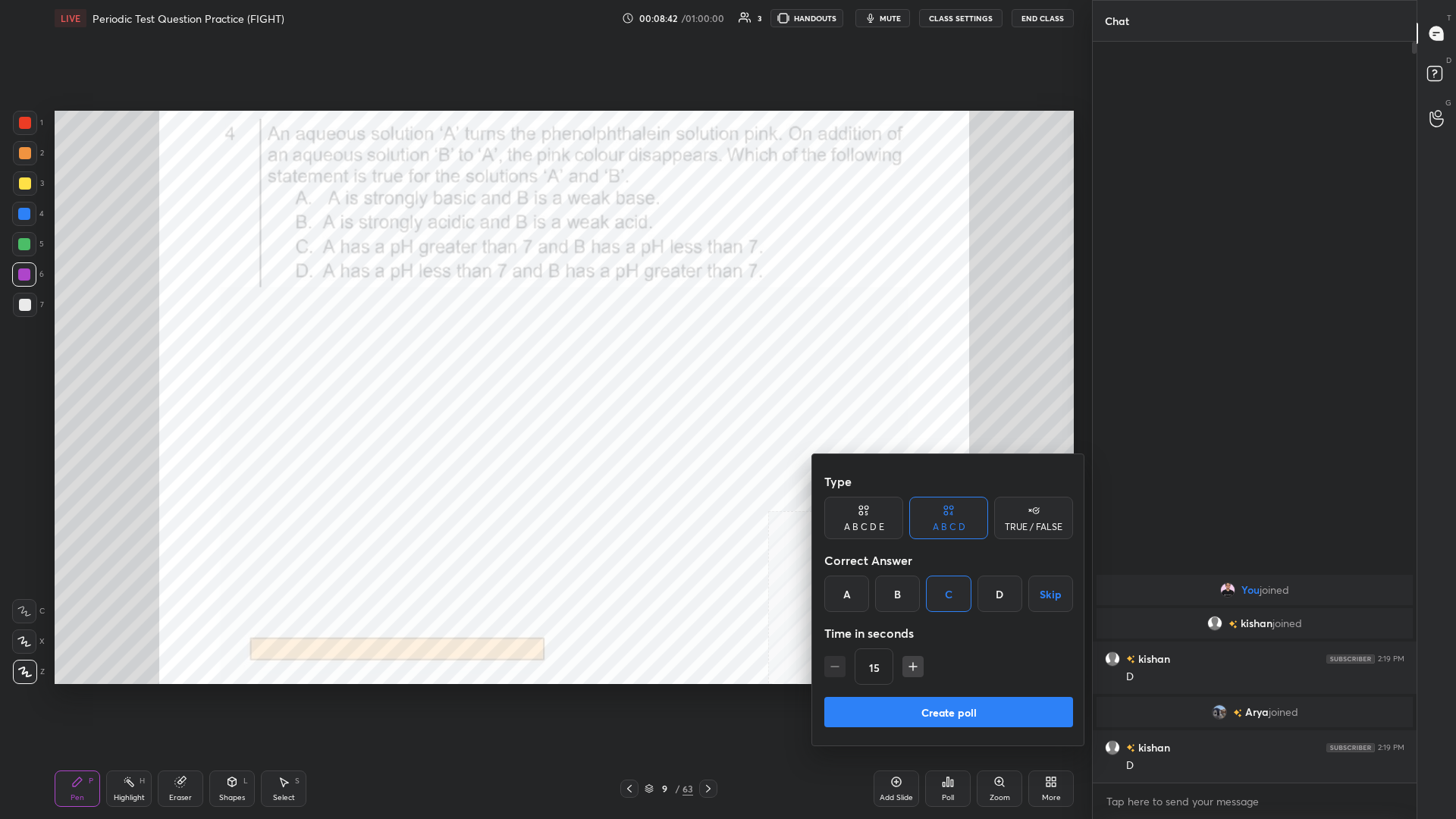 click on "Create poll" at bounding box center (949, 712) 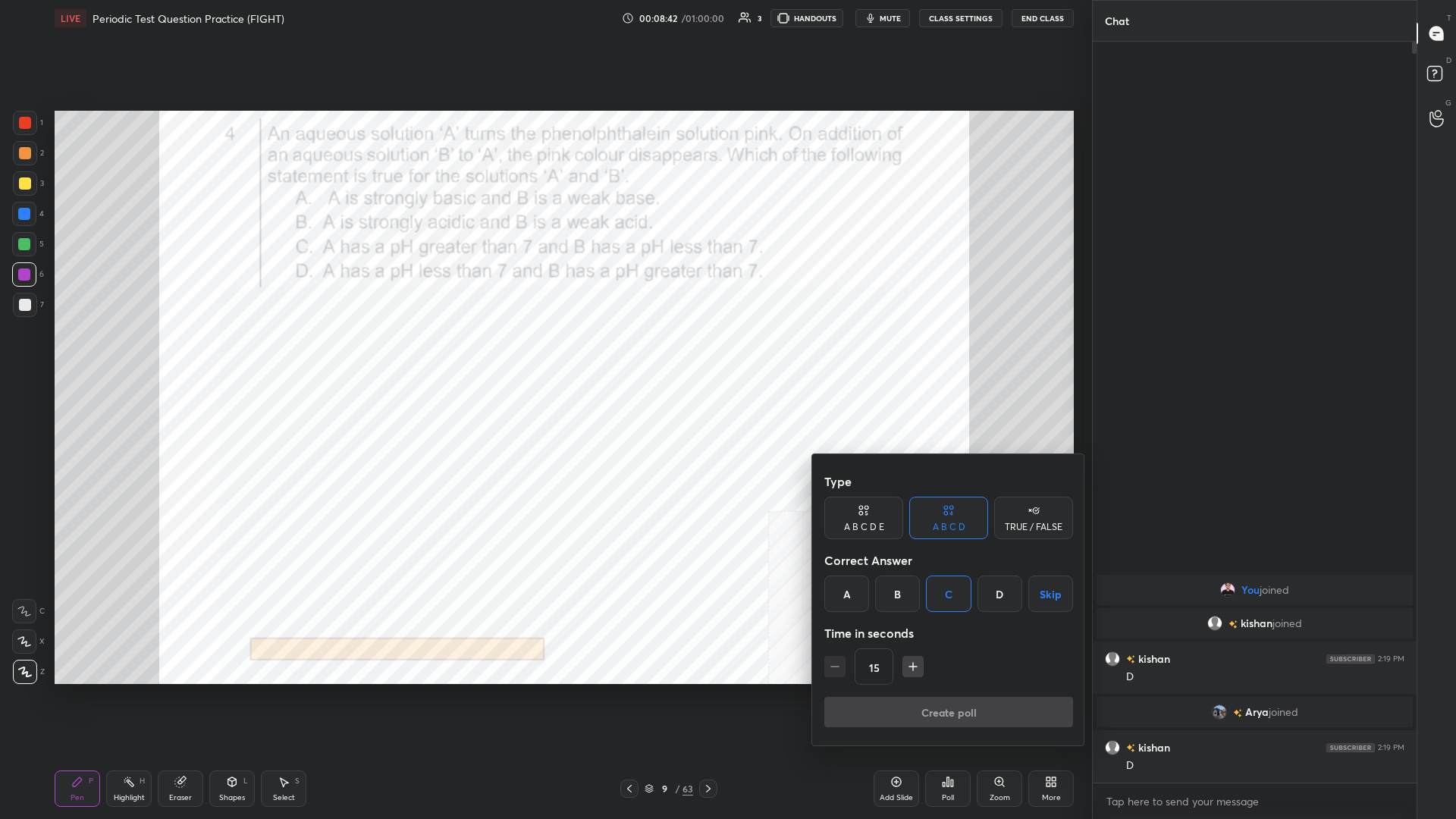 scroll, scrollTop: 701, scrollLeft: 324, axis: both 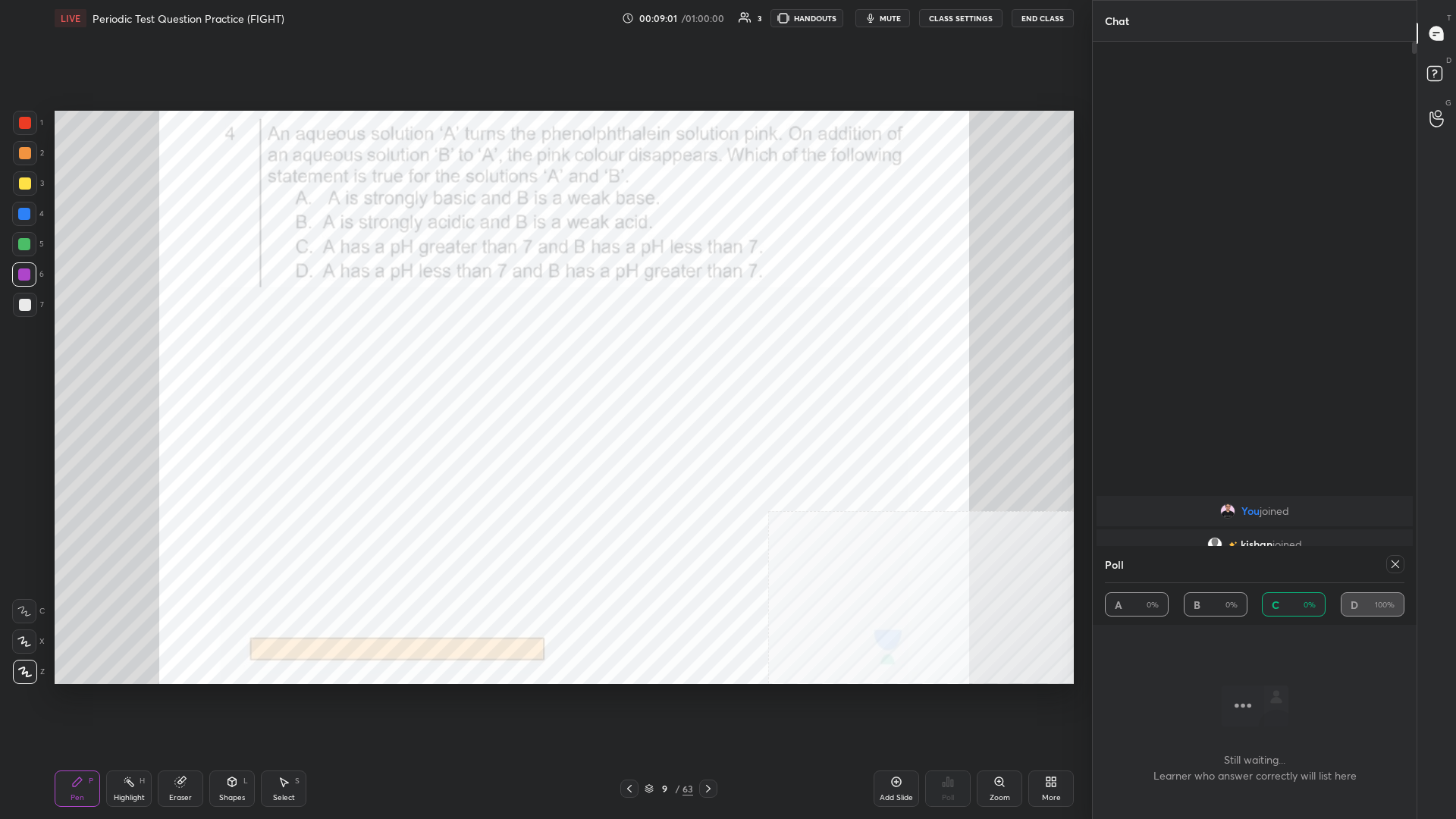 click at bounding box center [1392, 564] 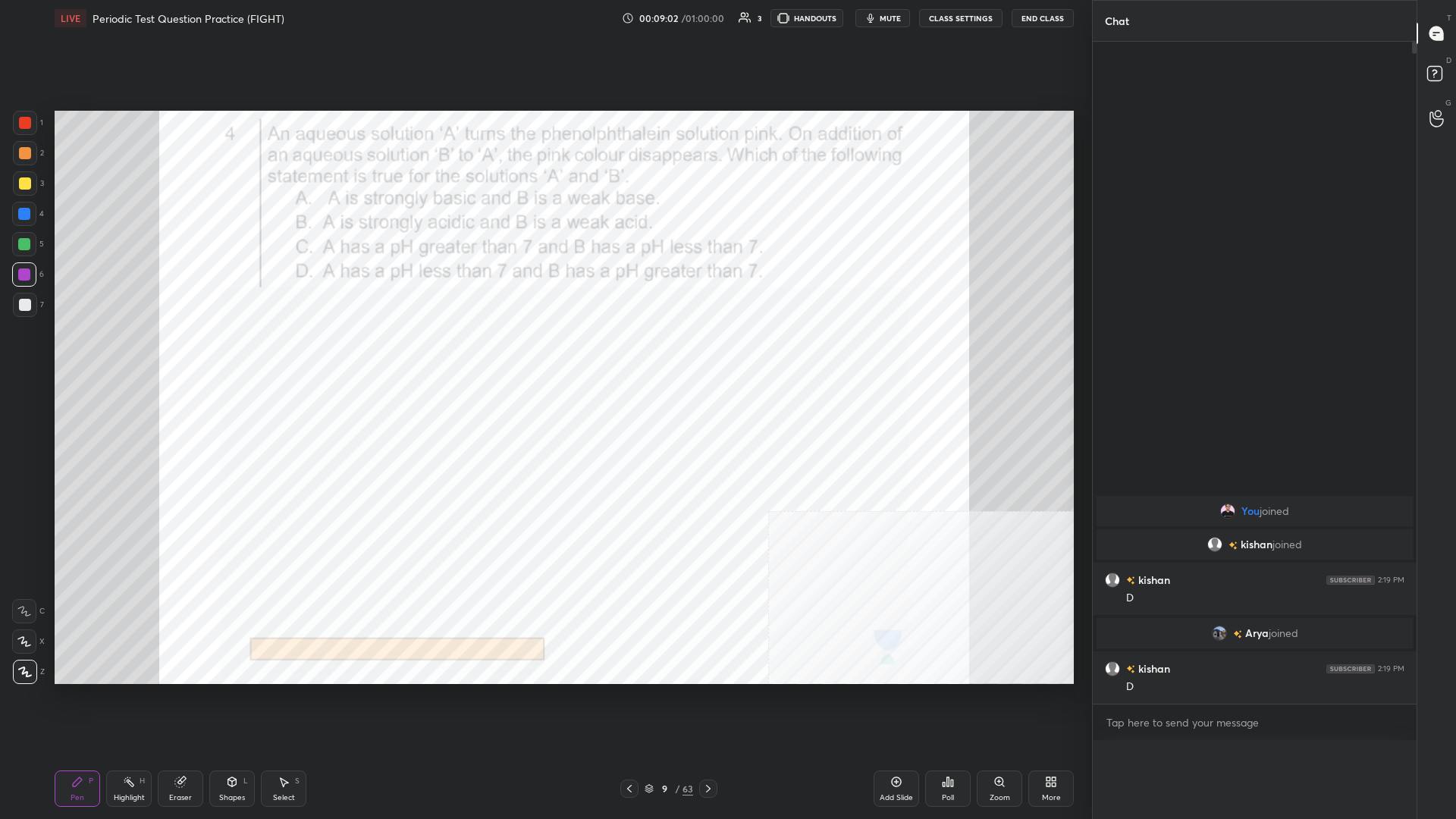 scroll, scrollTop: 0, scrollLeft: 1, axis: horizontal 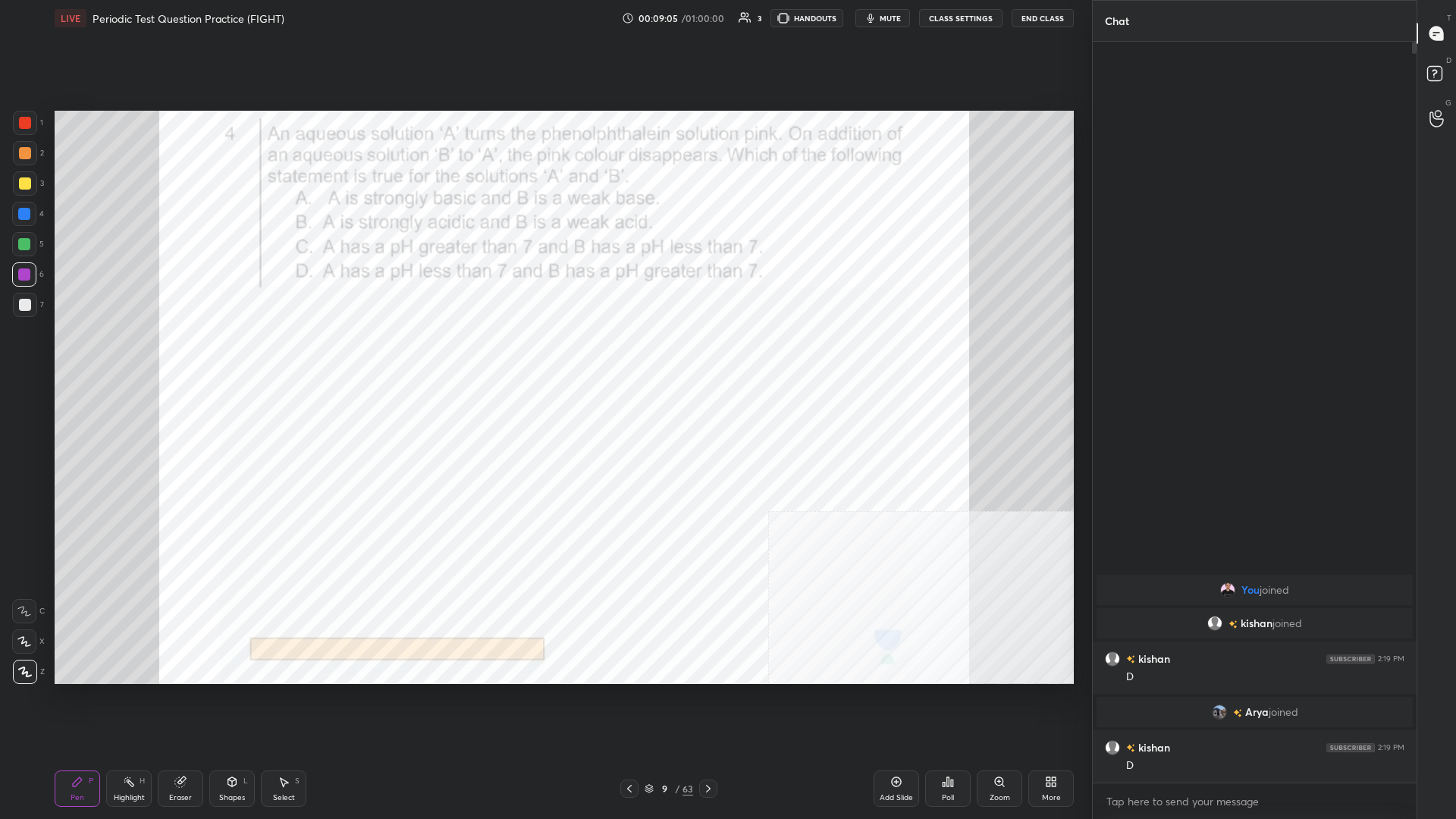 click at bounding box center [24, 214] 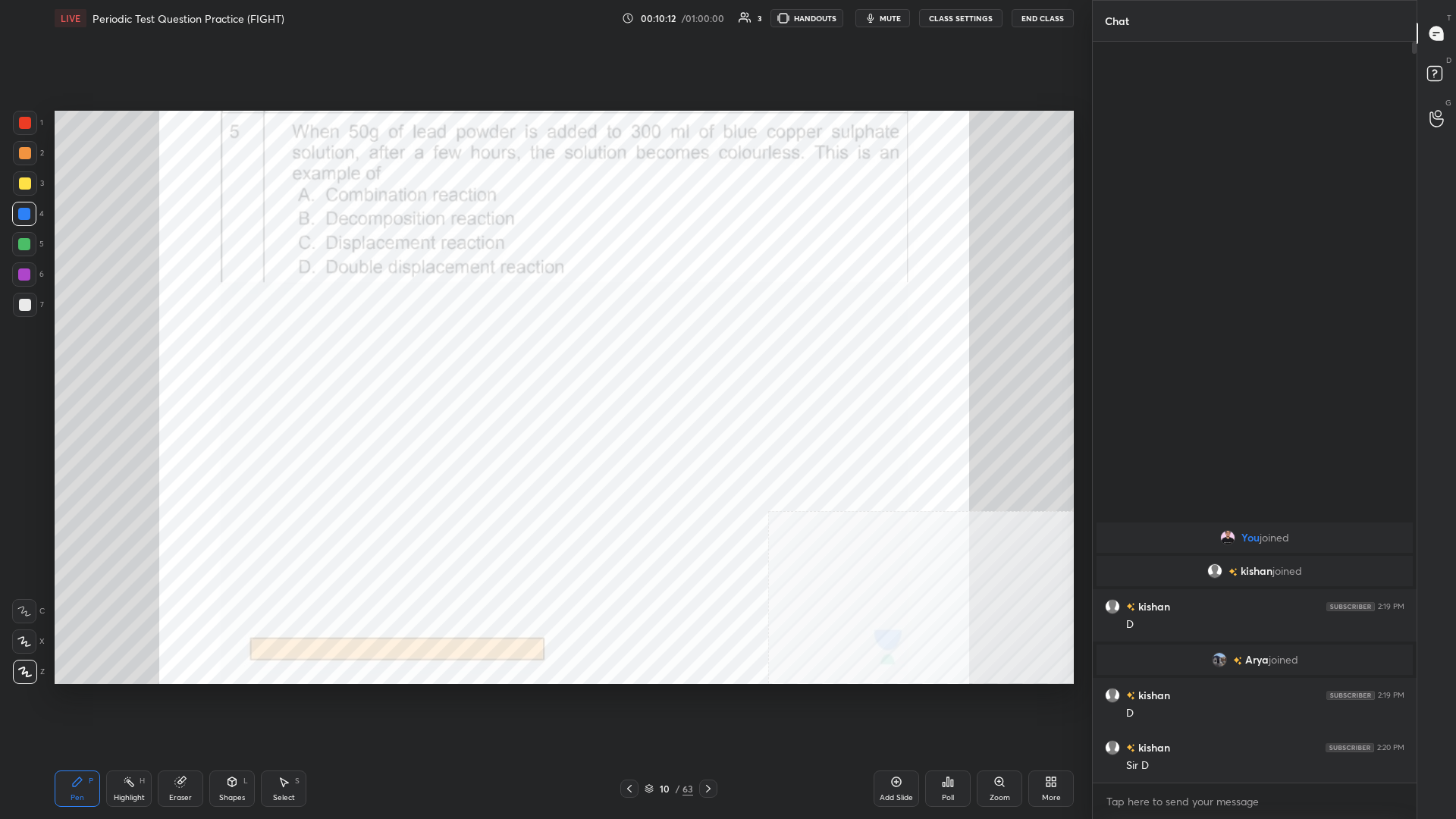 click at bounding box center (24, 275) 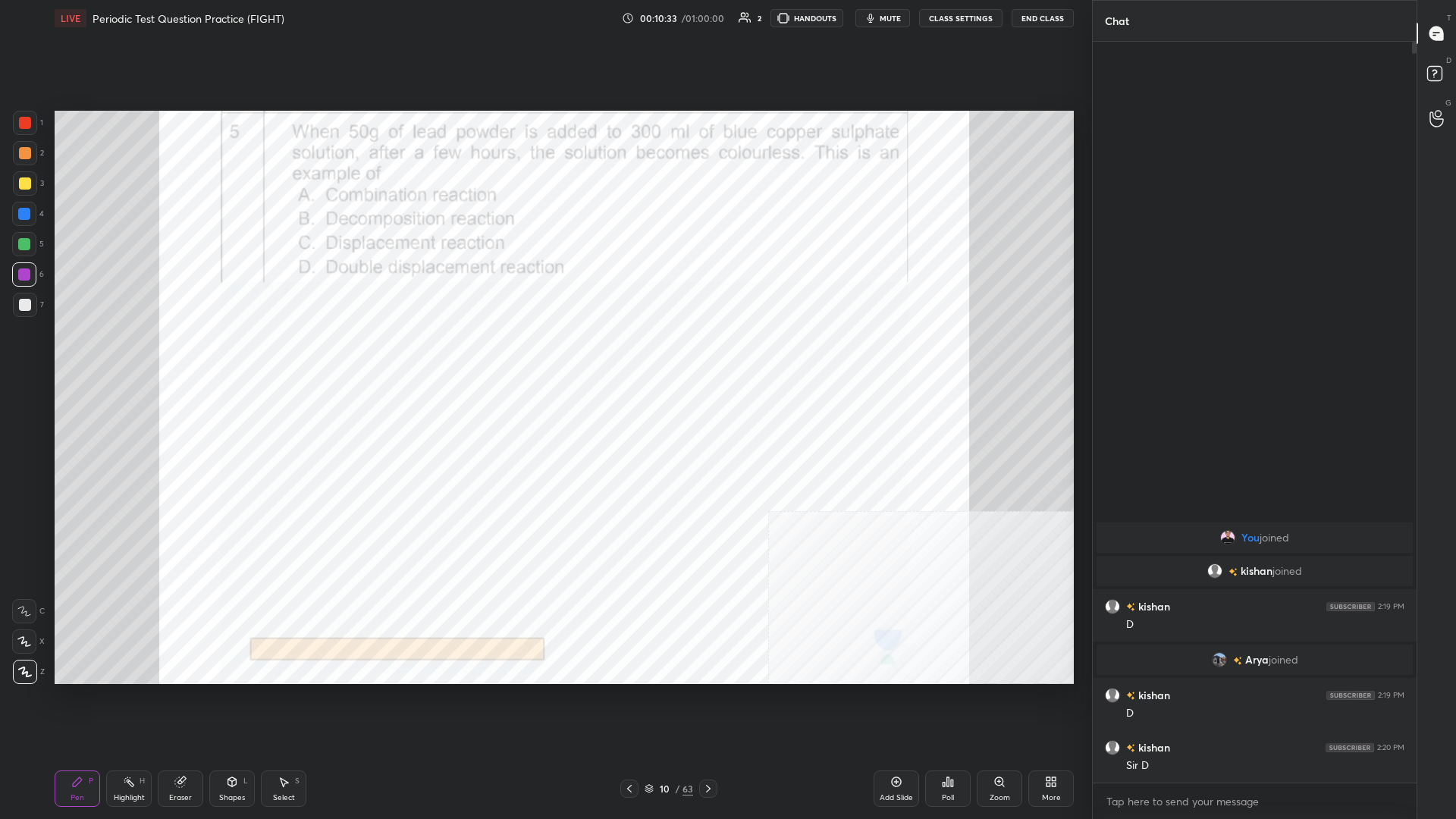 click at bounding box center (24, 214) 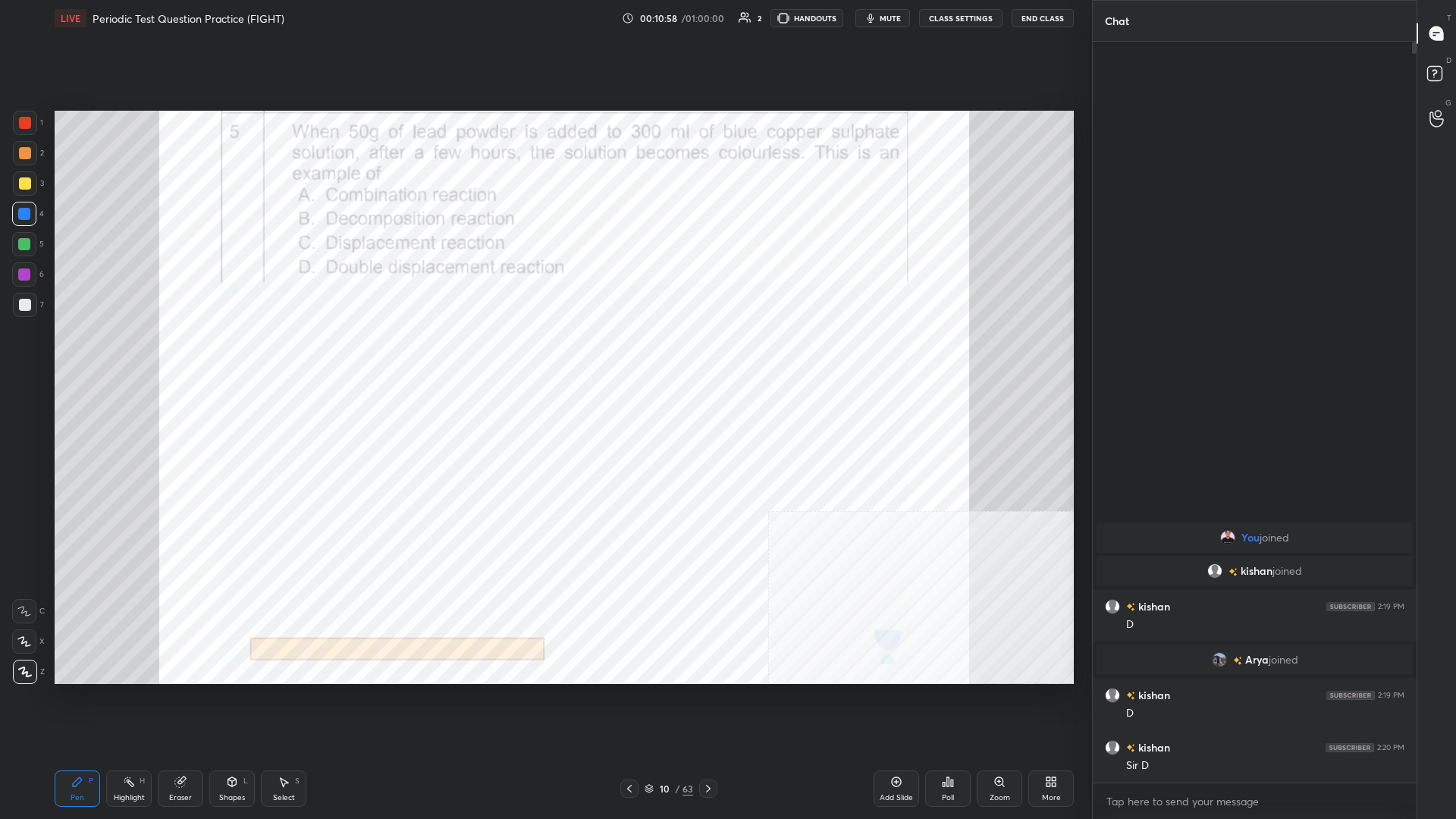 click 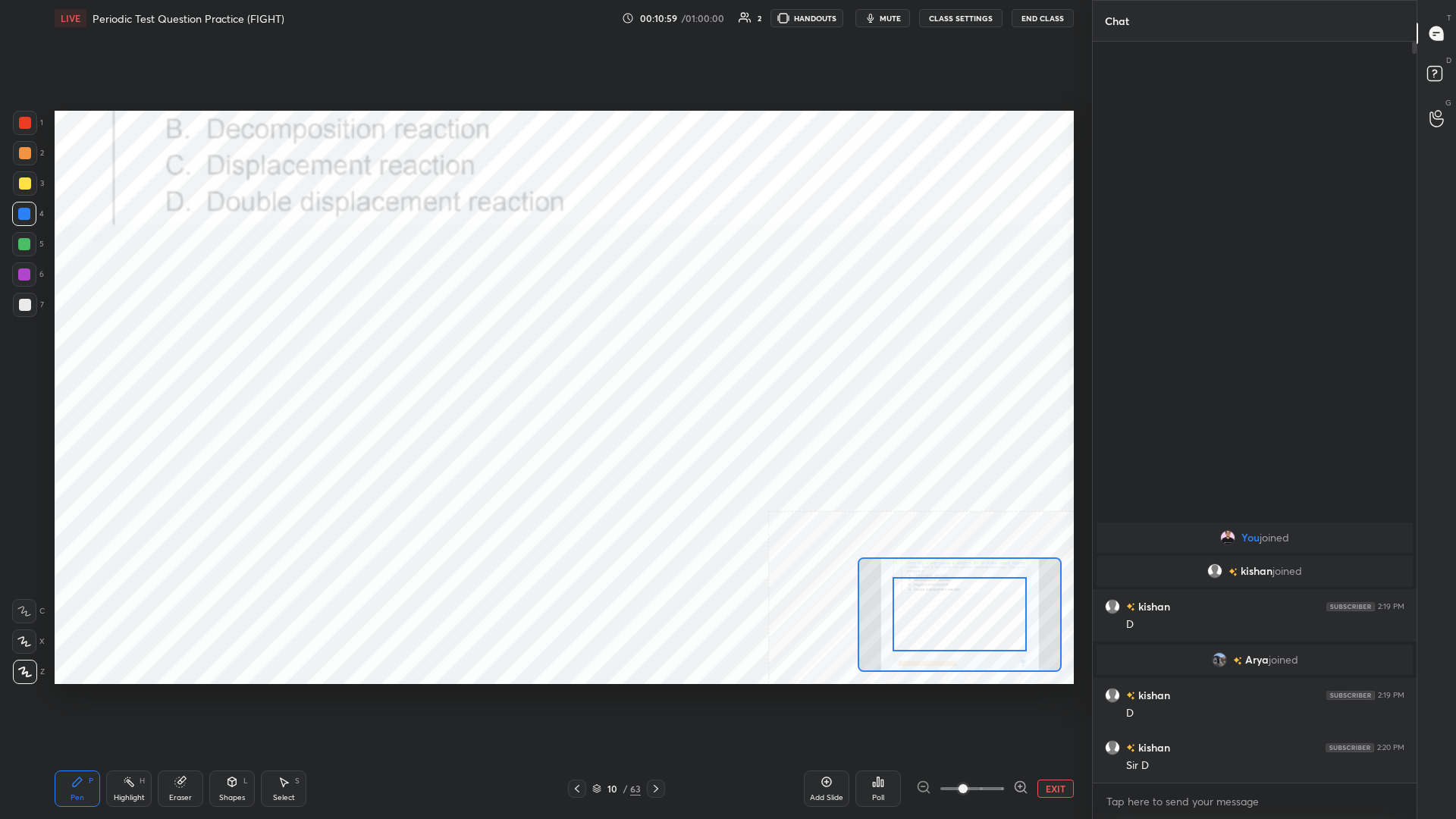 click on "EXIT" at bounding box center [1056, 789] 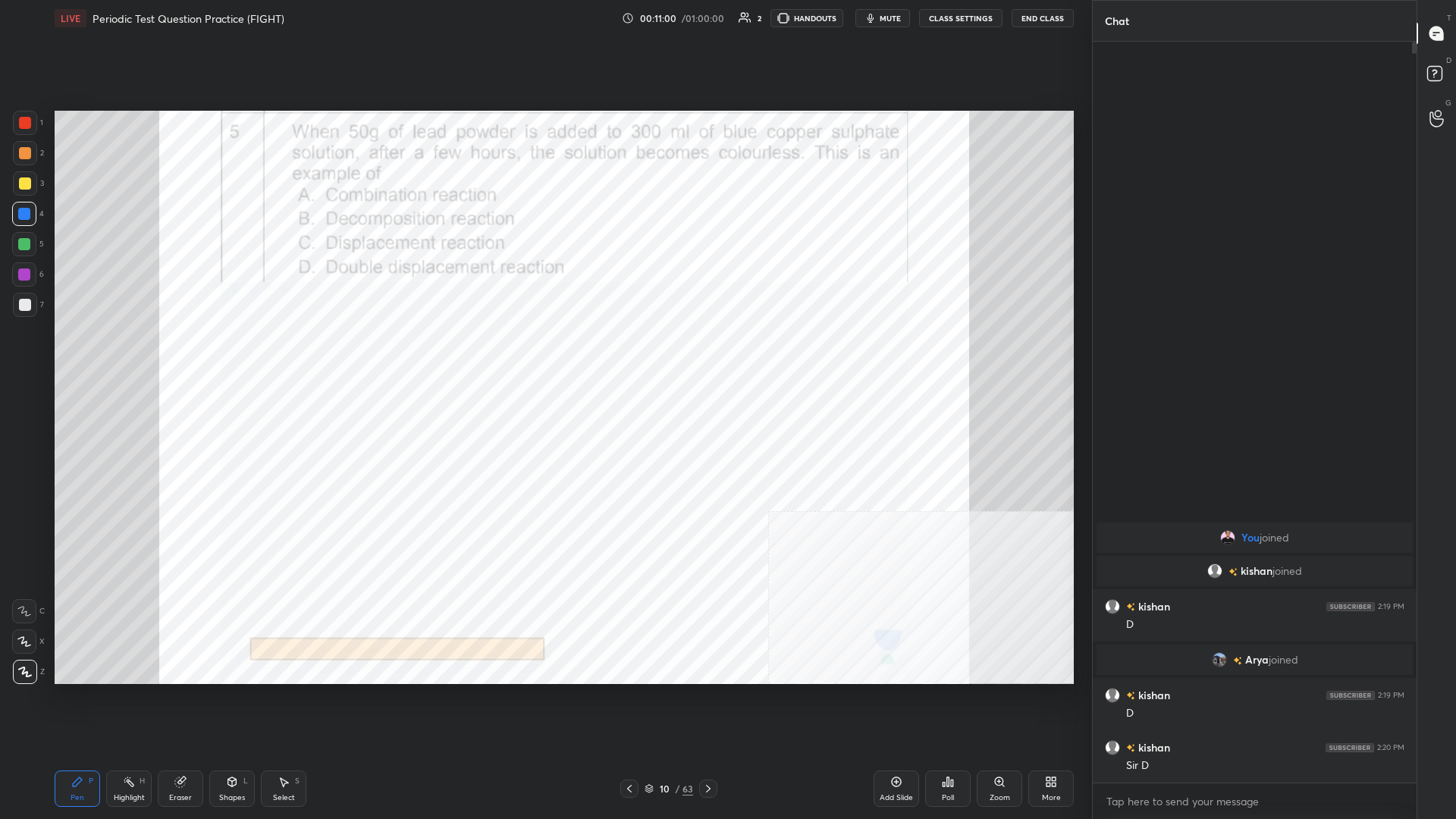 click 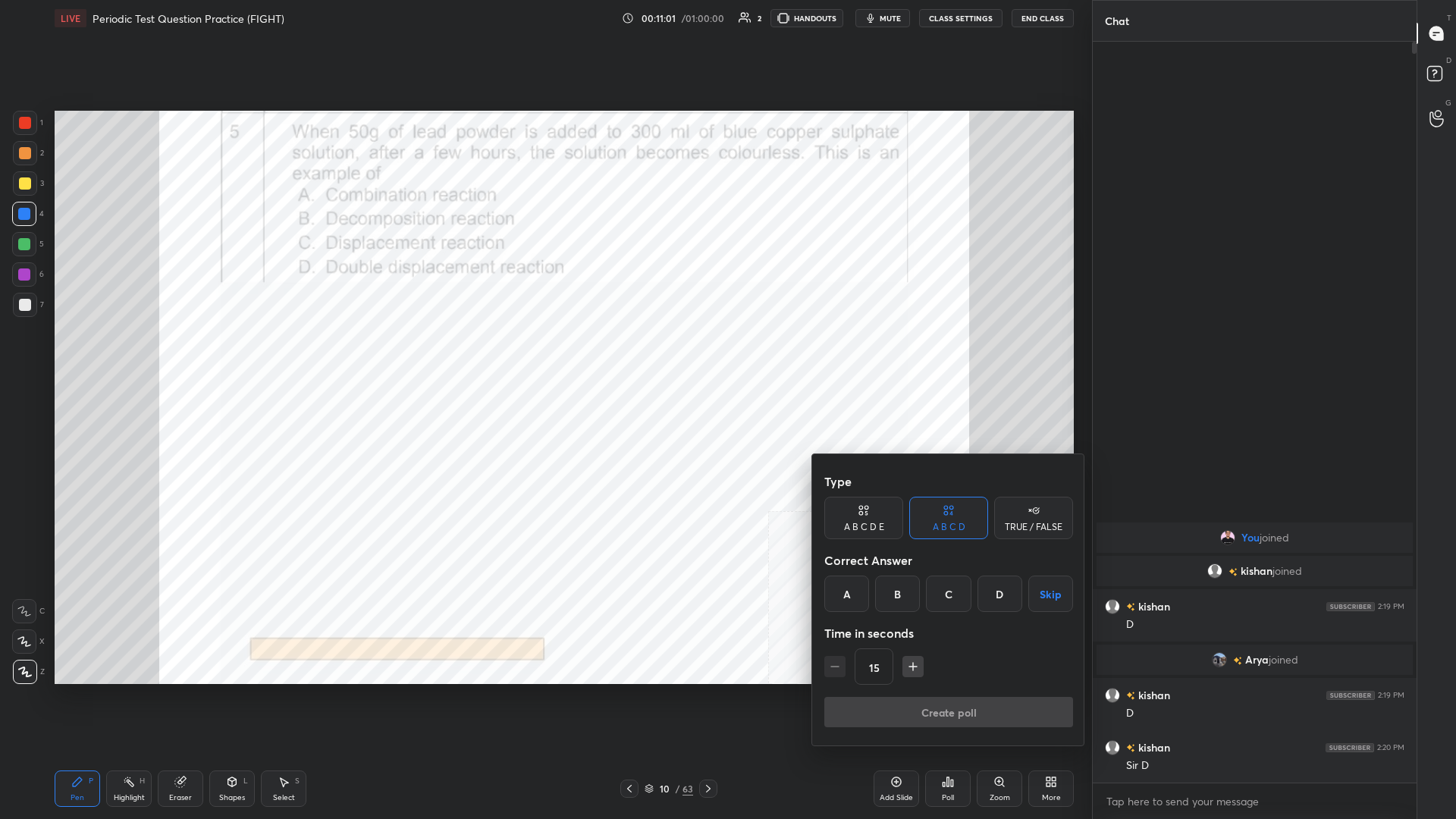 click on "C" at bounding box center [948, 594] 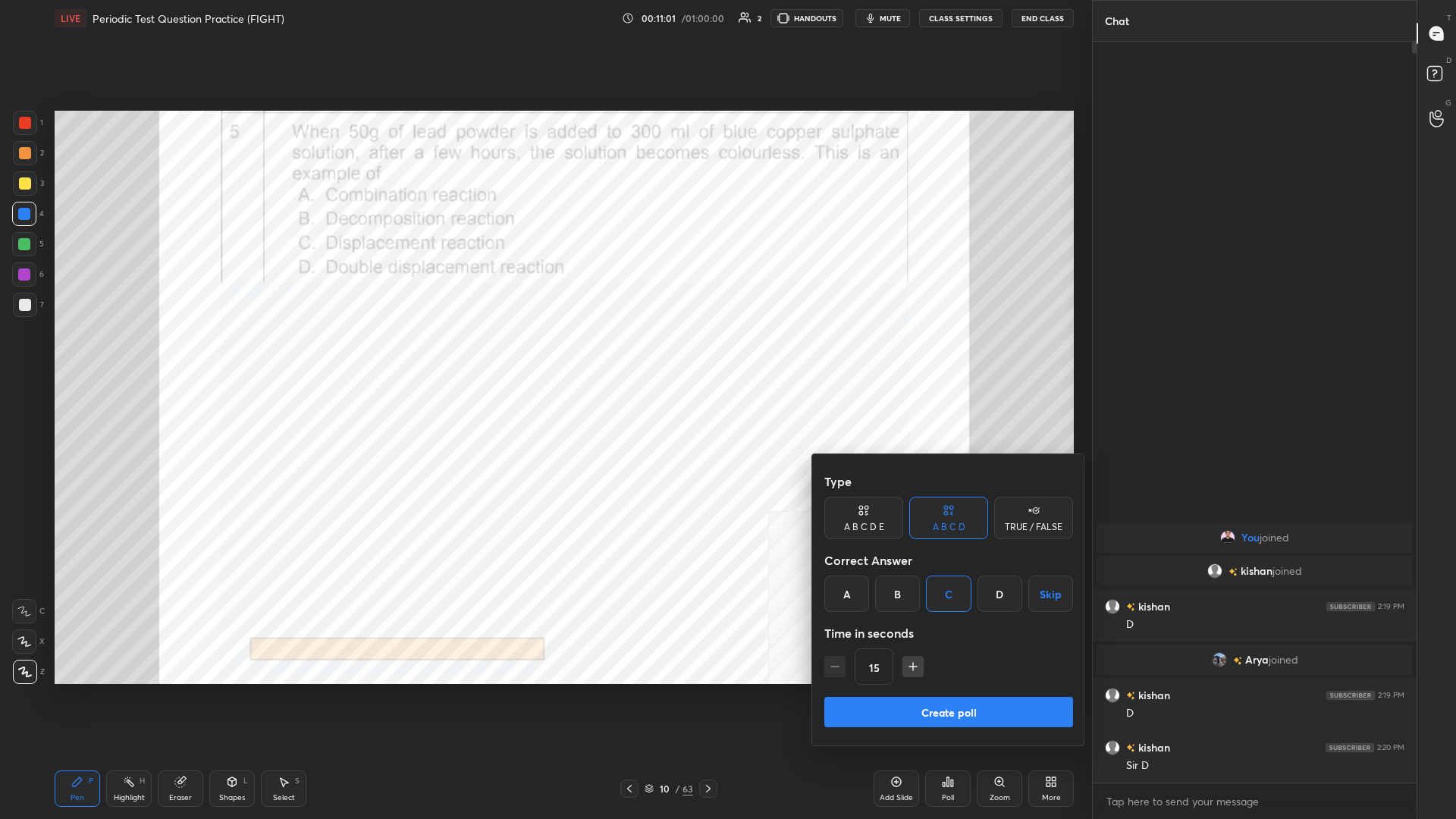 click on "Create poll" at bounding box center [949, 712] 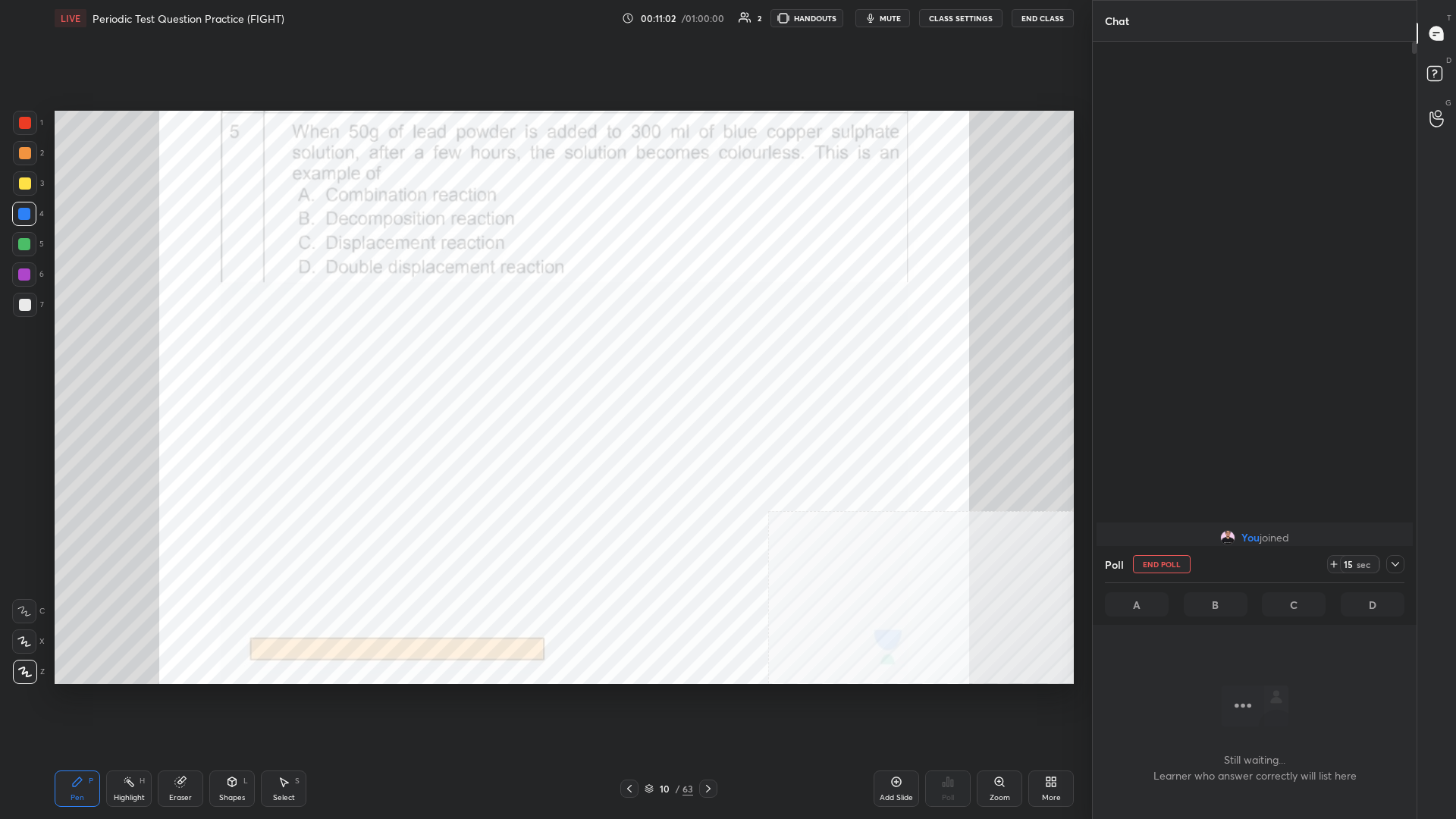 scroll, scrollTop: 664, scrollLeft: 324, axis: both 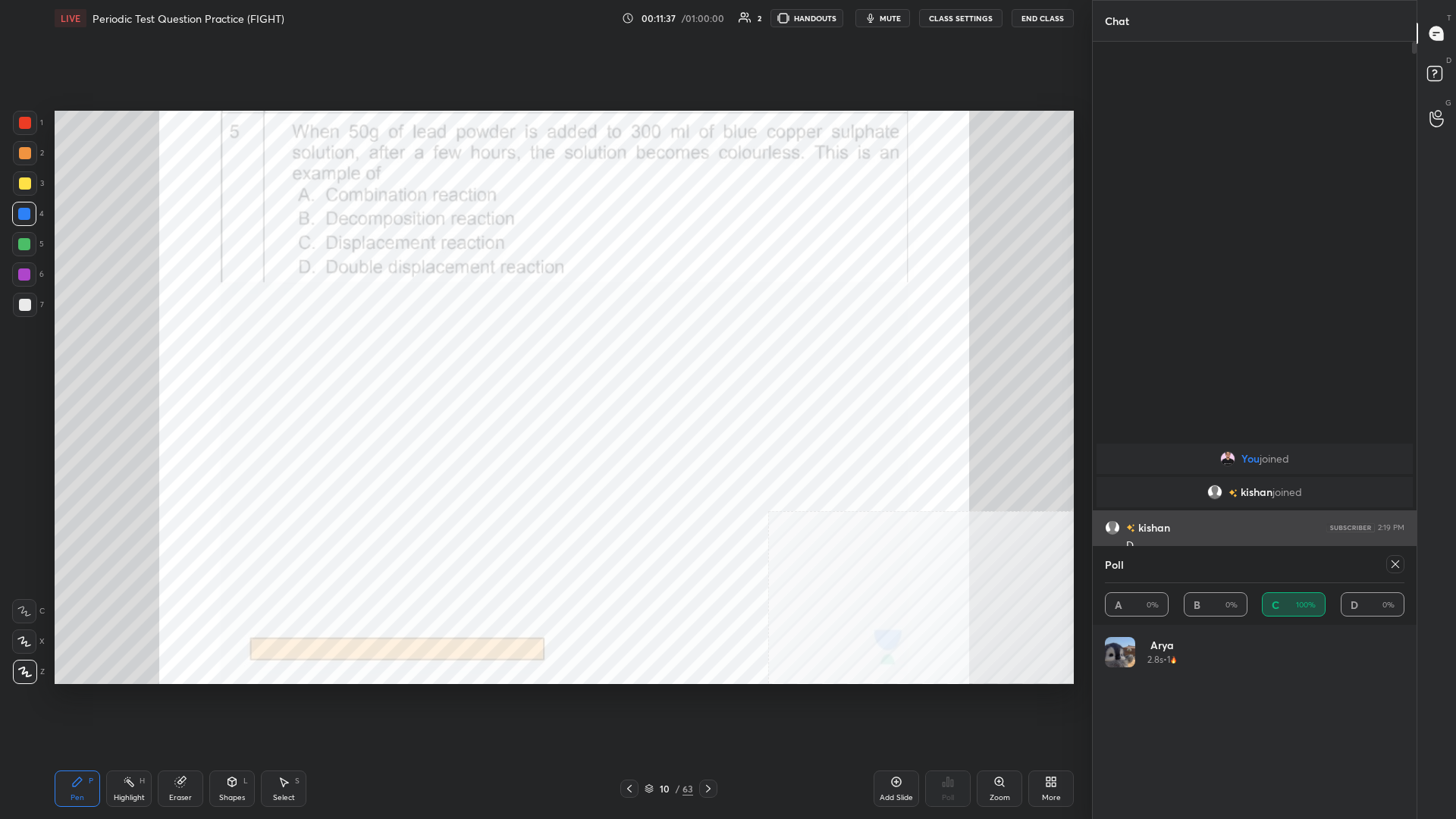 click at bounding box center [1395, 564] 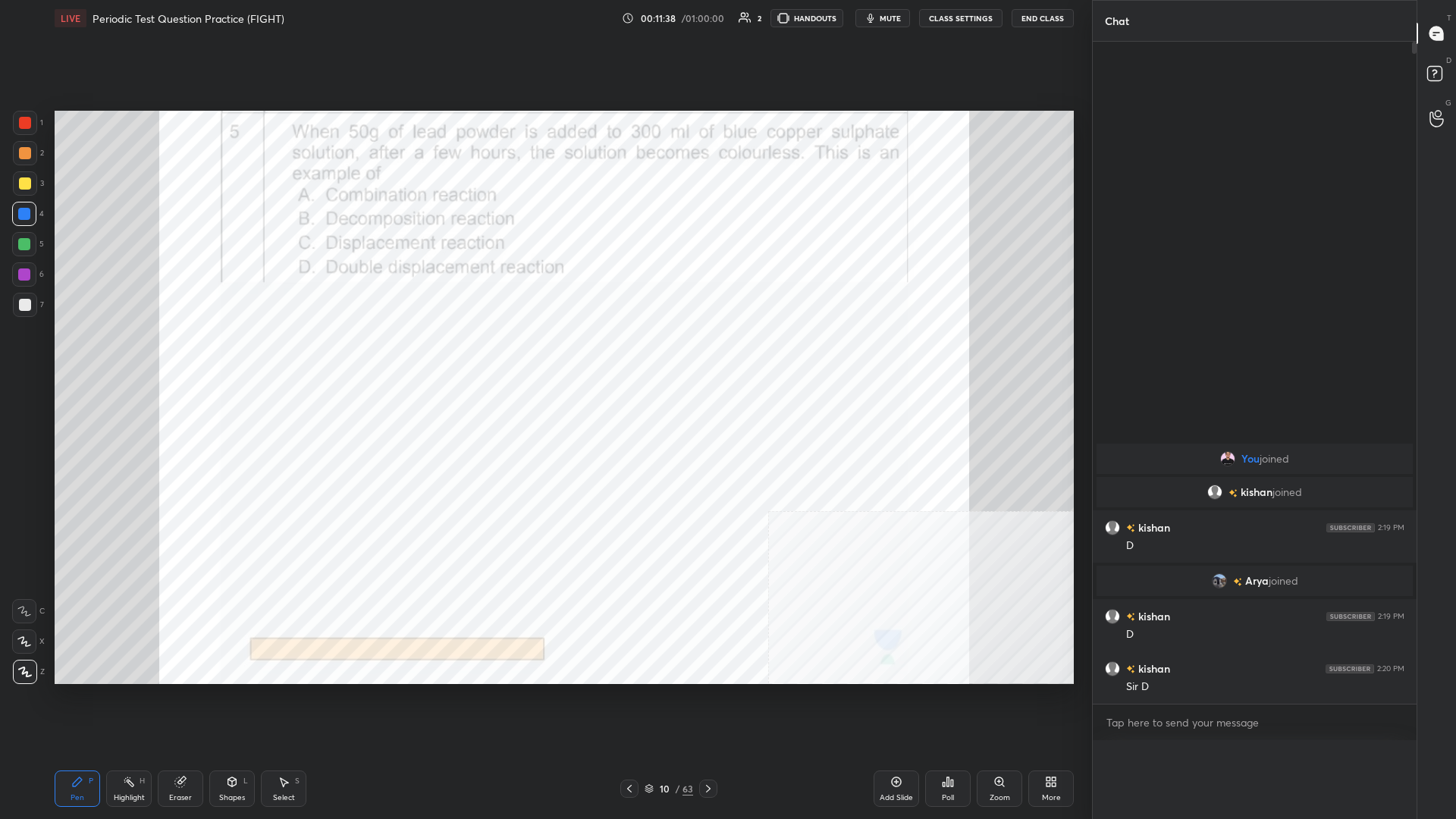 scroll, scrollTop: 0, scrollLeft: 0, axis: both 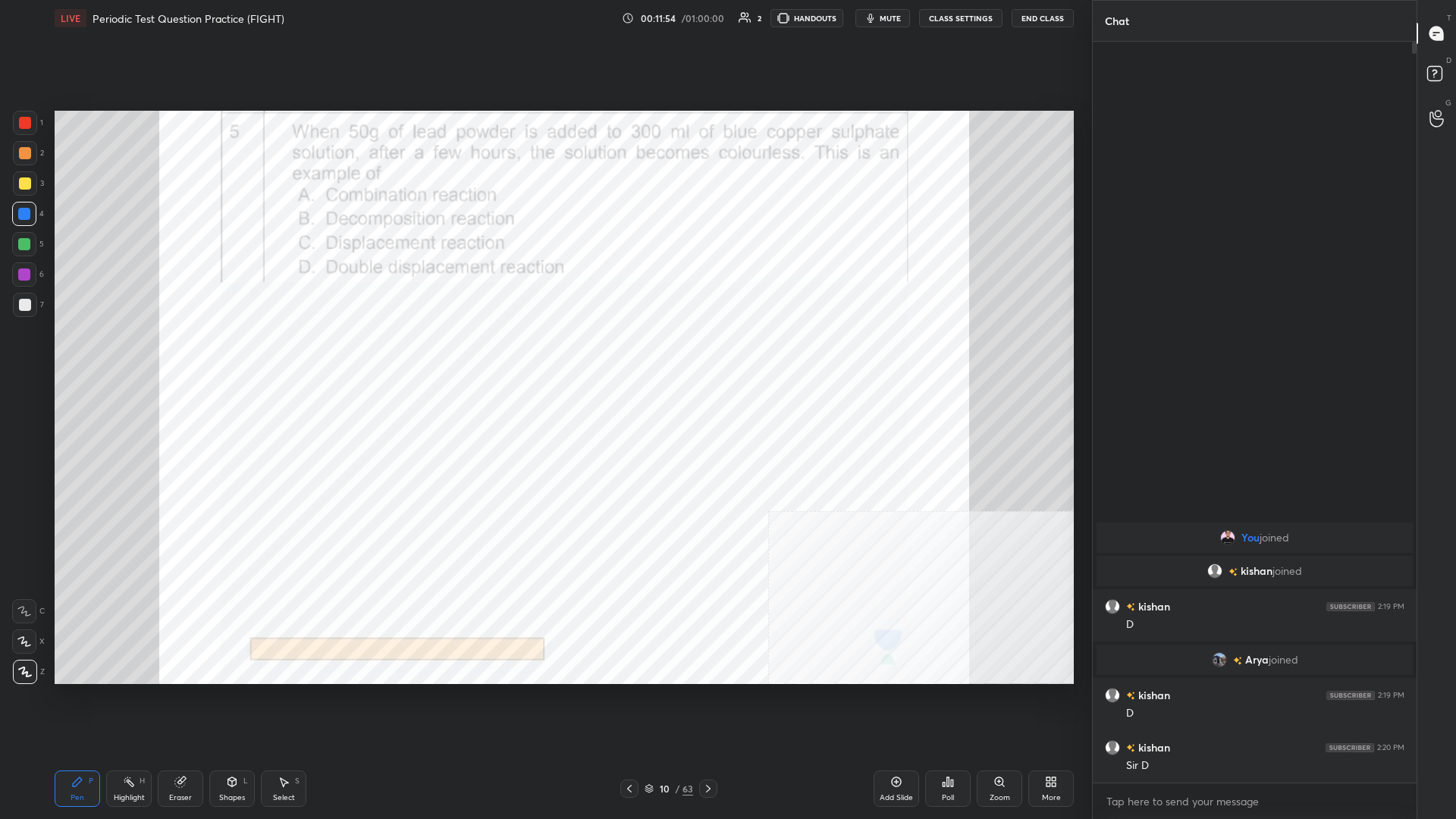 click at bounding box center (24, 275) 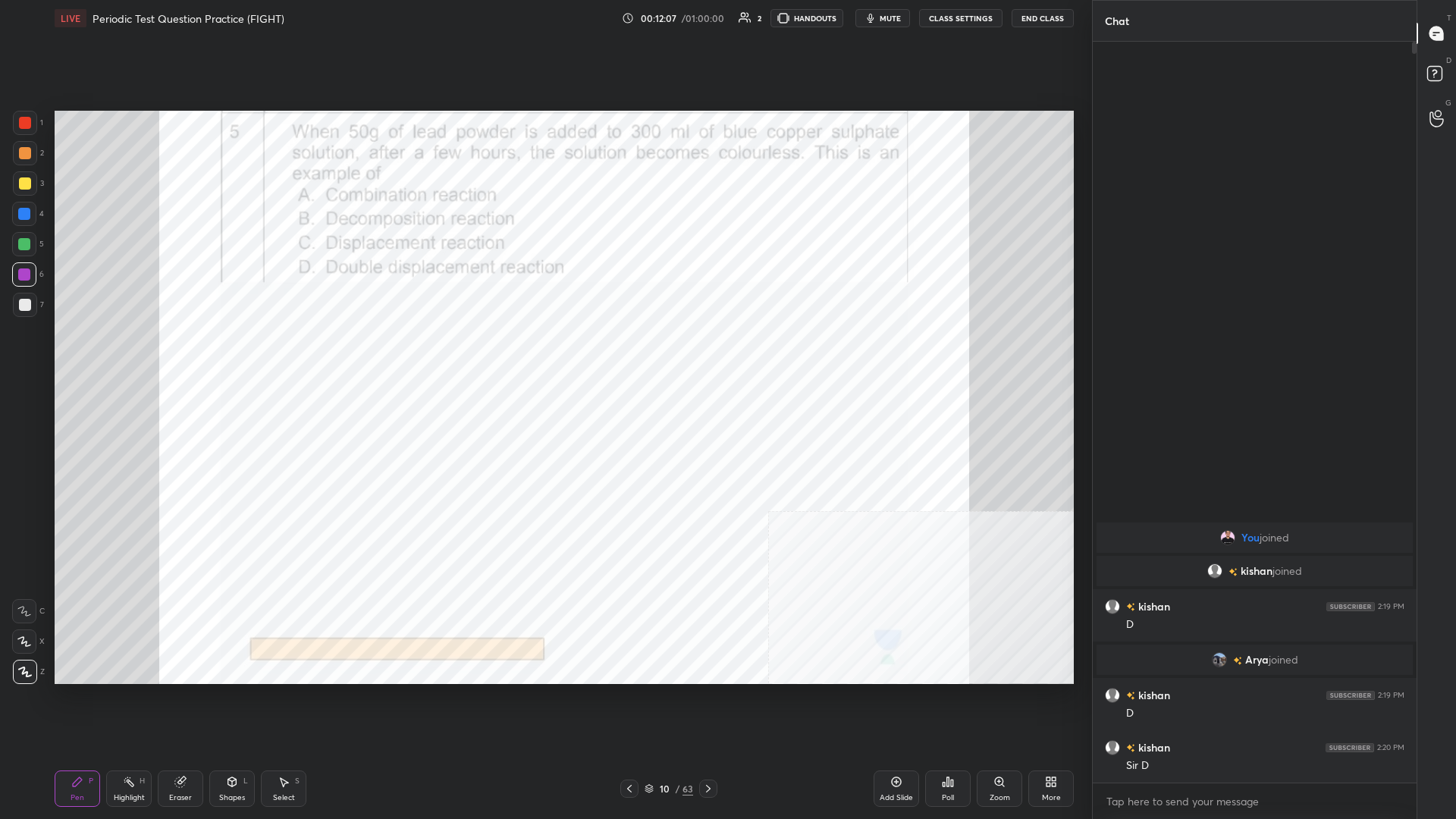 click at bounding box center (24, 214) 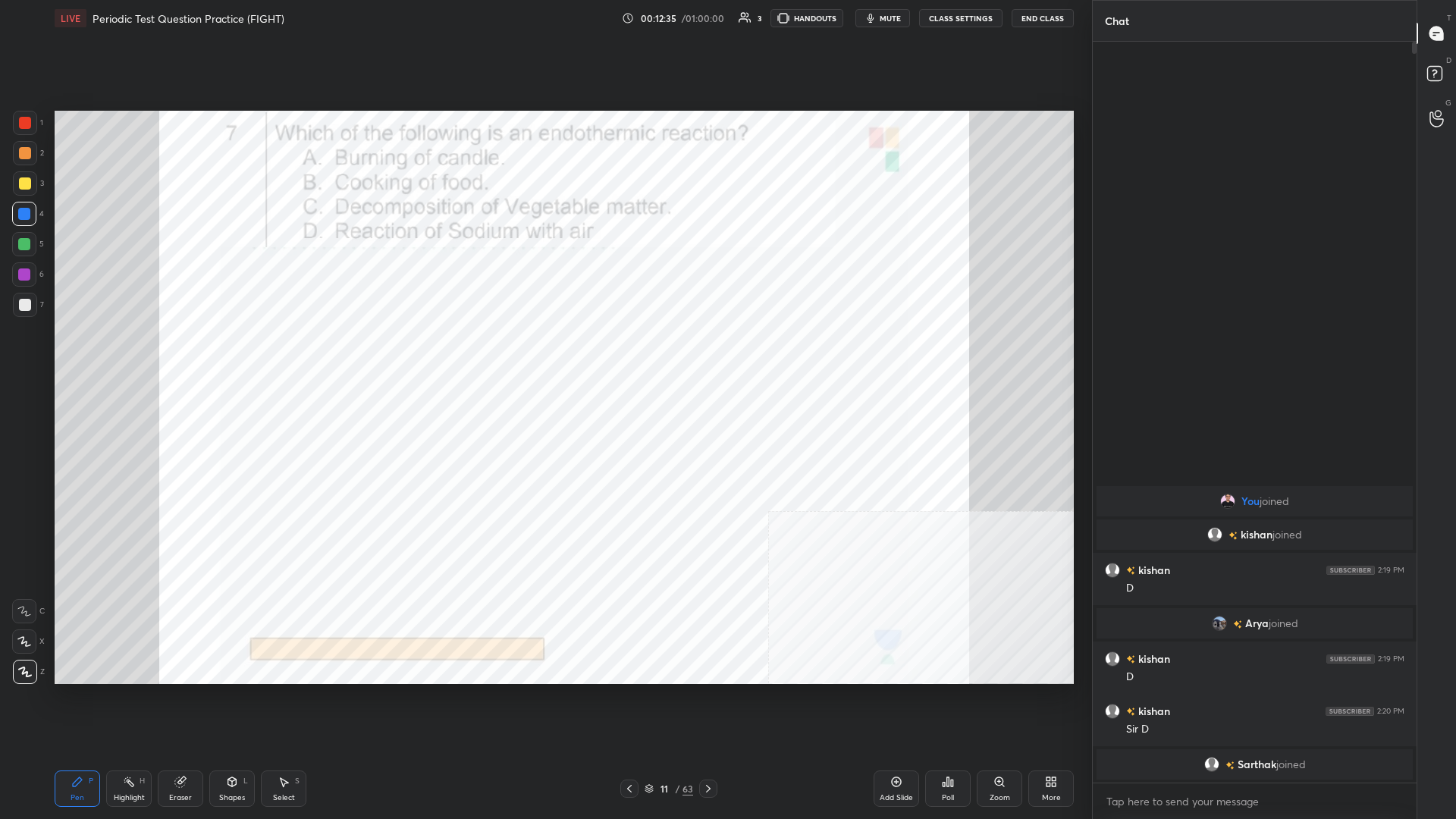 click at bounding box center (24, 275) 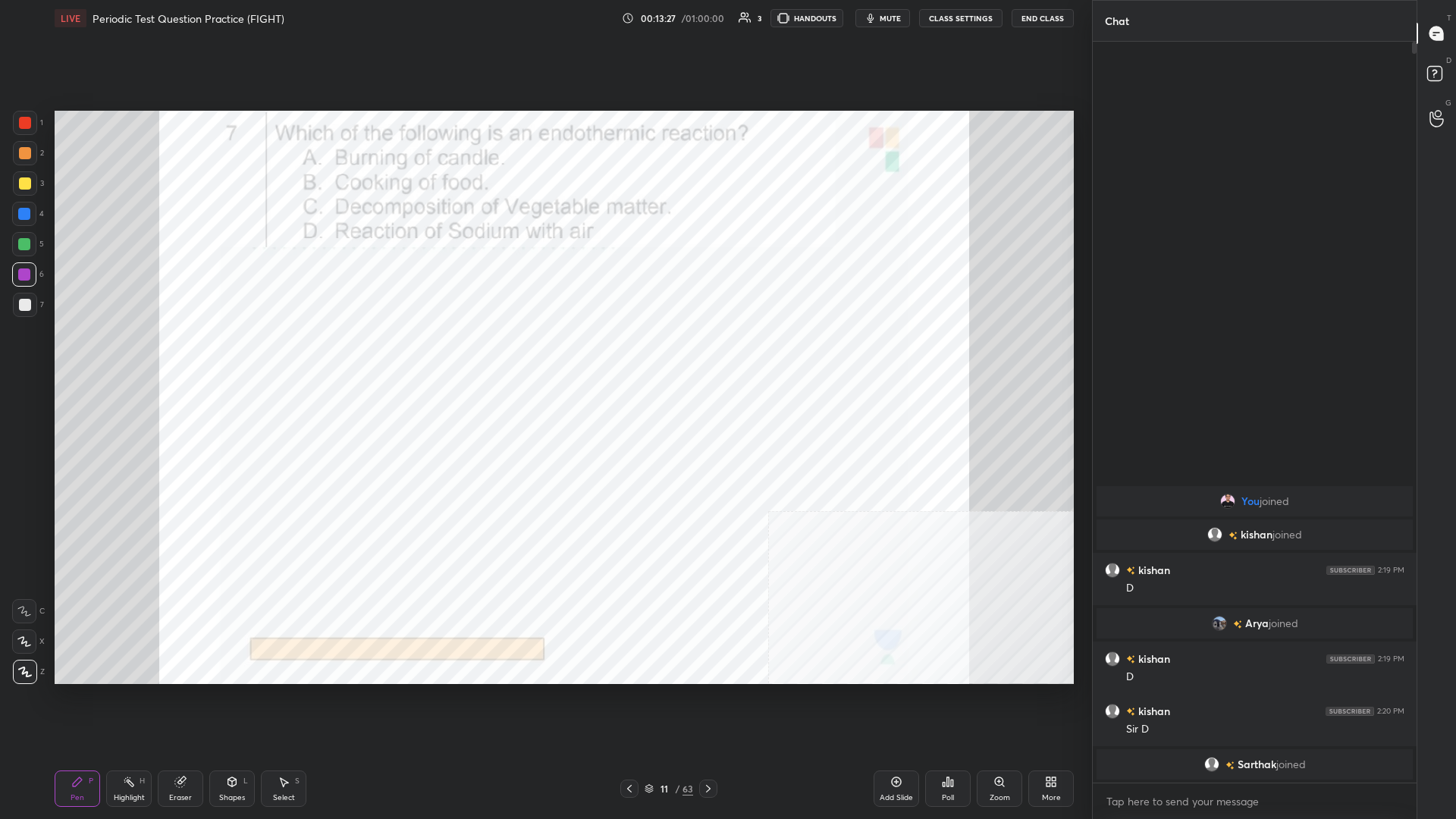 click on "Poll" at bounding box center (948, 789) 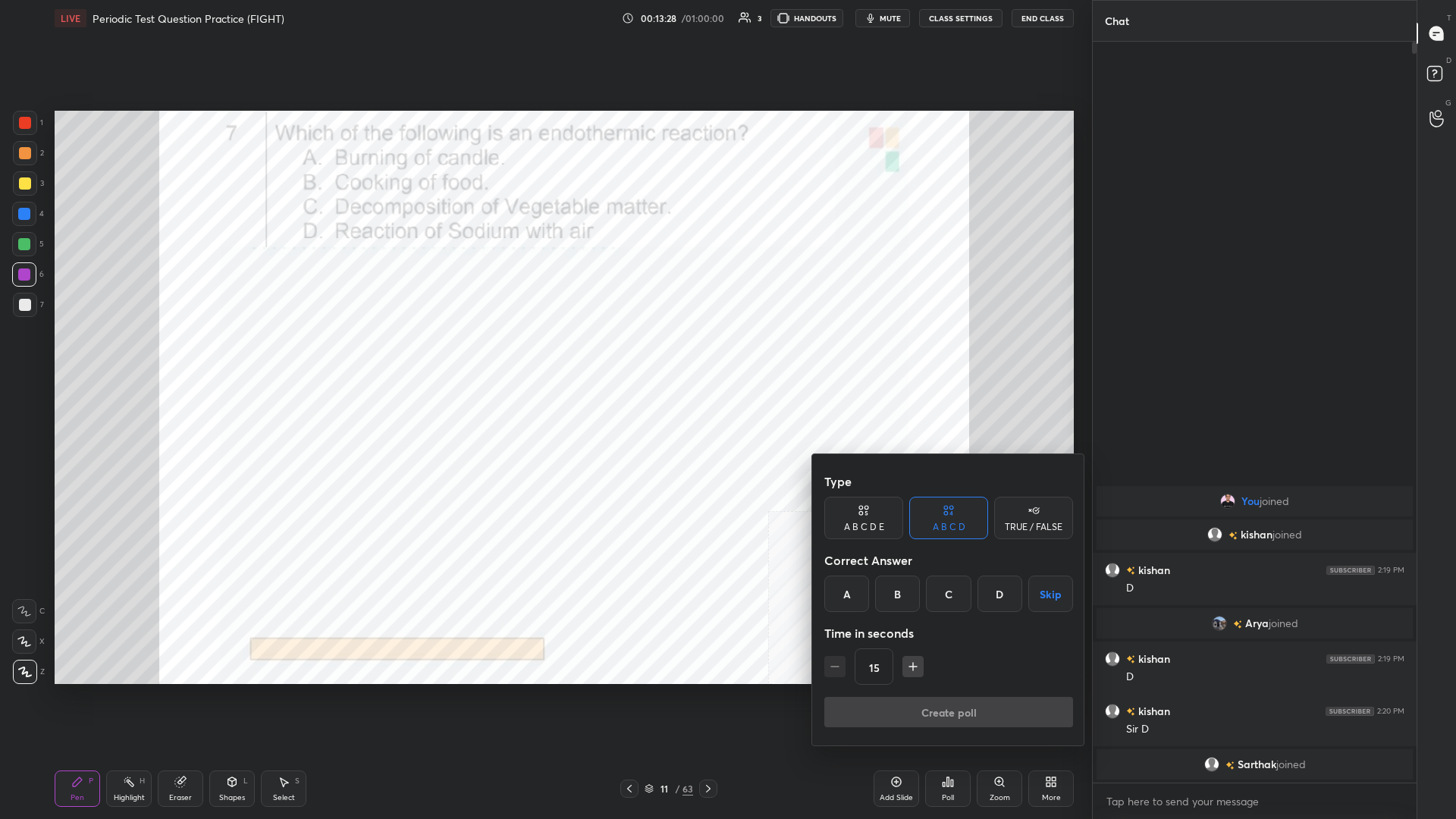 click on "B" at bounding box center [897, 594] 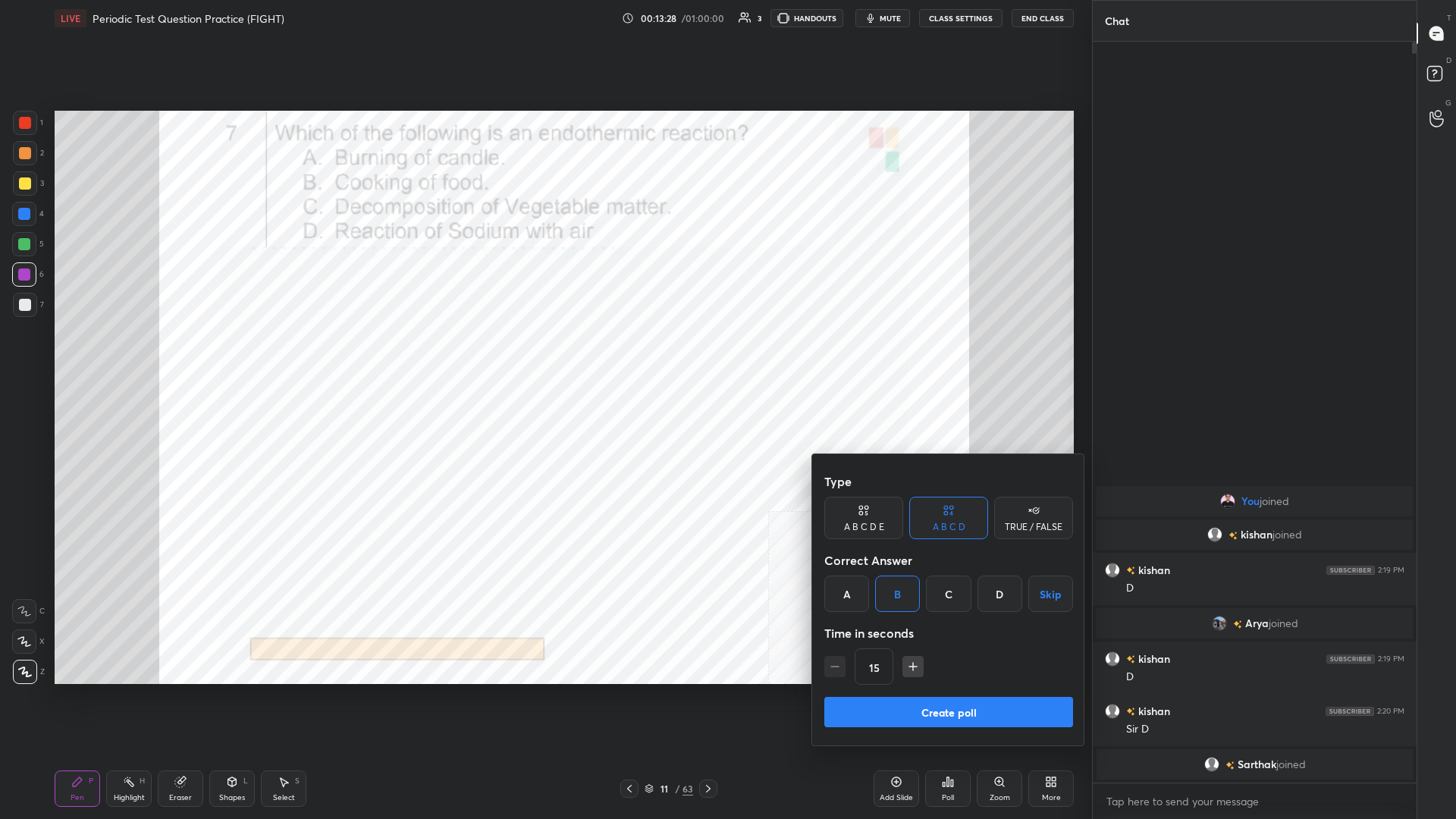 click on "Create poll" at bounding box center (949, 712) 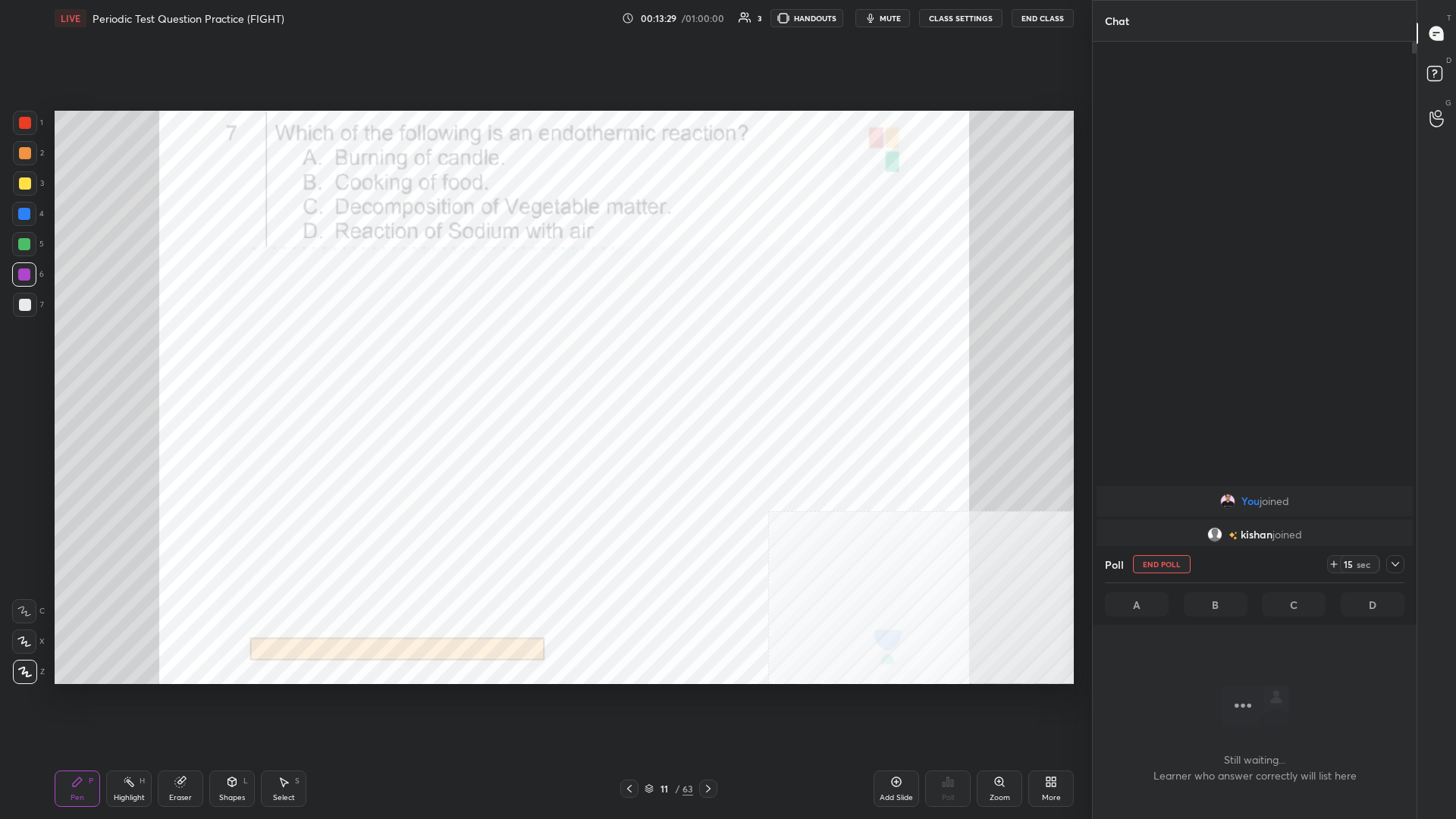 scroll, scrollTop: 701, scrollLeft: 324, axis: both 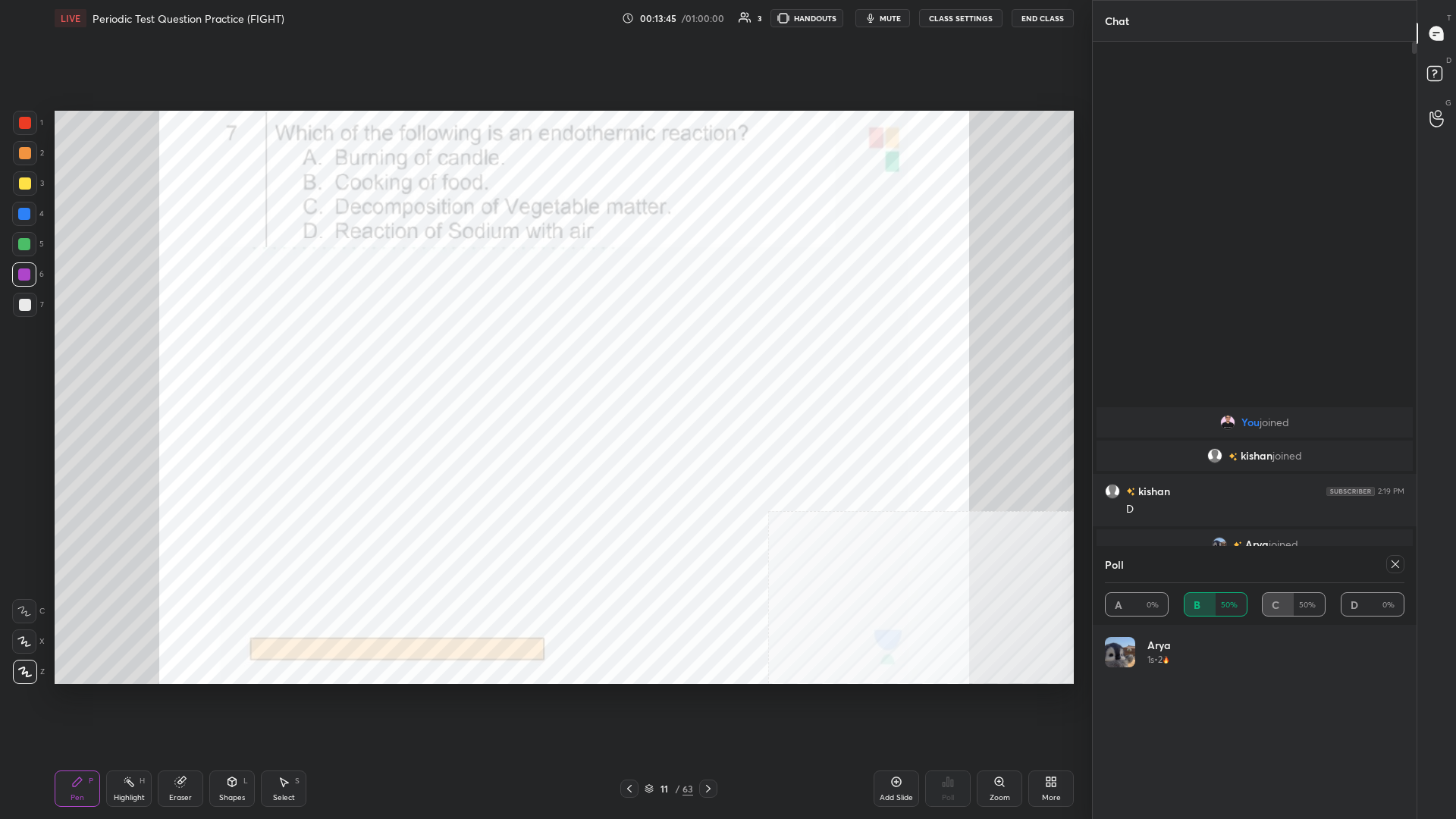 click 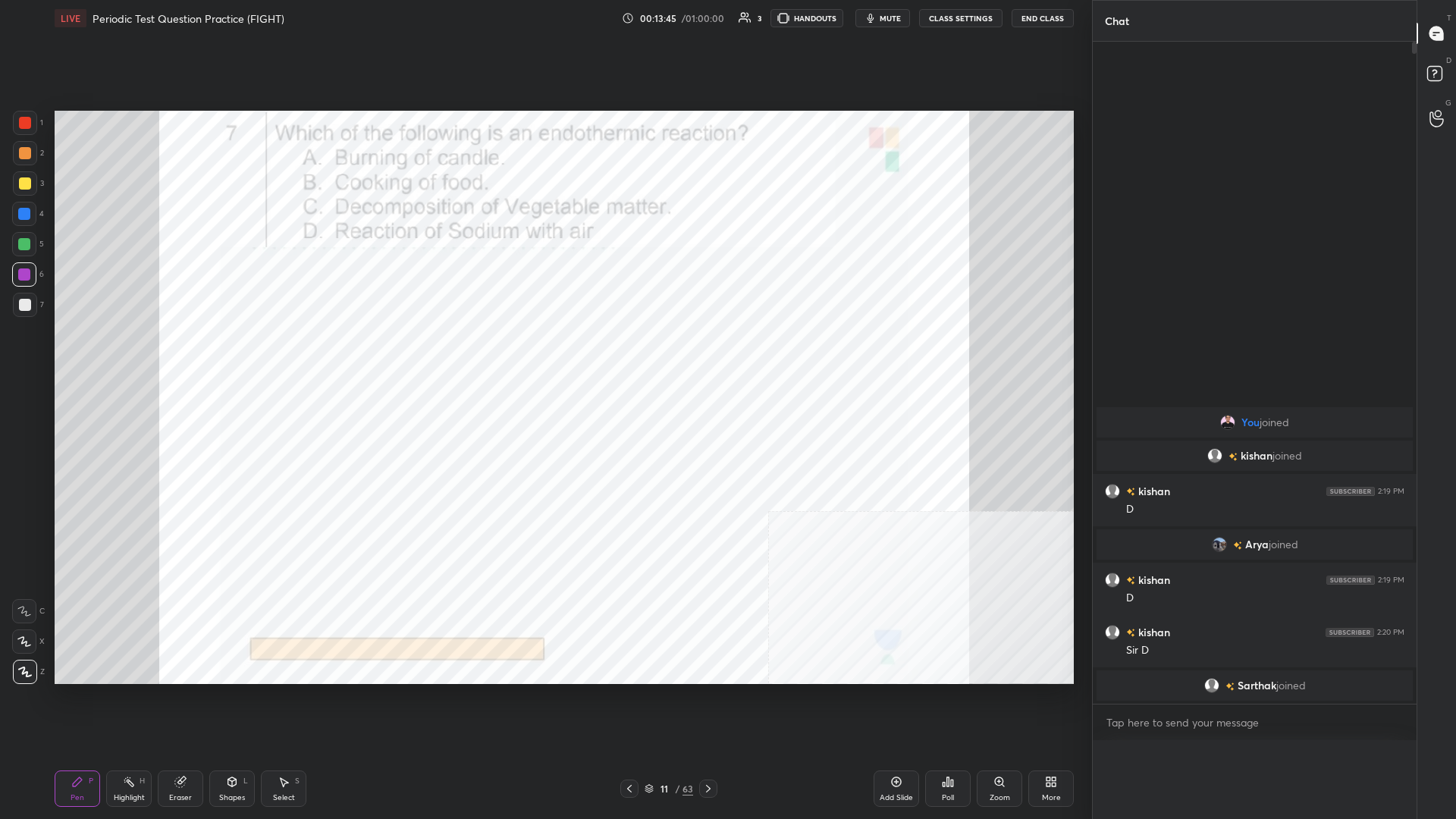 scroll, scrollTop: 0, scrollLeft: 0, axis: both 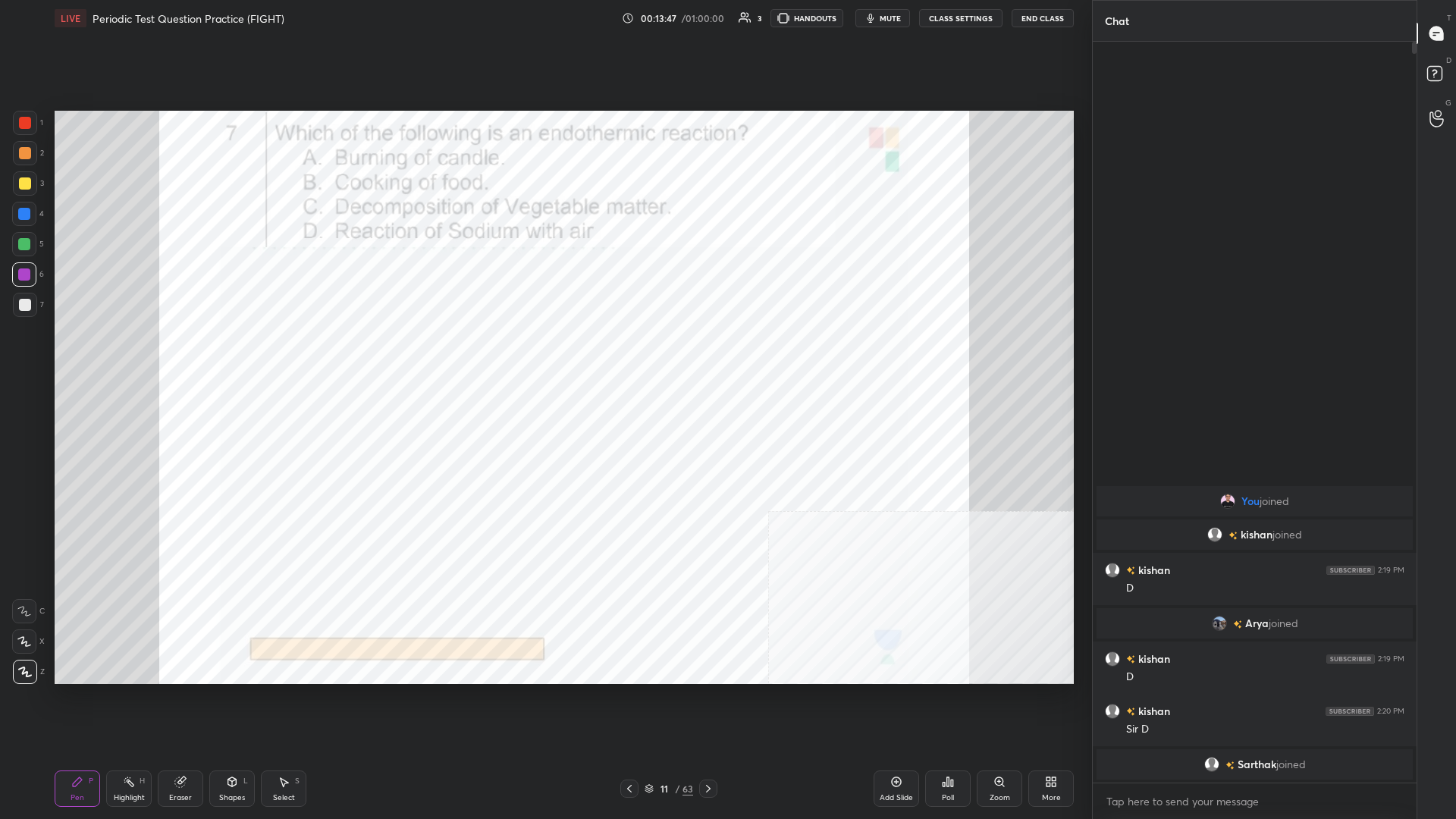 click at bounding box center (24, 214) 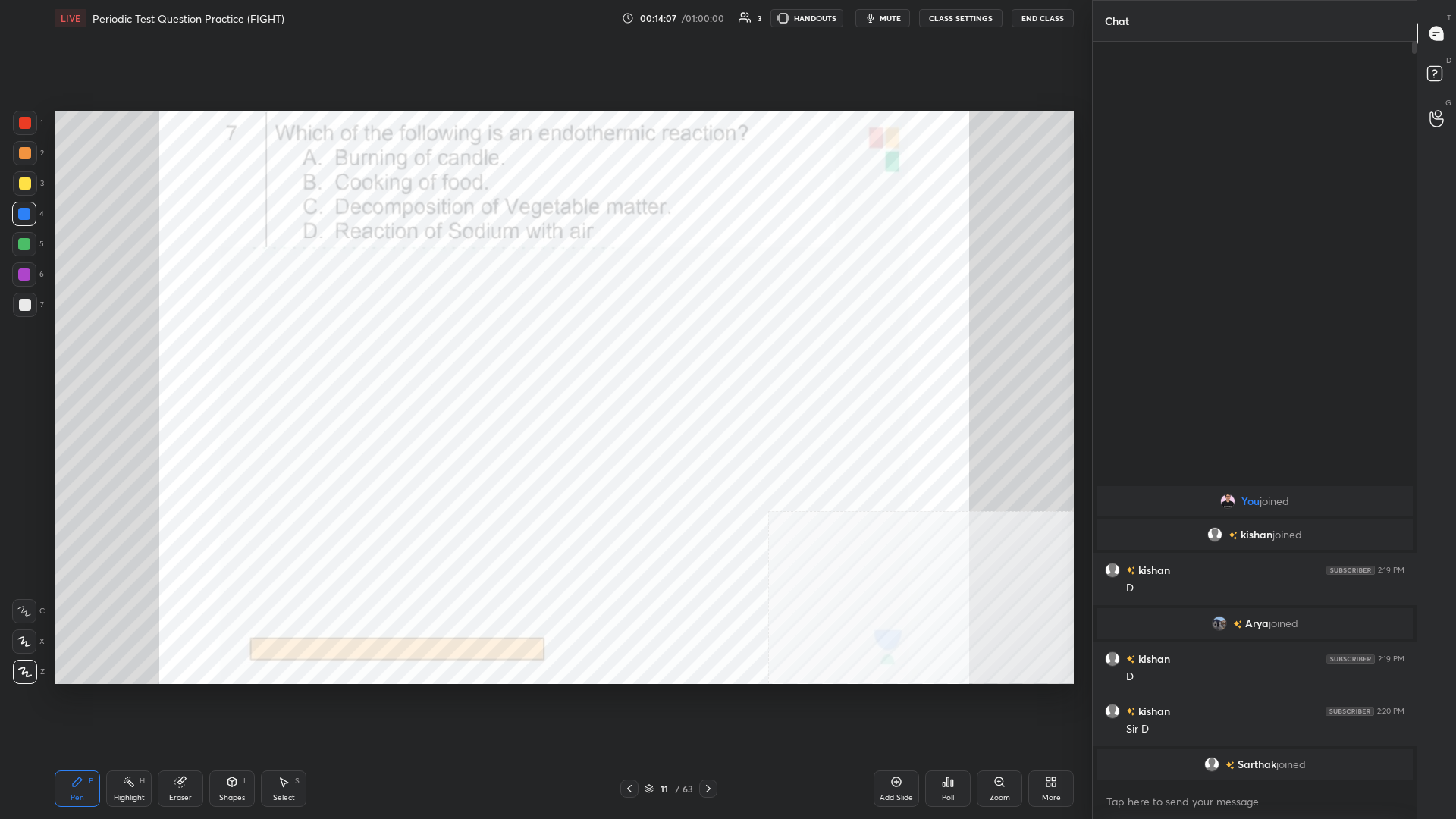 click on "You  joined [PERSON_NAME]  joined kishan 2:19 PM [PERSON_NAME]  joined kishan 2:19 PM D kishan 2:20 PM [PERSON_NAME]  joined" at bounding box center (1254, 412) 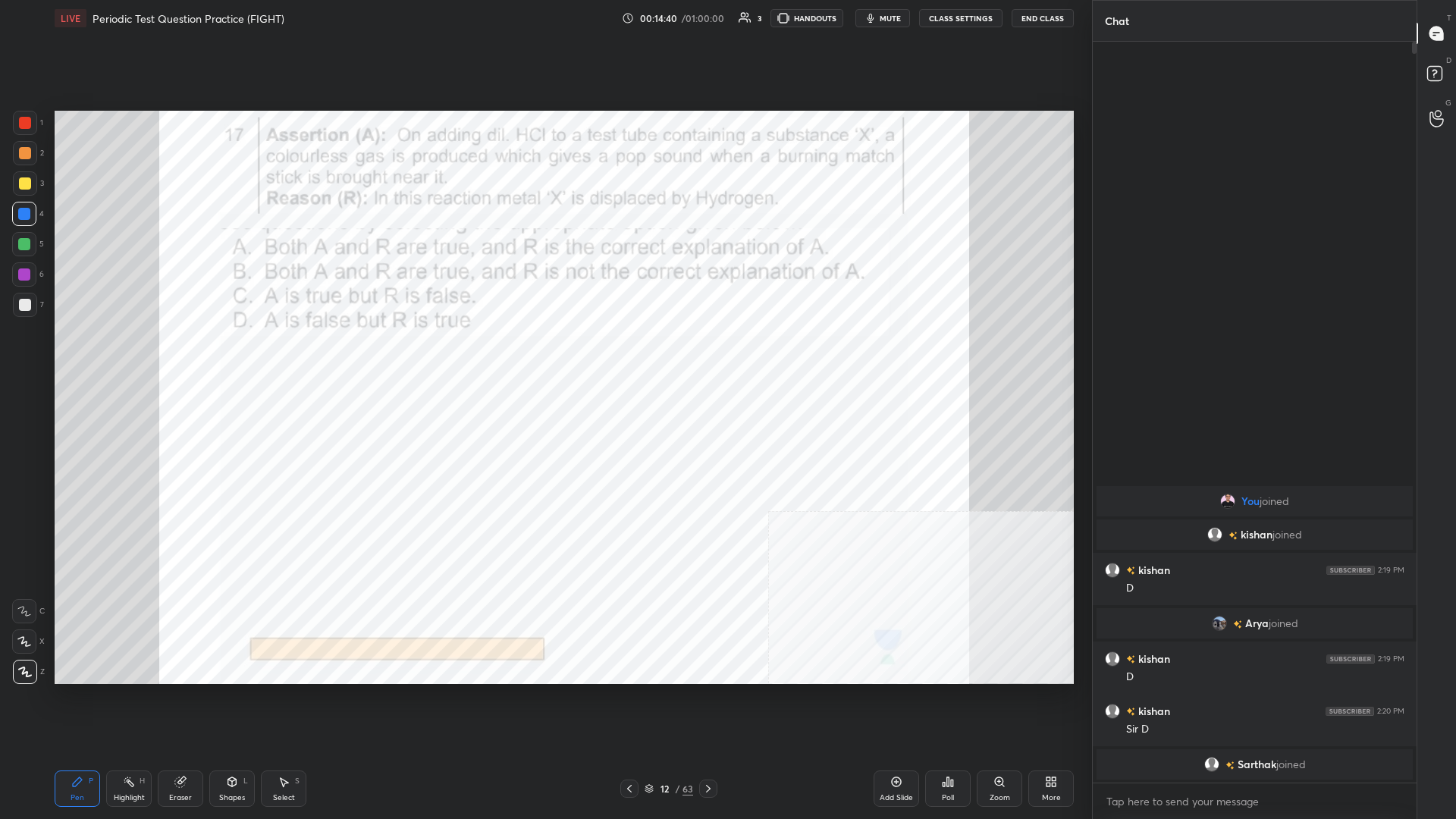 click at bounding box center (24, 275) 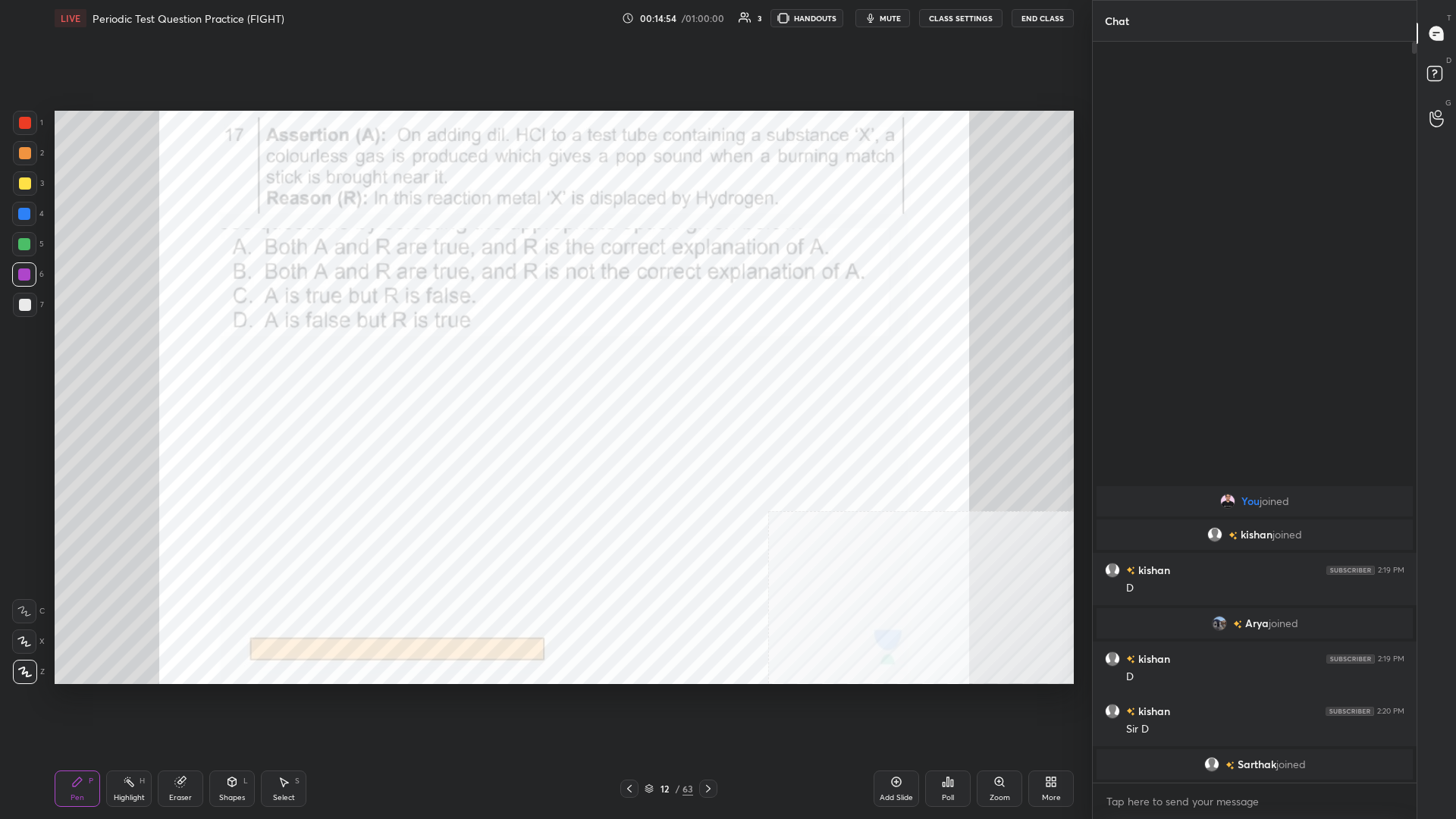 click on "Highlight" at bounding box center (129, 798) 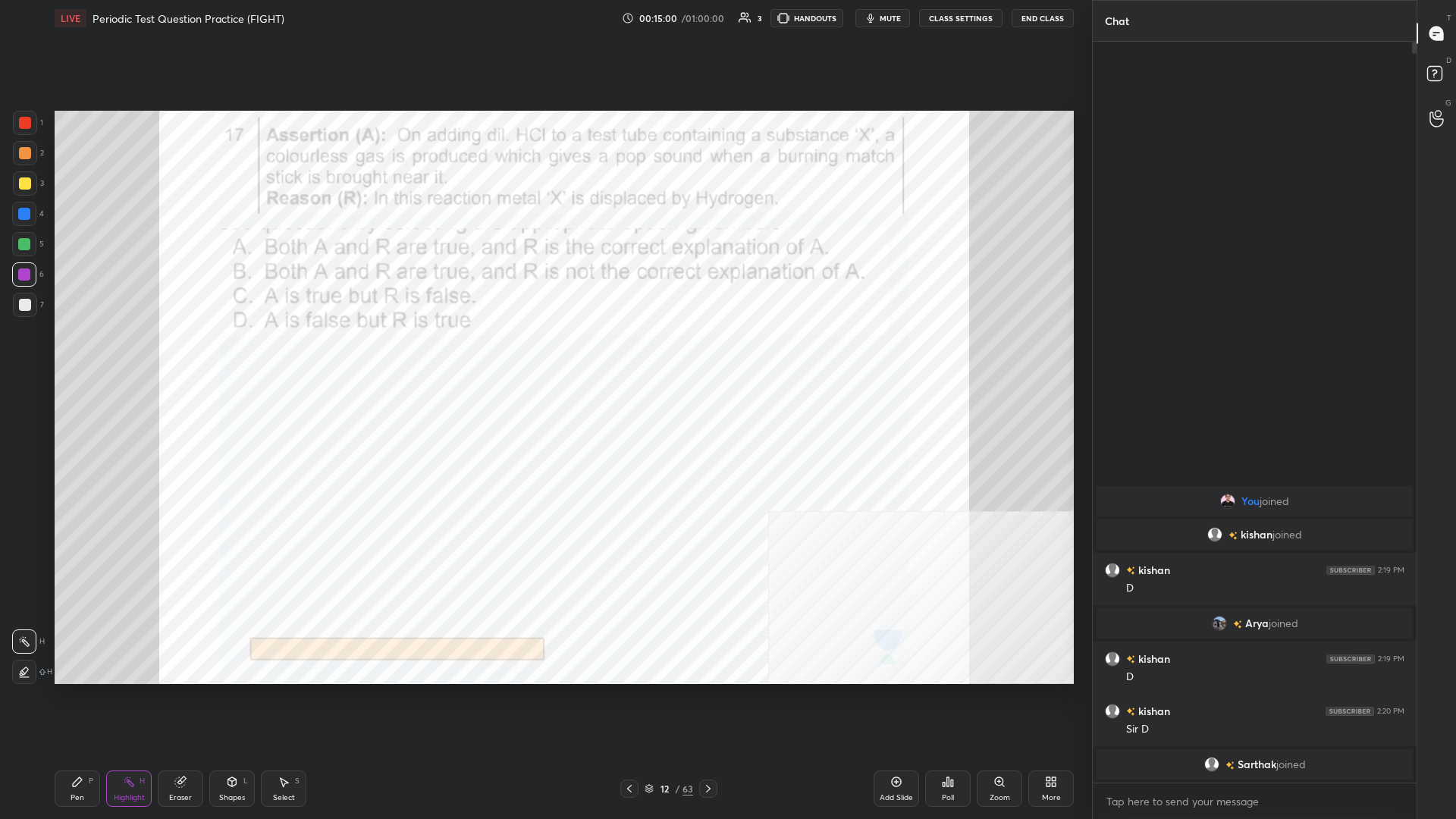click on "Pen P" at bounding box center [77, 789] 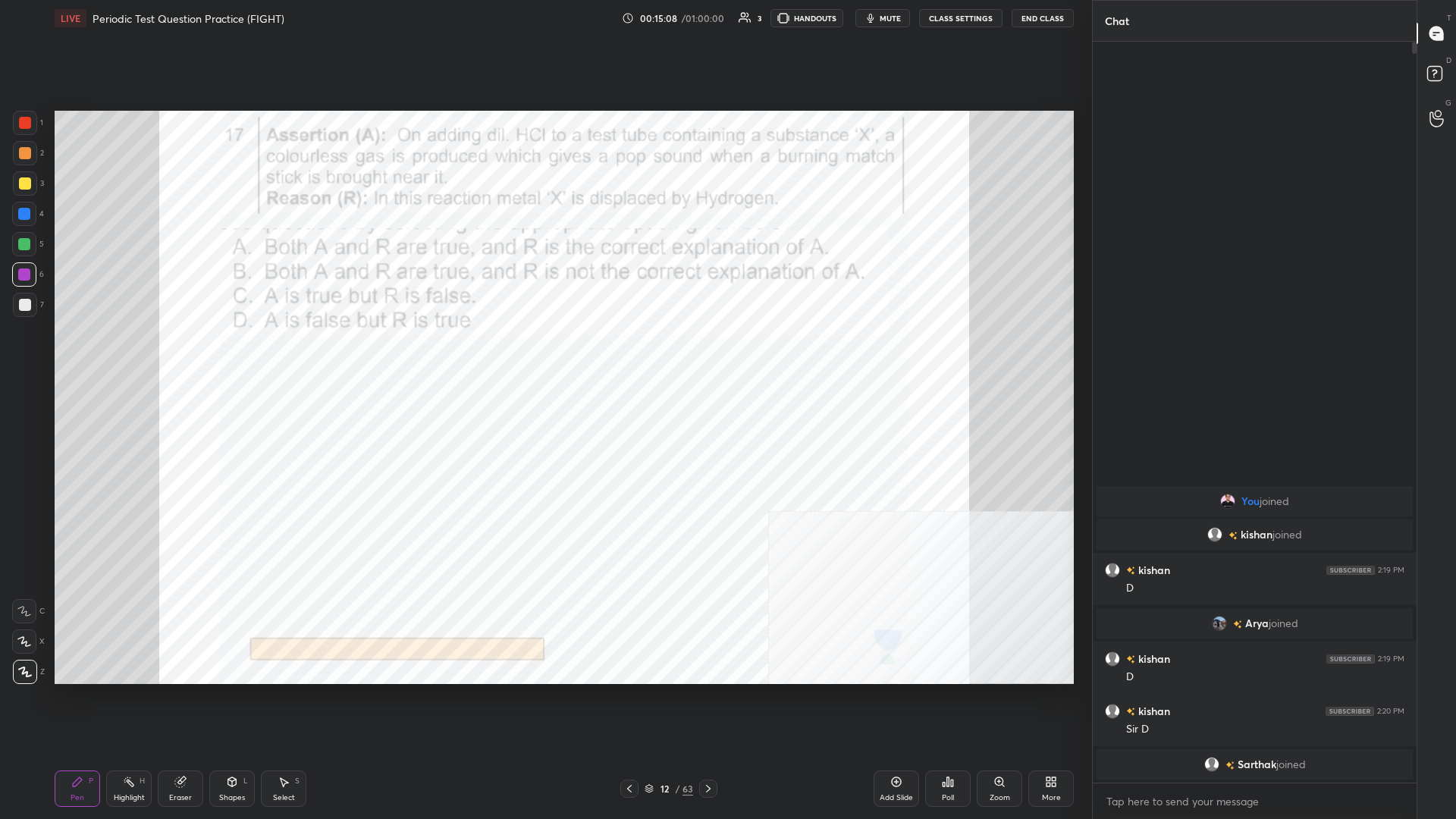 click on "Poll" at bounding box center [948, 789] 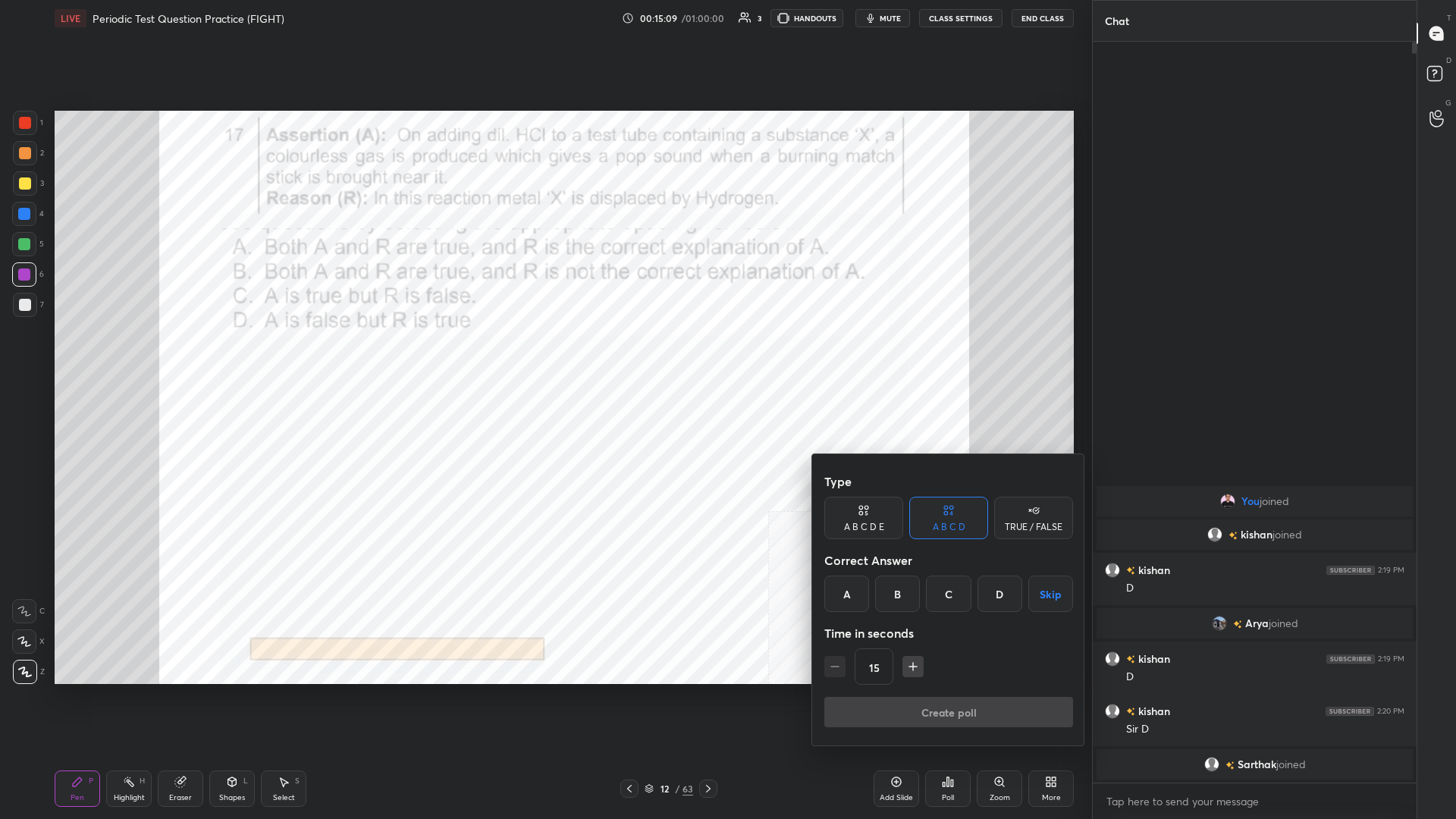click on "C" at bounding box center [948, 594] 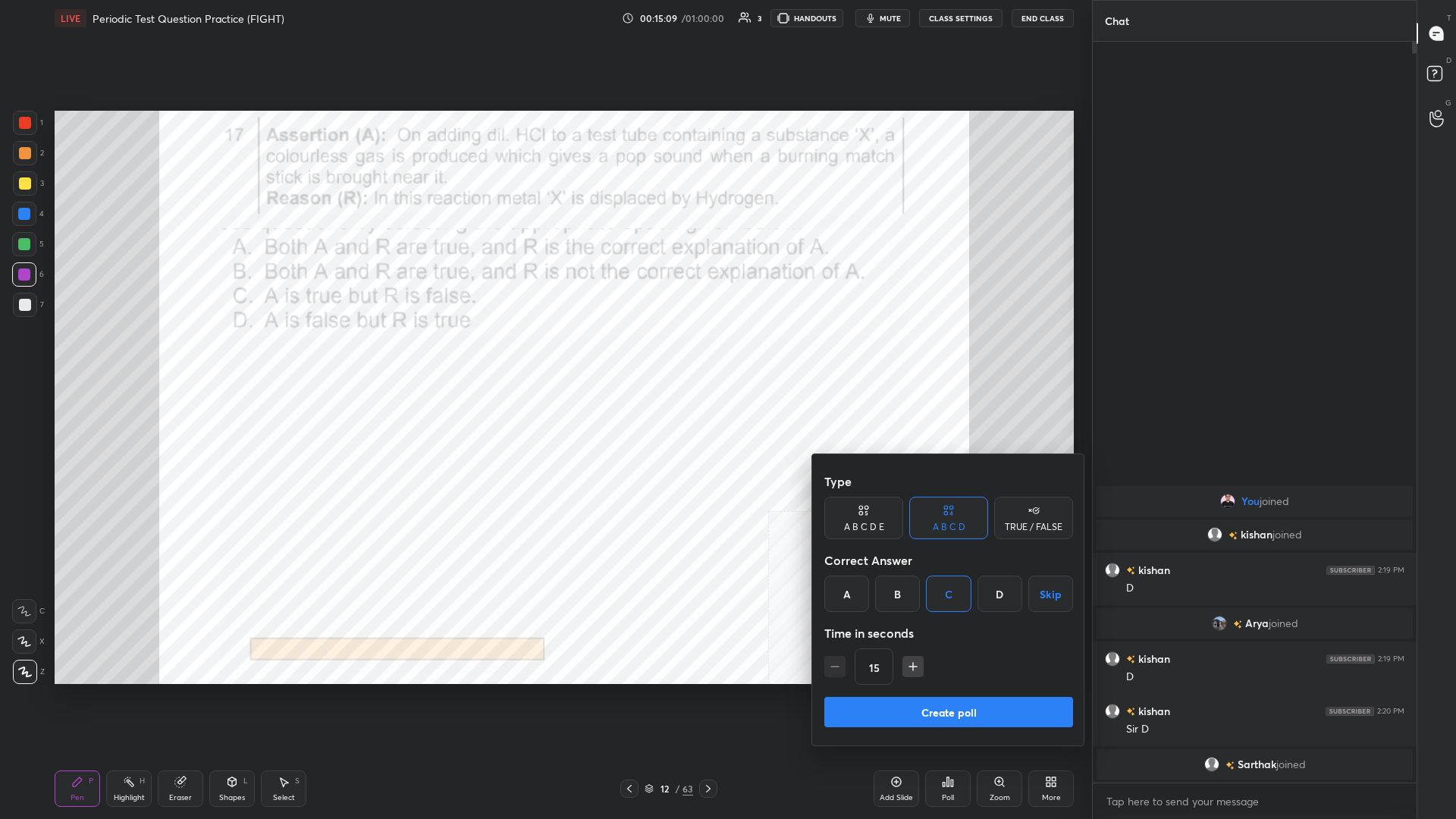 click on "Create poll" at bounding box center (949, 712) 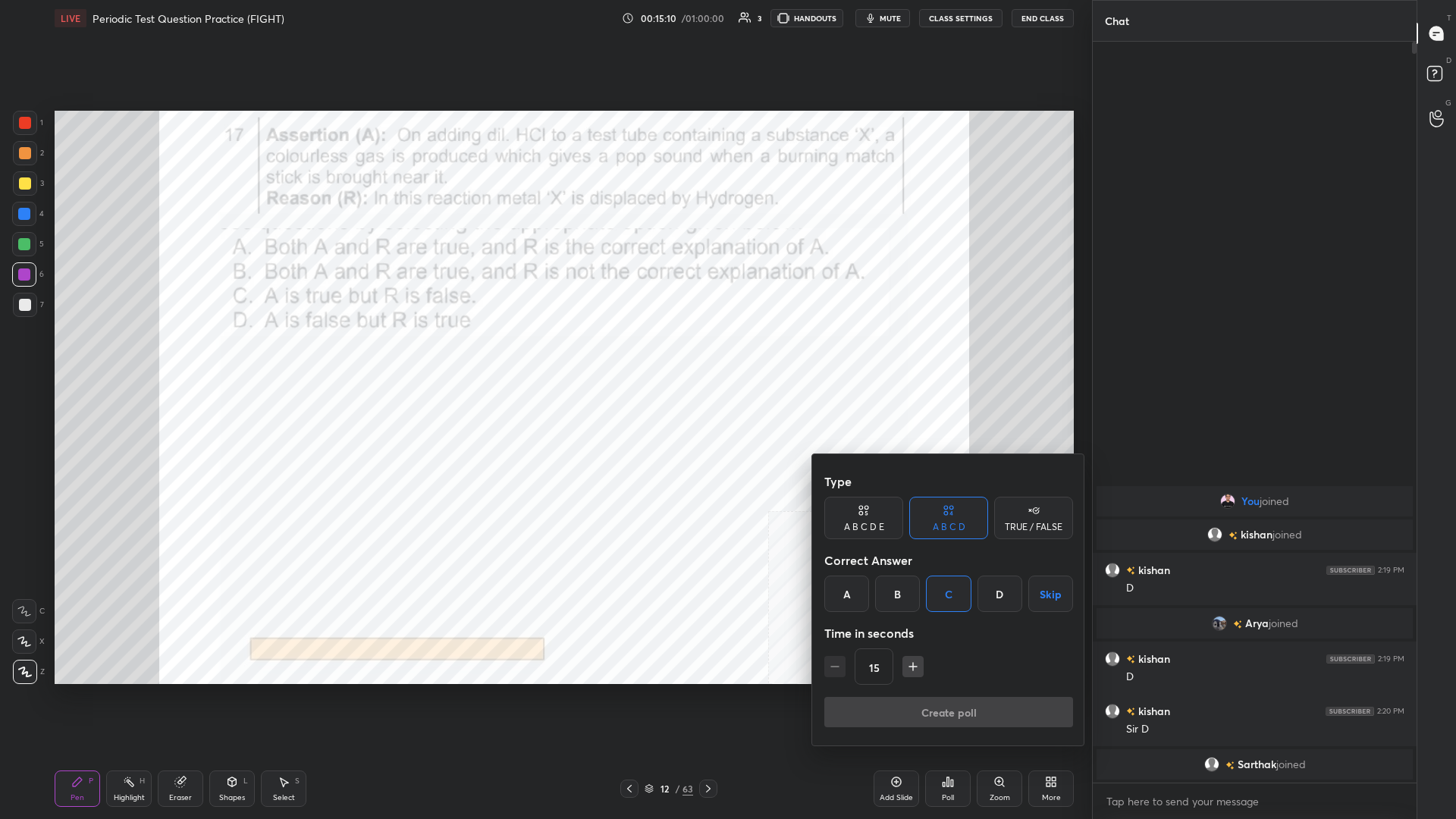 scroll, scrollTop: 701, scrollLeft: 324, axis: both 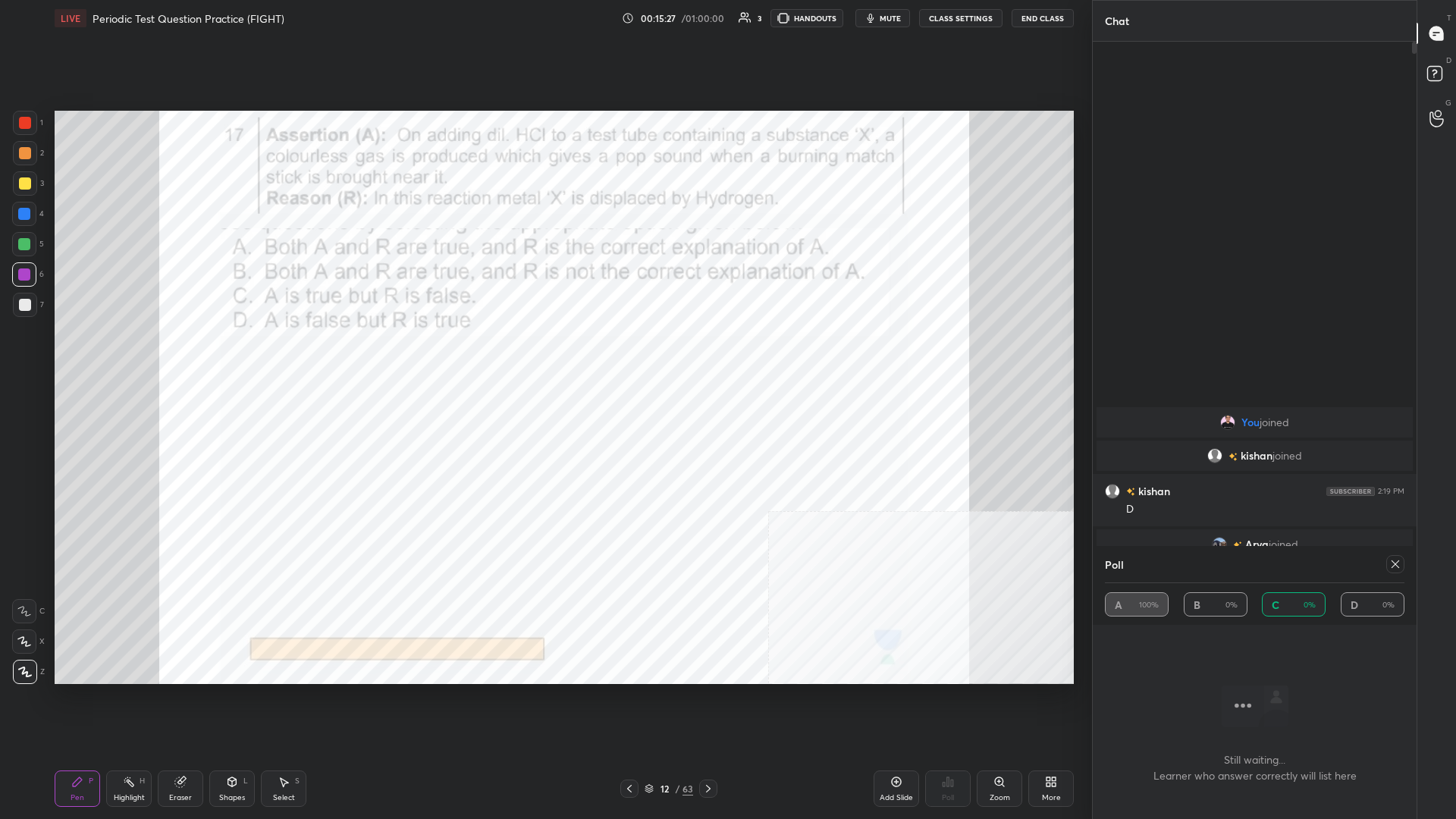 click on "Poll A 100% B 0% C 0% D 0%" at bounding box center [1254, 585] 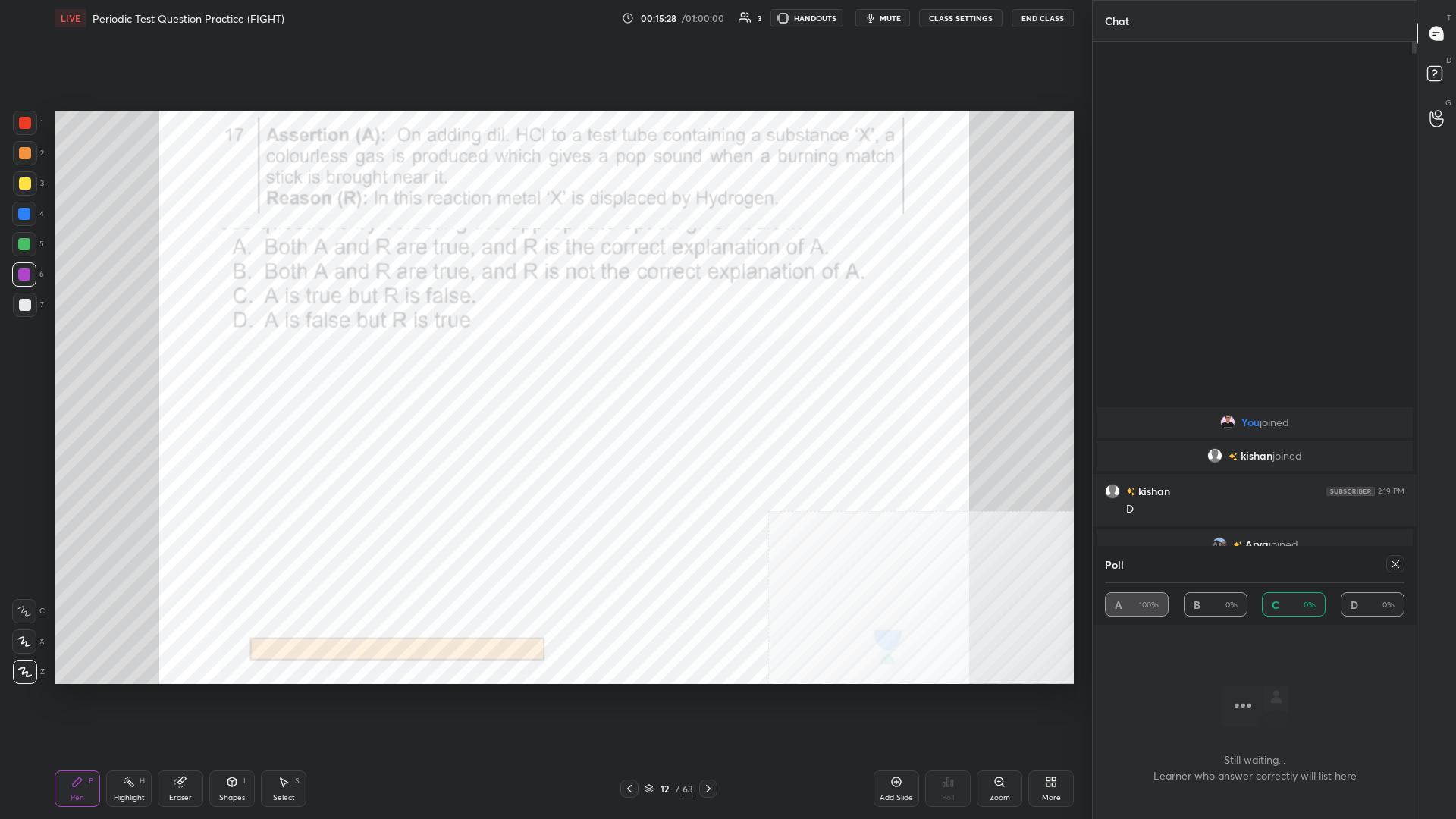 click 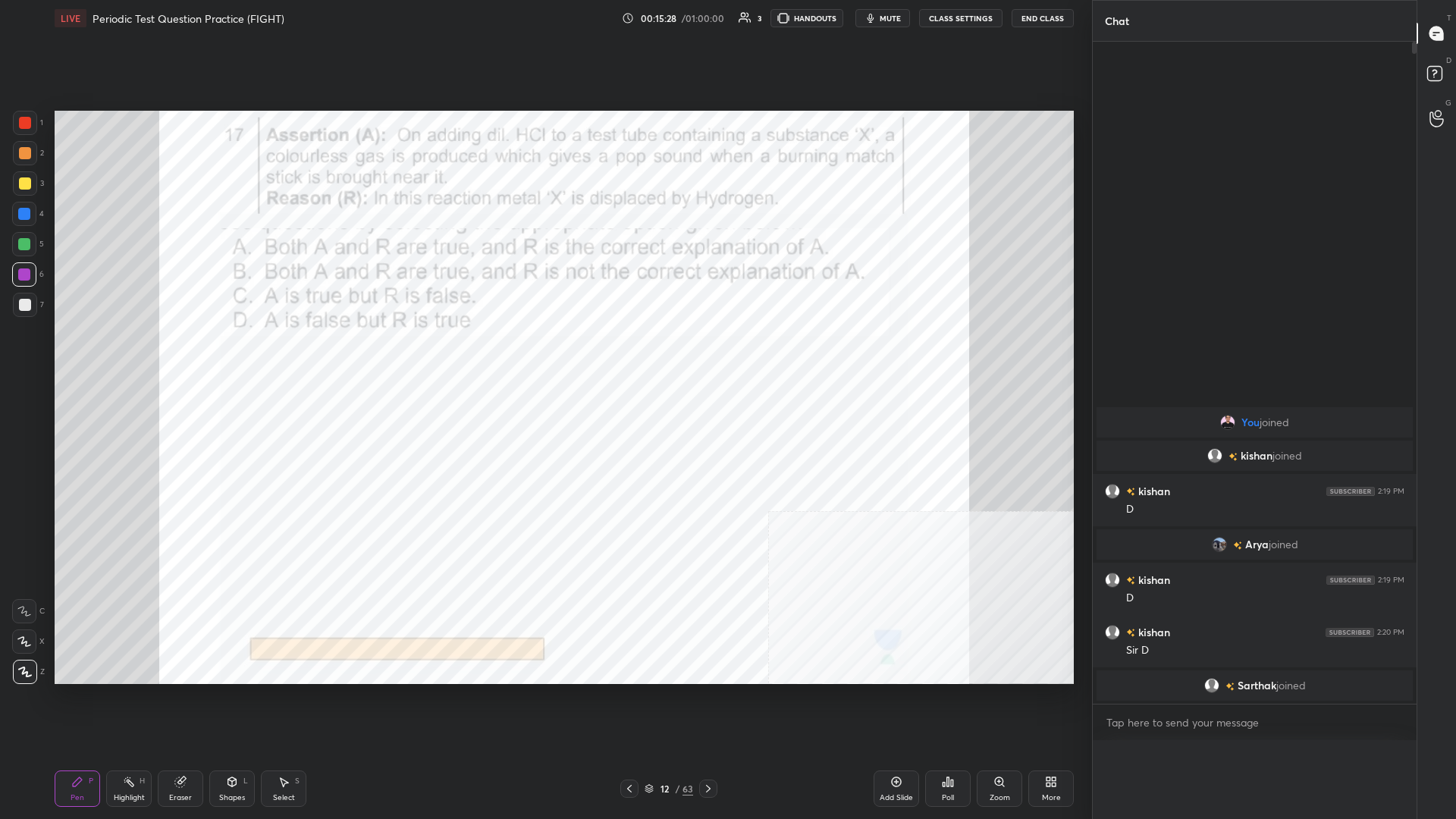 scroll, scrollTop: 0, scrollLeft: 1, axis: horizontal 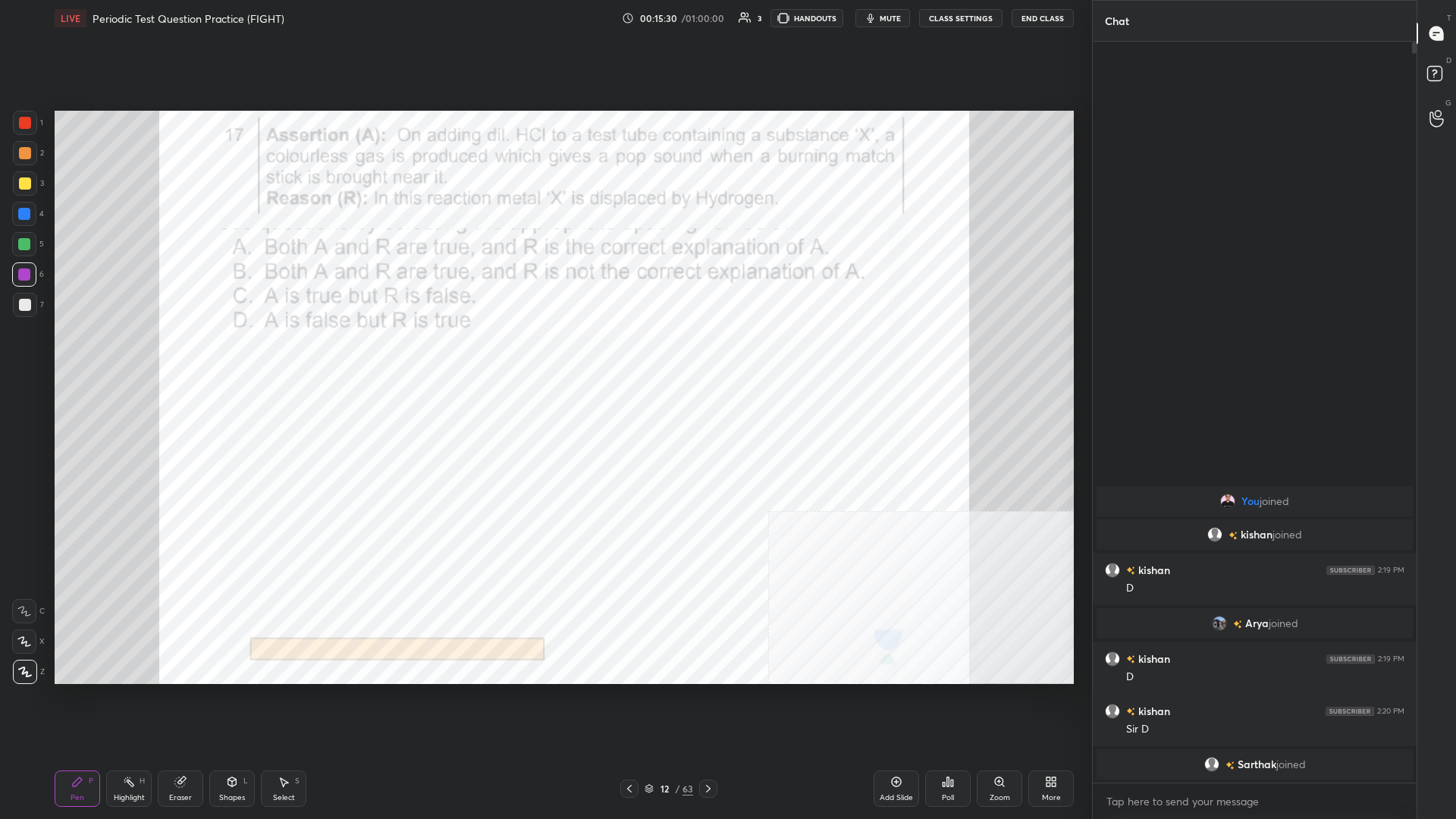 click at bounding box center [24, 214] 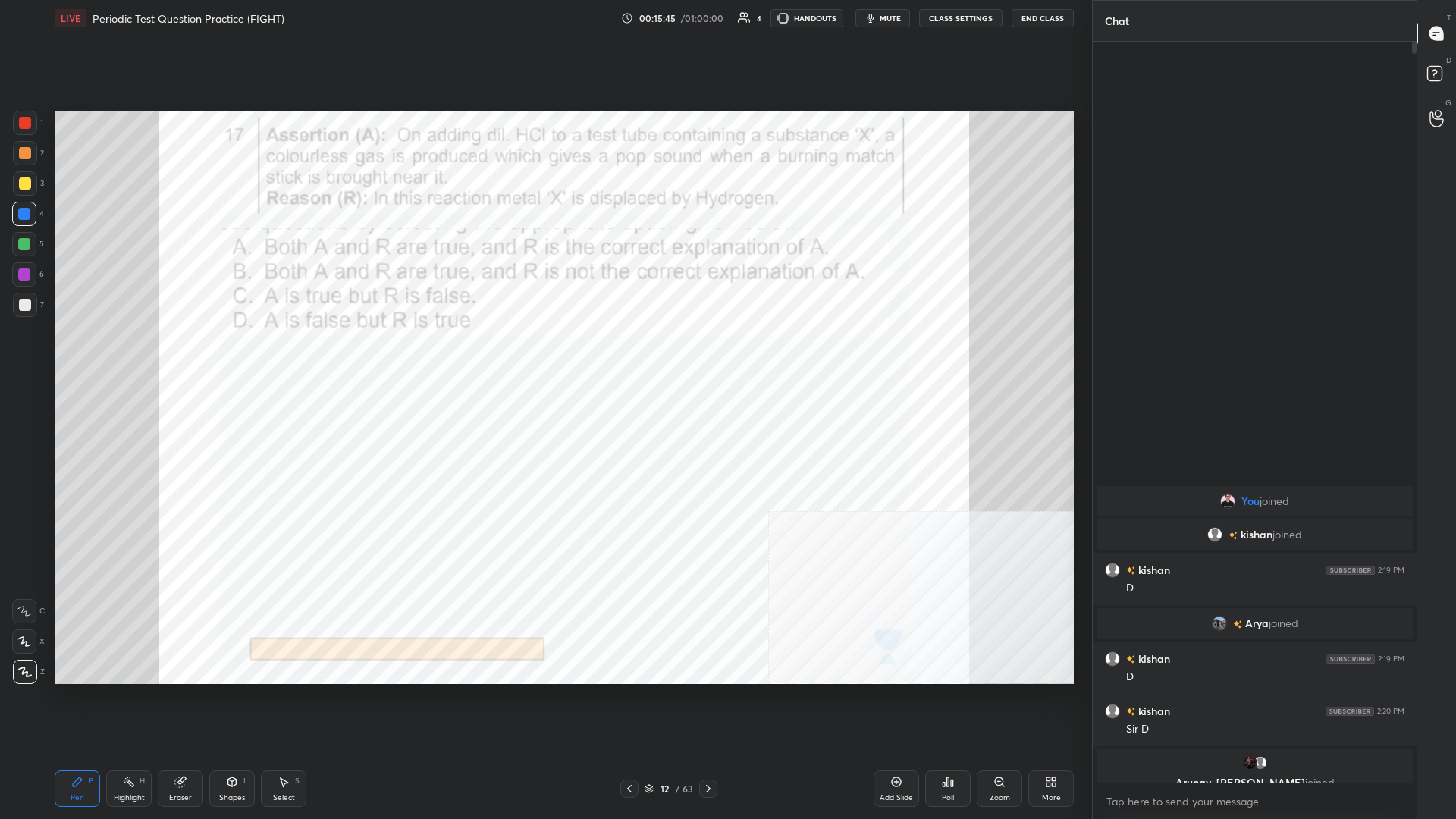 click at bounding box center (25, 153) 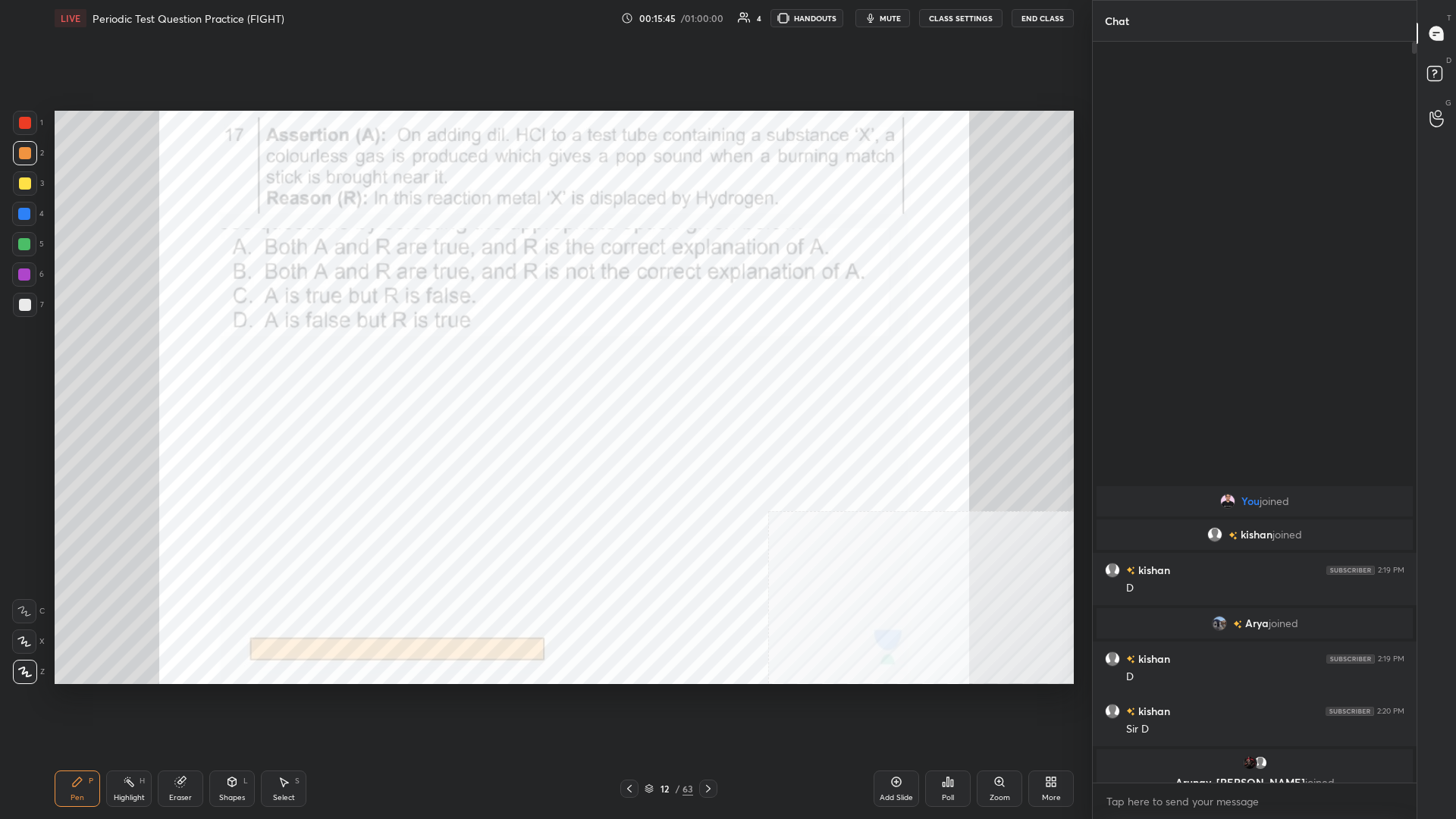 click at bounding box center (24, 275) 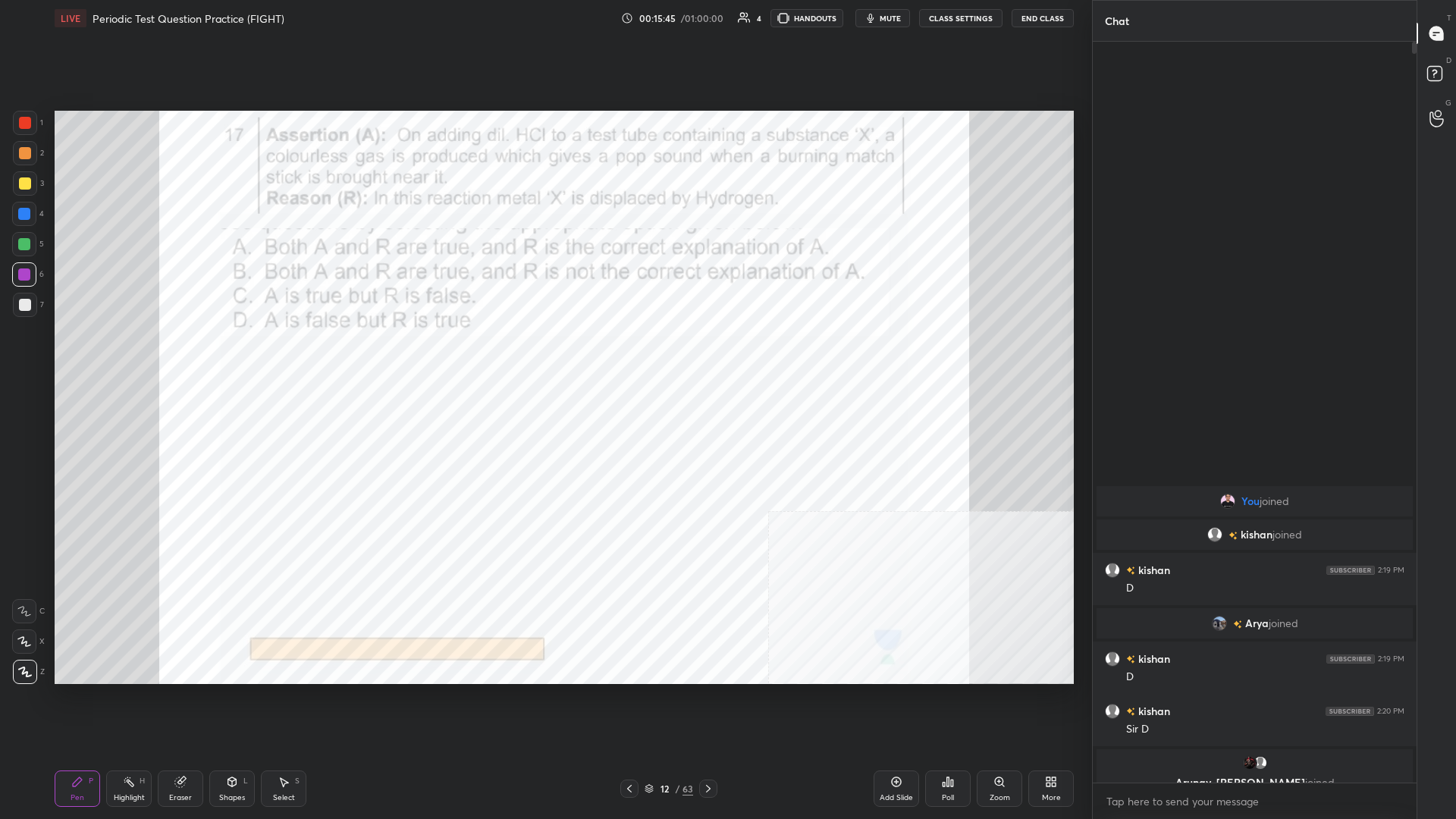 click at bounding box center [24, 244] 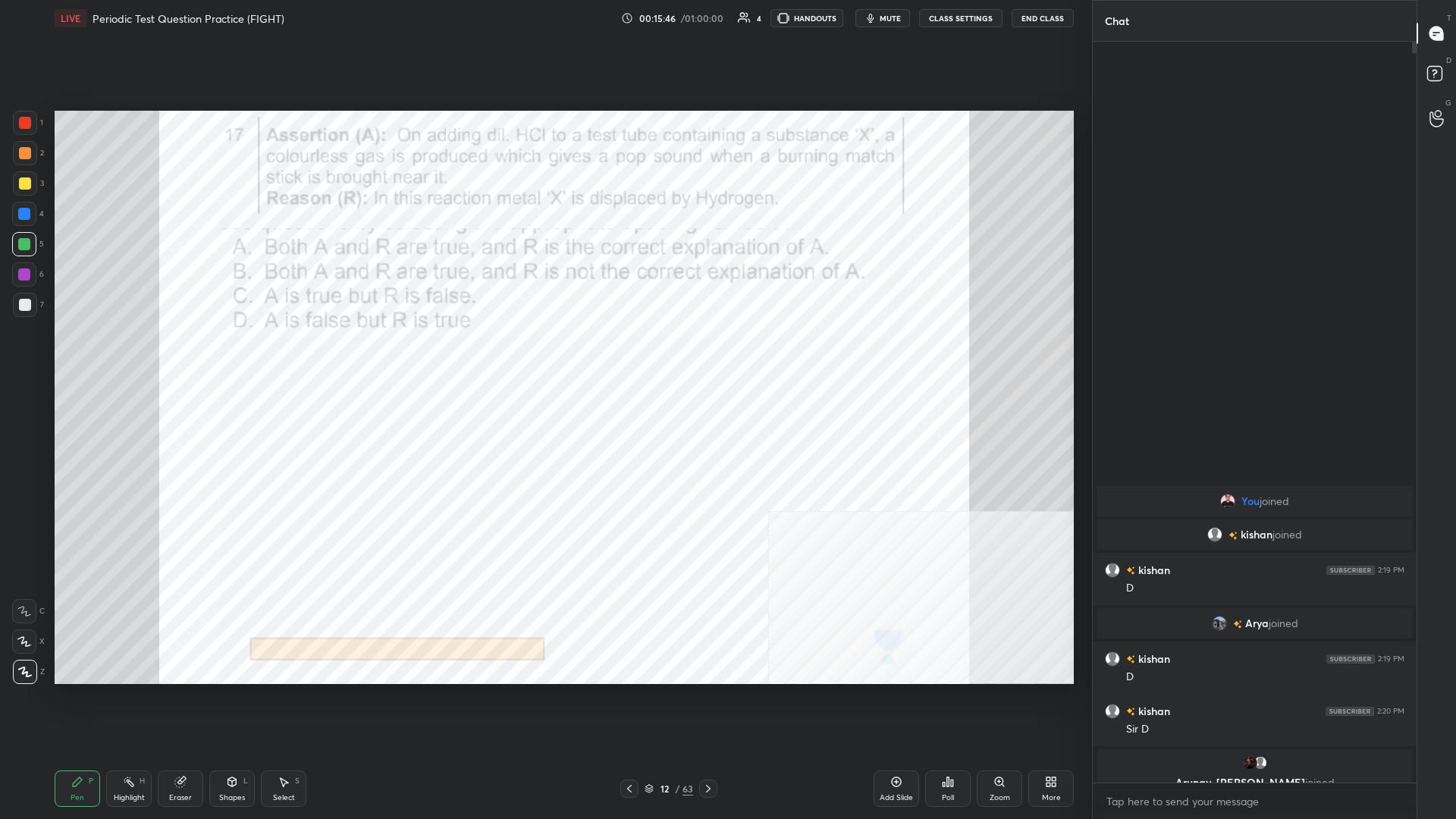 click at bounding box center [24, 214] 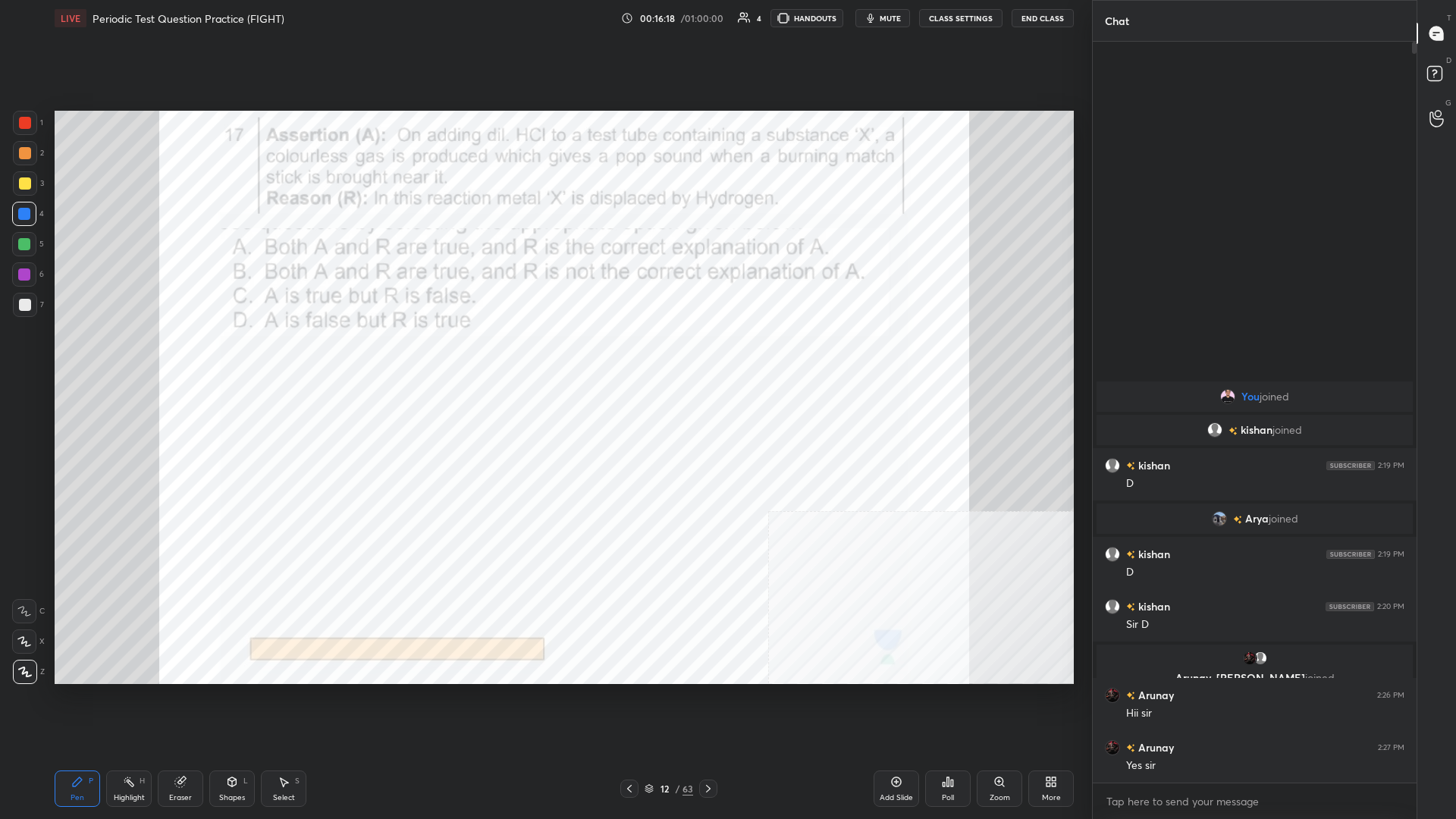 click at bounding box center (24, 275) 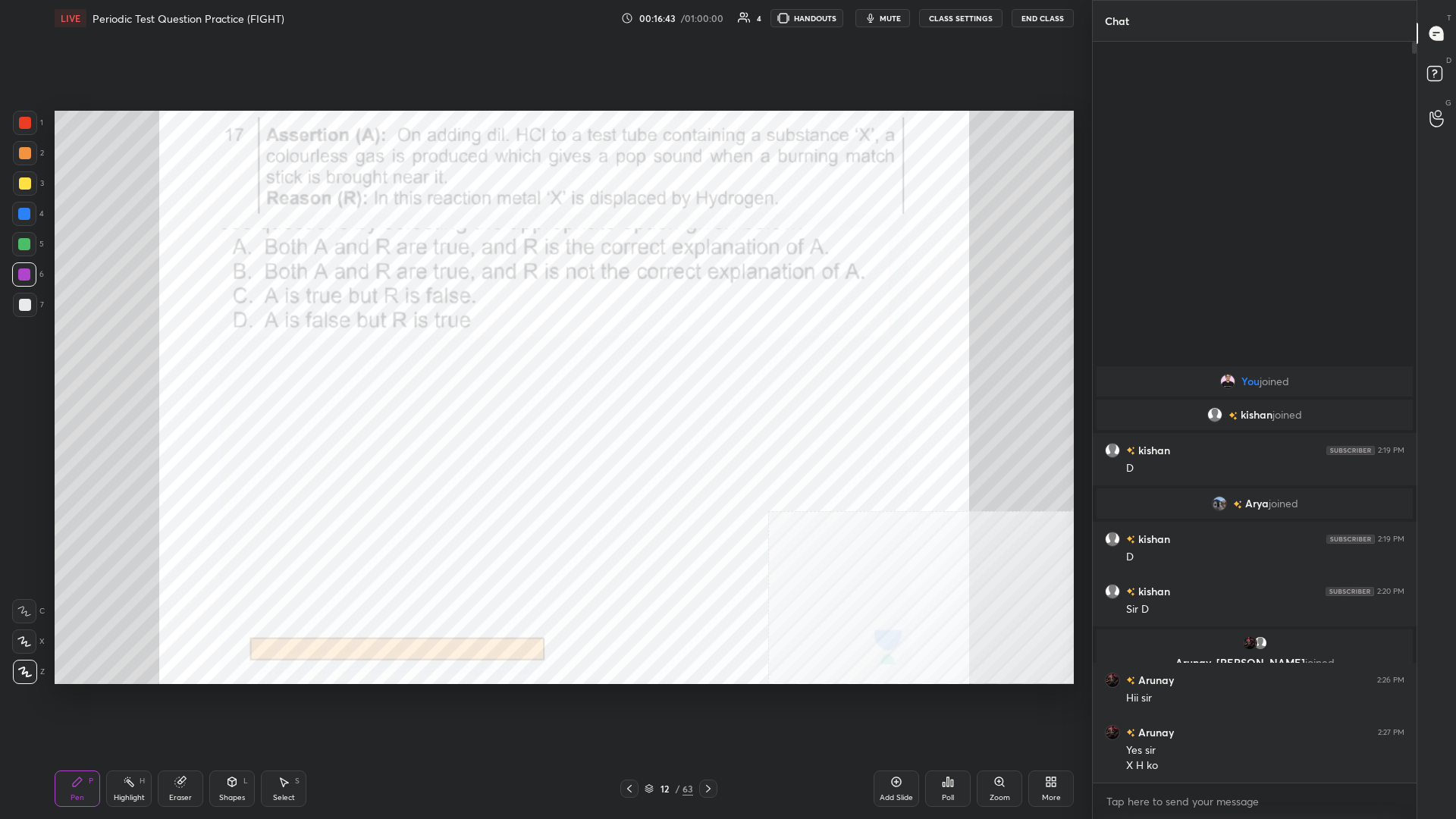 click on "Eraser" at bounding box center (180, 789) 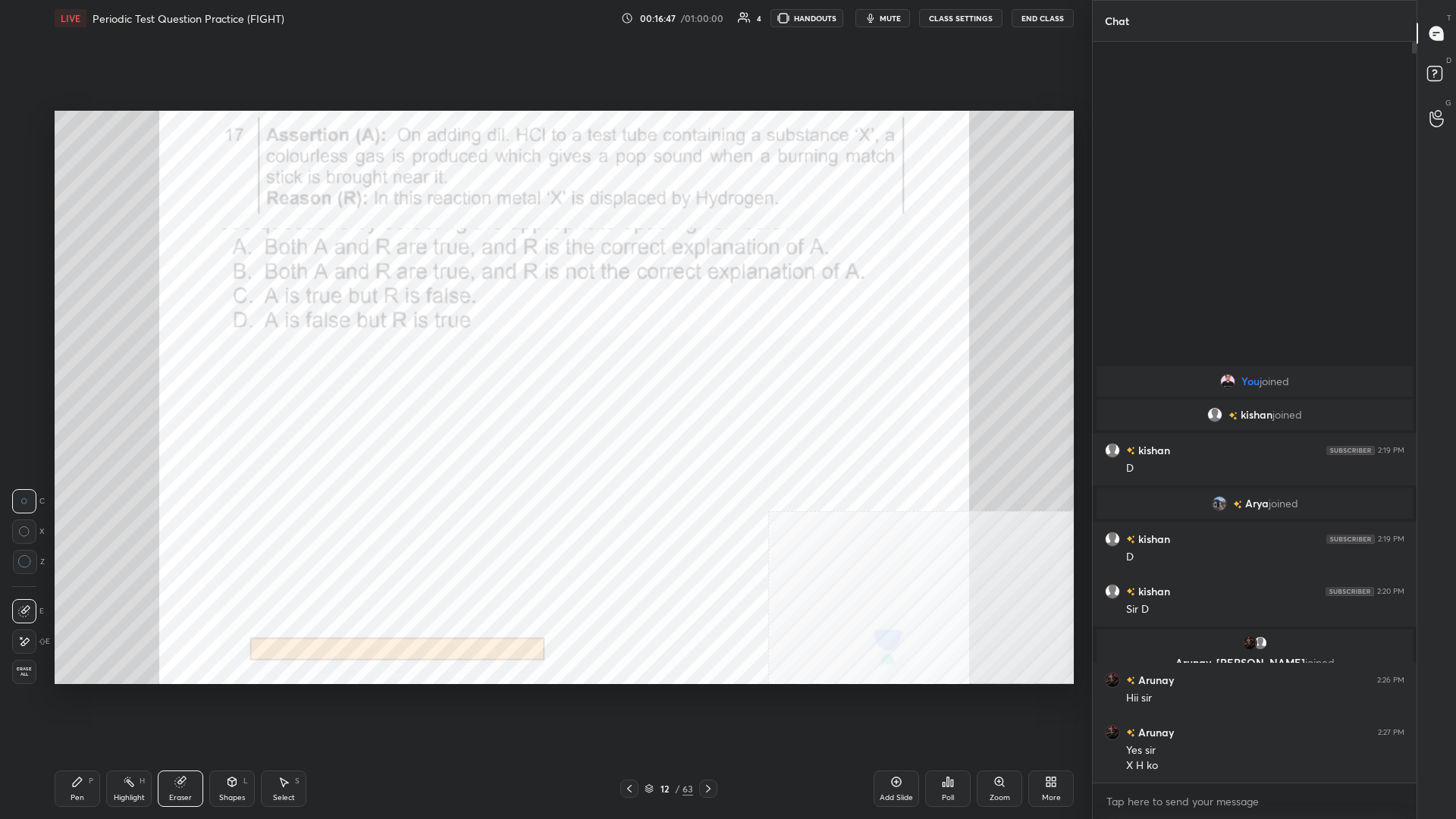 click 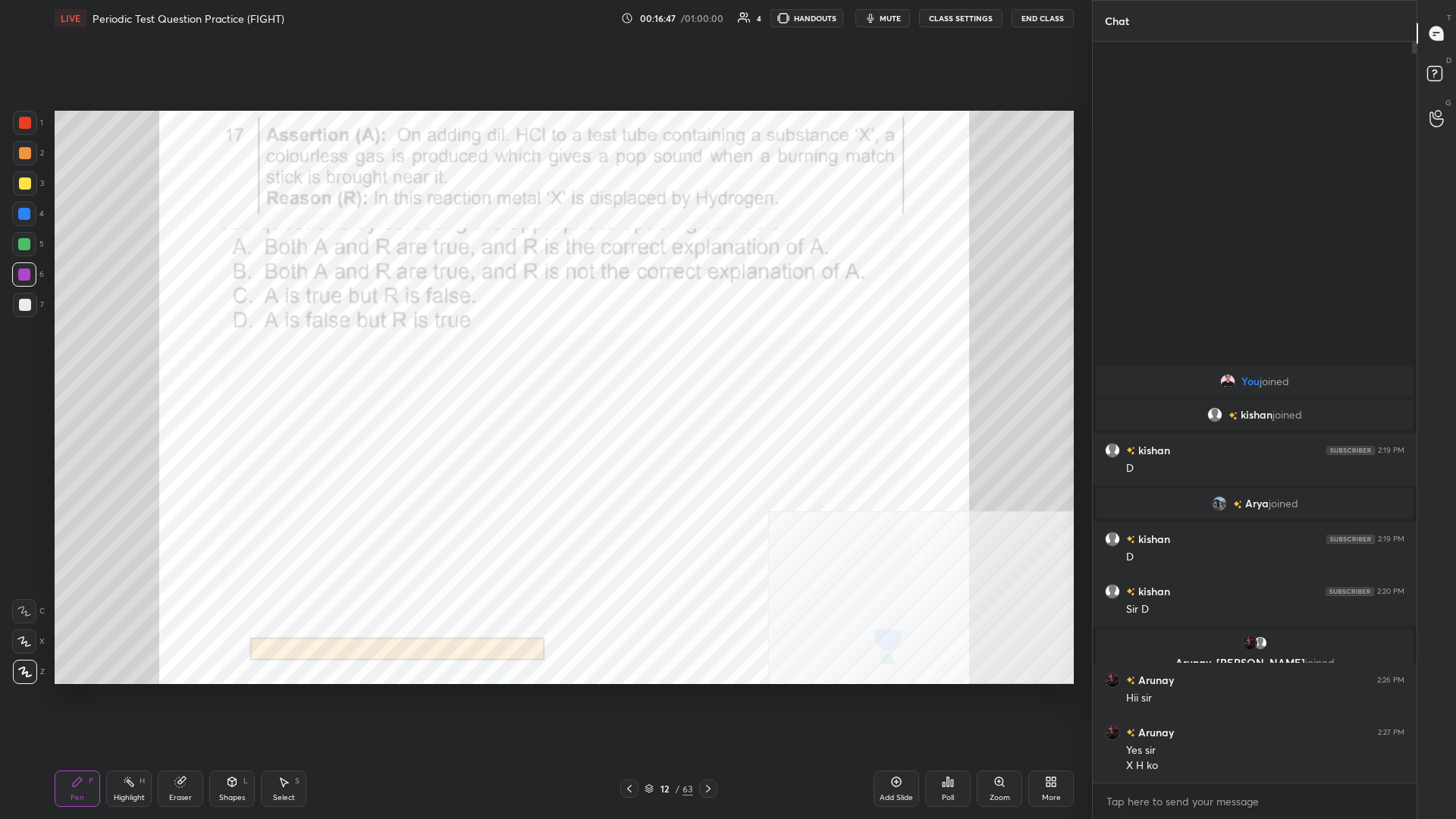 click on "Pen P" at bounding box center (77, 789) 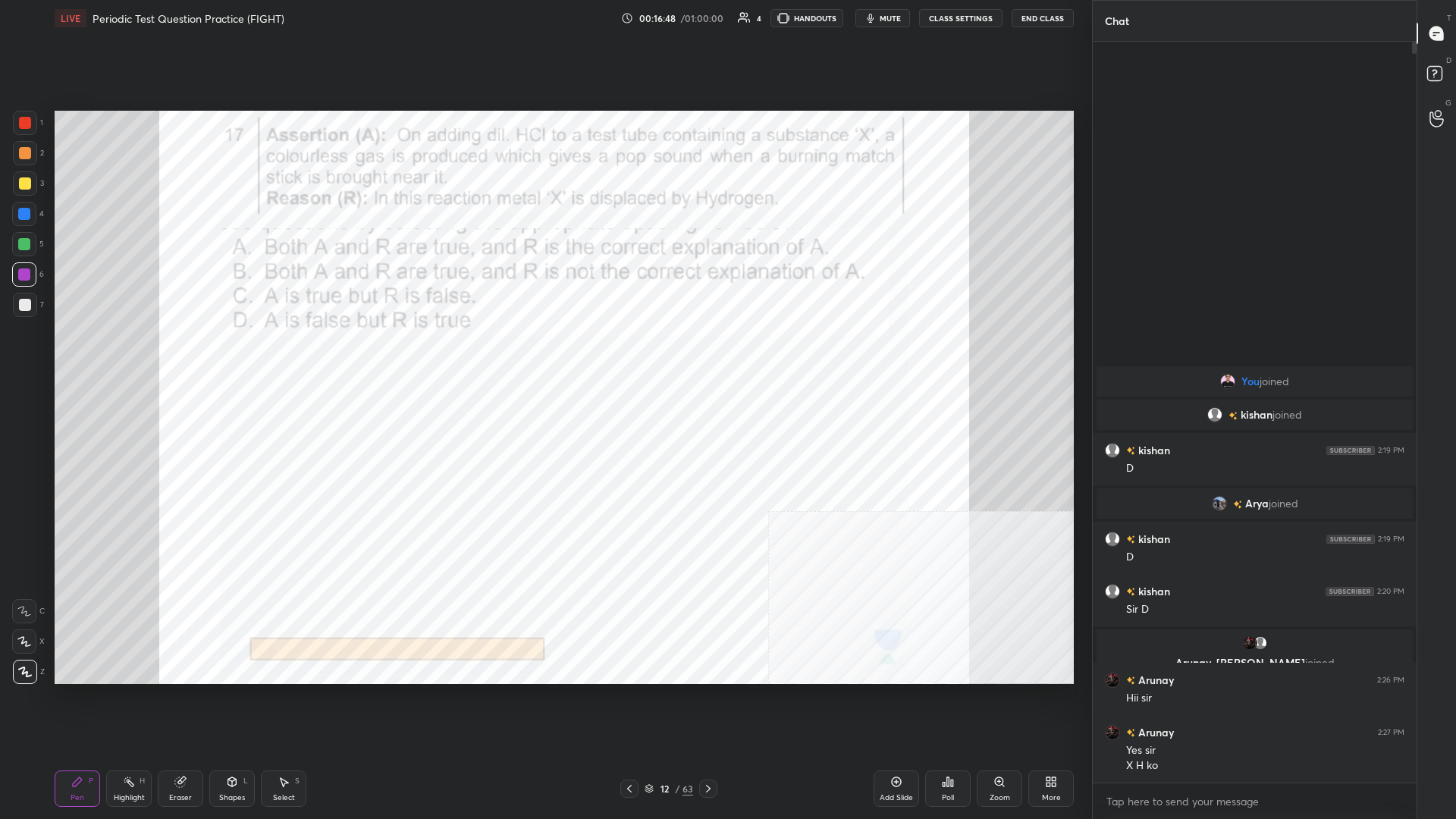 click 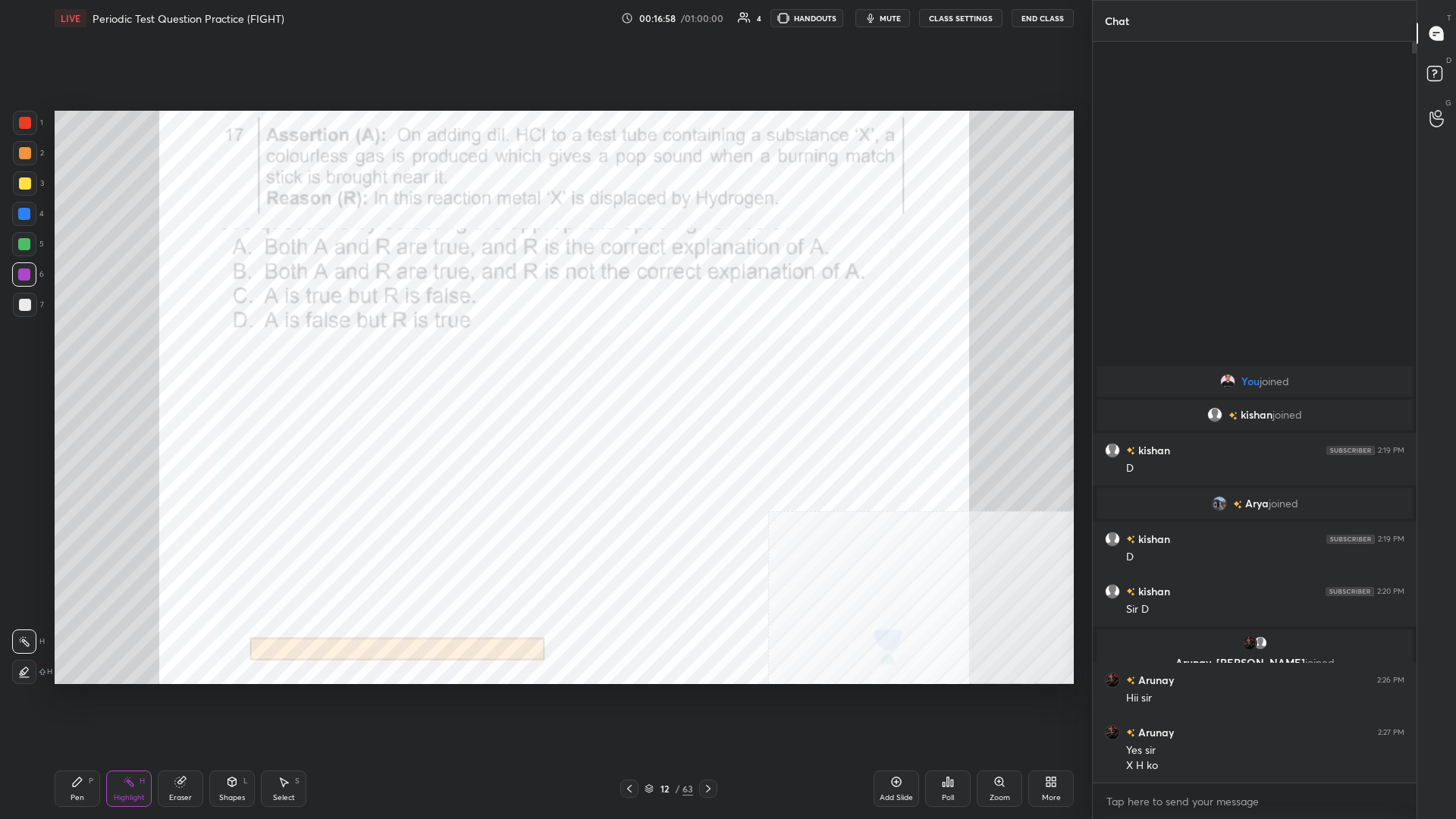 click on "Pen P" at bounding box center (77, 789) 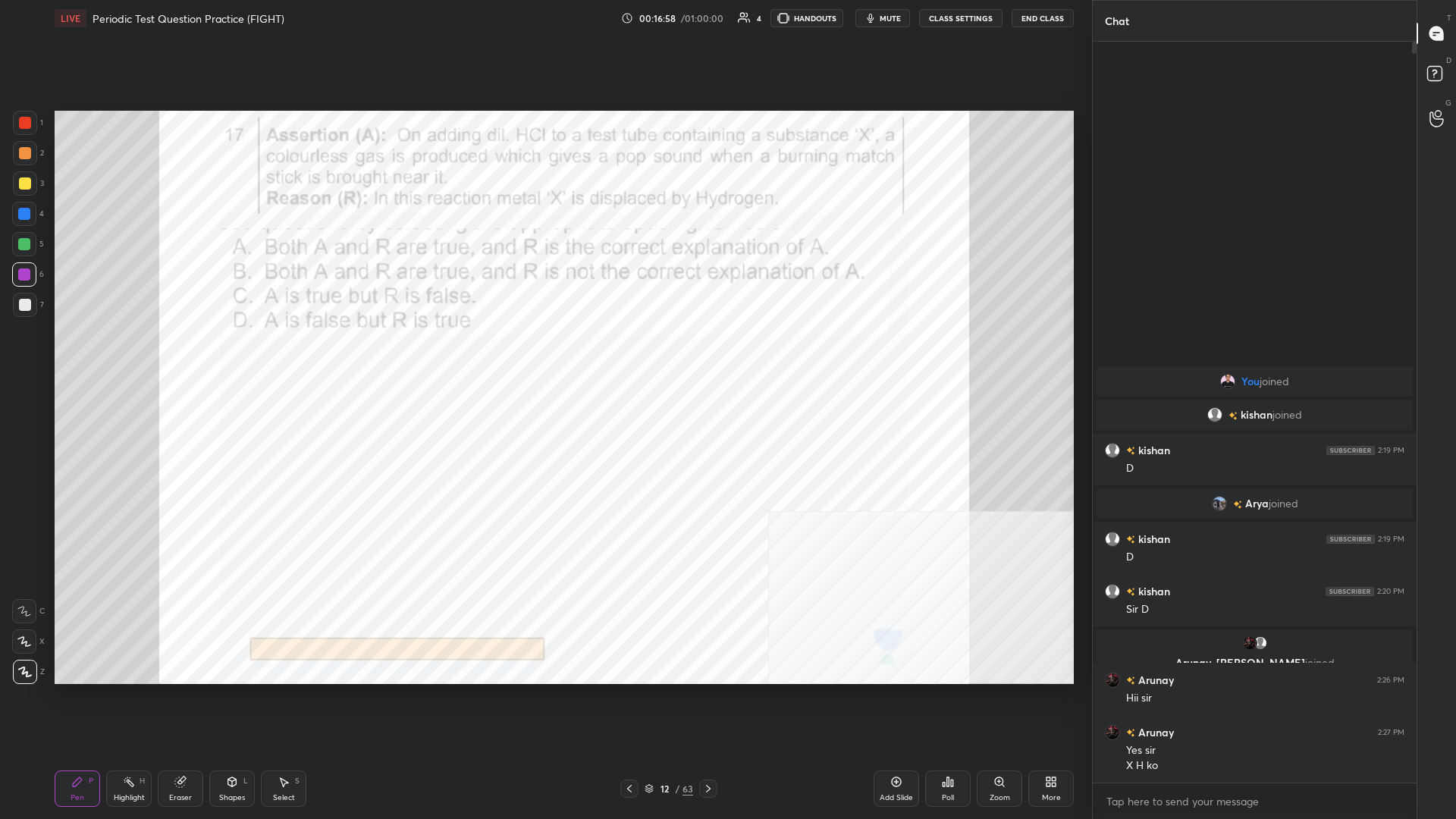 click on "Pen P" at bounding box center (77, 789) 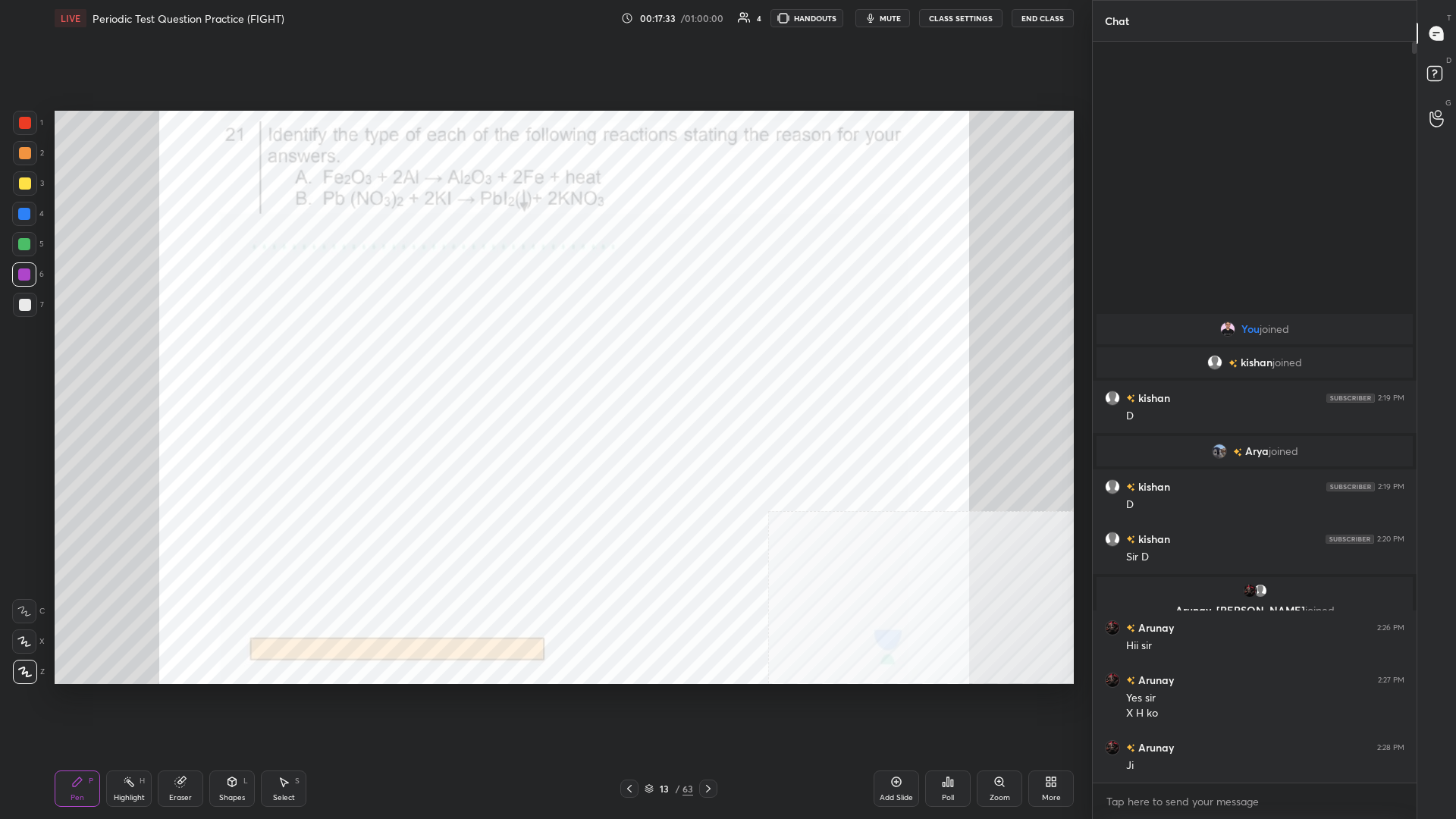 click at bounding box center (24, 214) 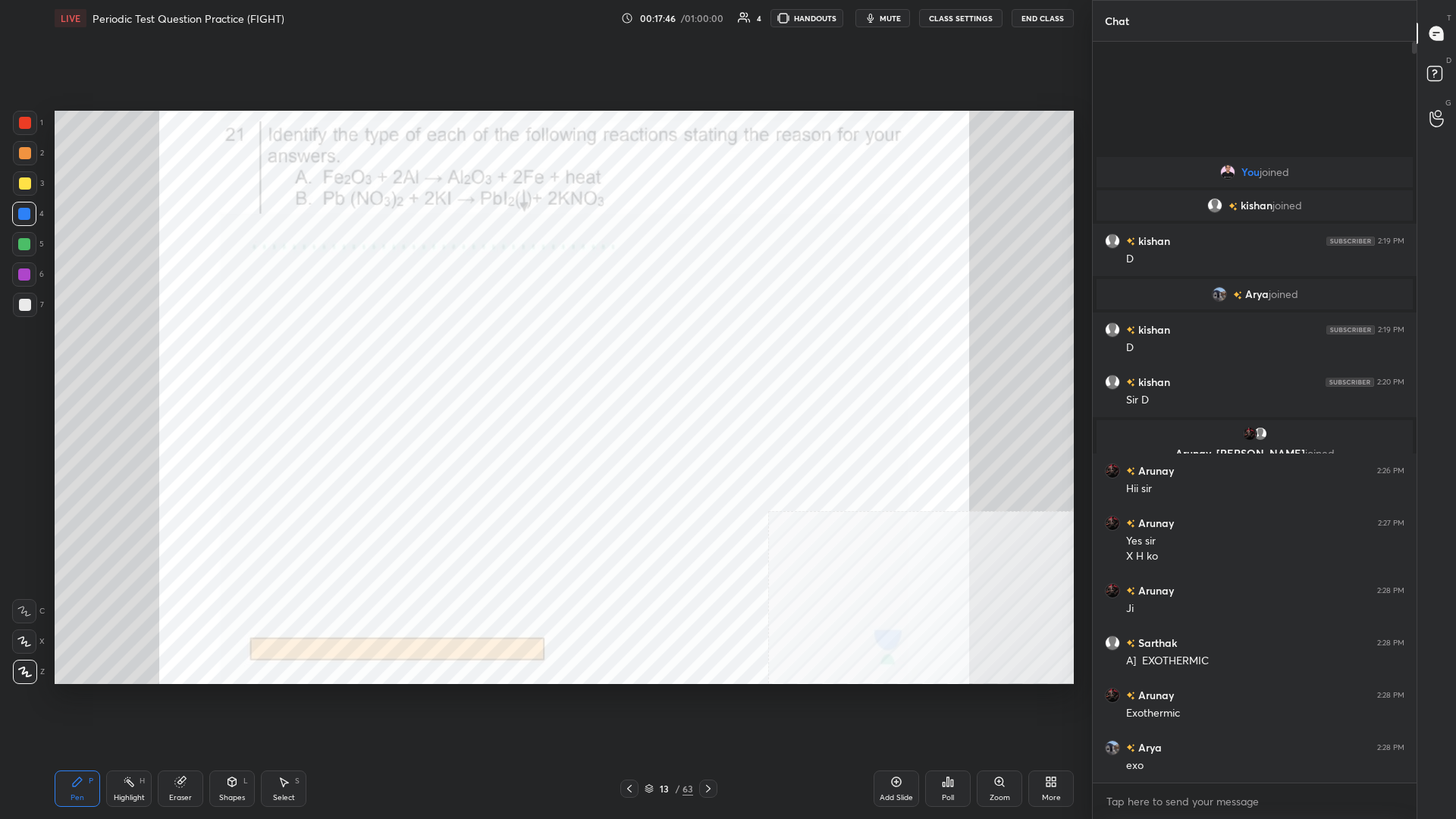 click on "1" at bounding box center [28, 123] 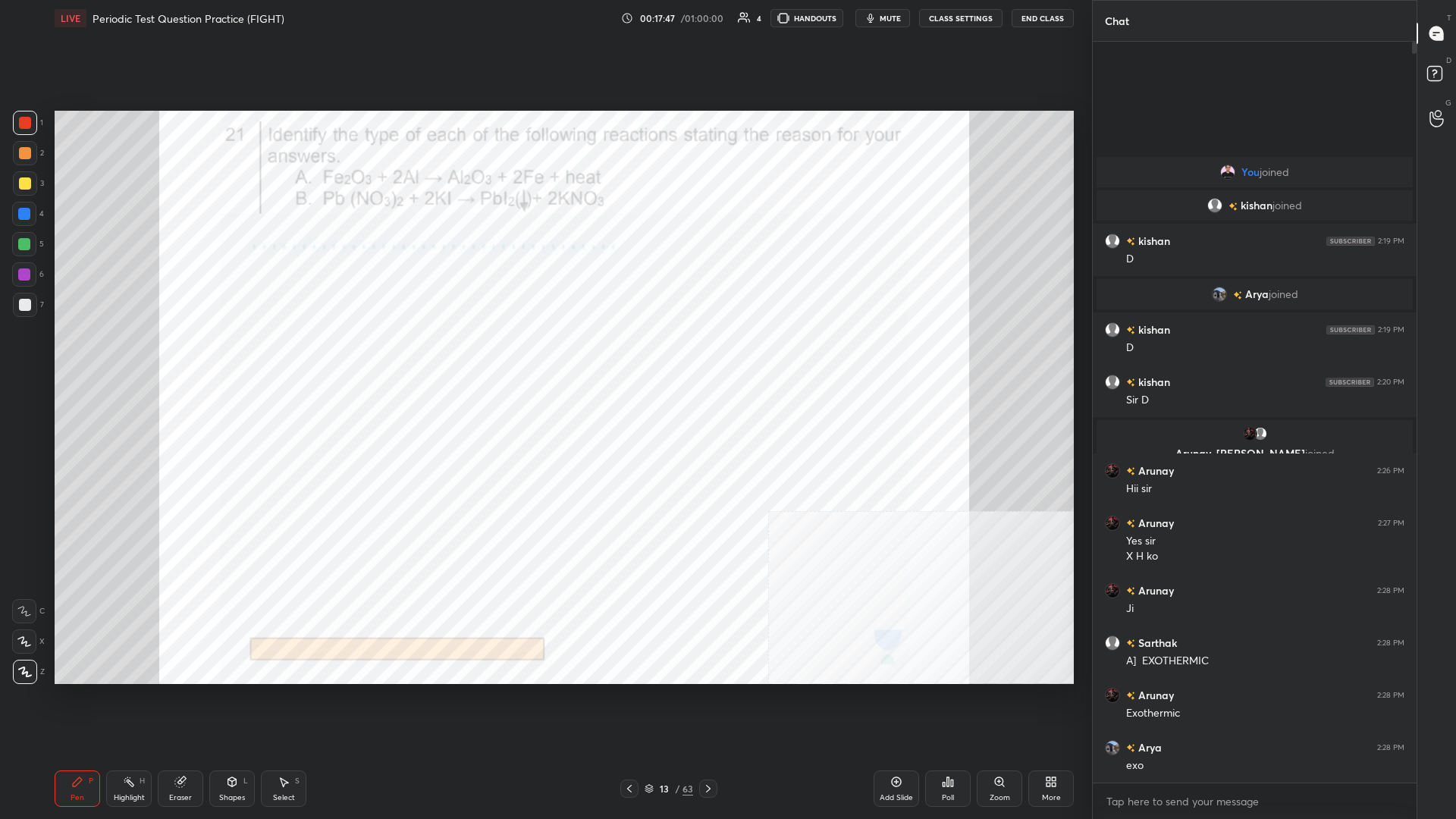 click at bounding box center [25, 123] 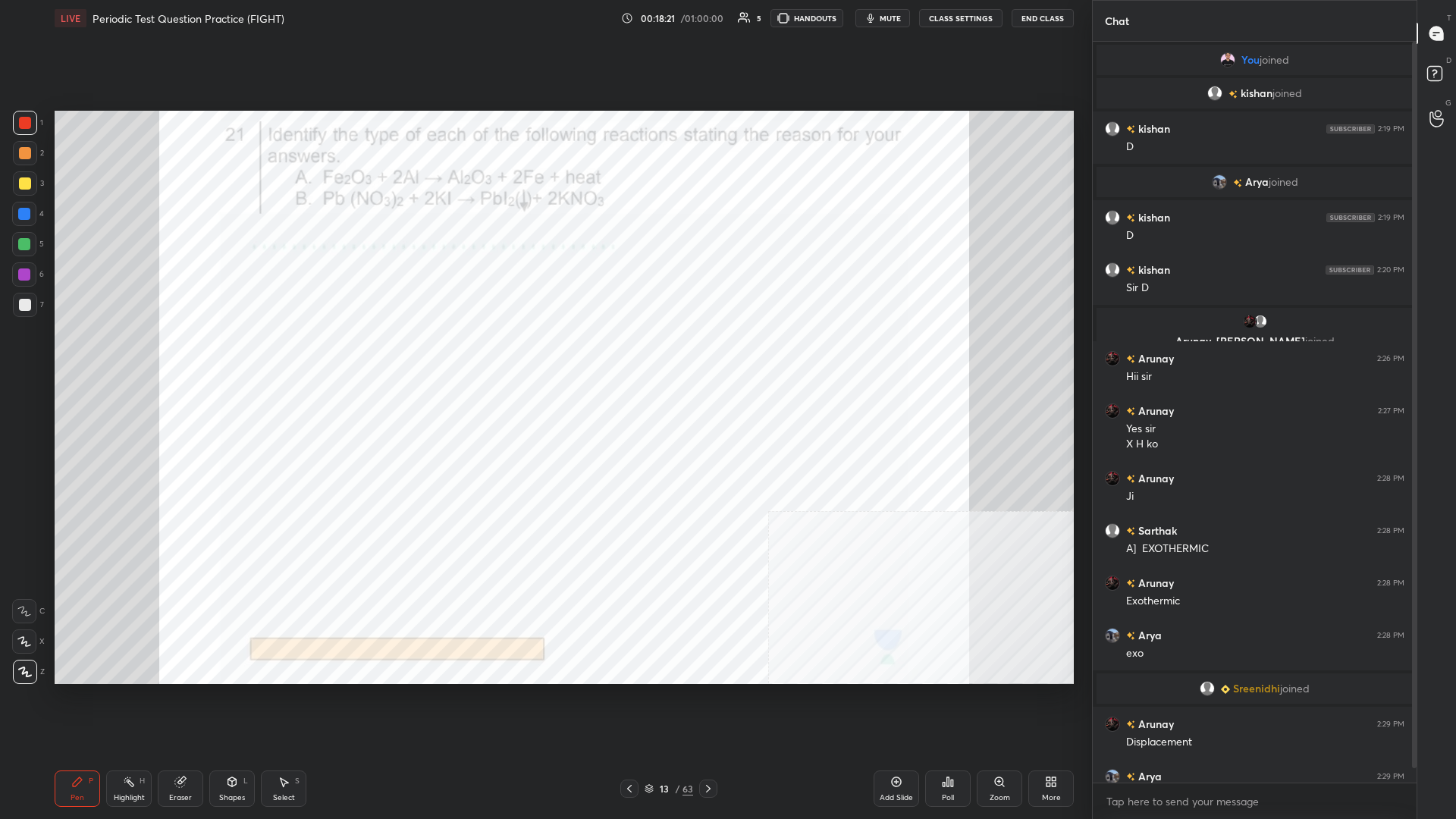 click on "Eraser" at bounding box center (180, 789) 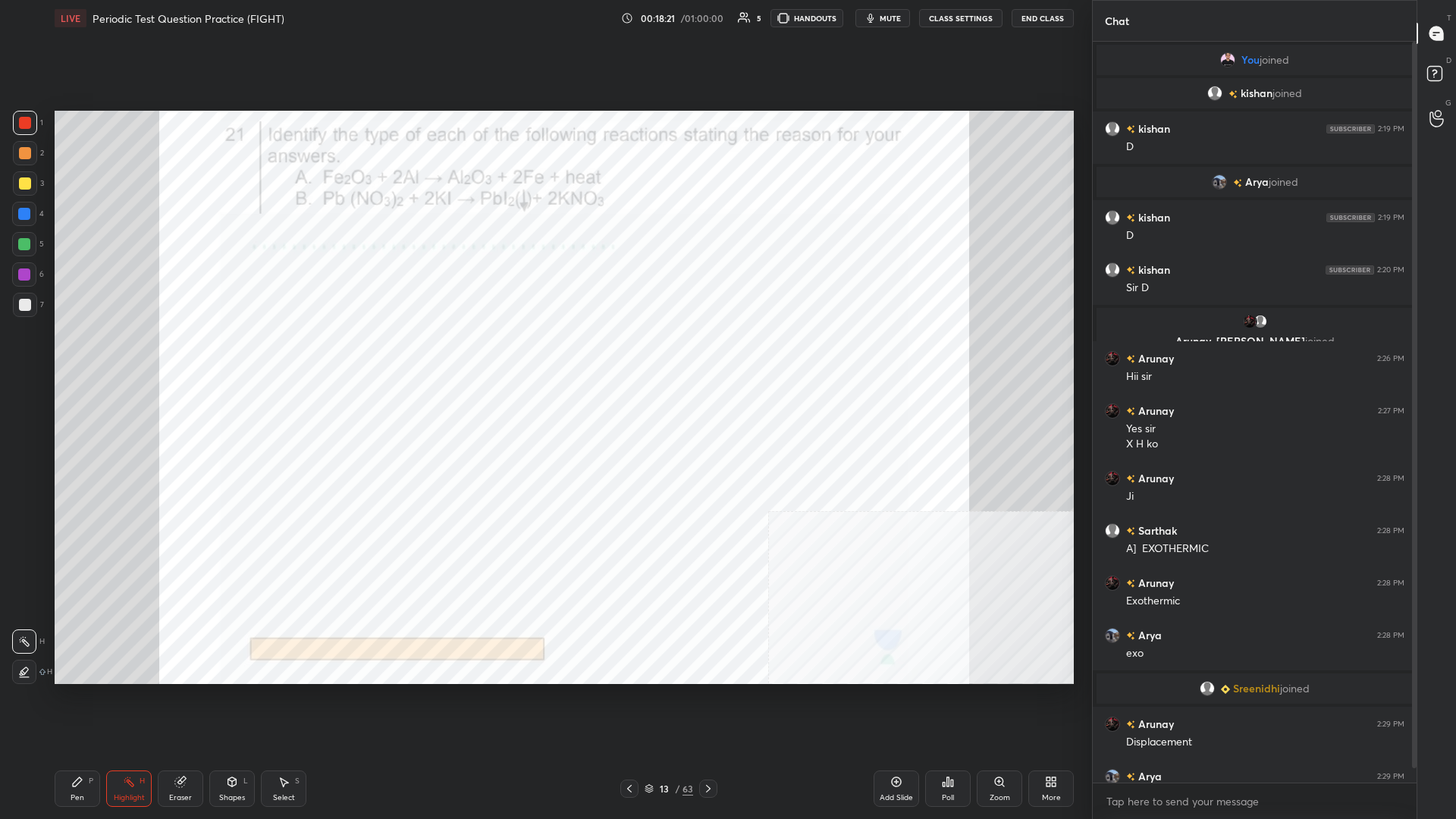 click on "Highlight H" at bounding box center (129, 789) 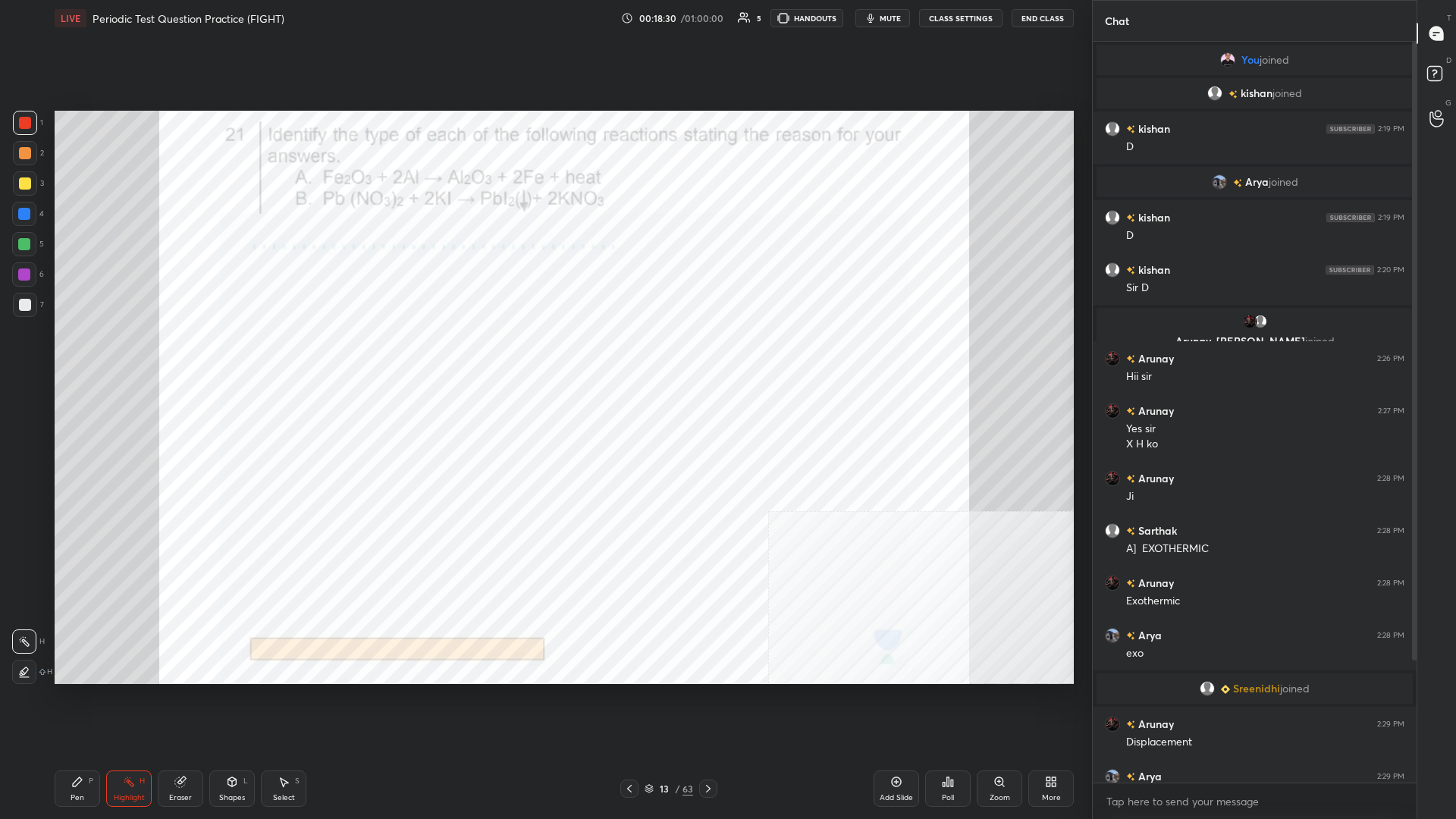 click 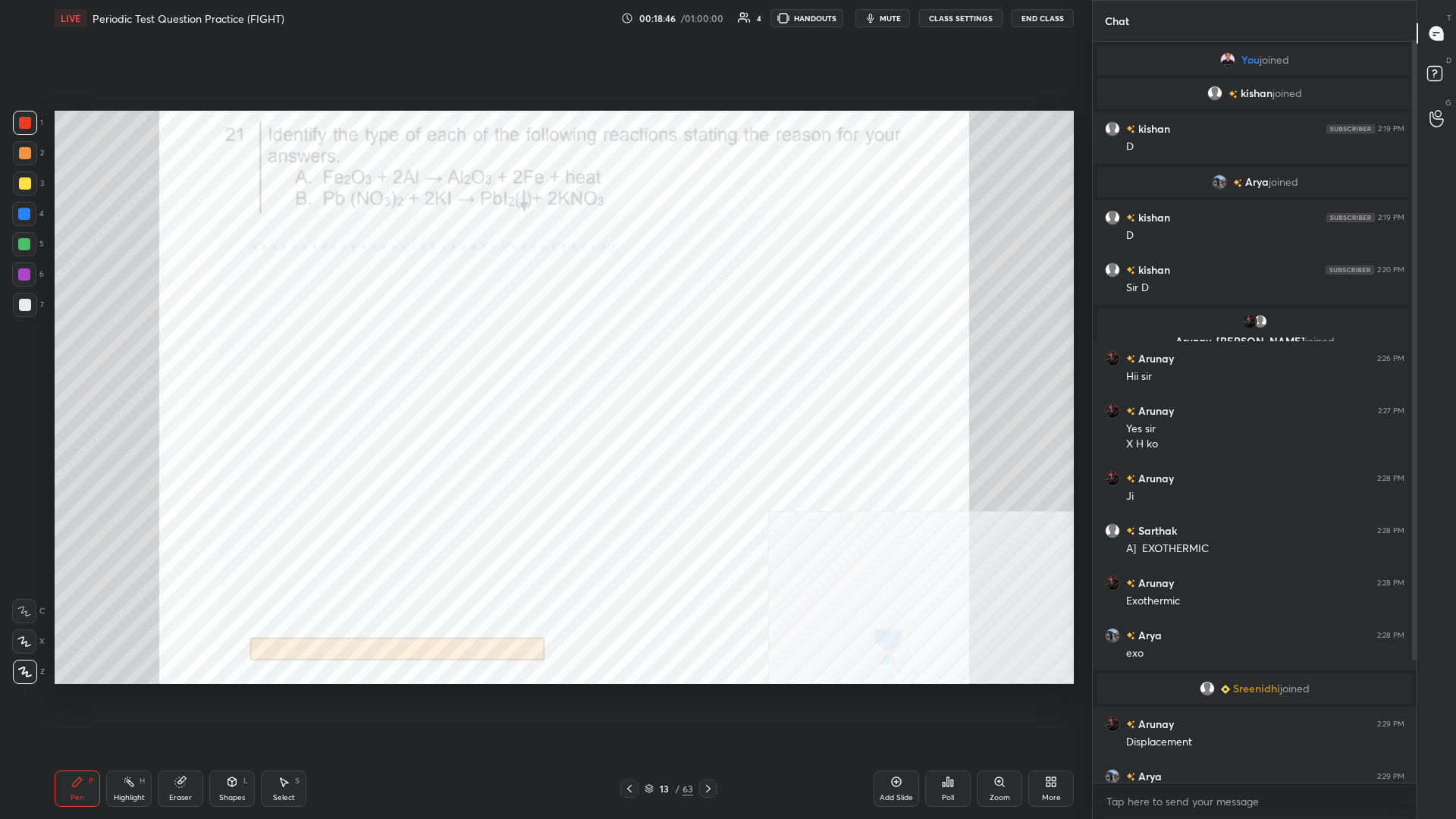 scroll, scrollTop: 161, scrollLeft: 0, axis: vertical 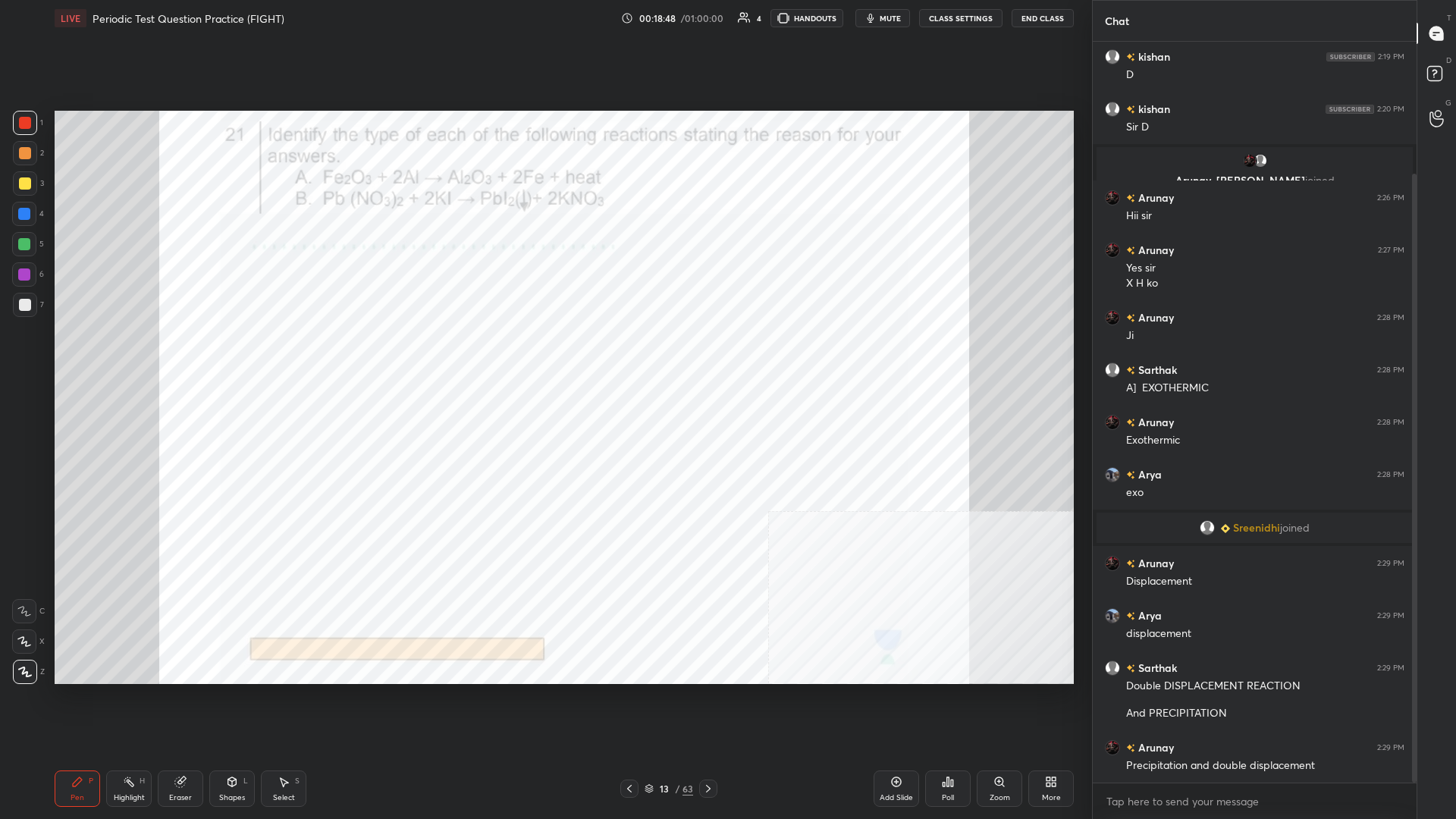 click at bounding box center (24, 275) 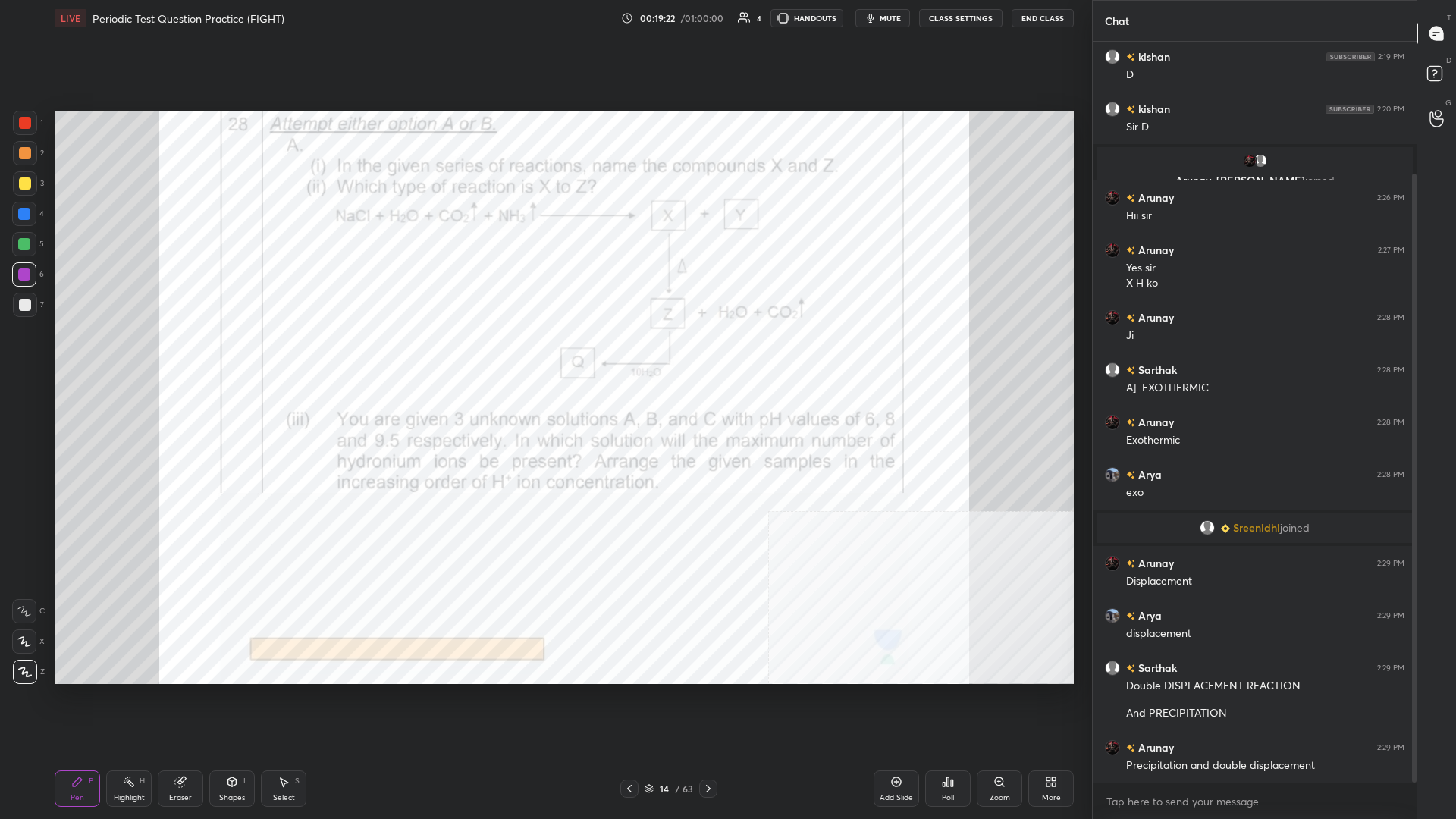 click on "Highlight H" at bounding box center (129, 789) 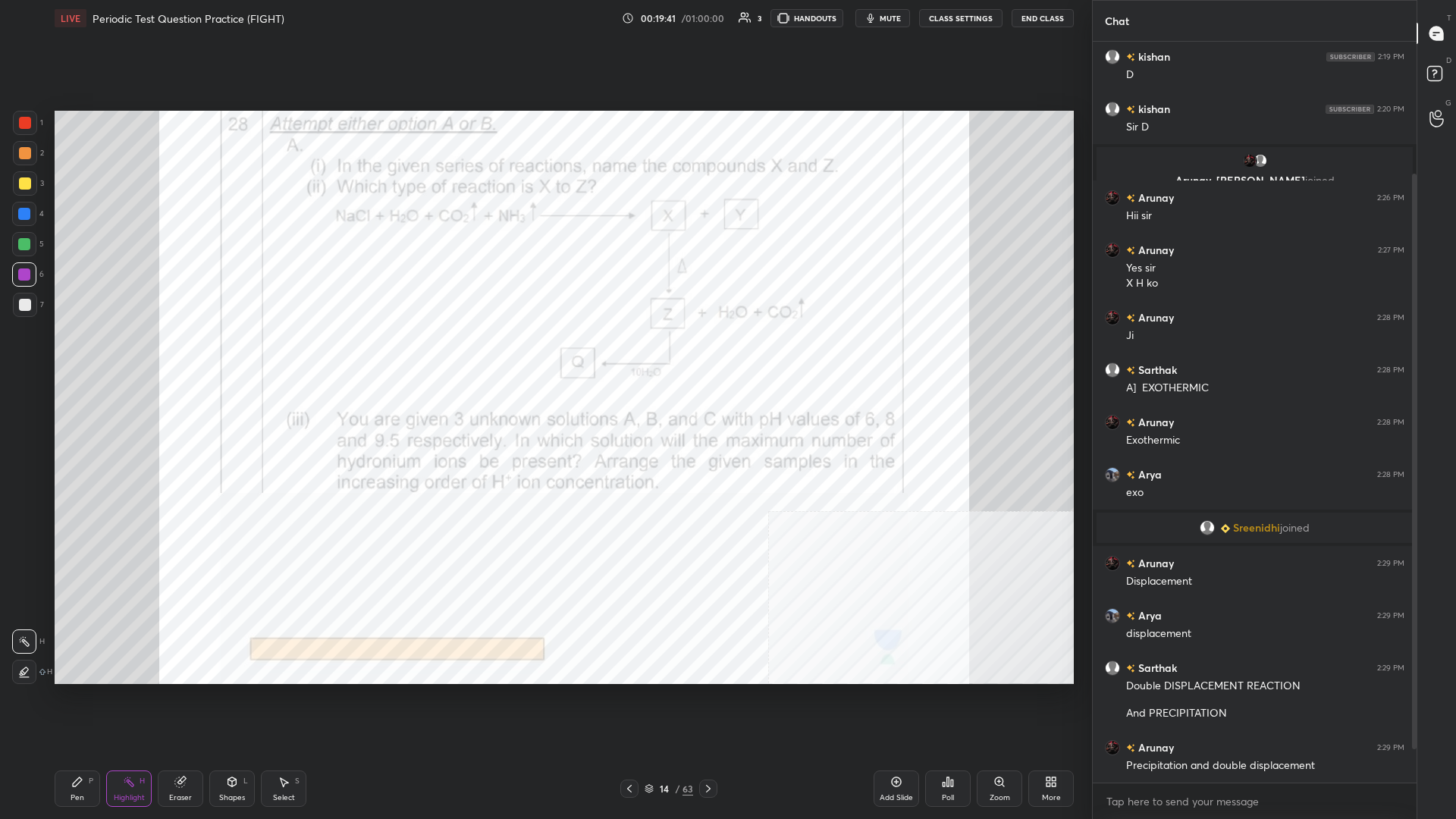 scroll, scrollTop: 213, scrollLeft: 0, axis: vertical 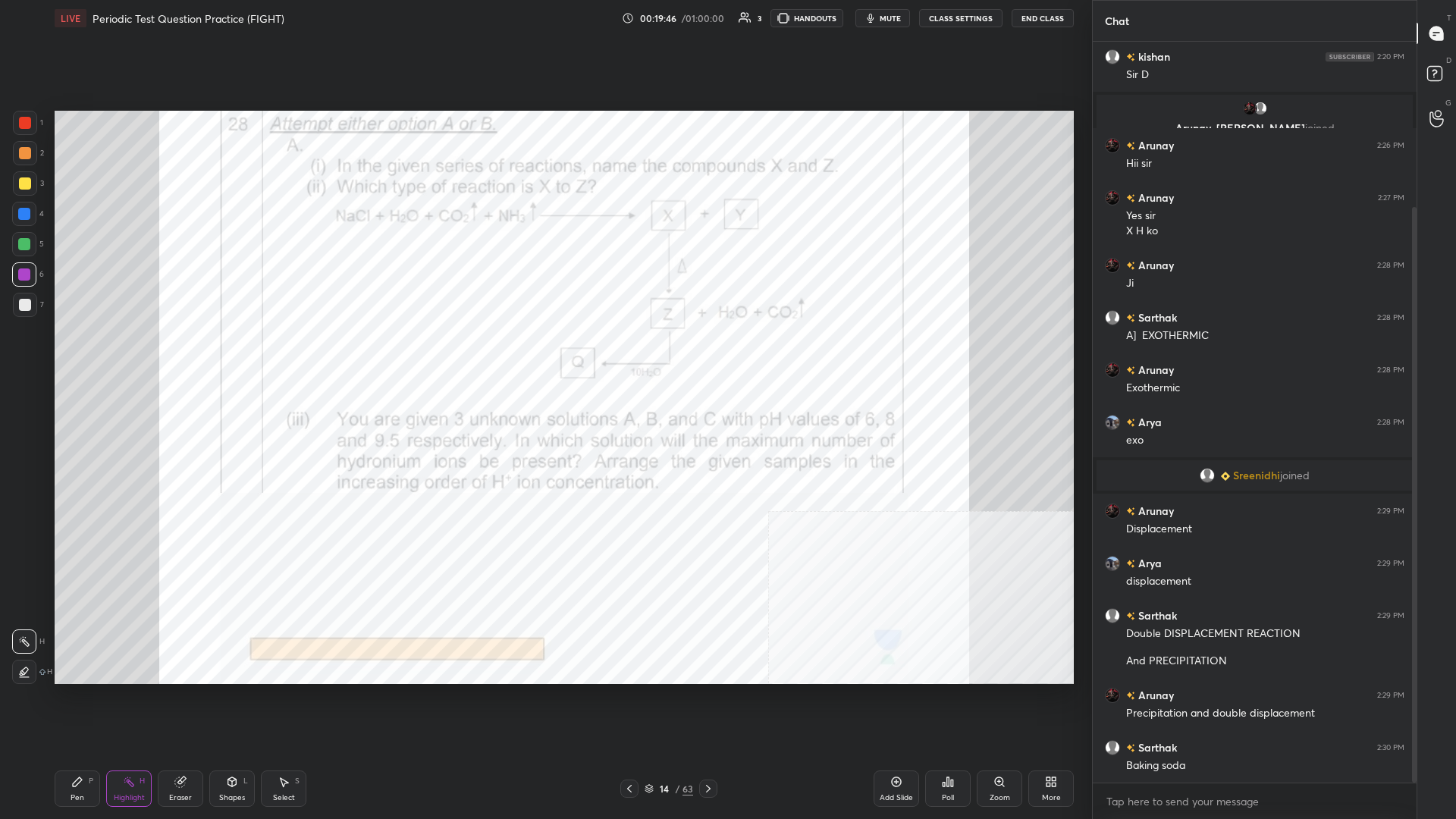 click on "Pen P" at bounding box center (77, 789) 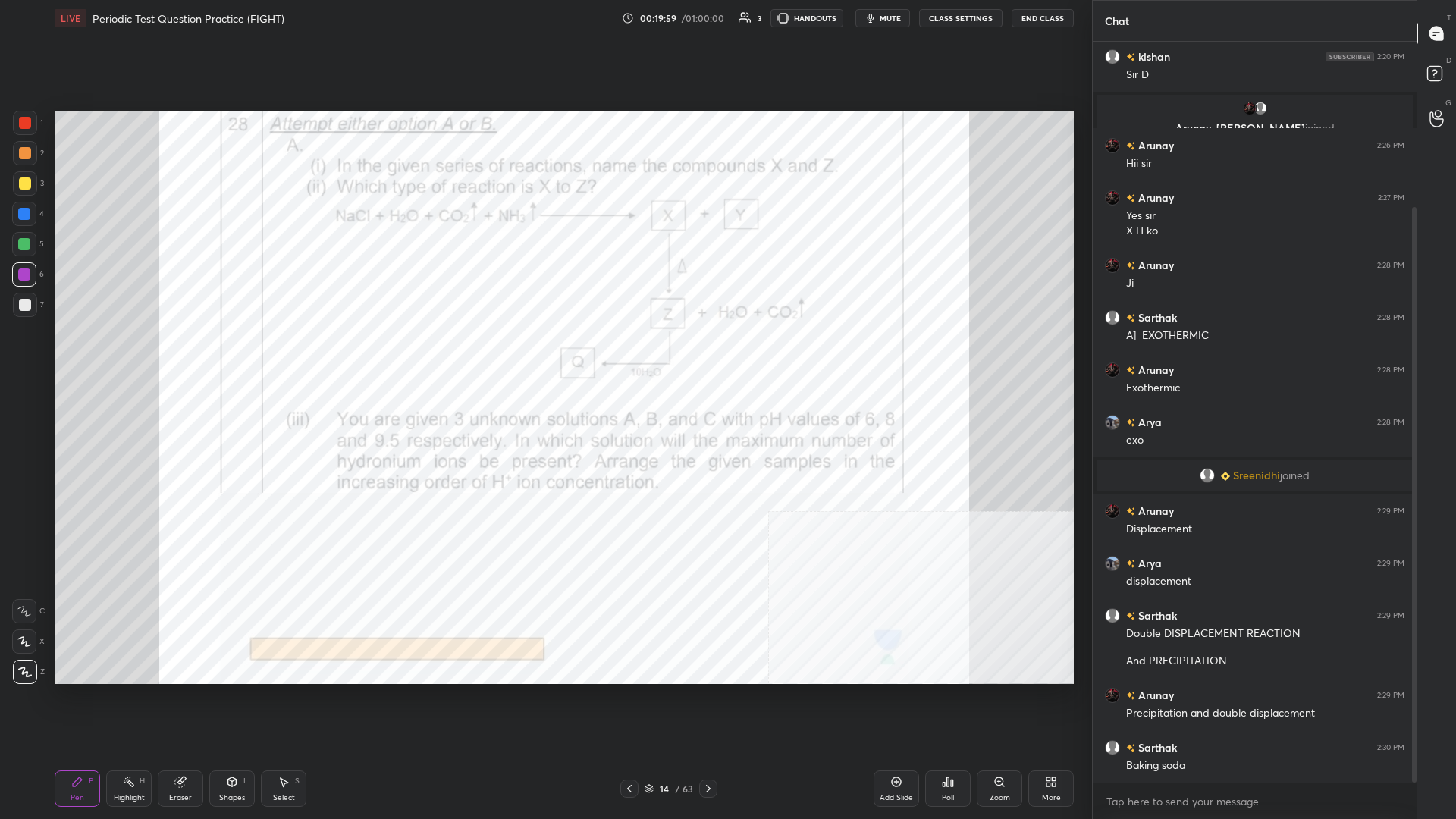 click at bounding box center [25, 123] 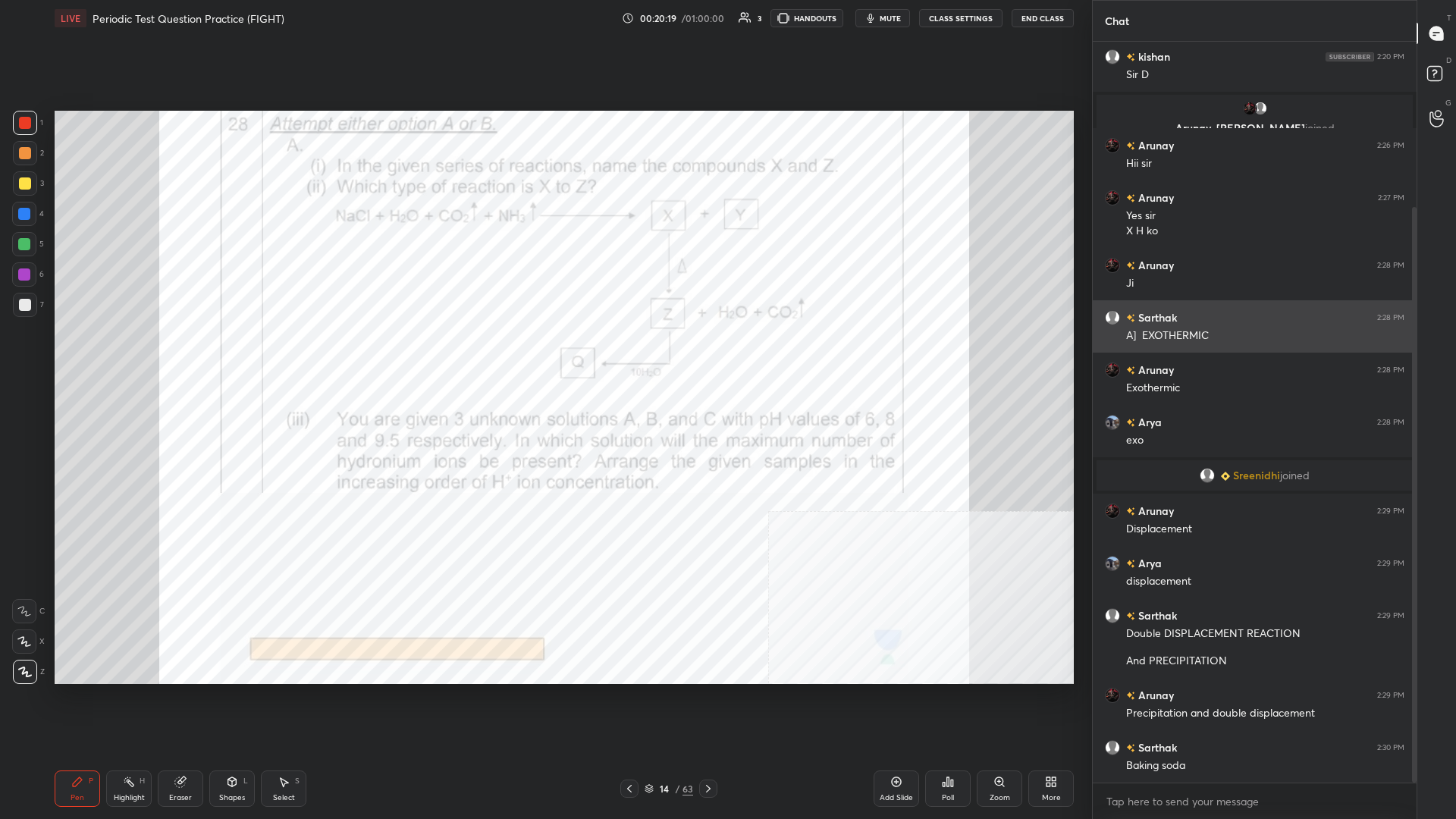 click at bounding box center [25, 153] 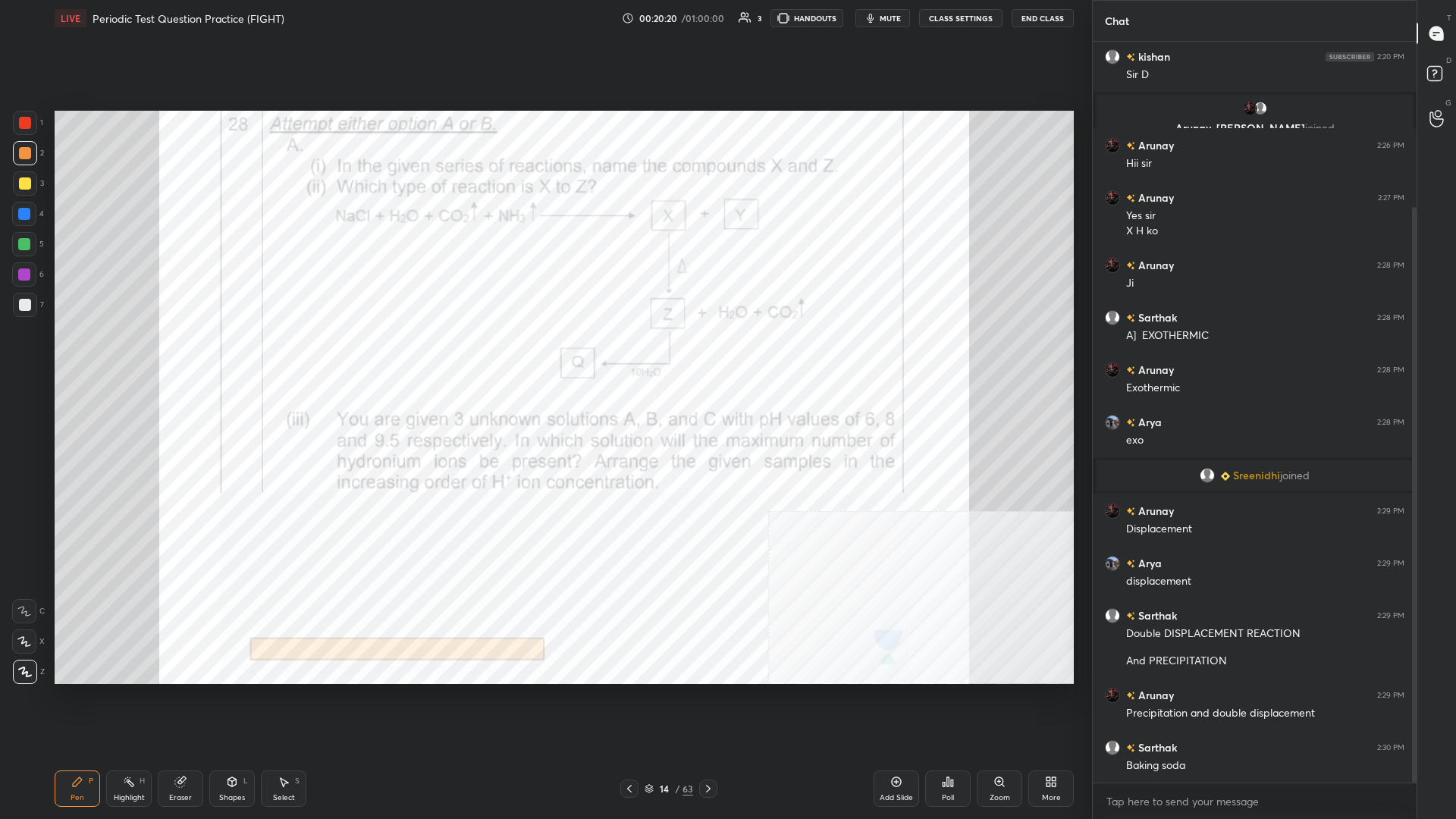 click at bounding box center [24, 214] 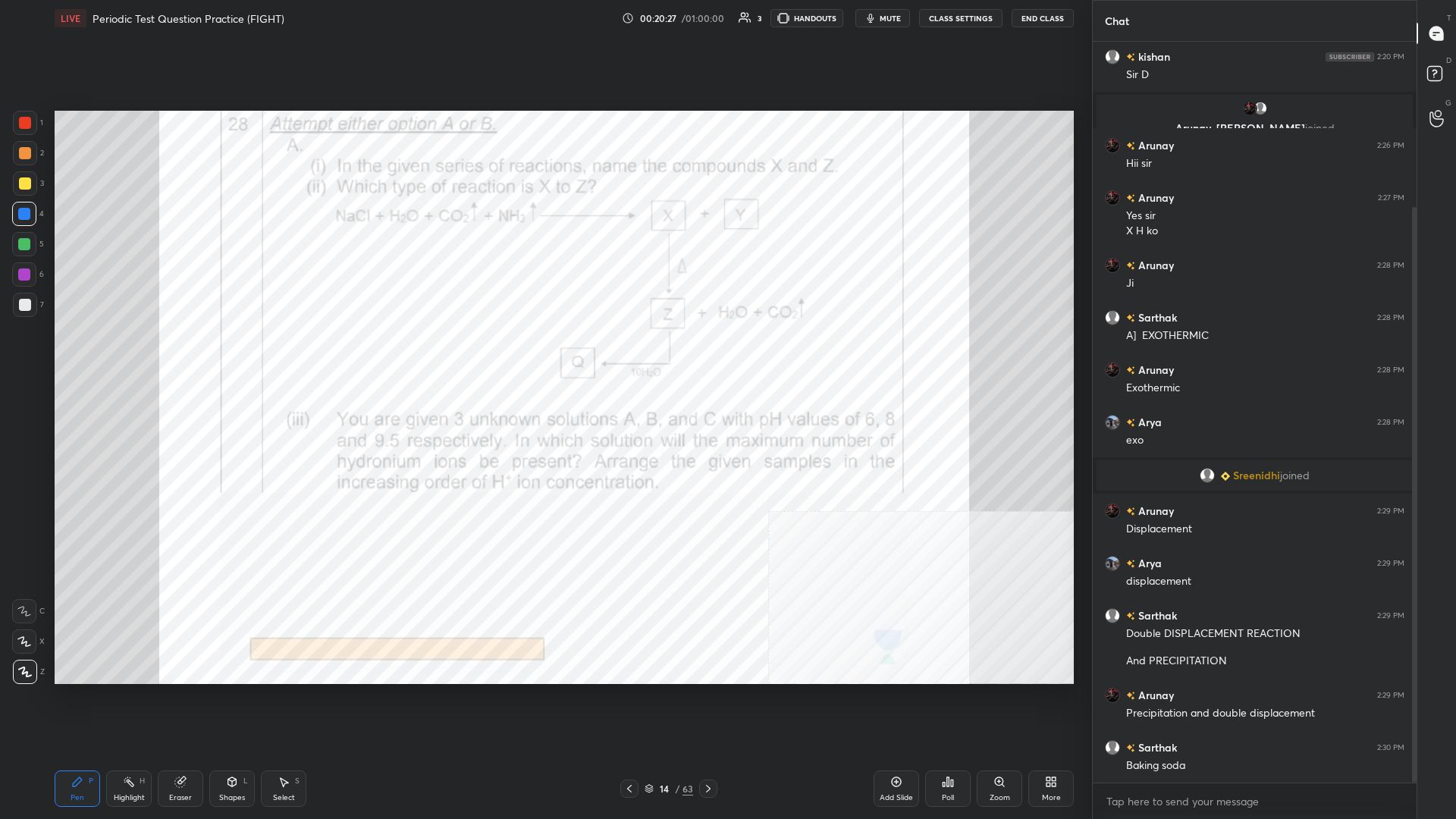 scroll, scrollTop: 268, scrollLeft: 0, axis: vertical 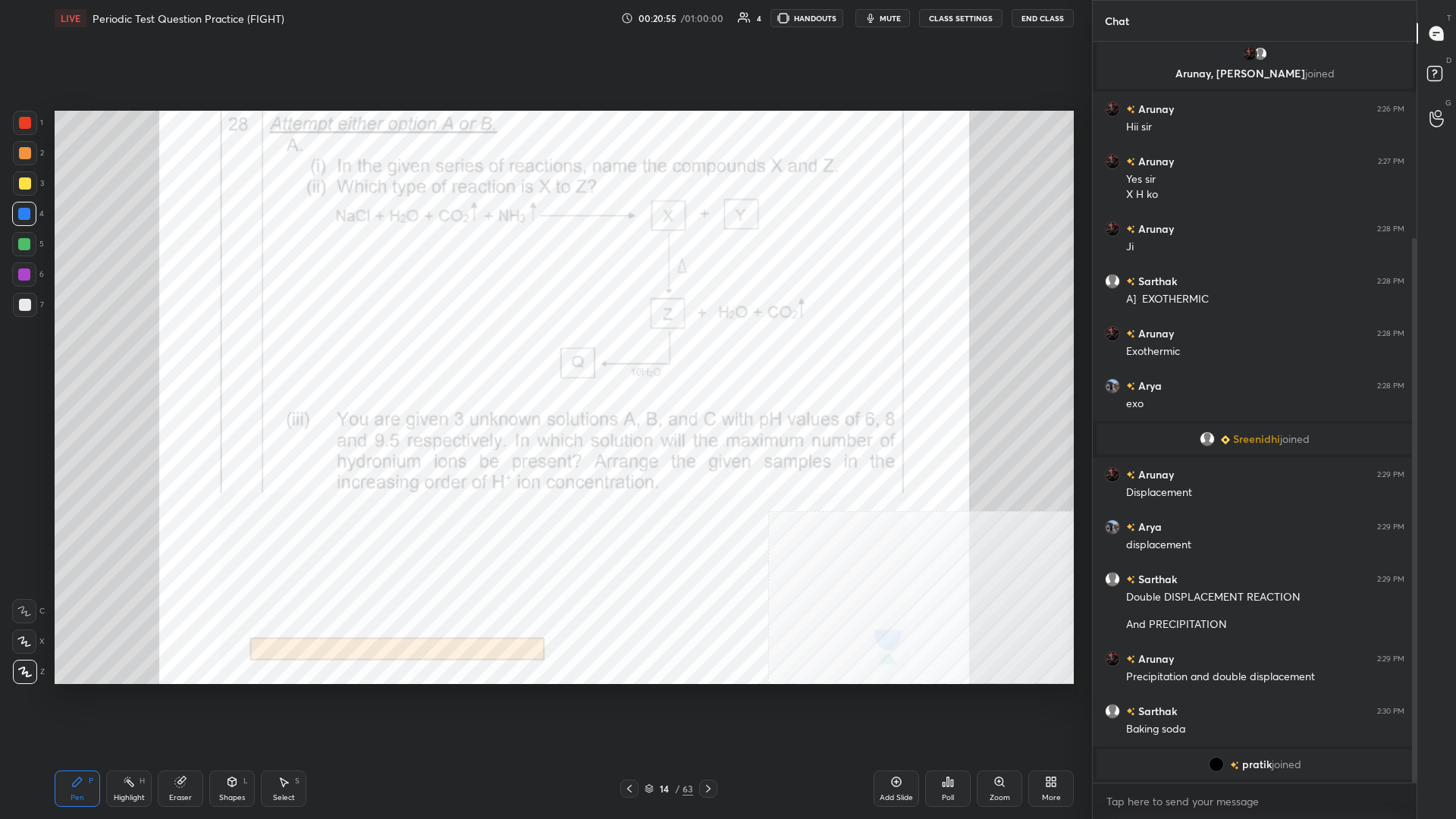 click at bounding box center [24, 275] 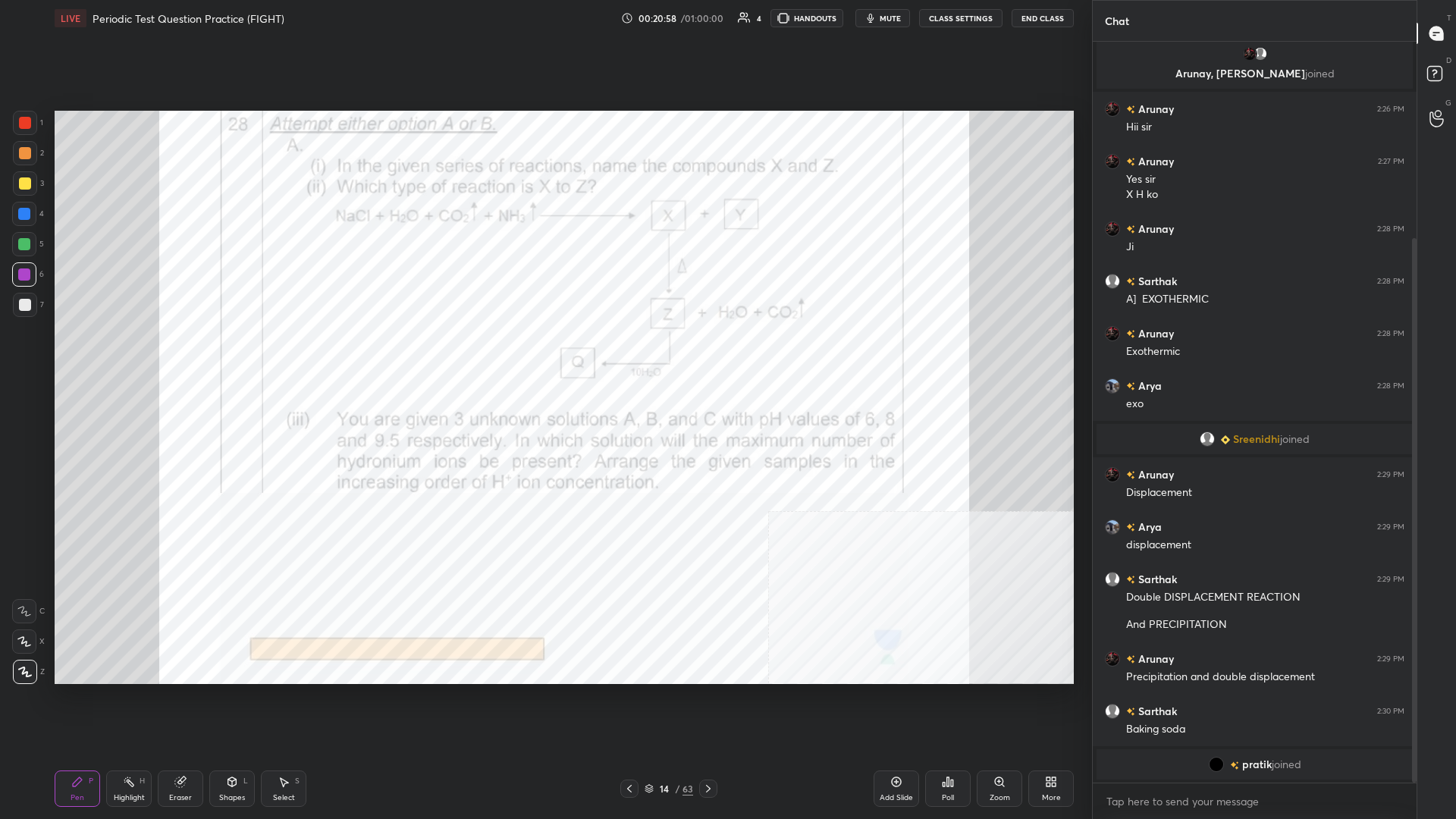 click on "Highlight H" at bounding box center [129, 789] 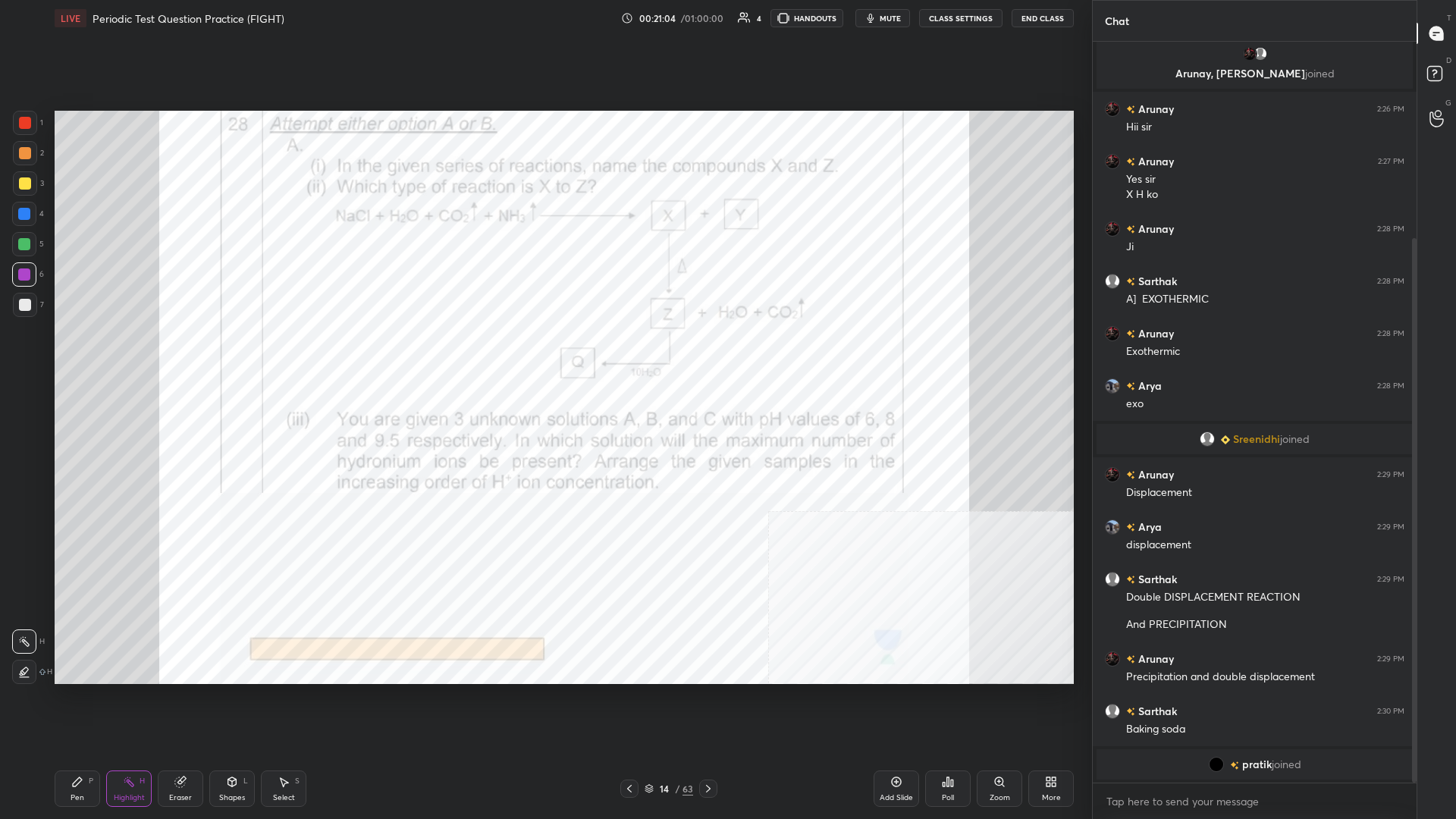click on "Pen P" at bounding box center (77, 789) 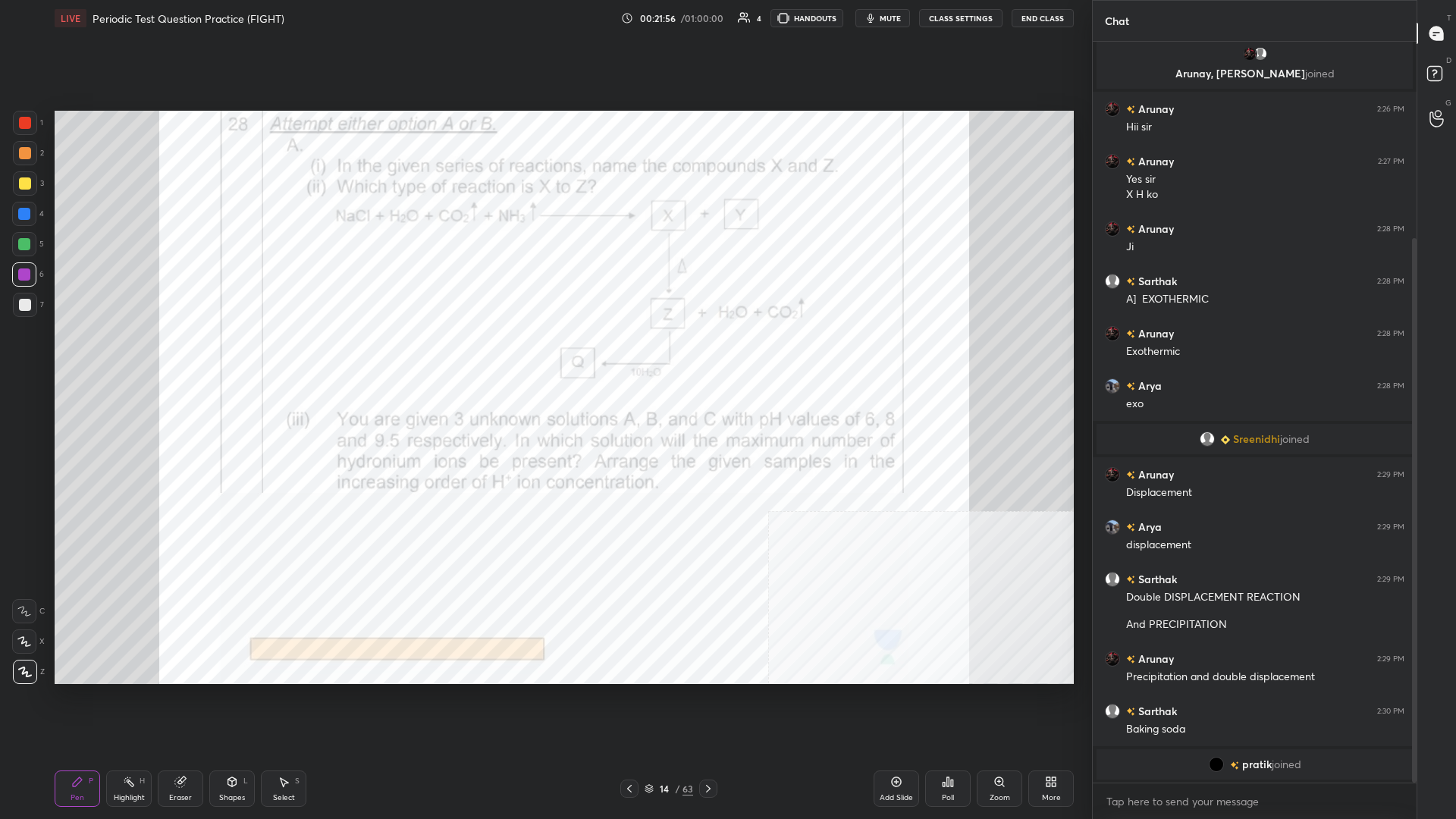 click on "4" at bounding box center [28, 214] 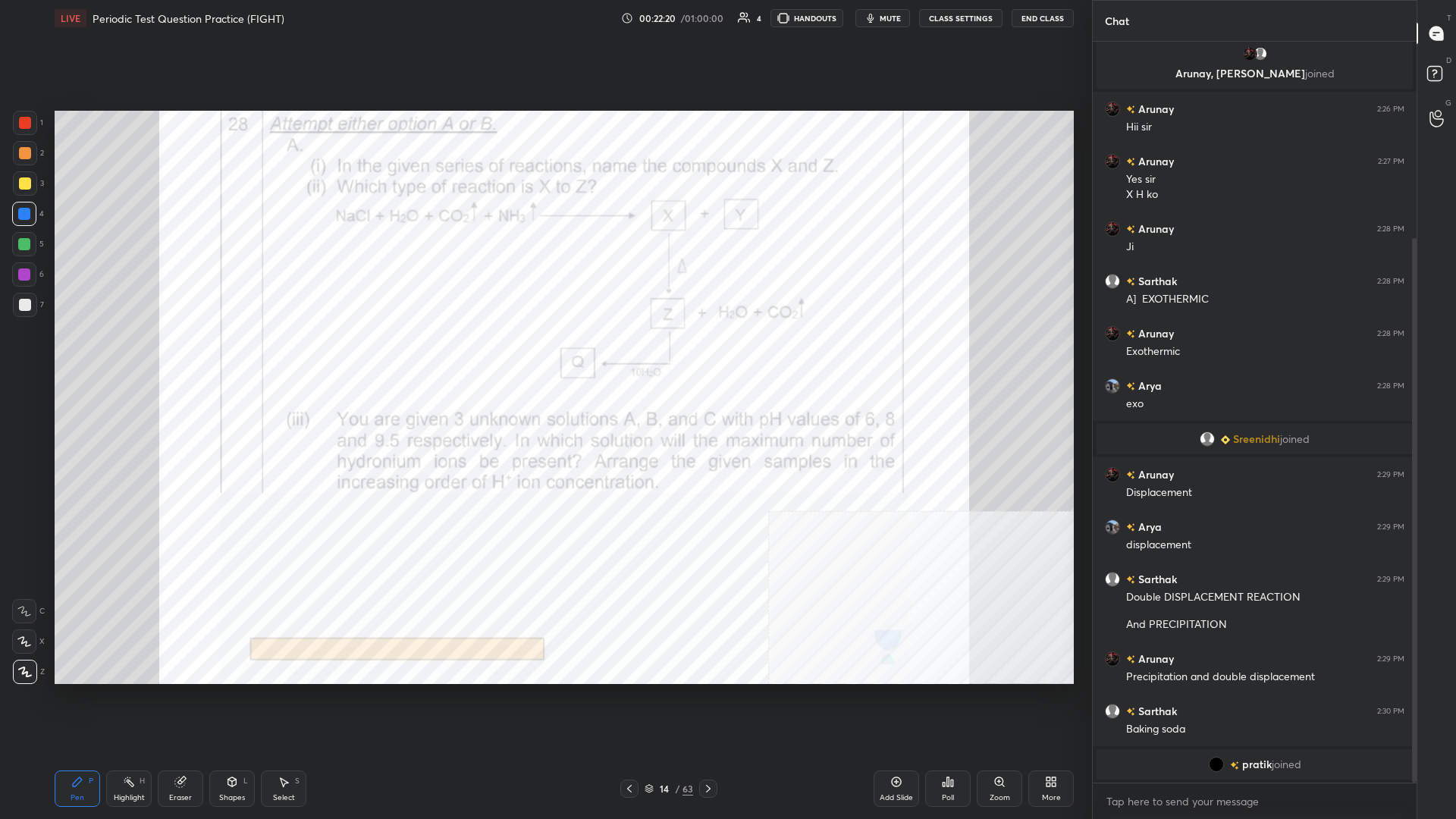 click on "Highlight" at bounding box center [129, 798] 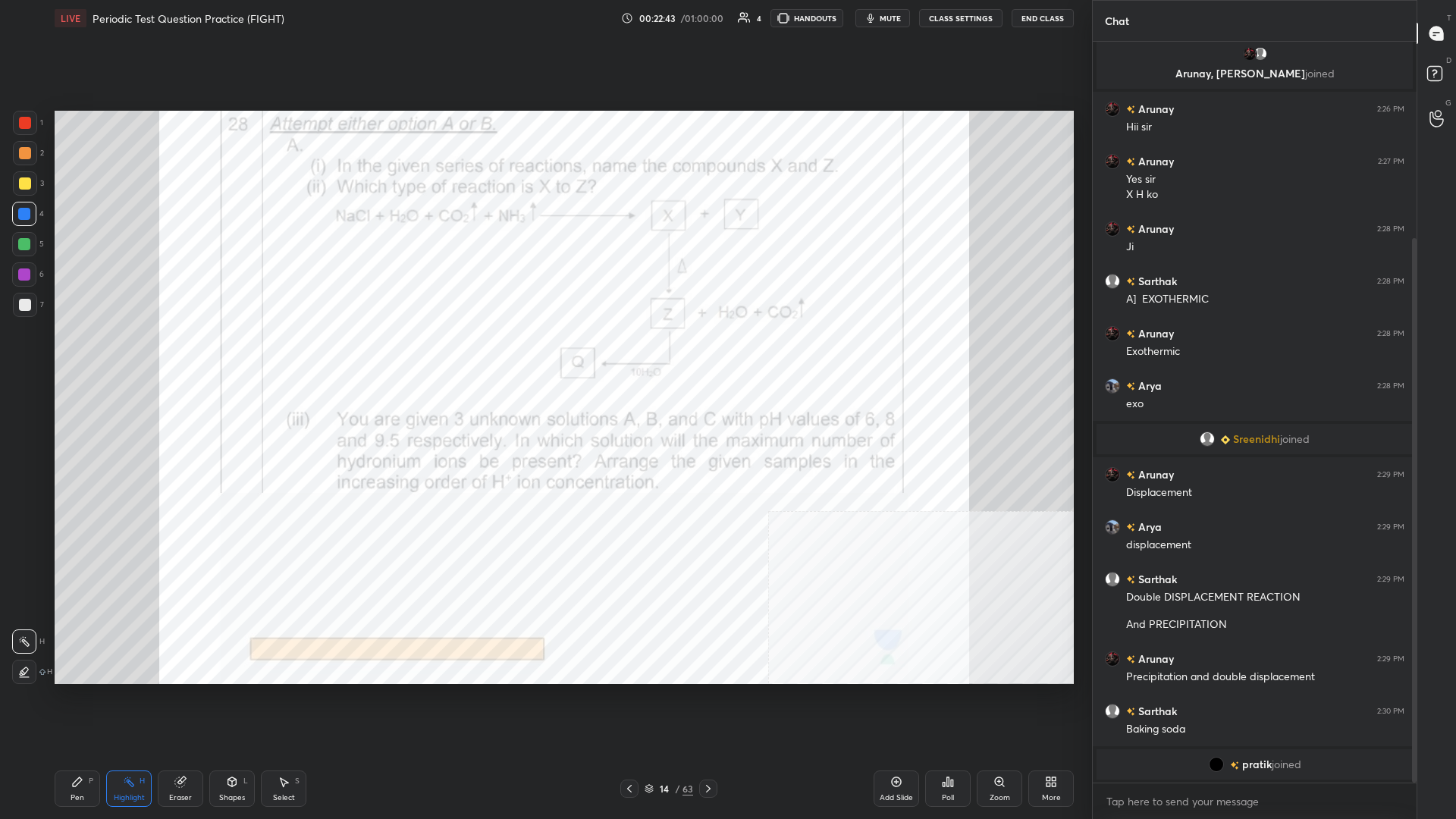 click 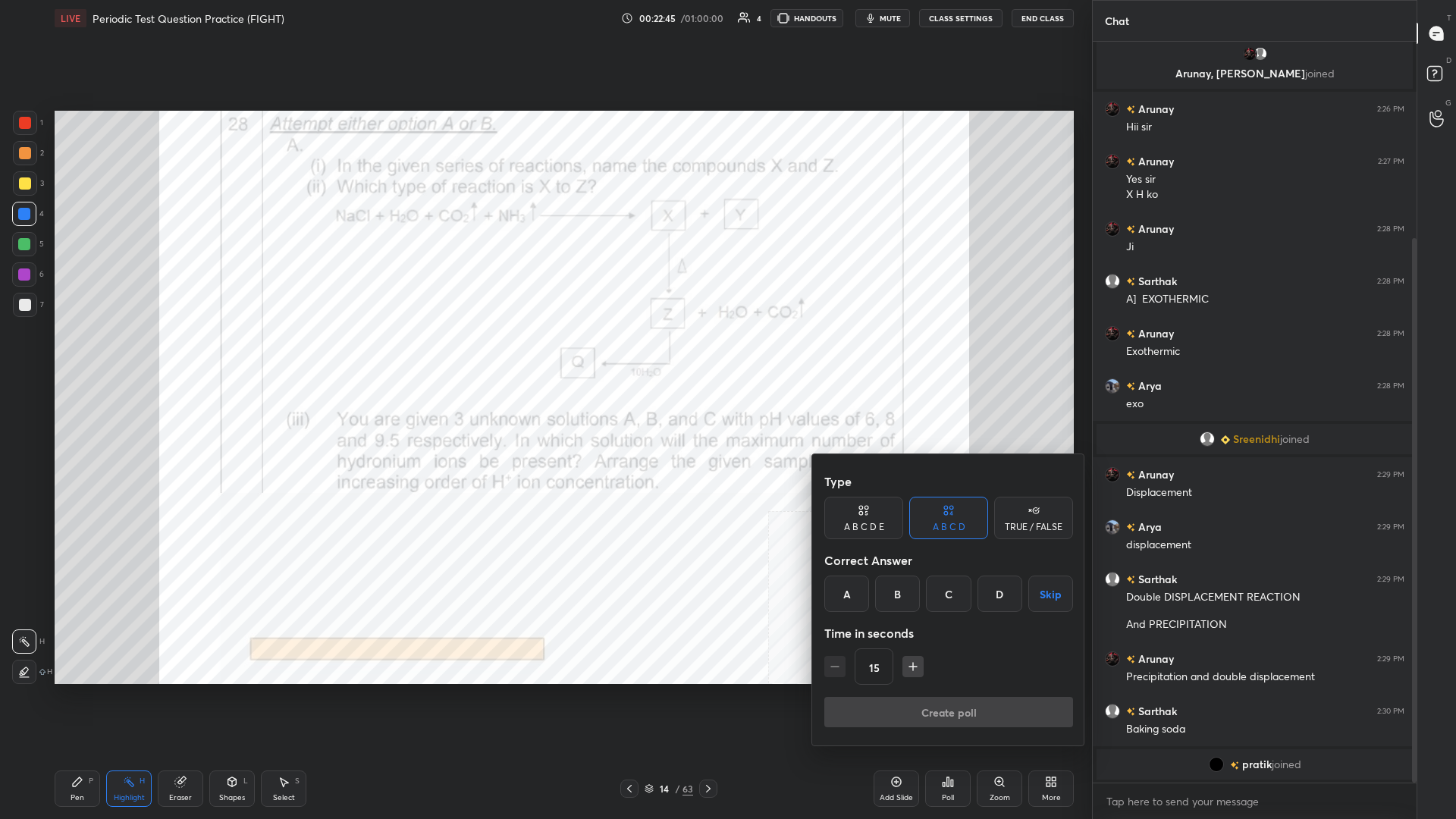 click on "A" at bounding box center (846, 594) 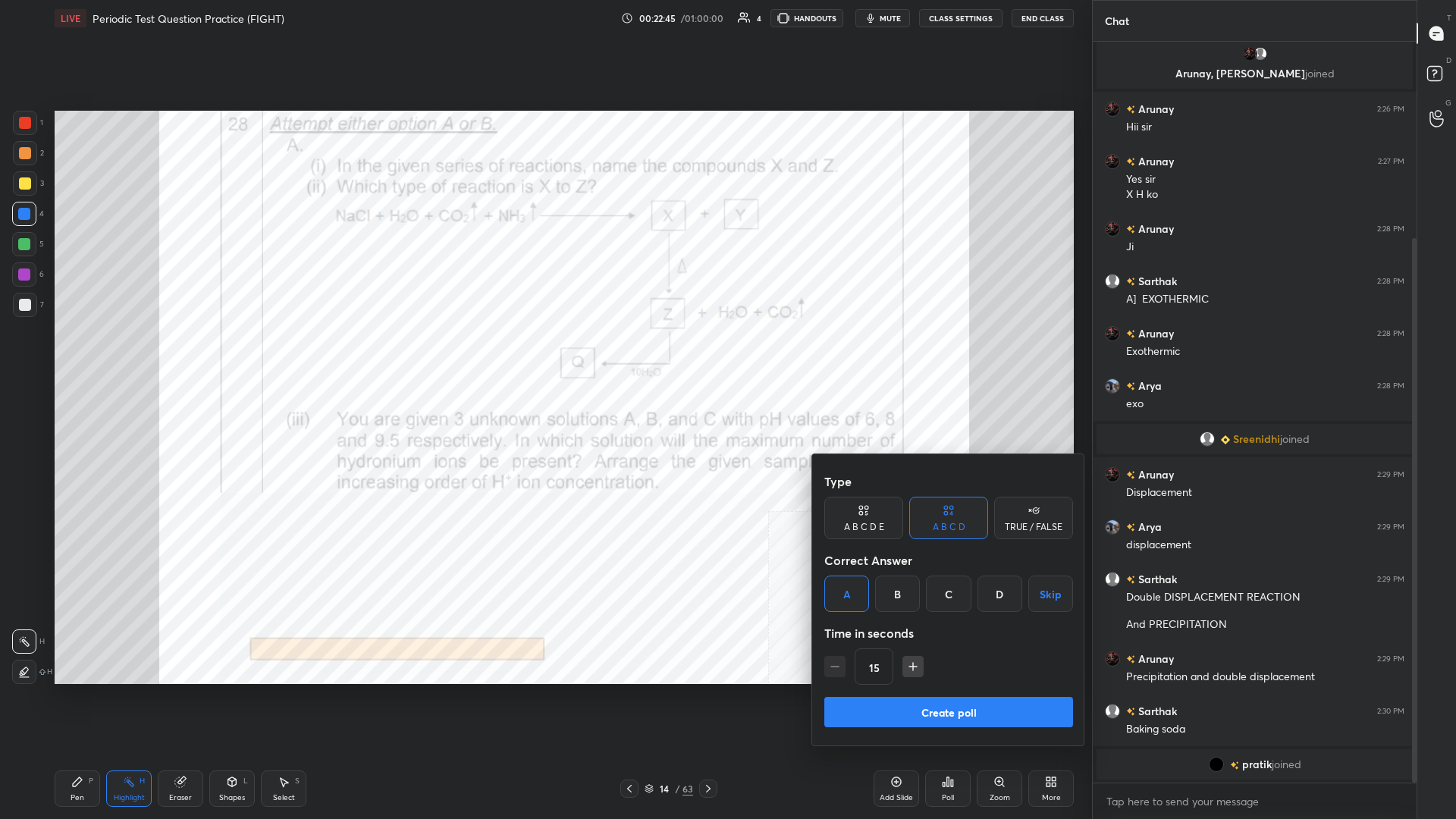 click on "Create poll" at bounding box center [949, 712] 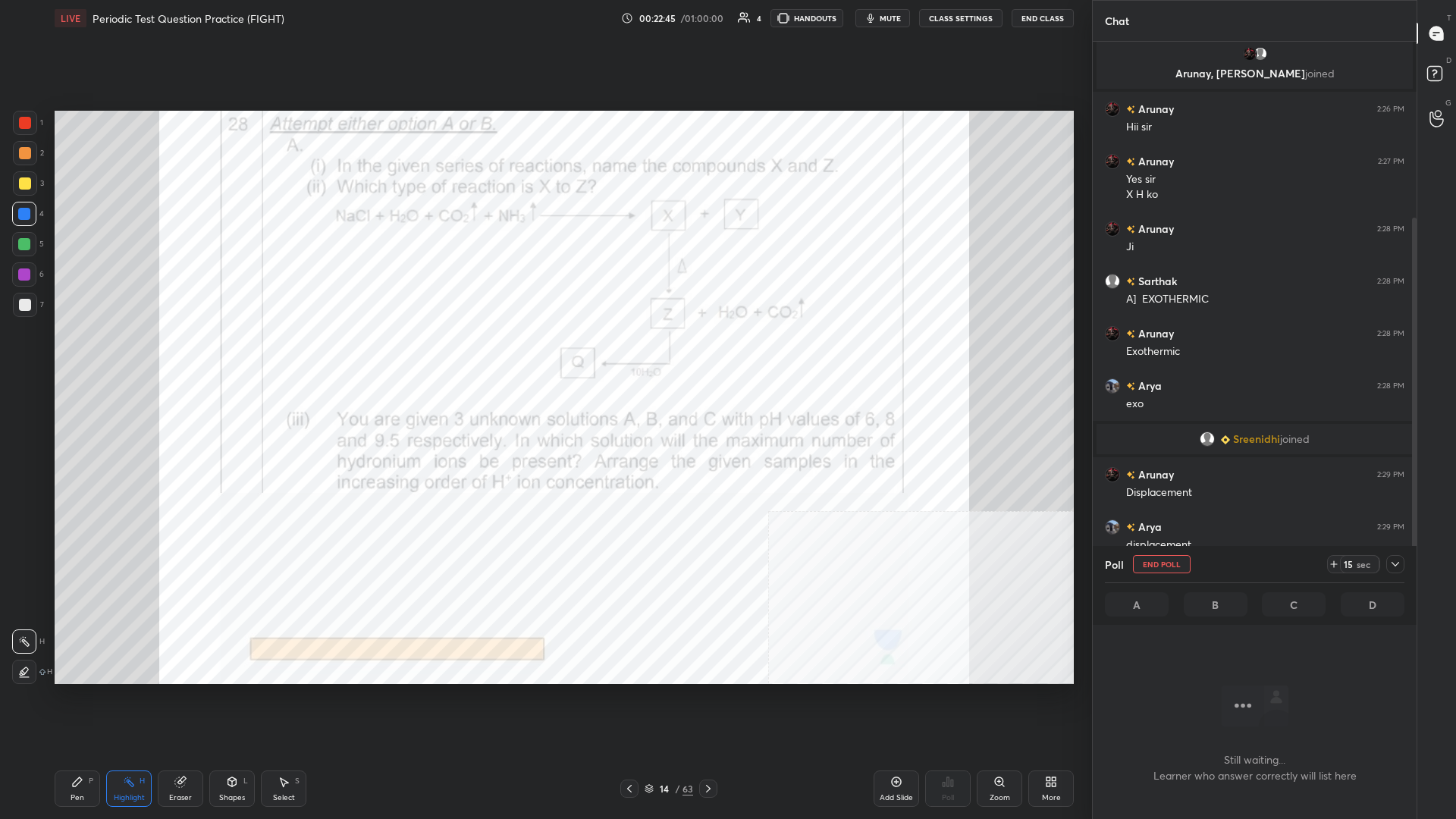 scroll, scrollTop: 664, scrollLeft: 324, axis: both 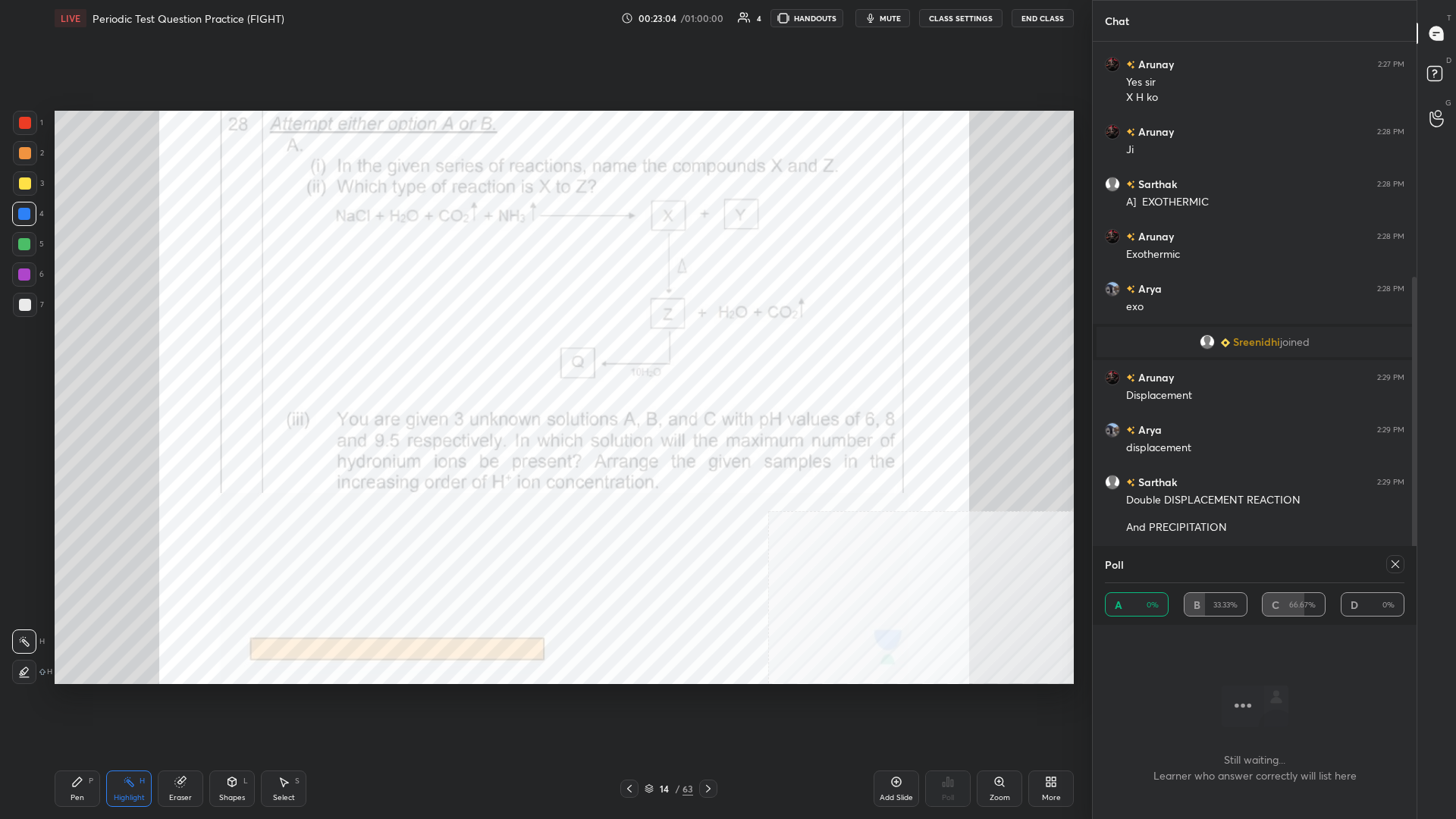 click 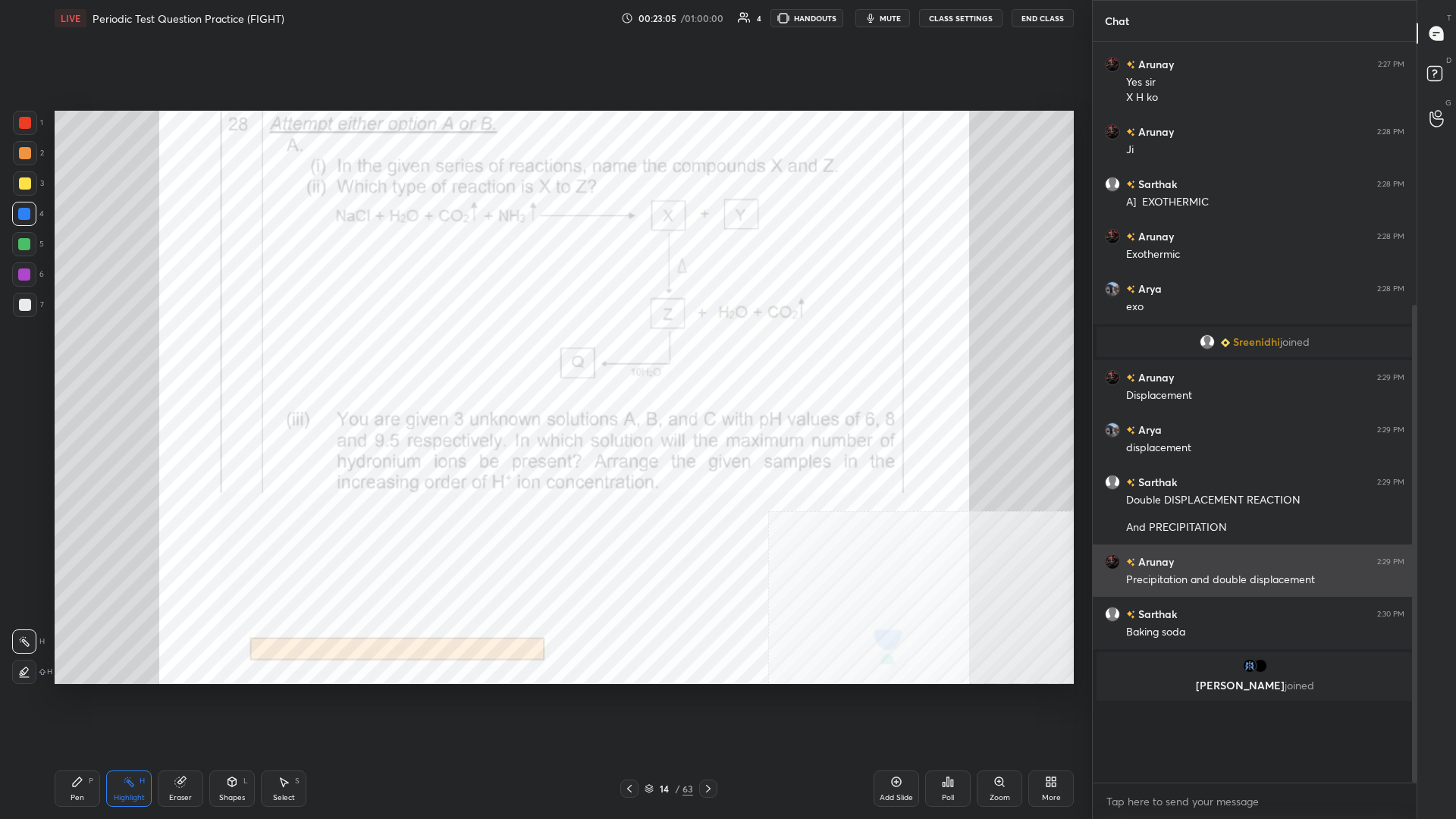scroll, scrollTop: 0, scrollLeft: 1, axis: horizontal 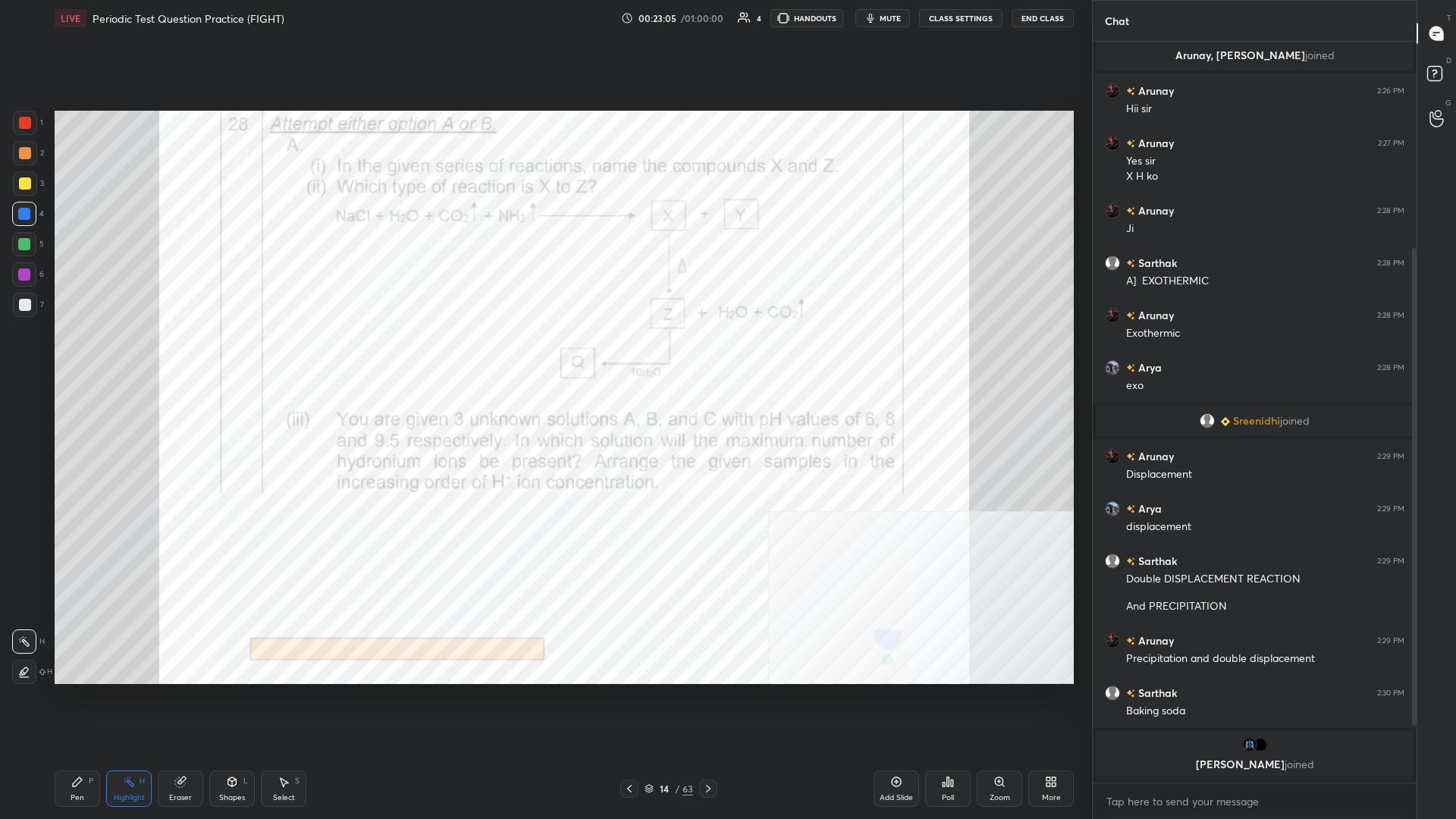 click on "Pen P" at bounding box center [77, 789] 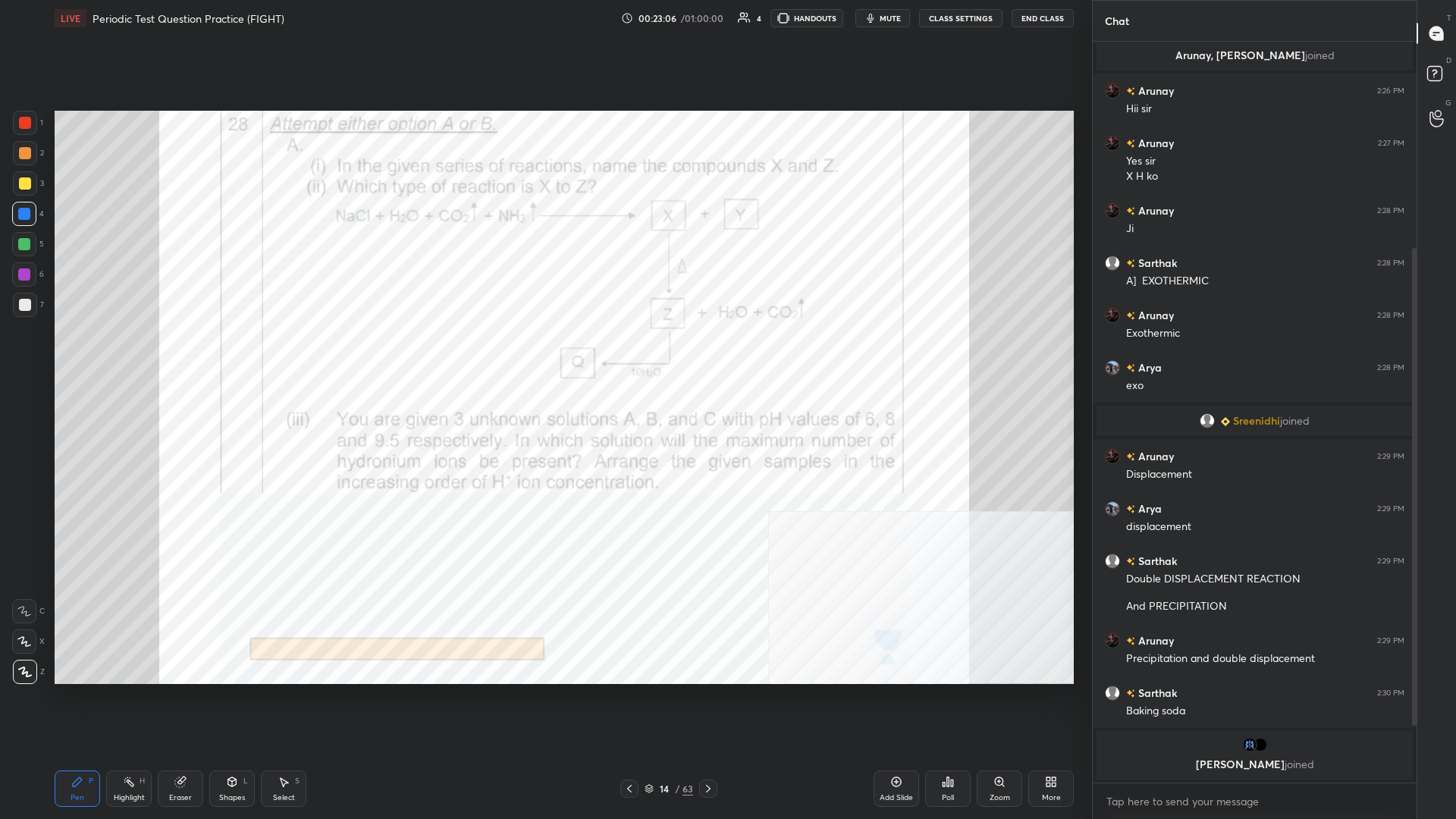 click on "Pen P" at bounding box center [77, 789] 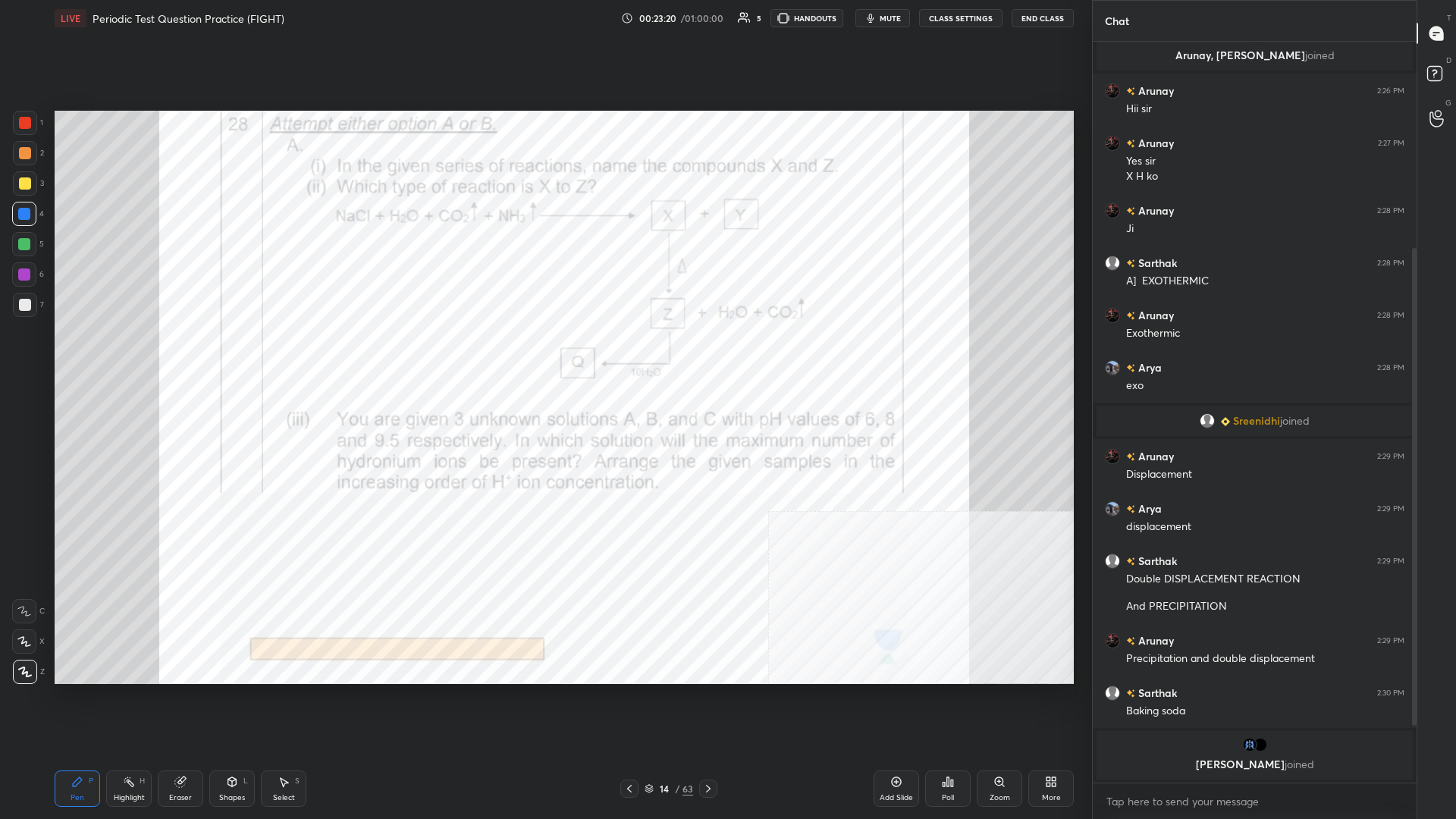 click 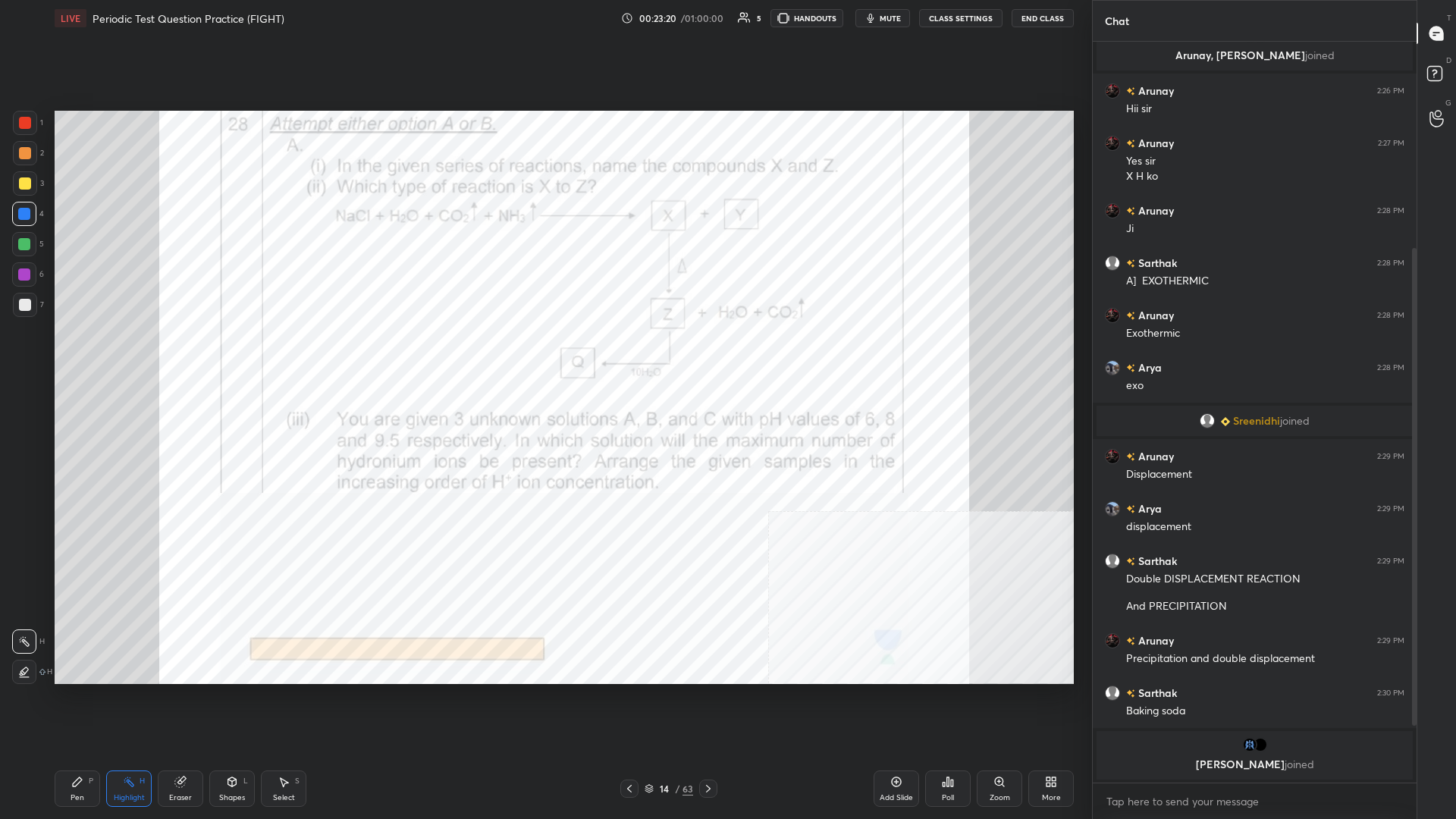 click 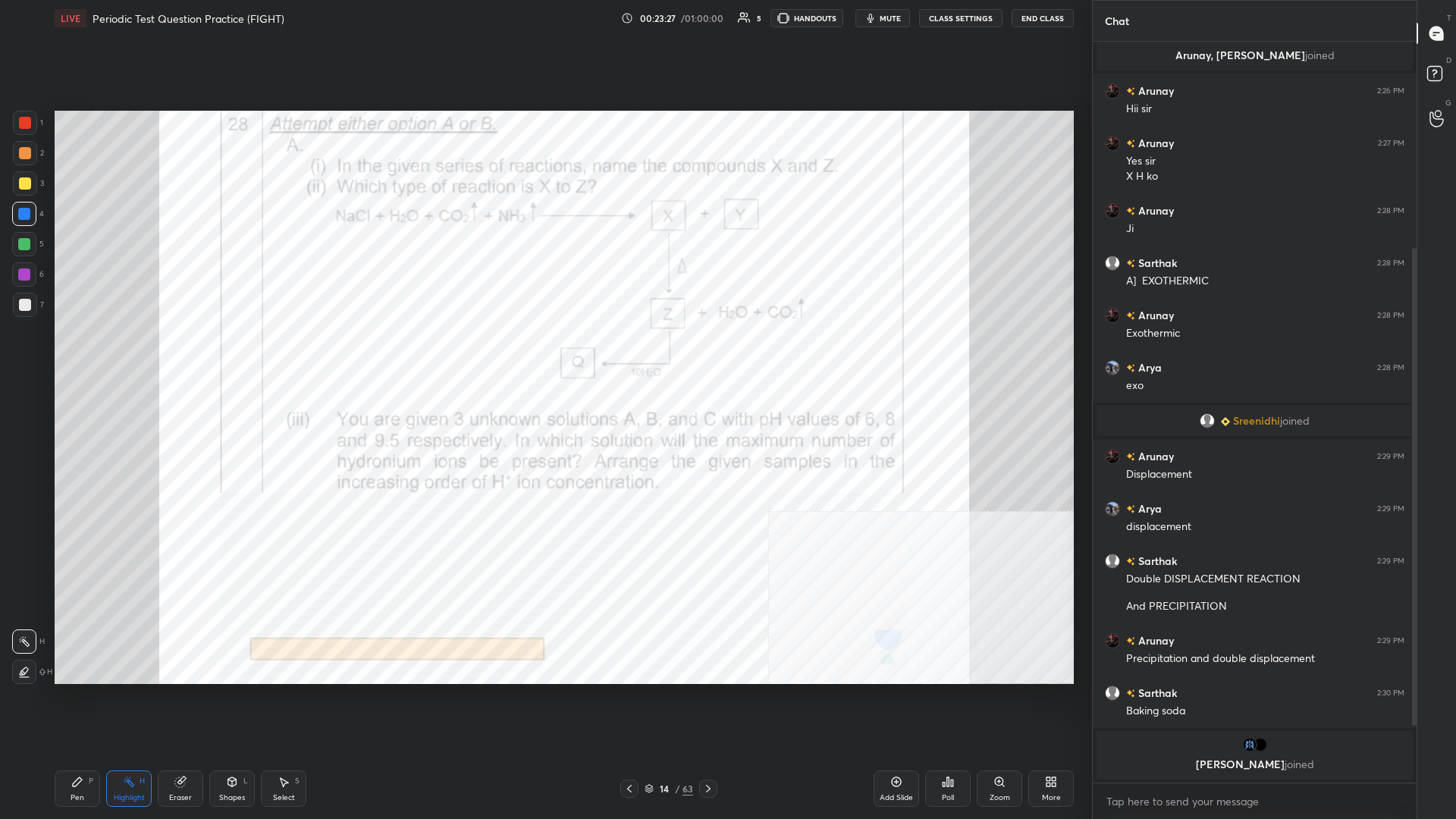 click 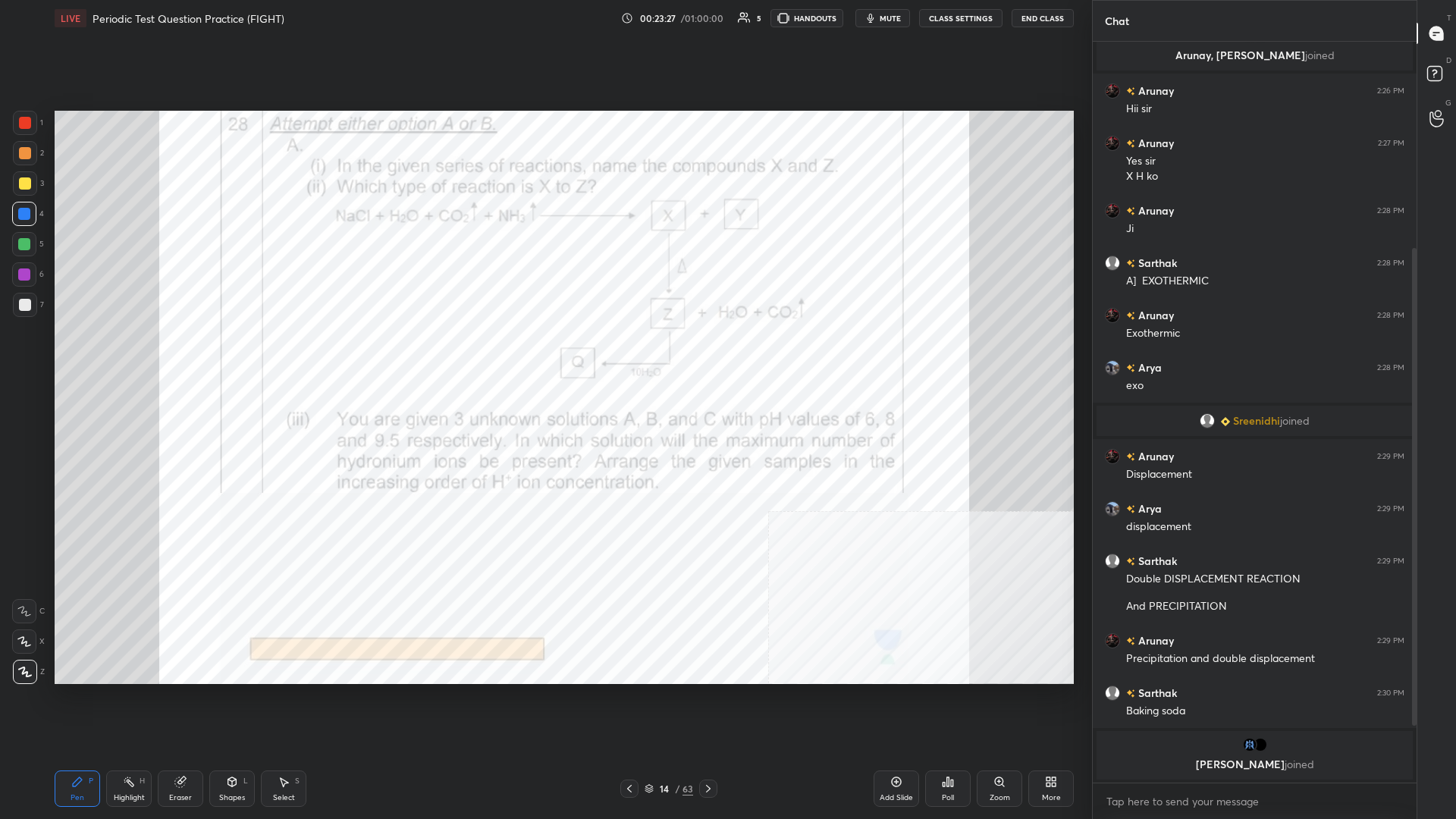 click 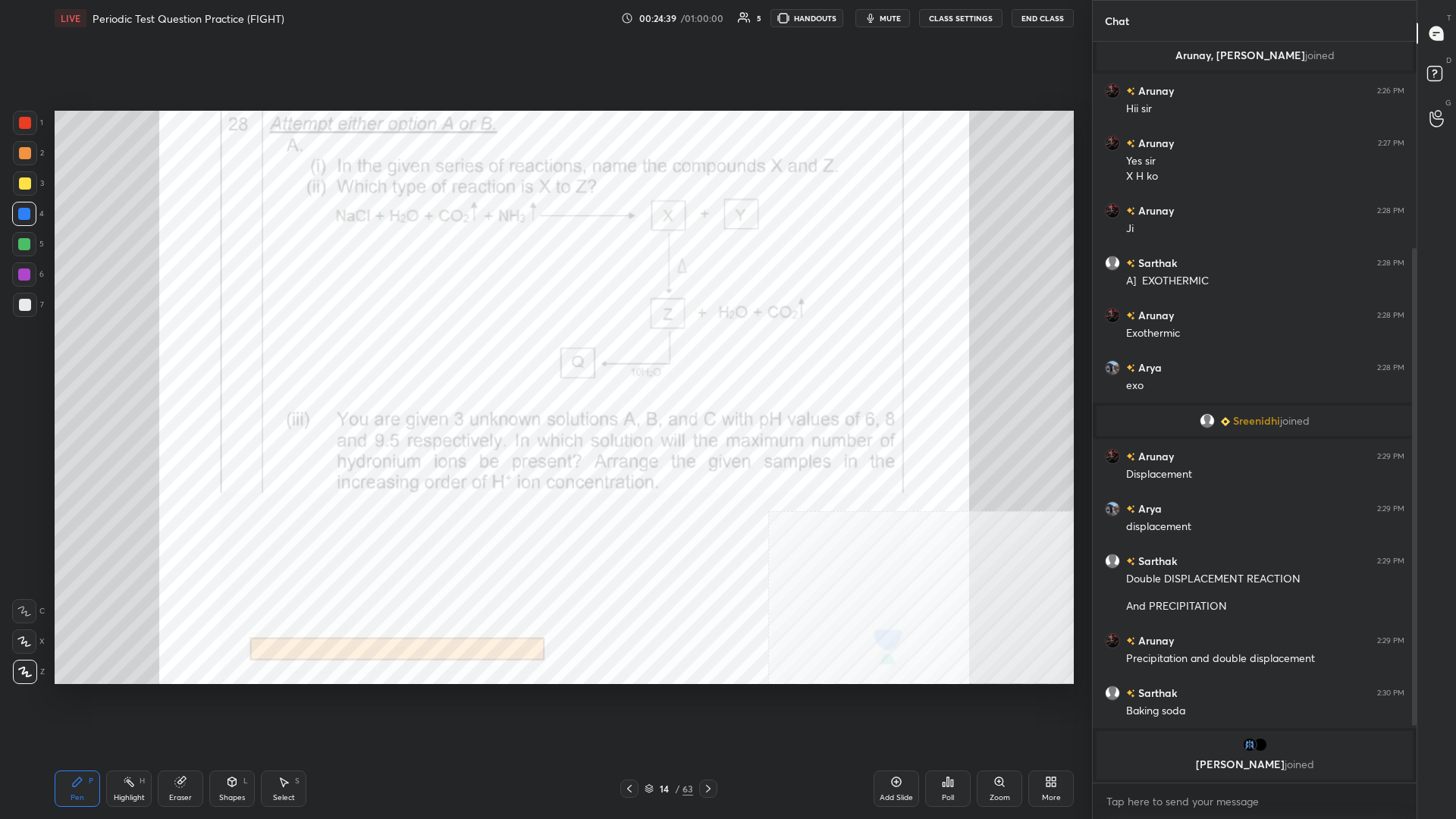 click at bounding box center (1254, 802) 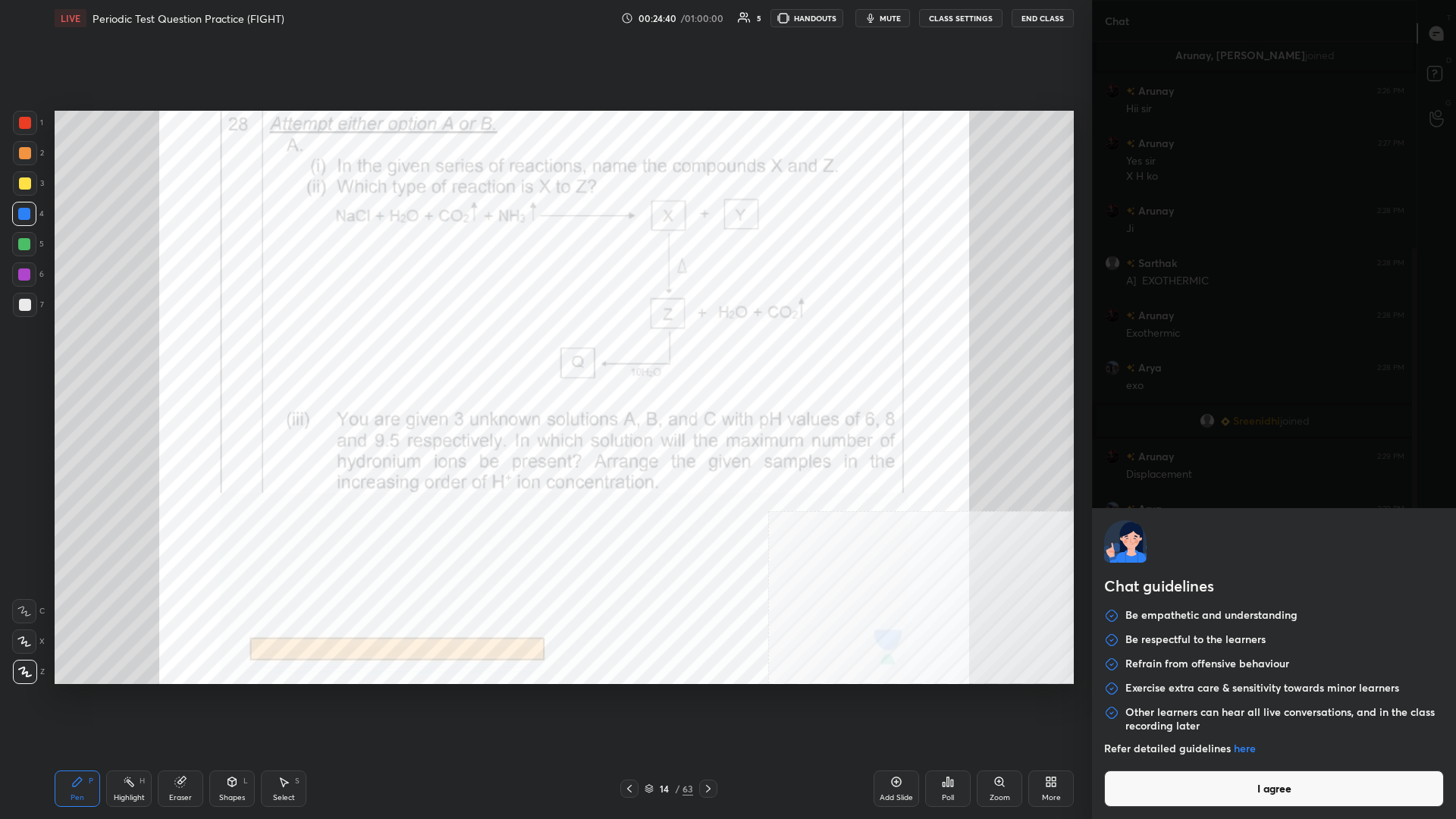 click on "I agree" at bounding box center (1274, 789) 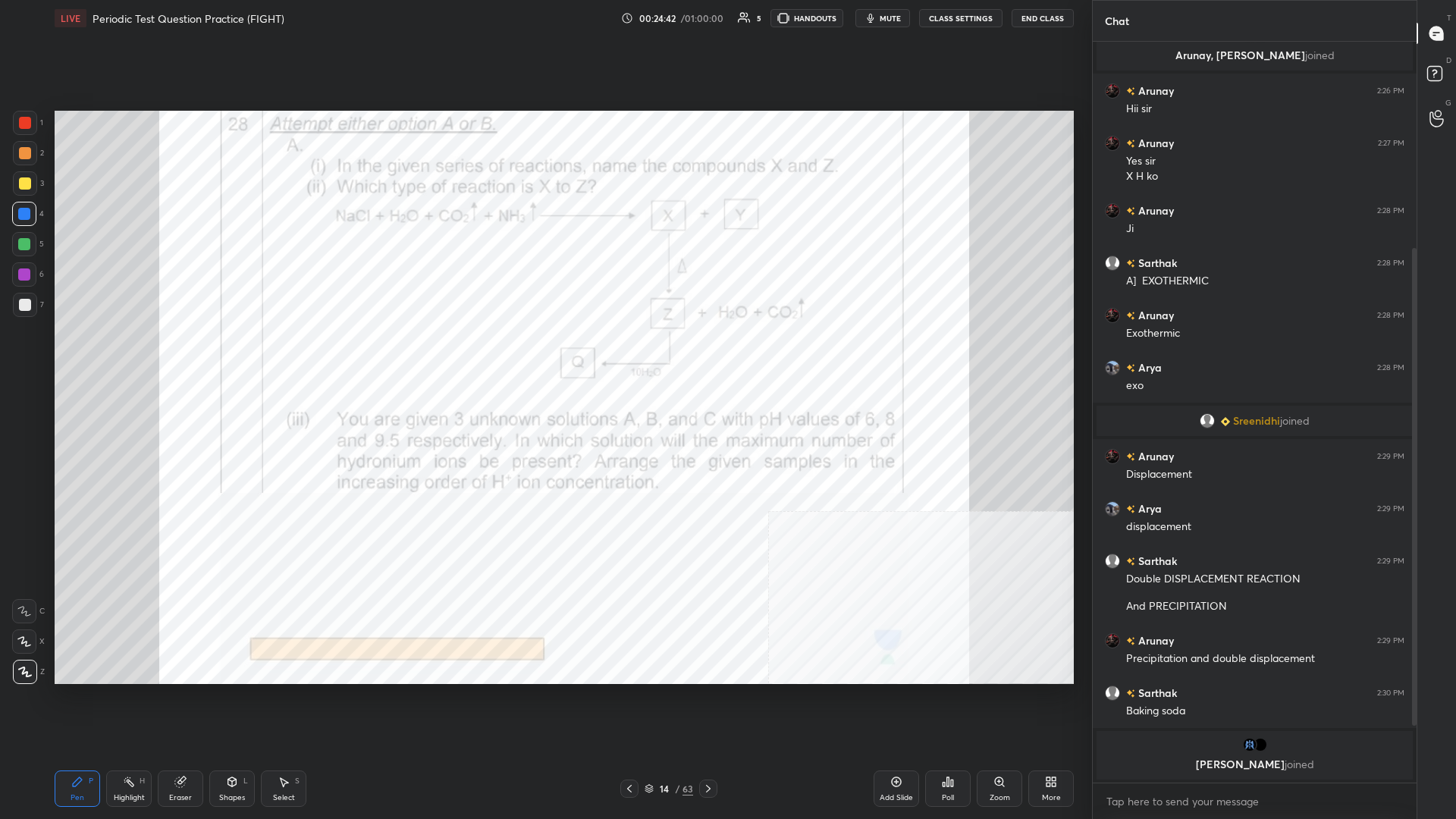 click on "x" at bounding box center [1254, 801] 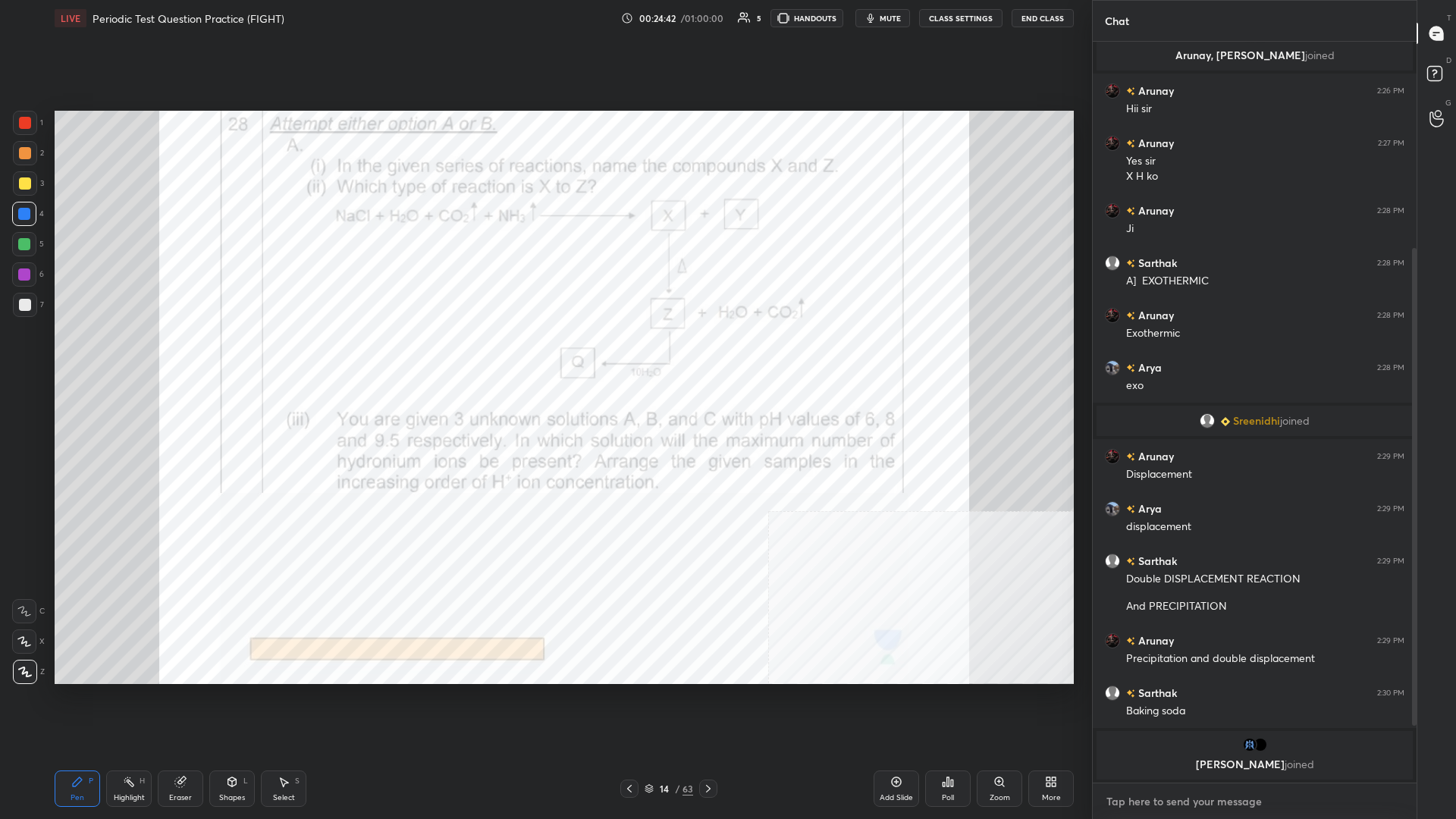 type on "x" 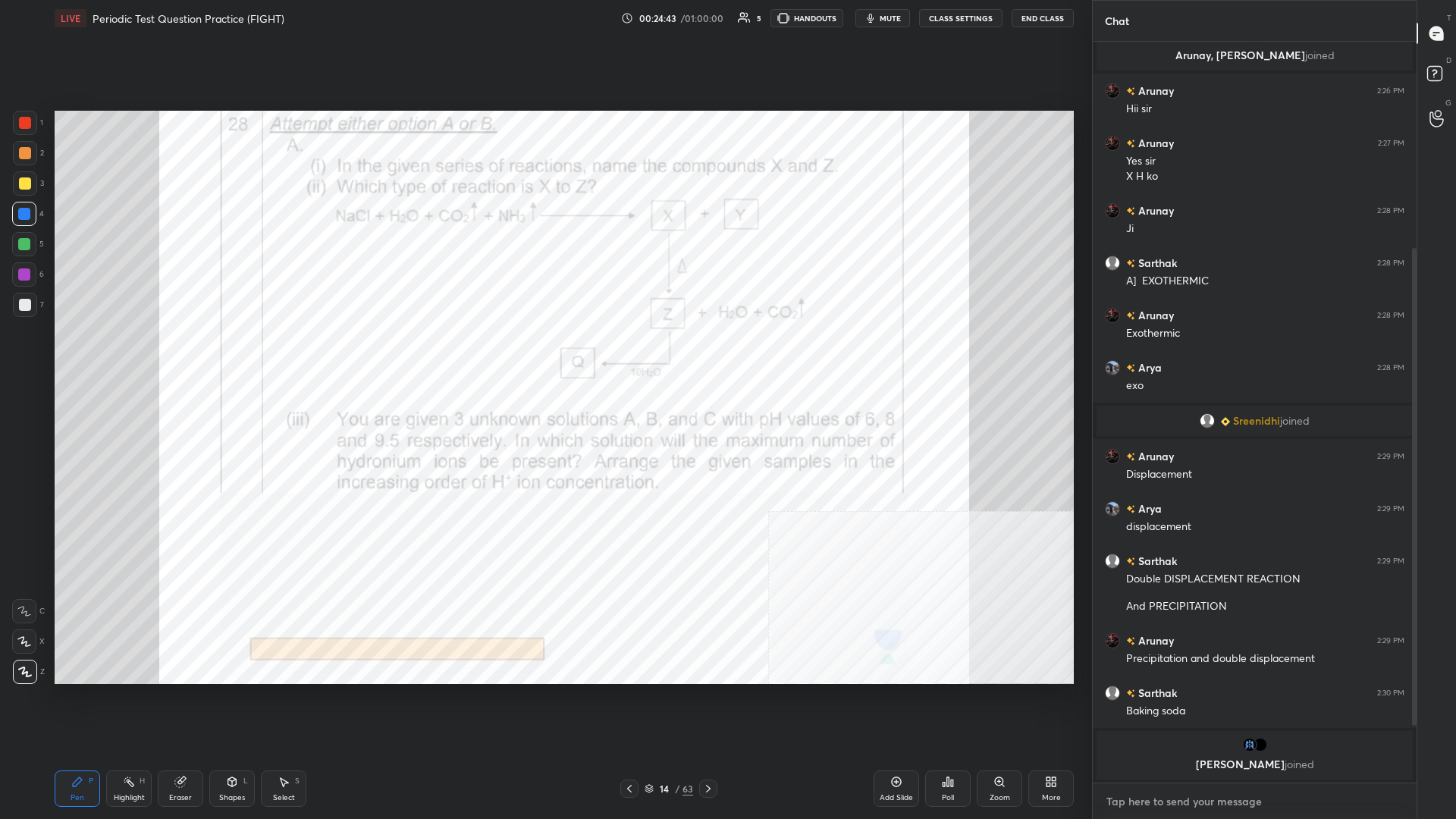 type on ">" 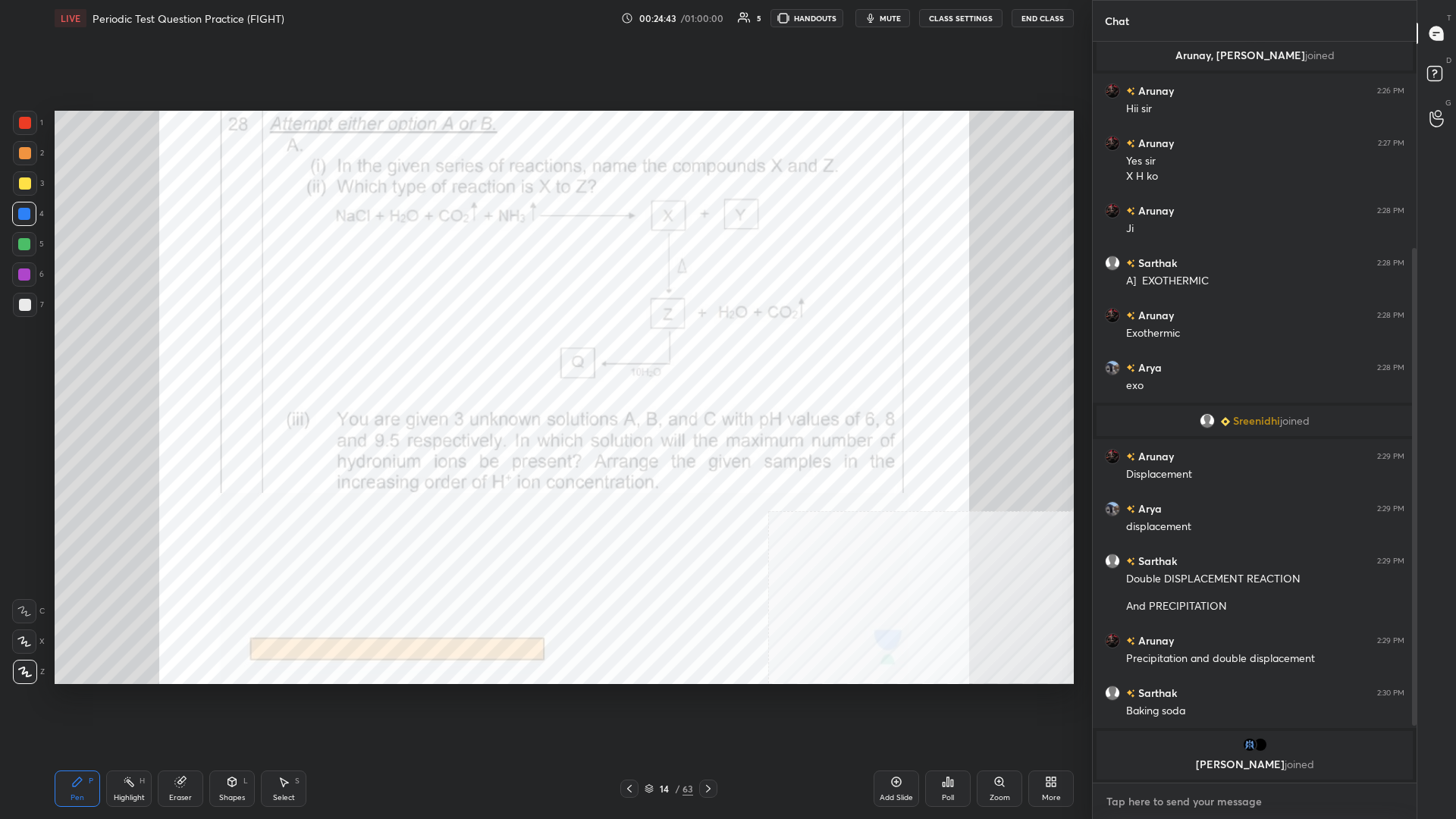 type on "x" 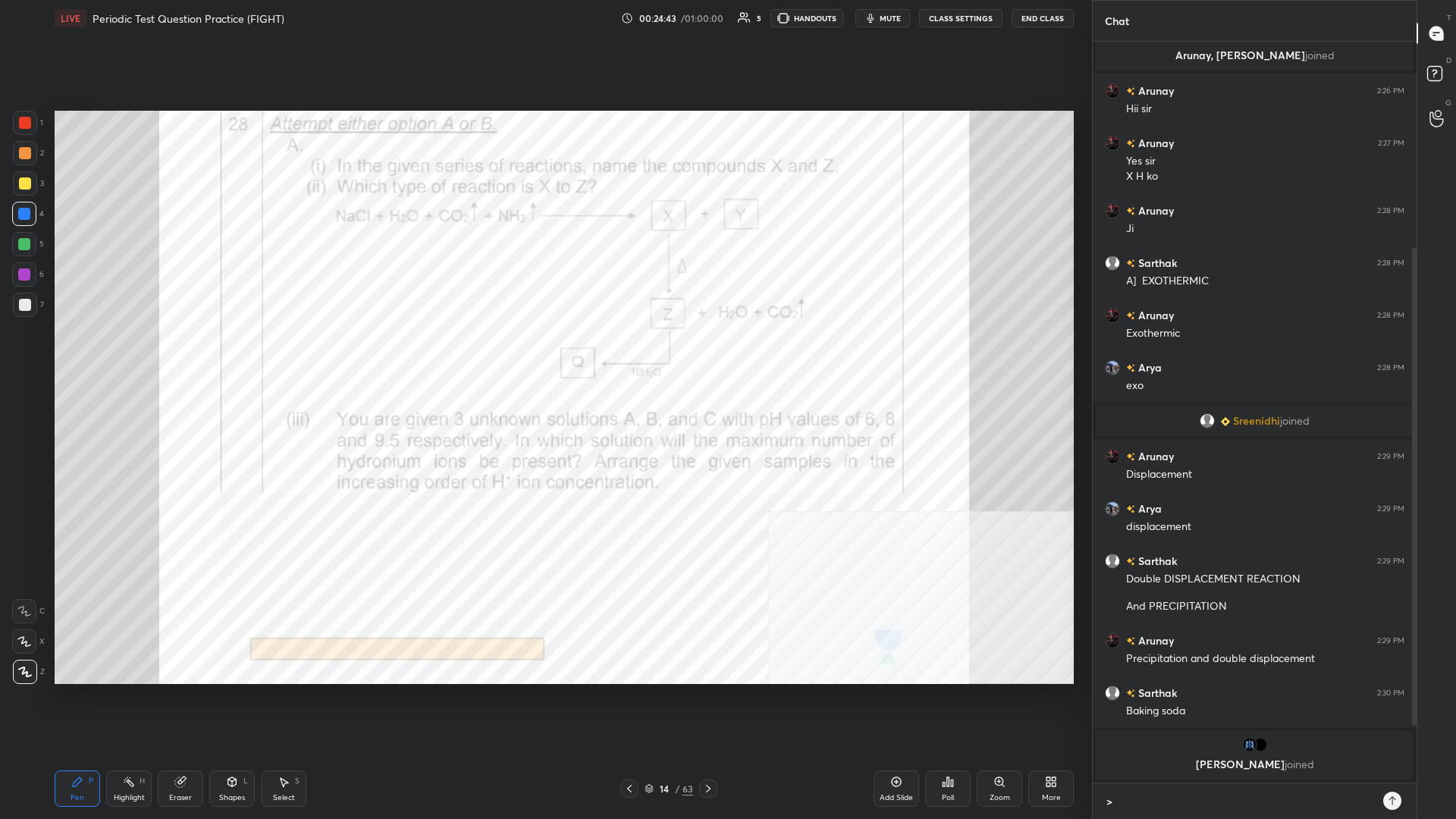 type on ">>" 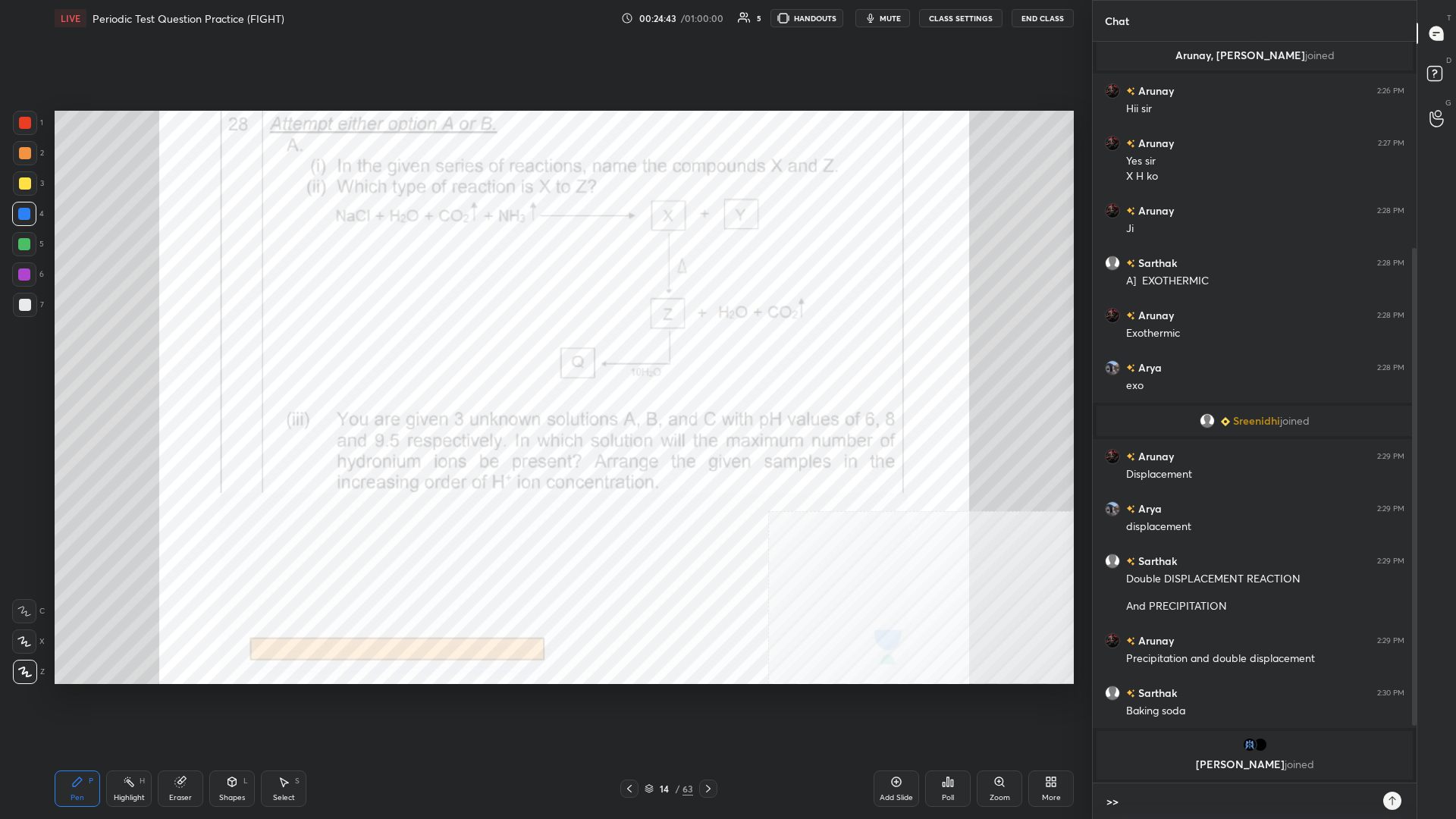 type on ">>>" 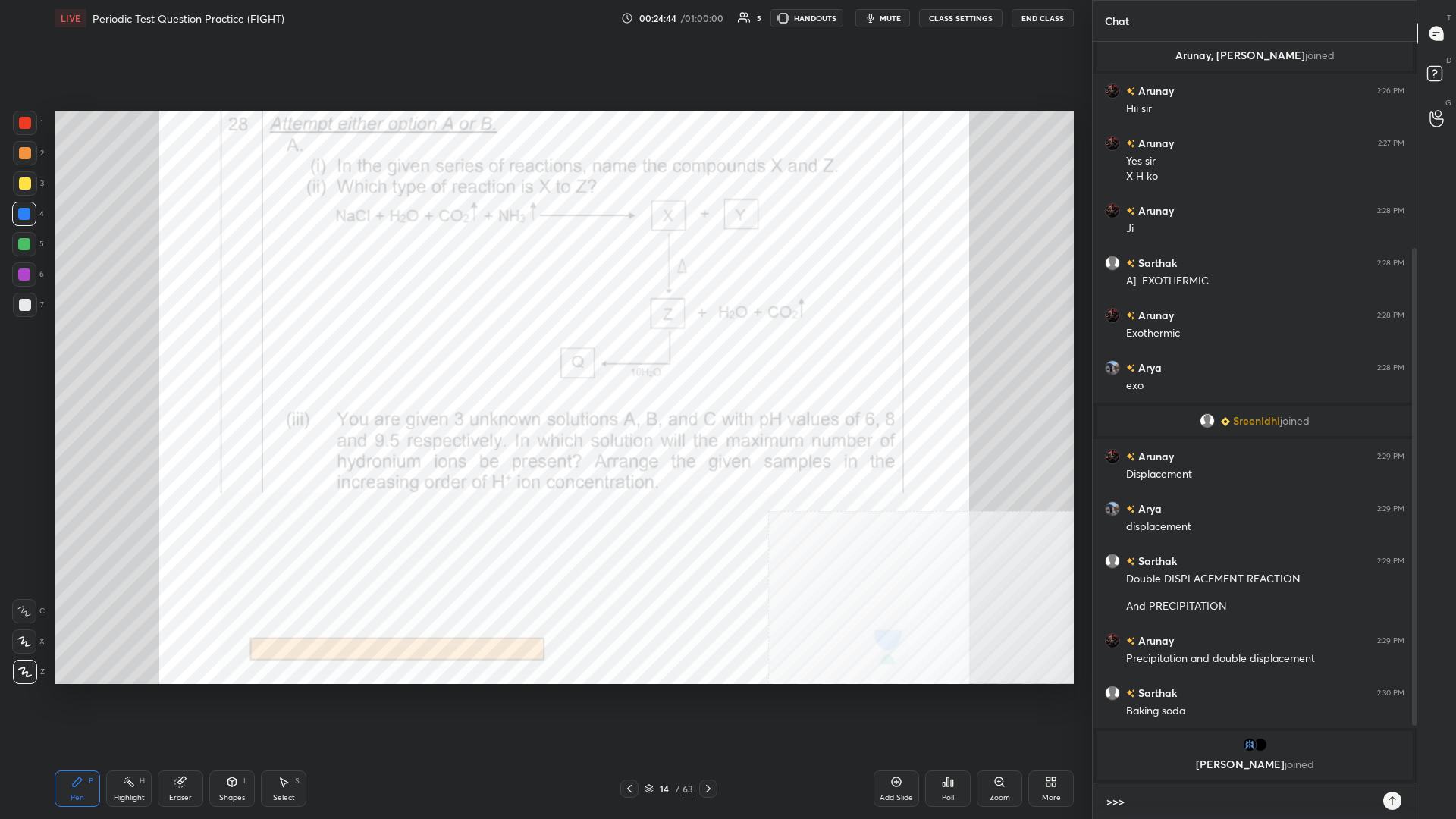 type on ">>>>" 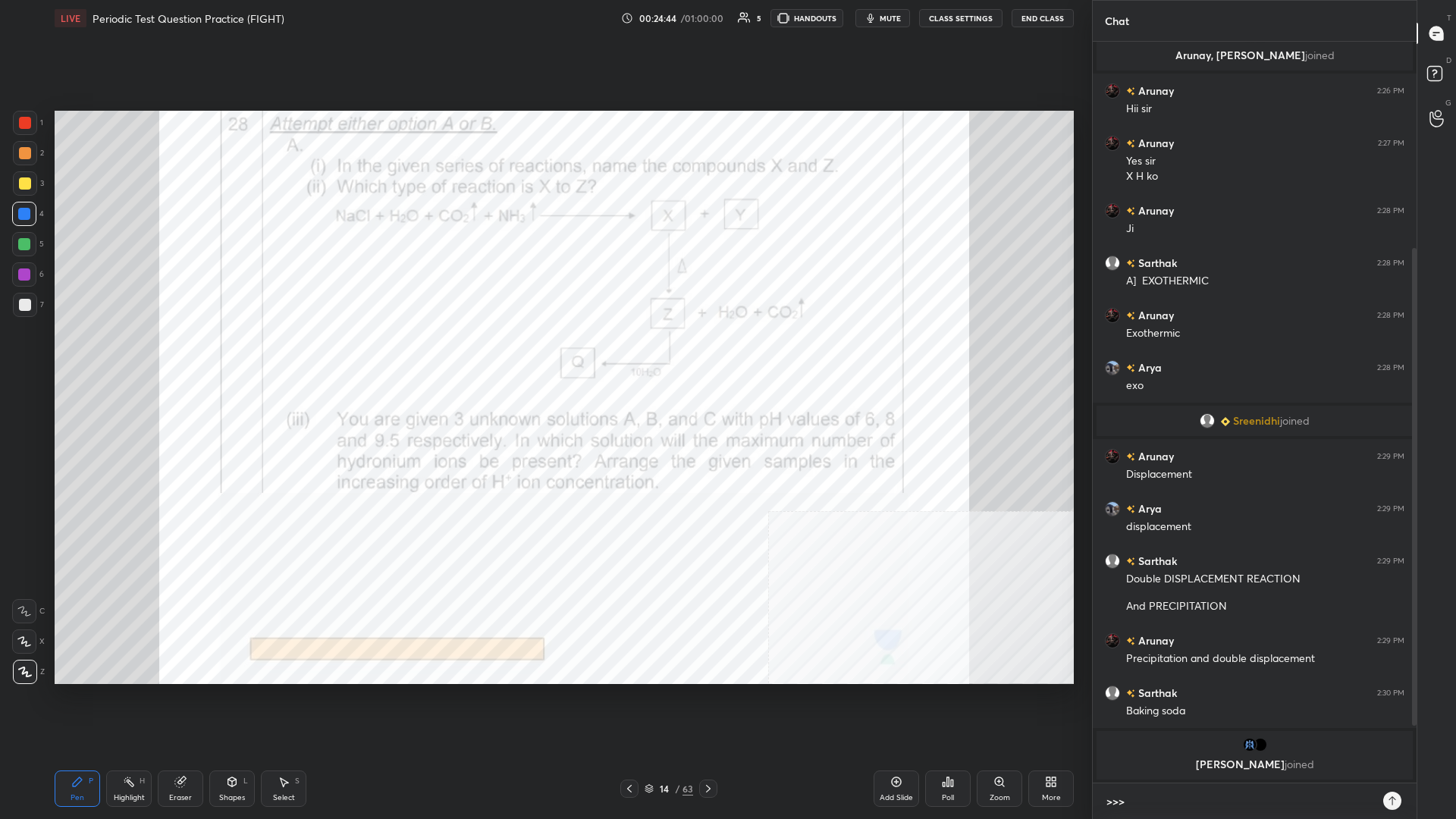 type on "x" 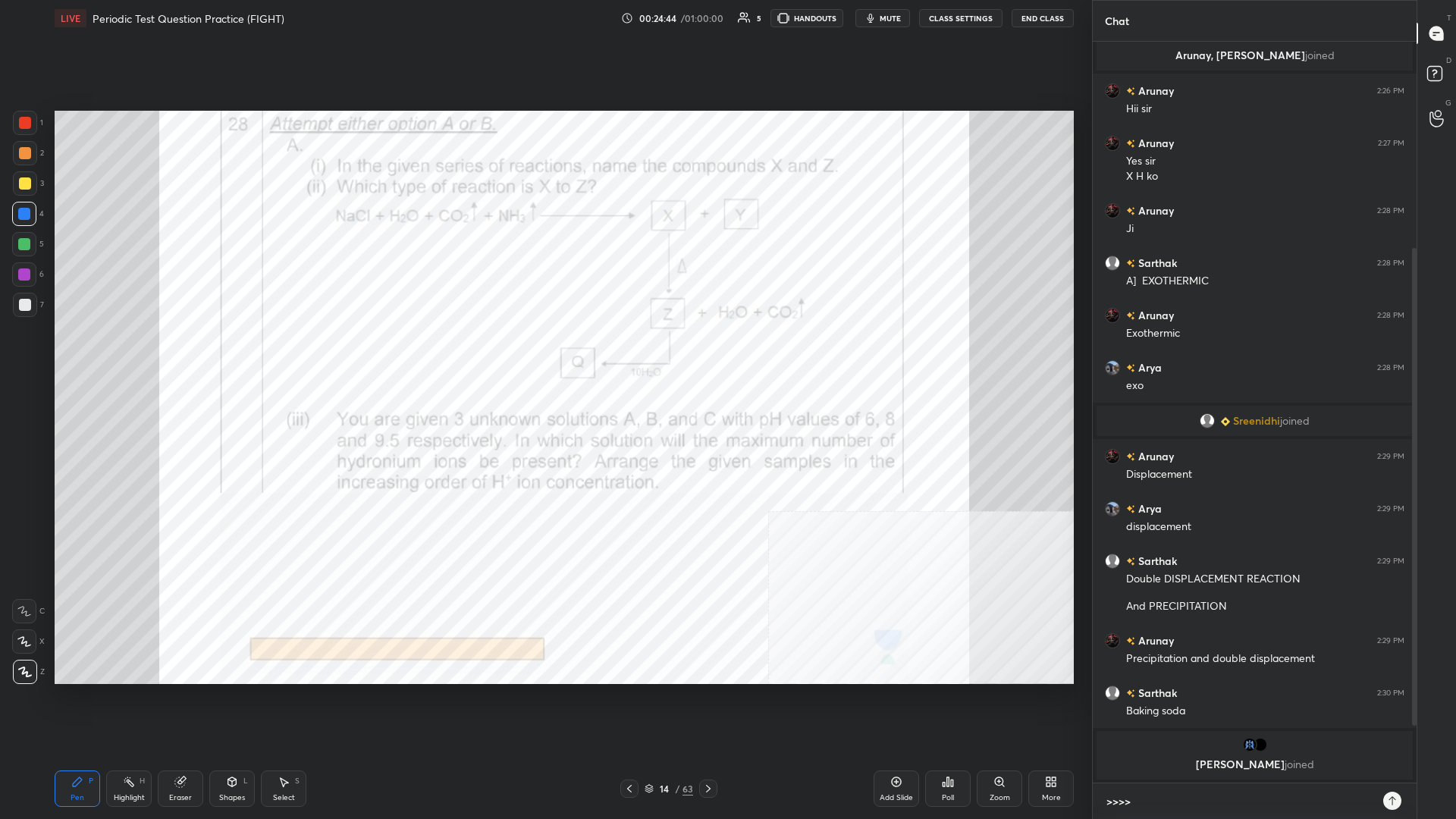 type on ">>>>>" 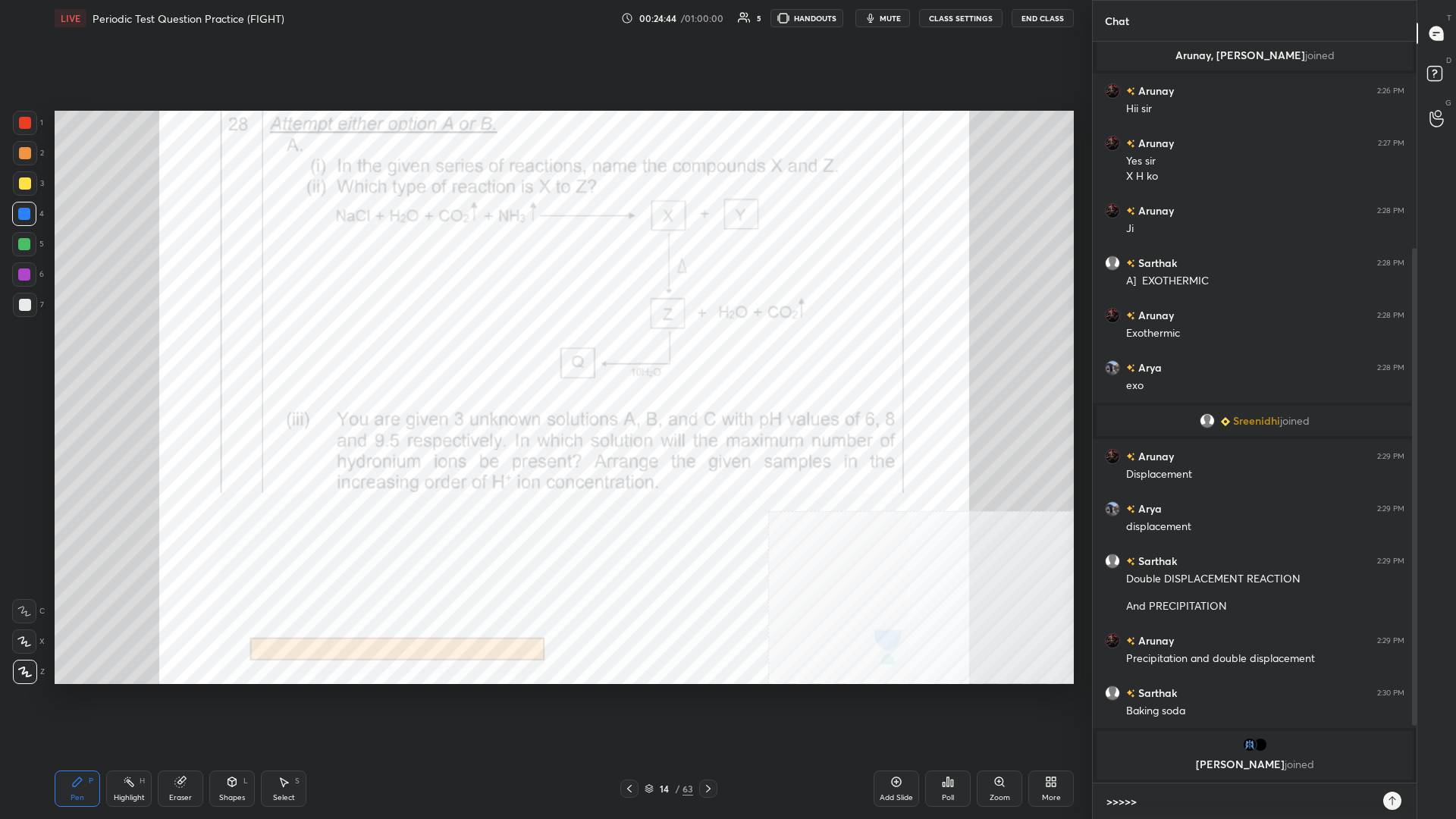 type on ">>>>>>" 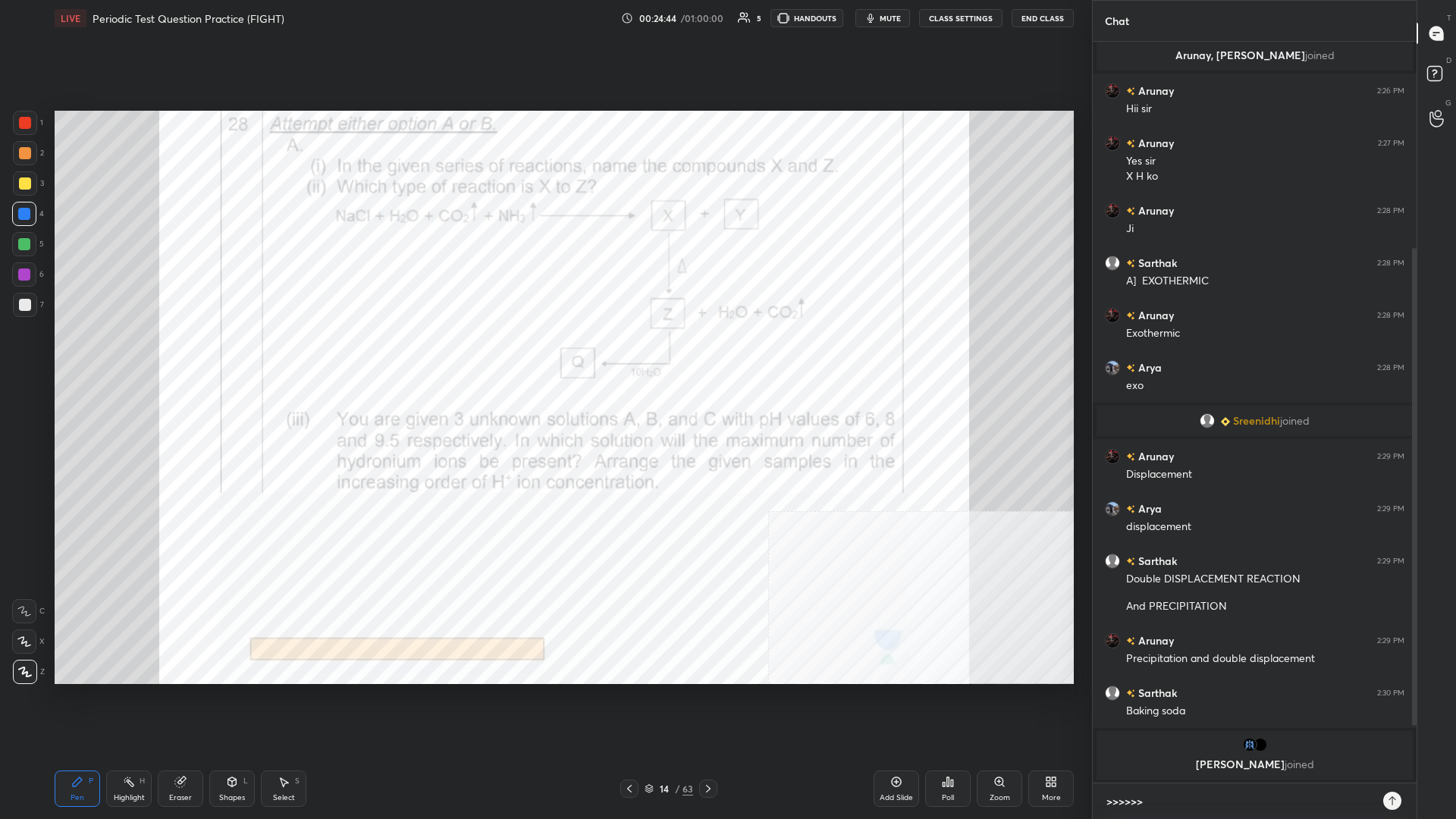 type on ">>>>>>>" 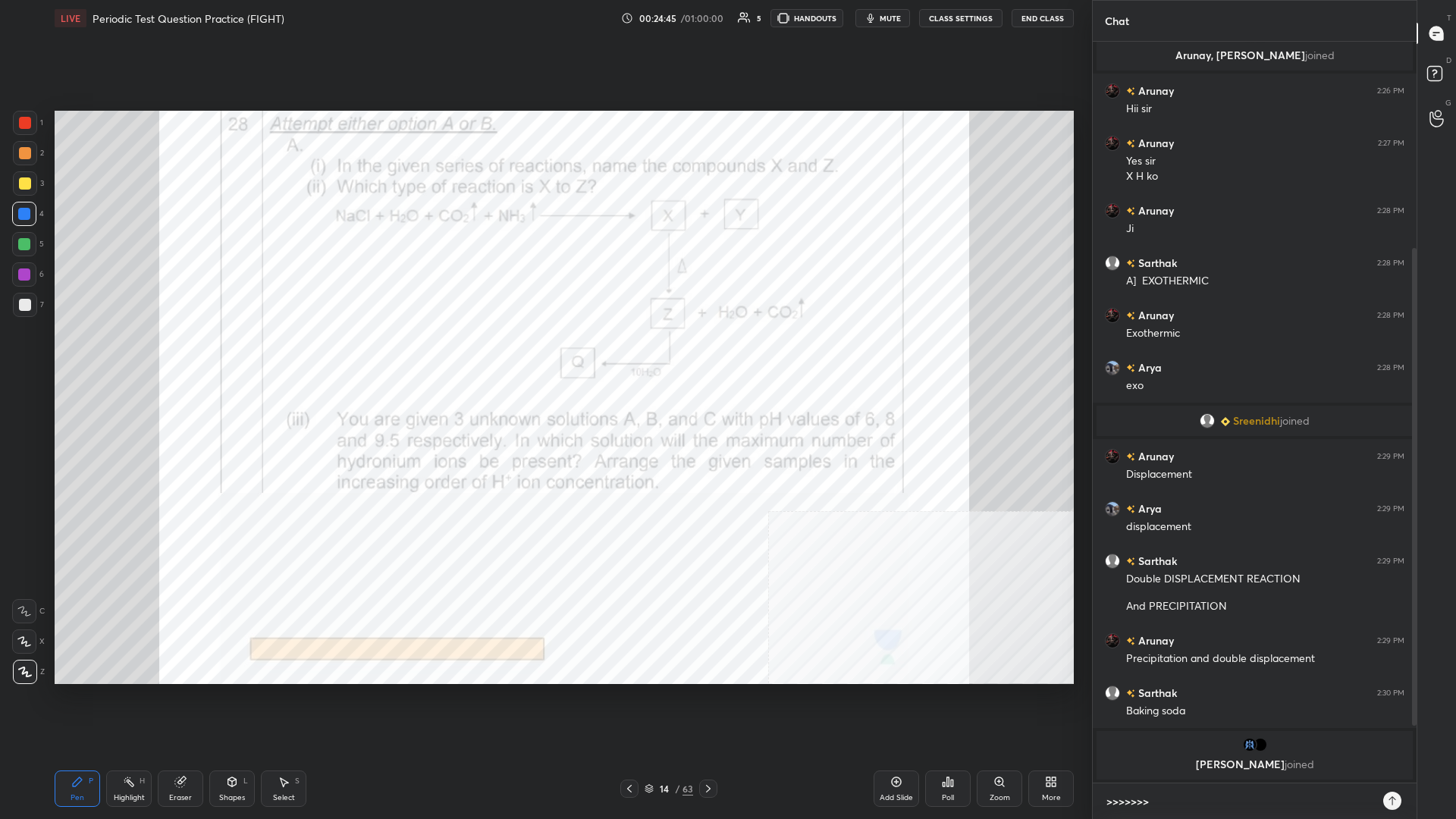type 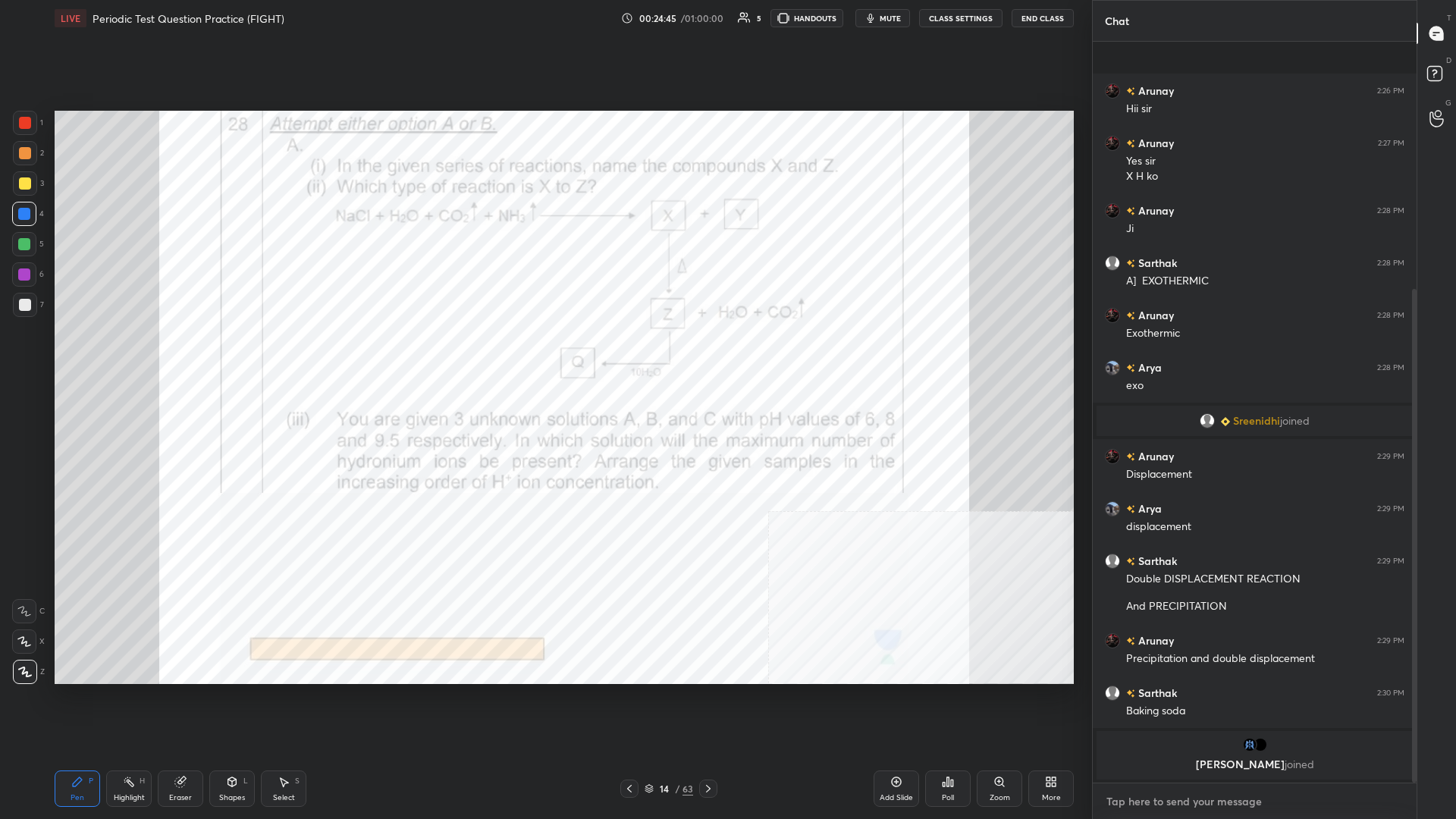 scroll, scrollTop: 371, scrollLeft: 0, axis: vertical 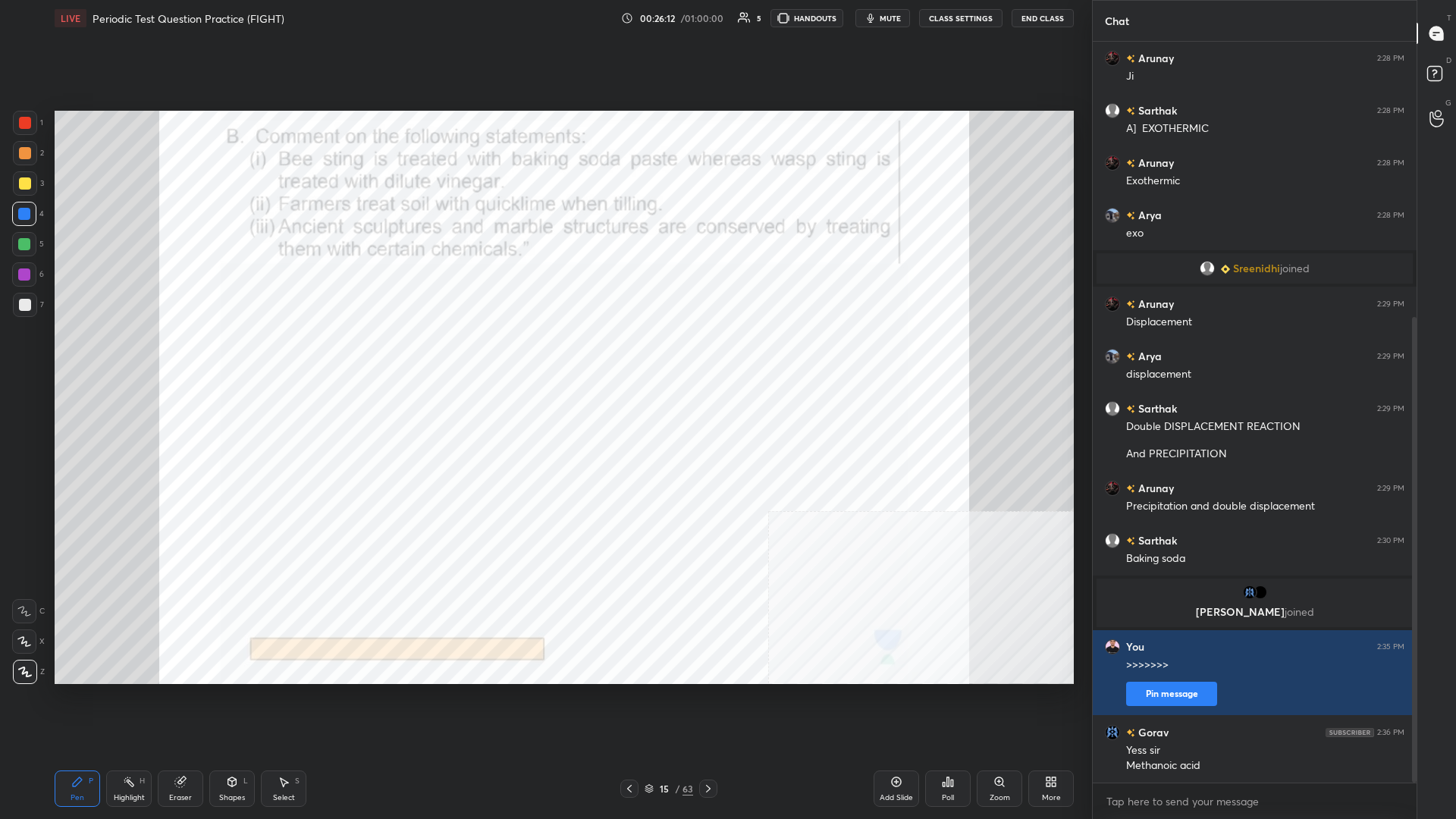 click at bounding box center [24, 275] 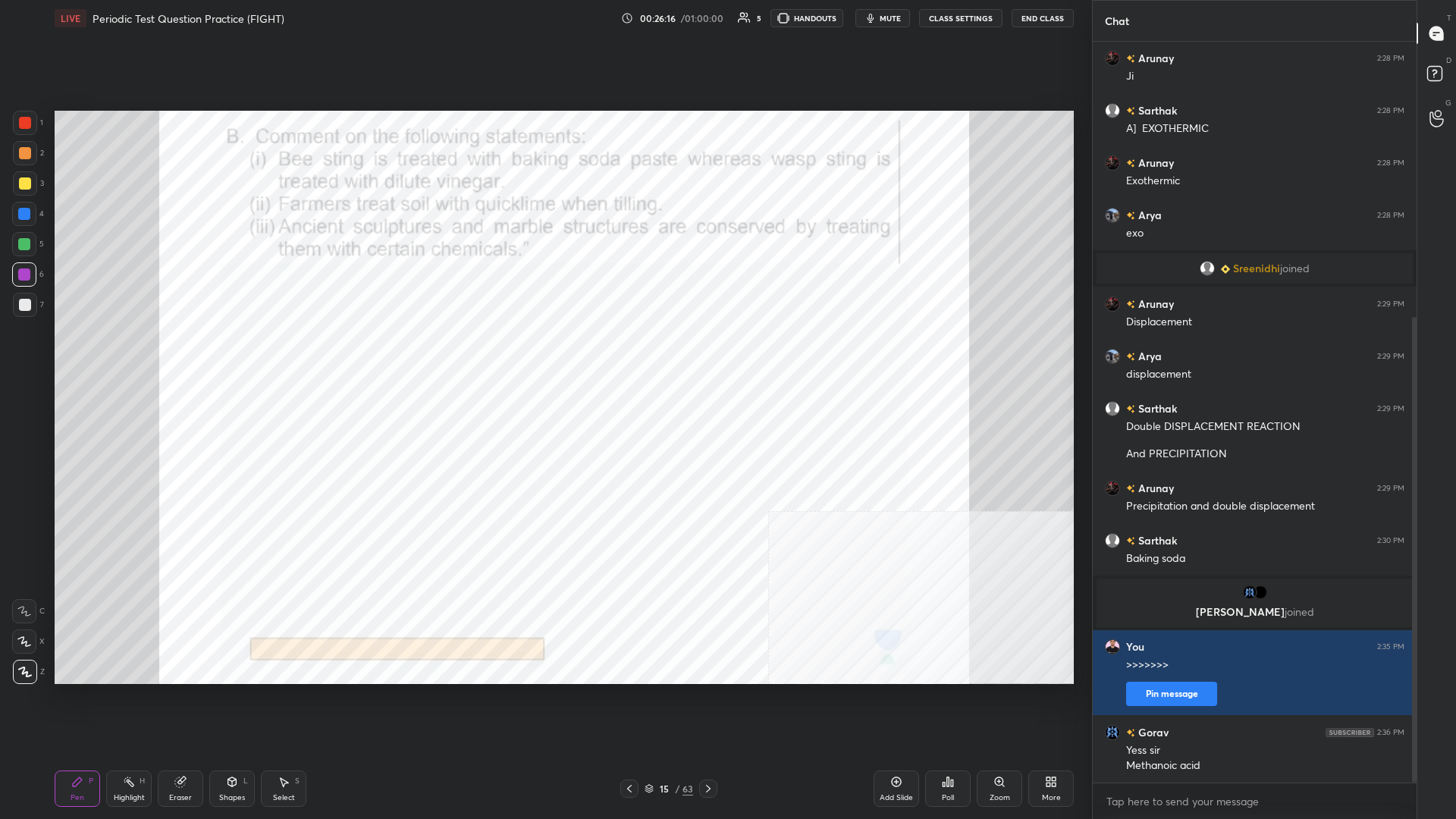 click at bounding box center [24, 214] 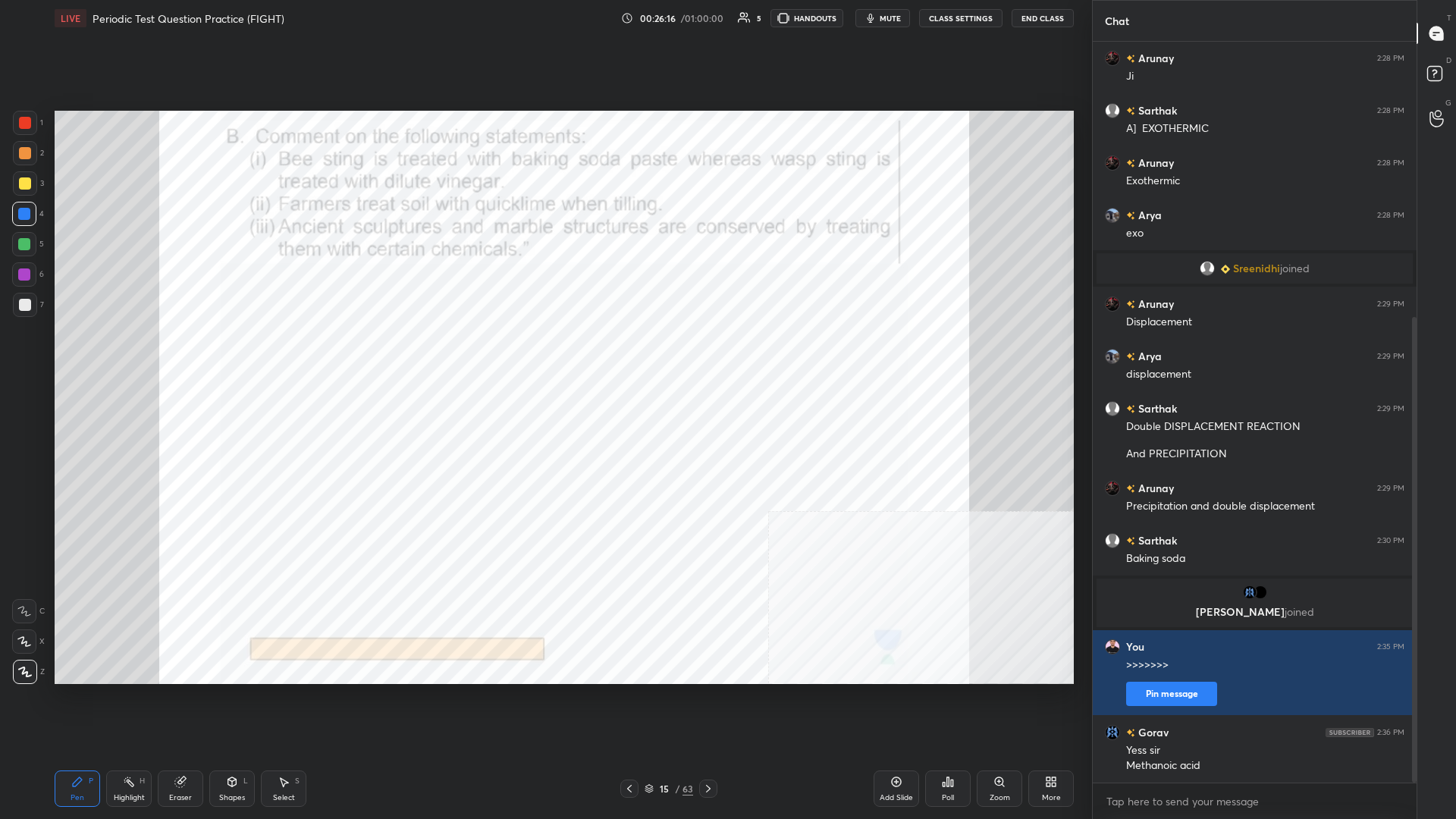 click at bounding box center [24, 214] 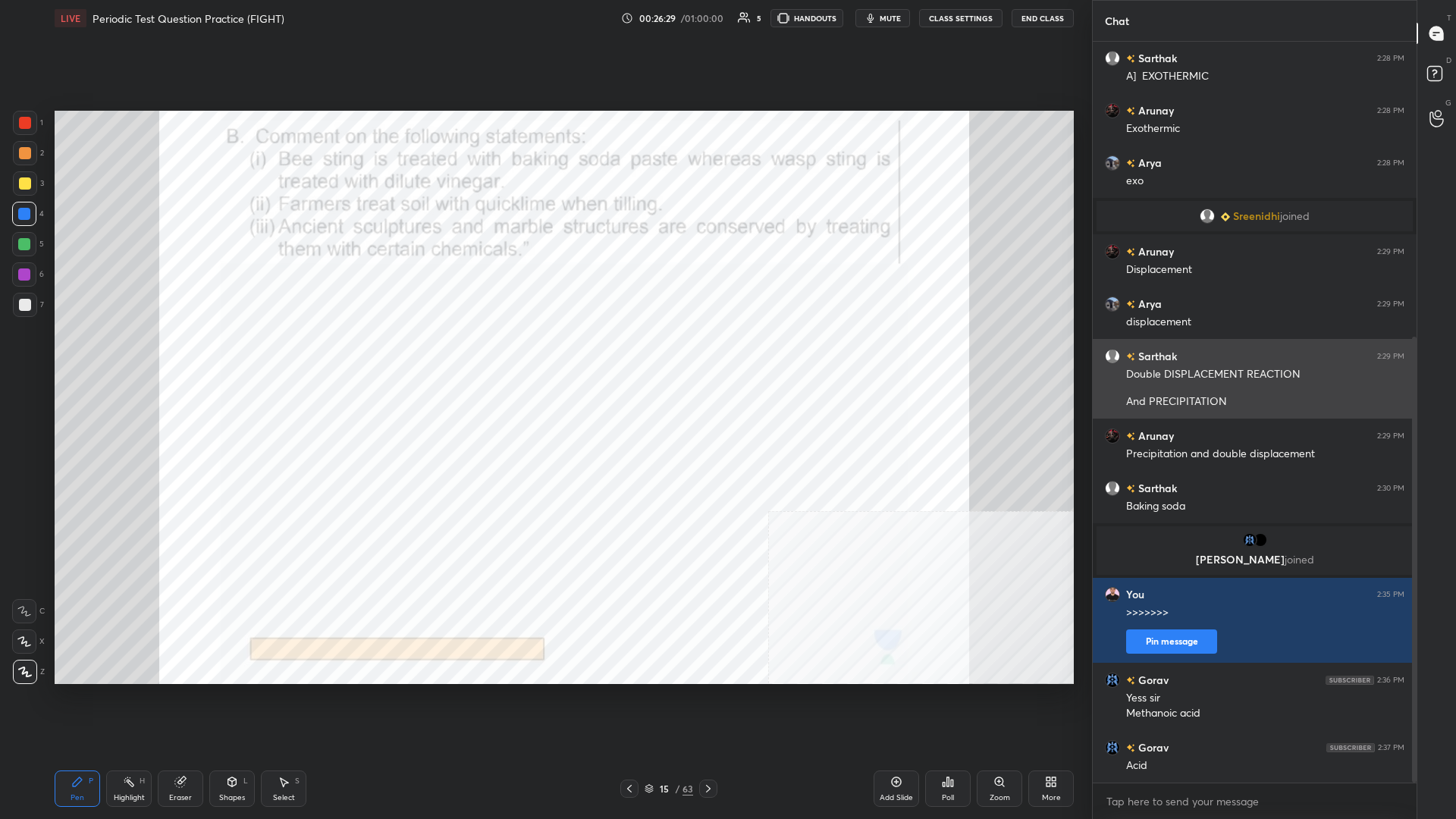 scroll, scrollTop: 506, scrollLeft: 0, axis: vertical 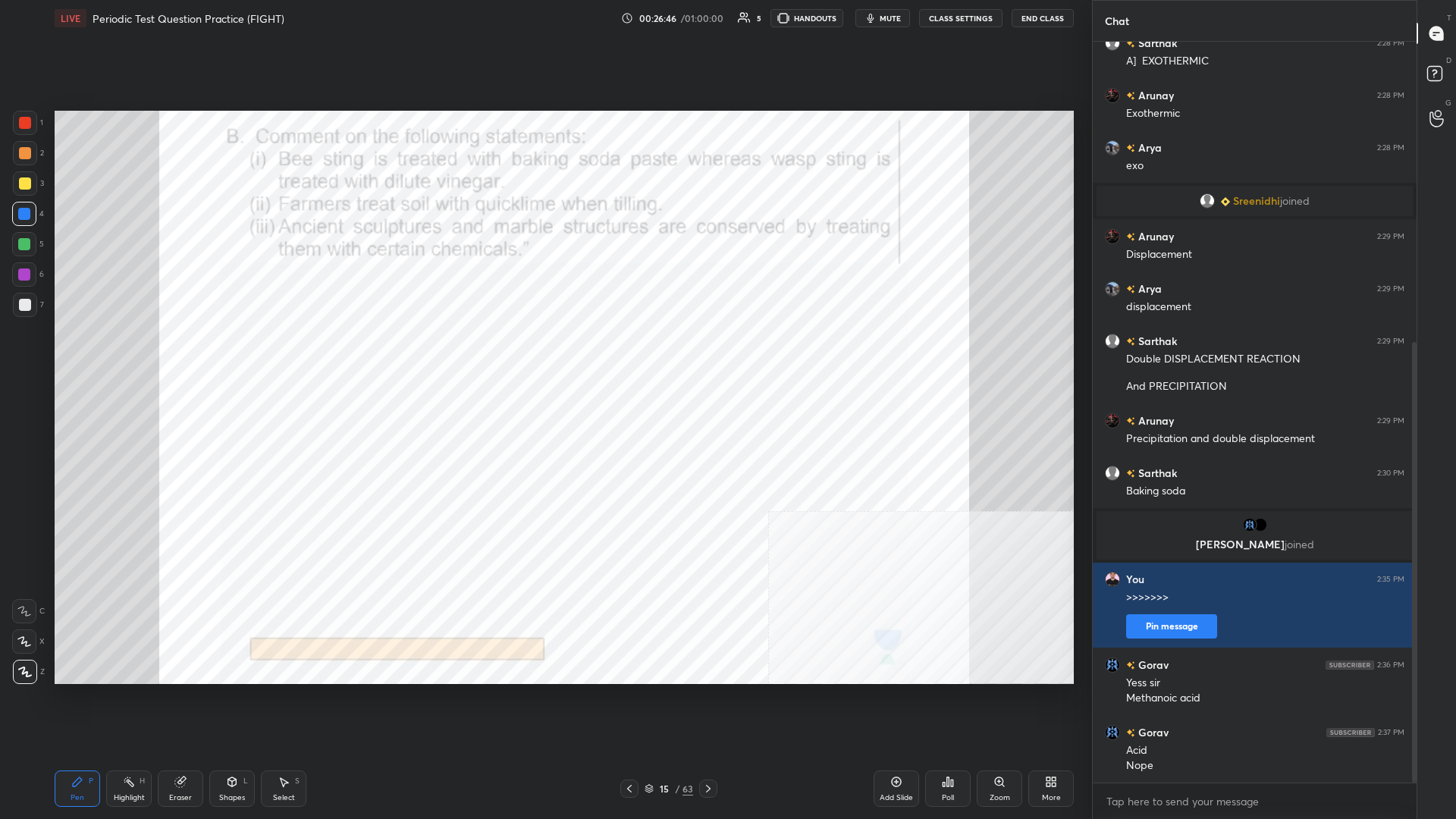 click at bounding box center [24, 275] 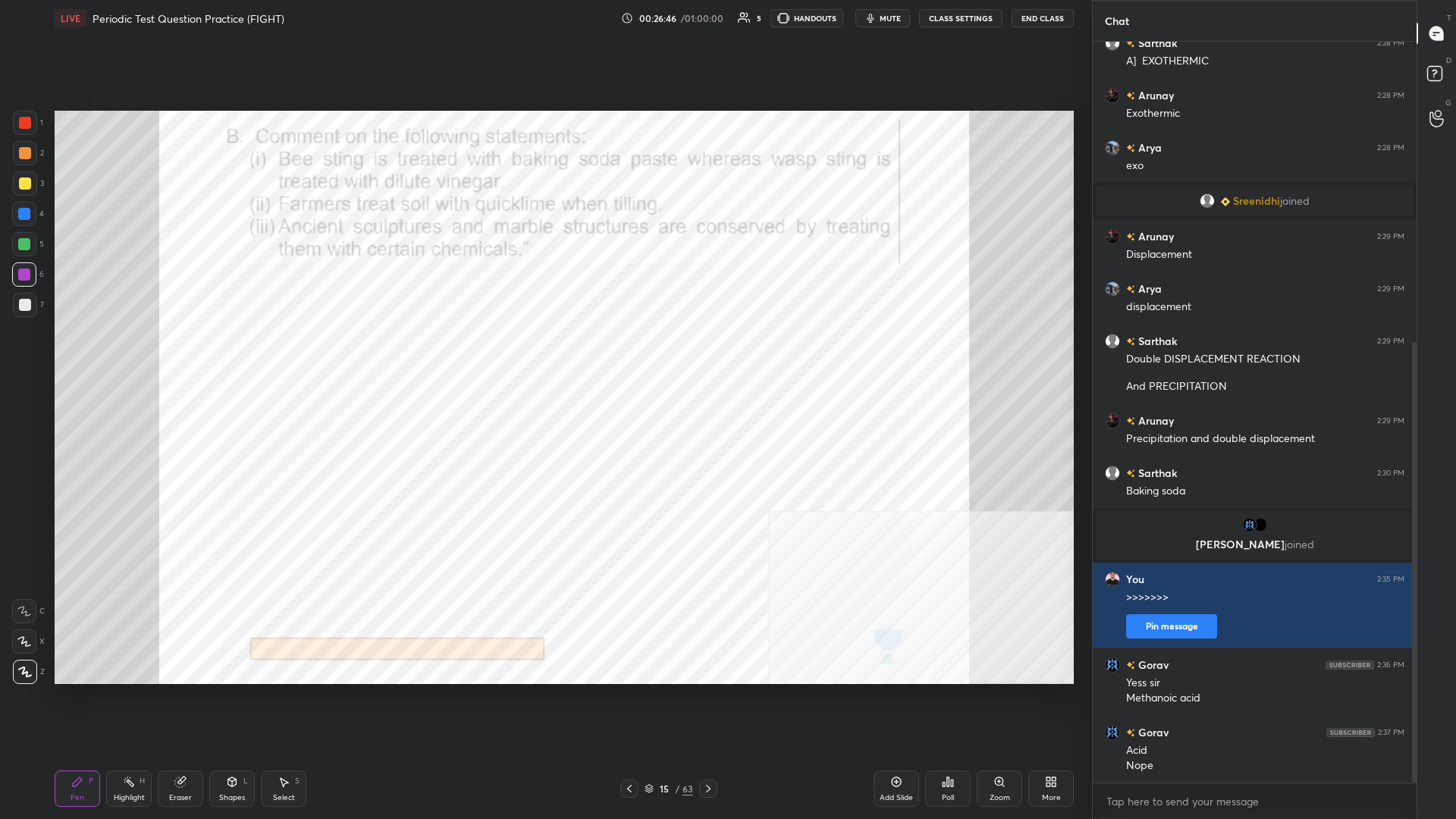 click at bounding box center [24, 244] 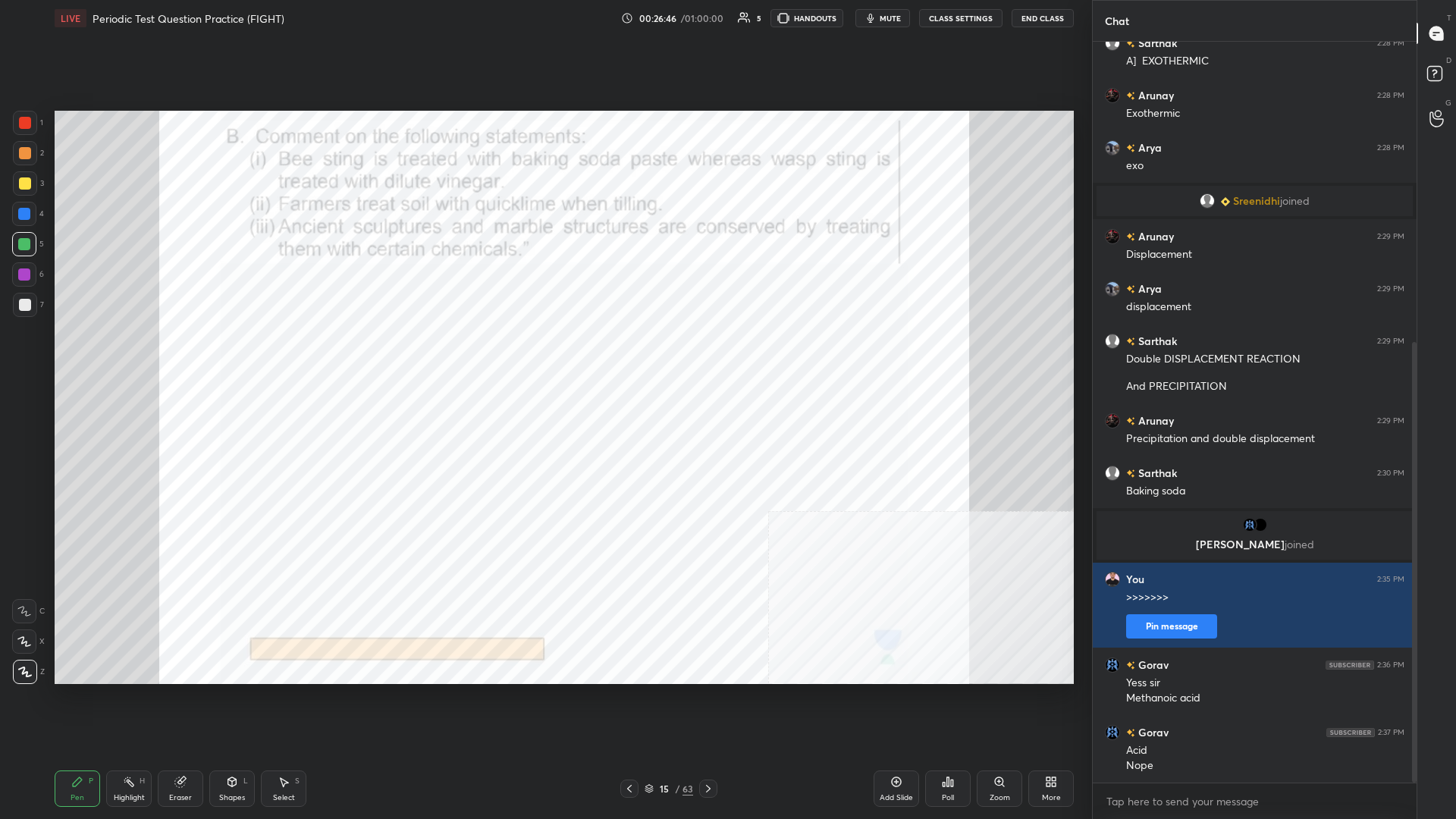 click at bounding box center [24, 244] 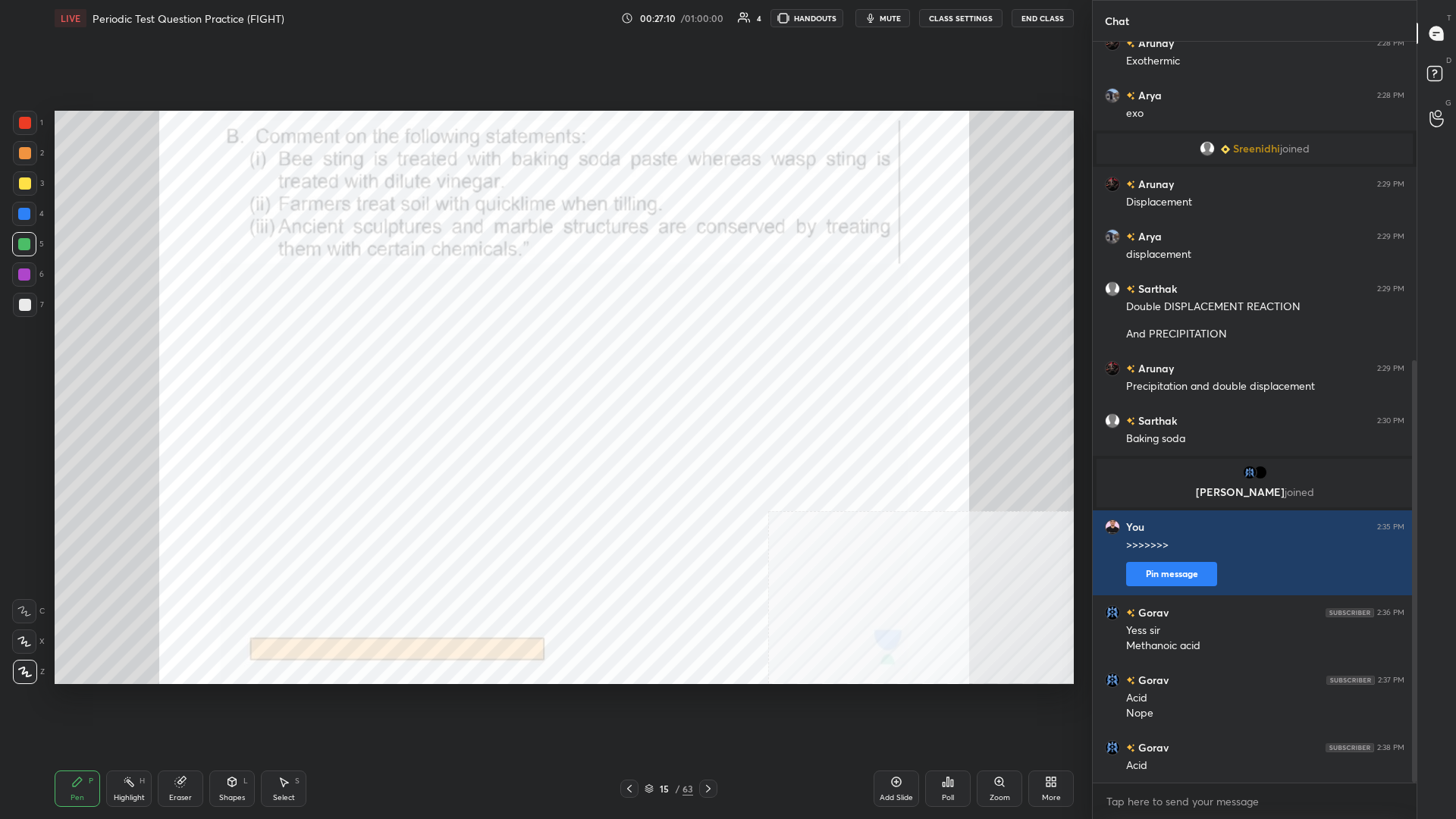 scroll, scrollTop: 573, scrollLeft: 0, axis: vertical 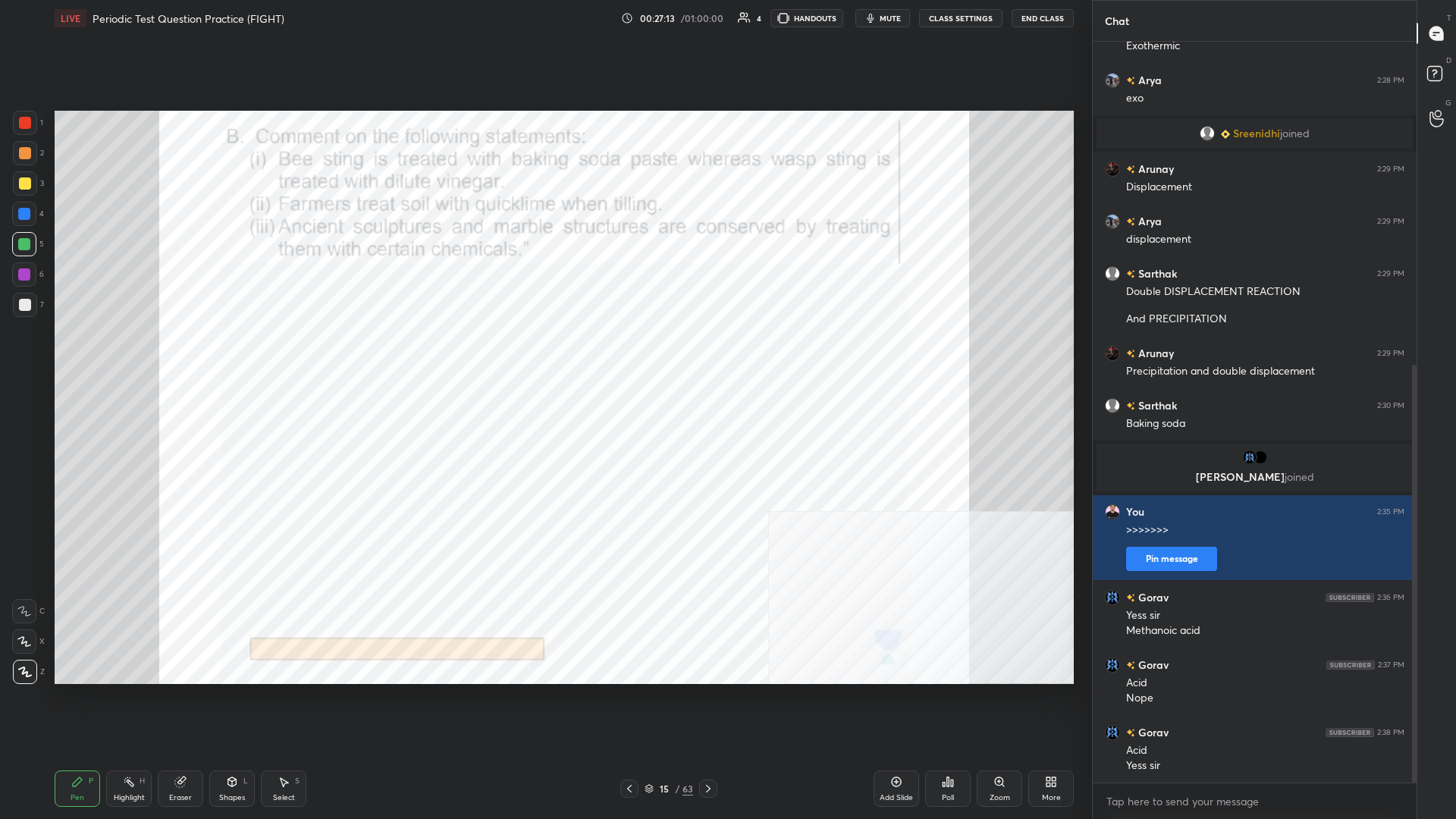 click on "5" at bounding box center [28, 247] 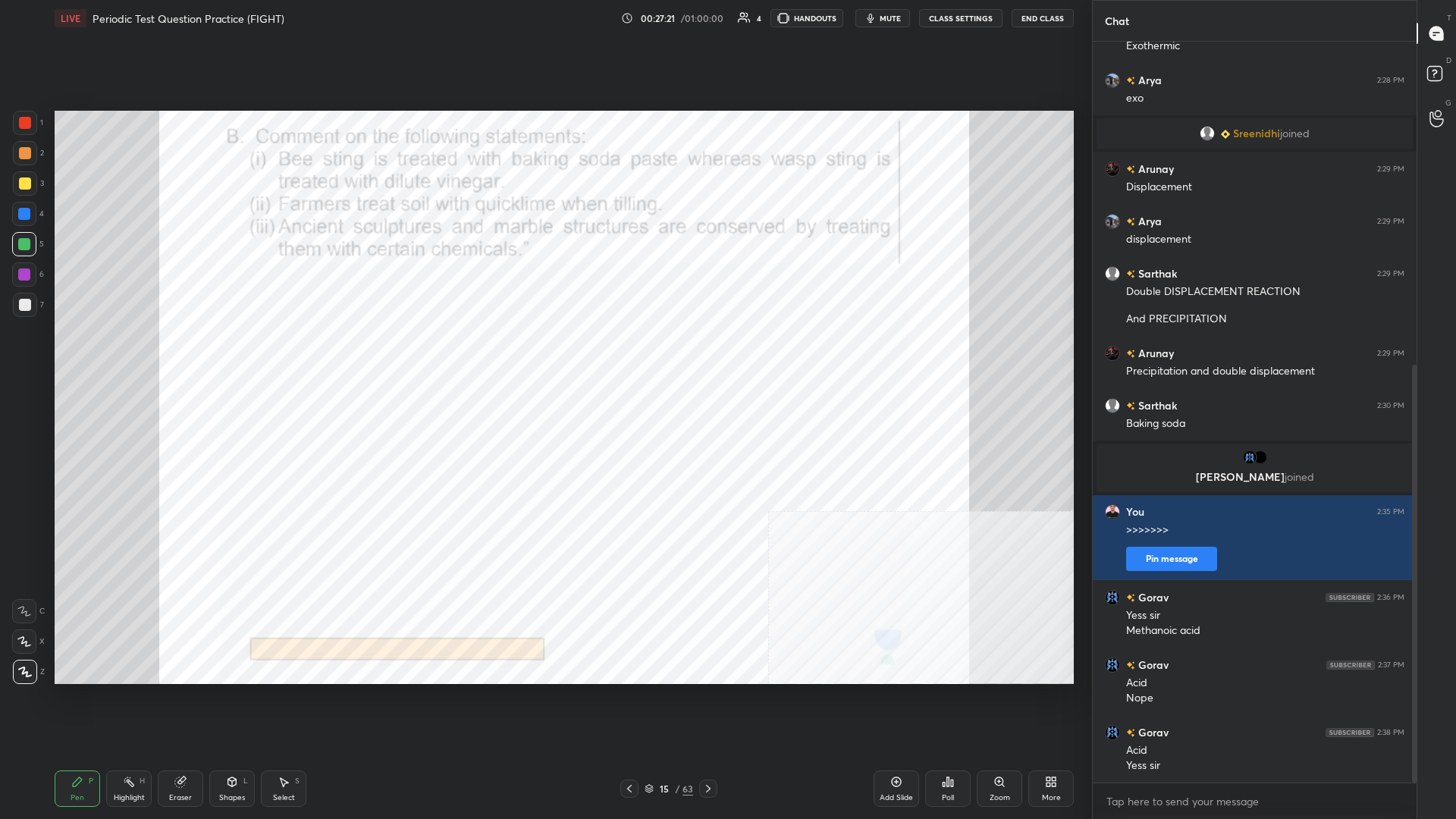 click on "Eraser" at bounding box center [180, 789] 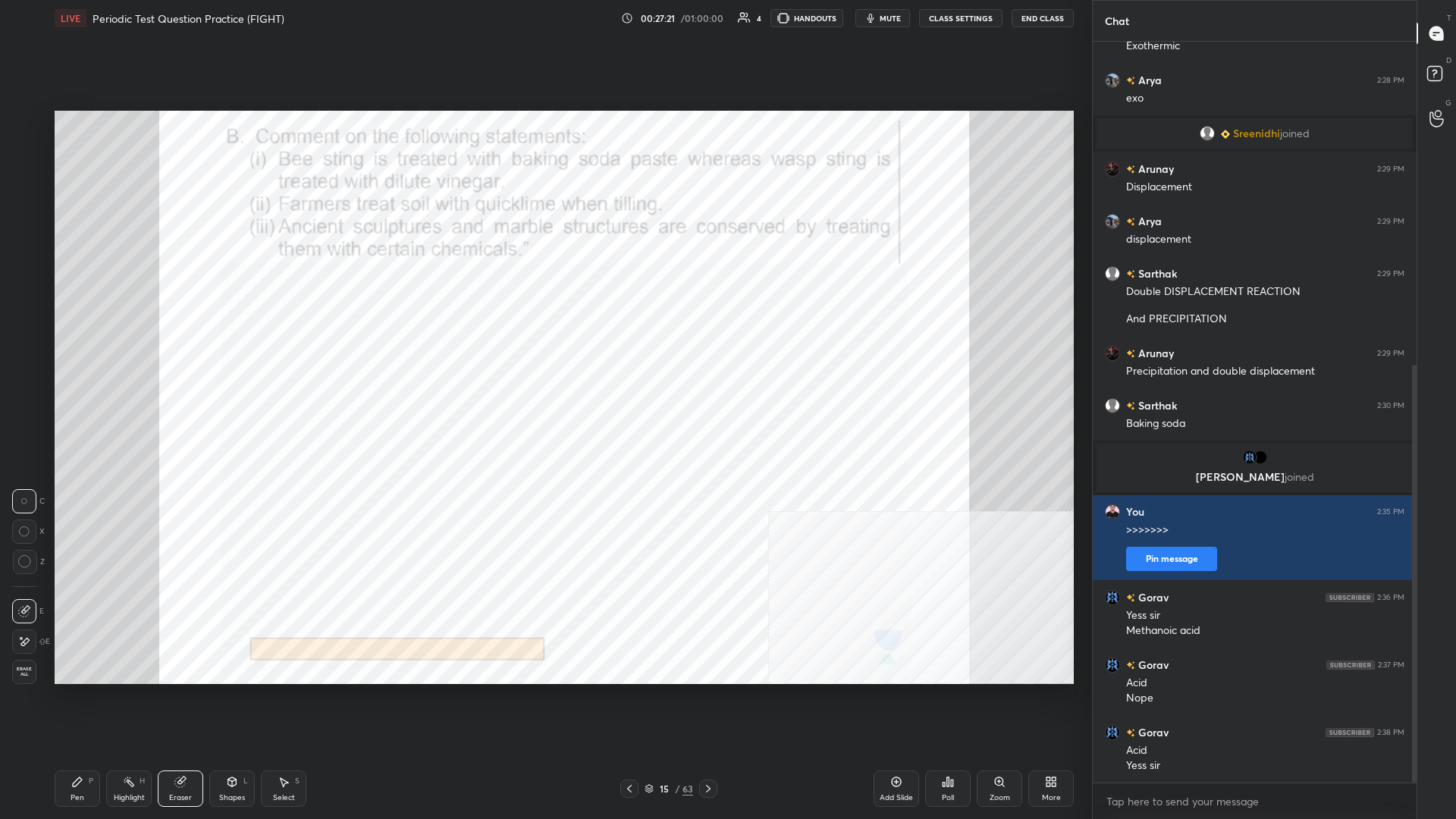 click on "1 2 3 4 5 6 7 C X Z C X Z E E Erase all   H H" at bounding box center (24, 397) 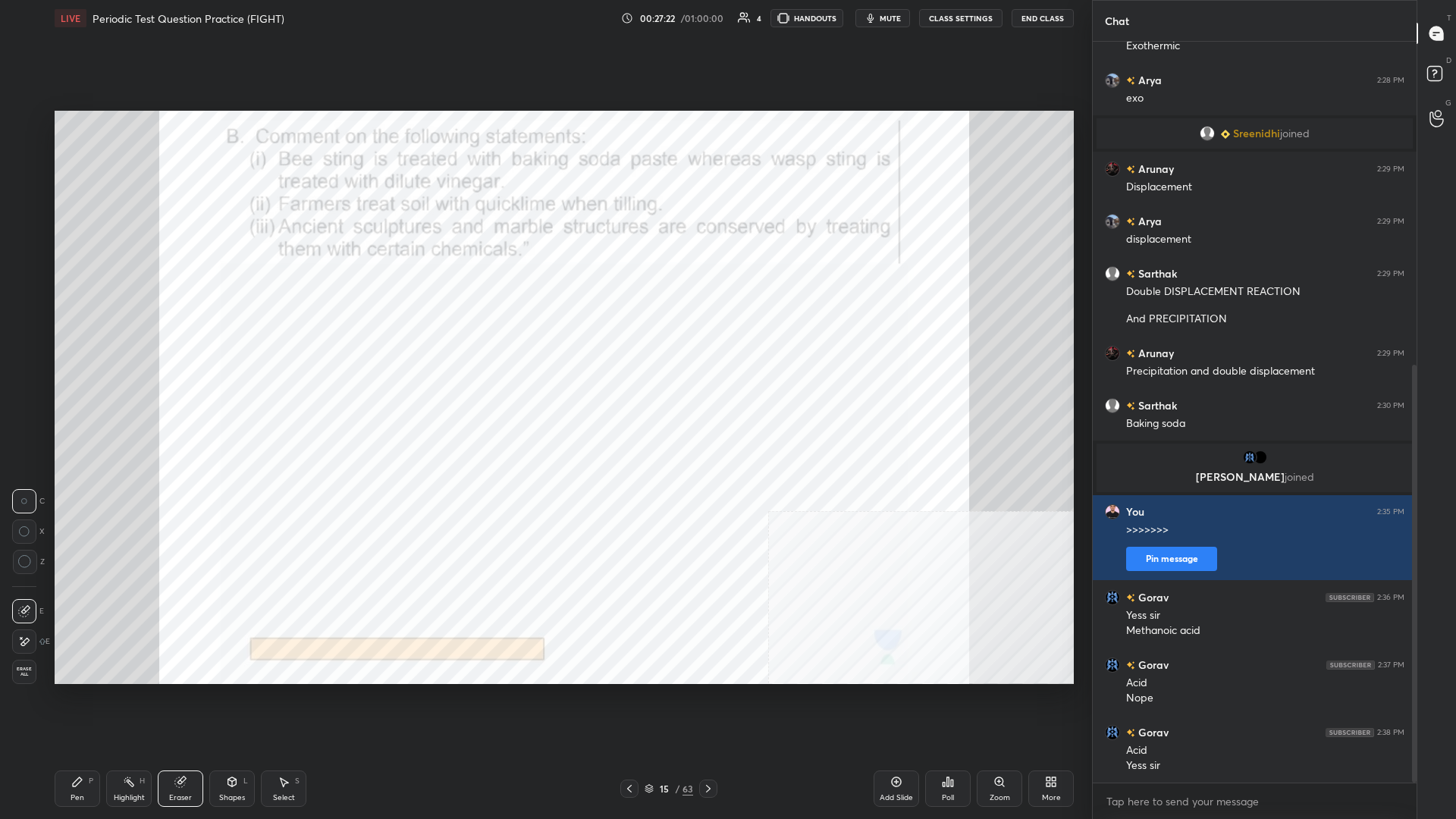 click on "Erase all" at bounding box center (24, 672) 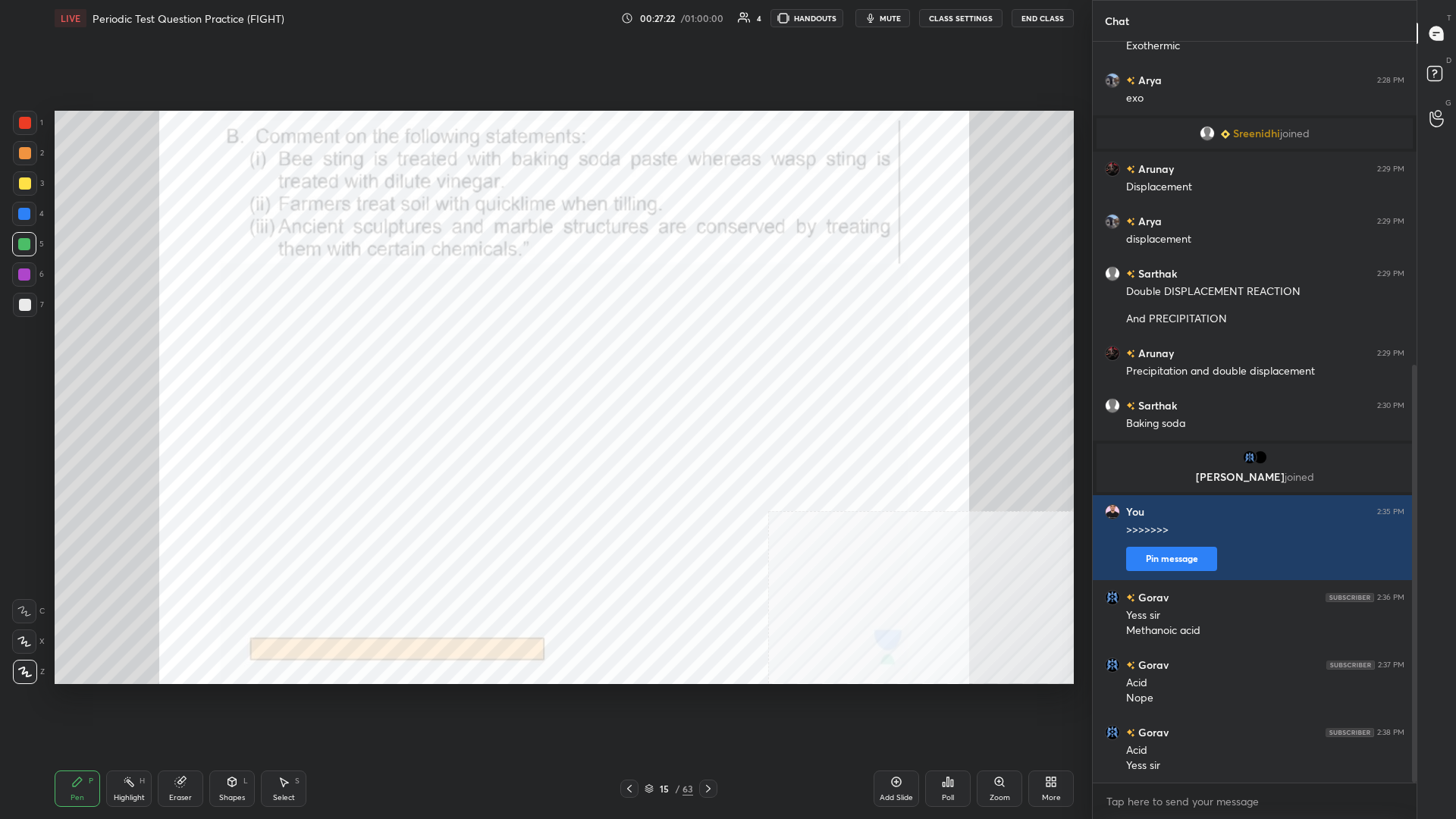 click on "Pen" at bounding box center (77, 798) 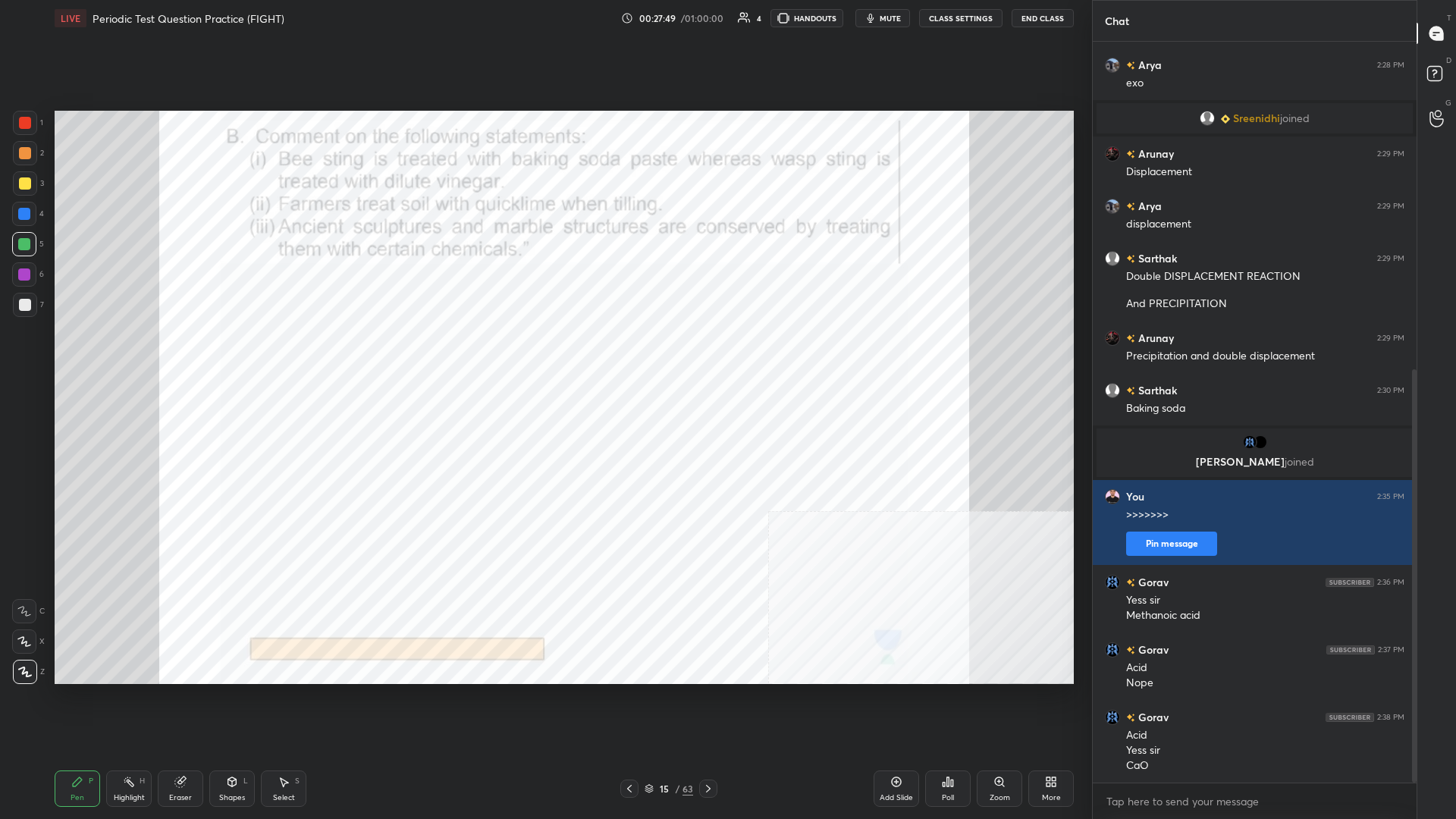 scroll, scrollTop: 641, scrollLeft: 0, axis: vertical 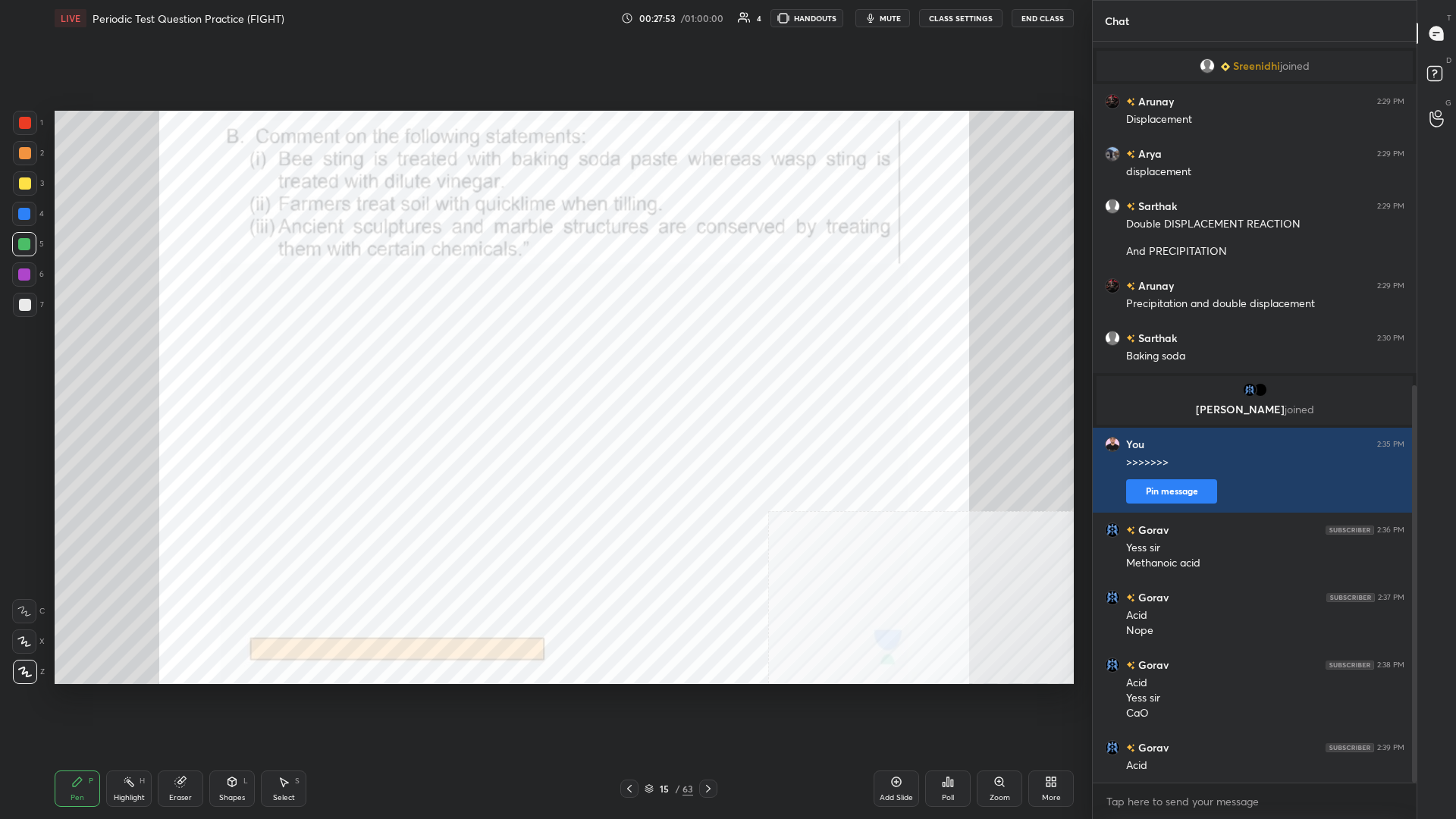 click on "4" at bounding box center (28, 217) 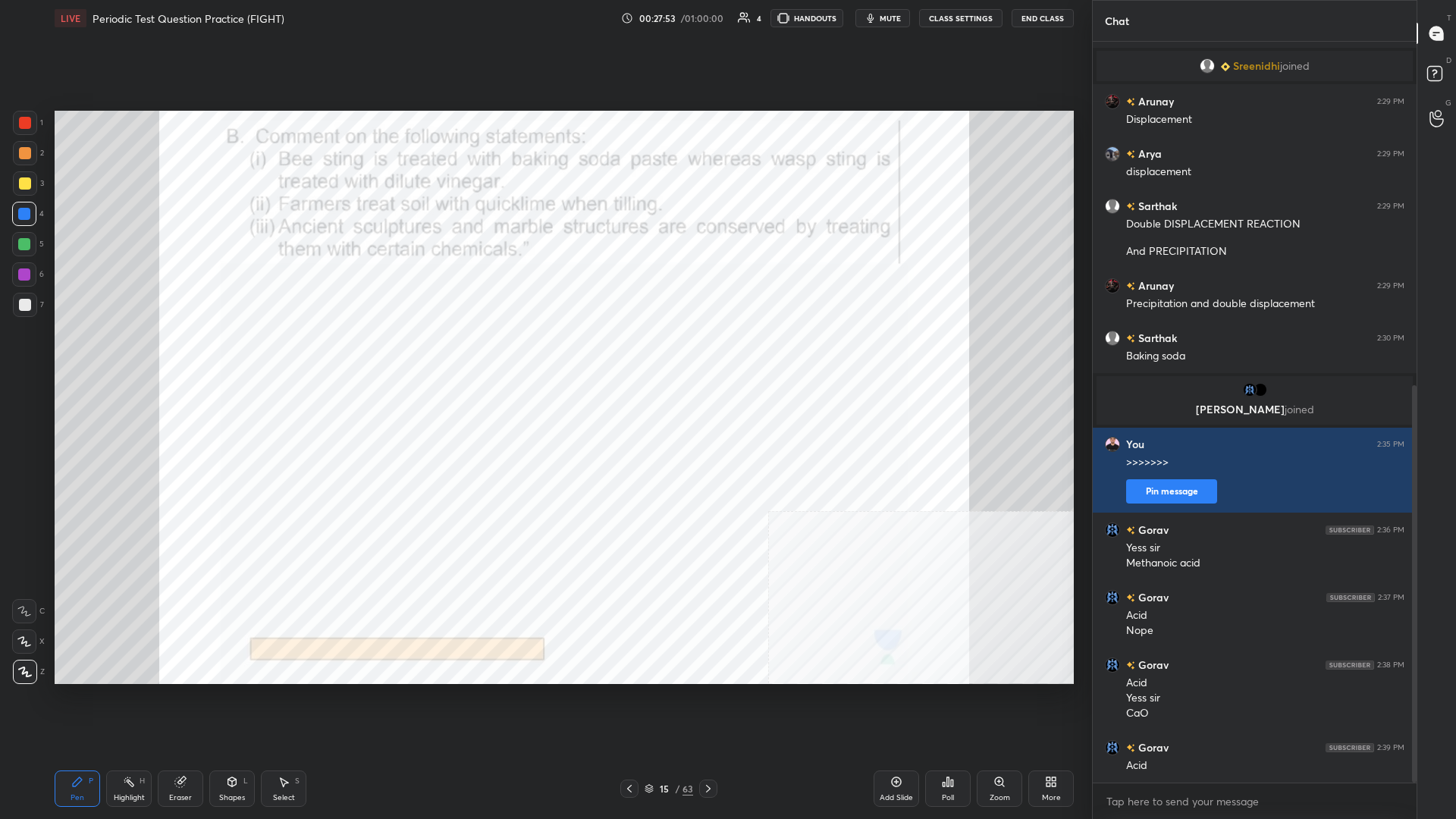 click at bounding box center (24, 214) 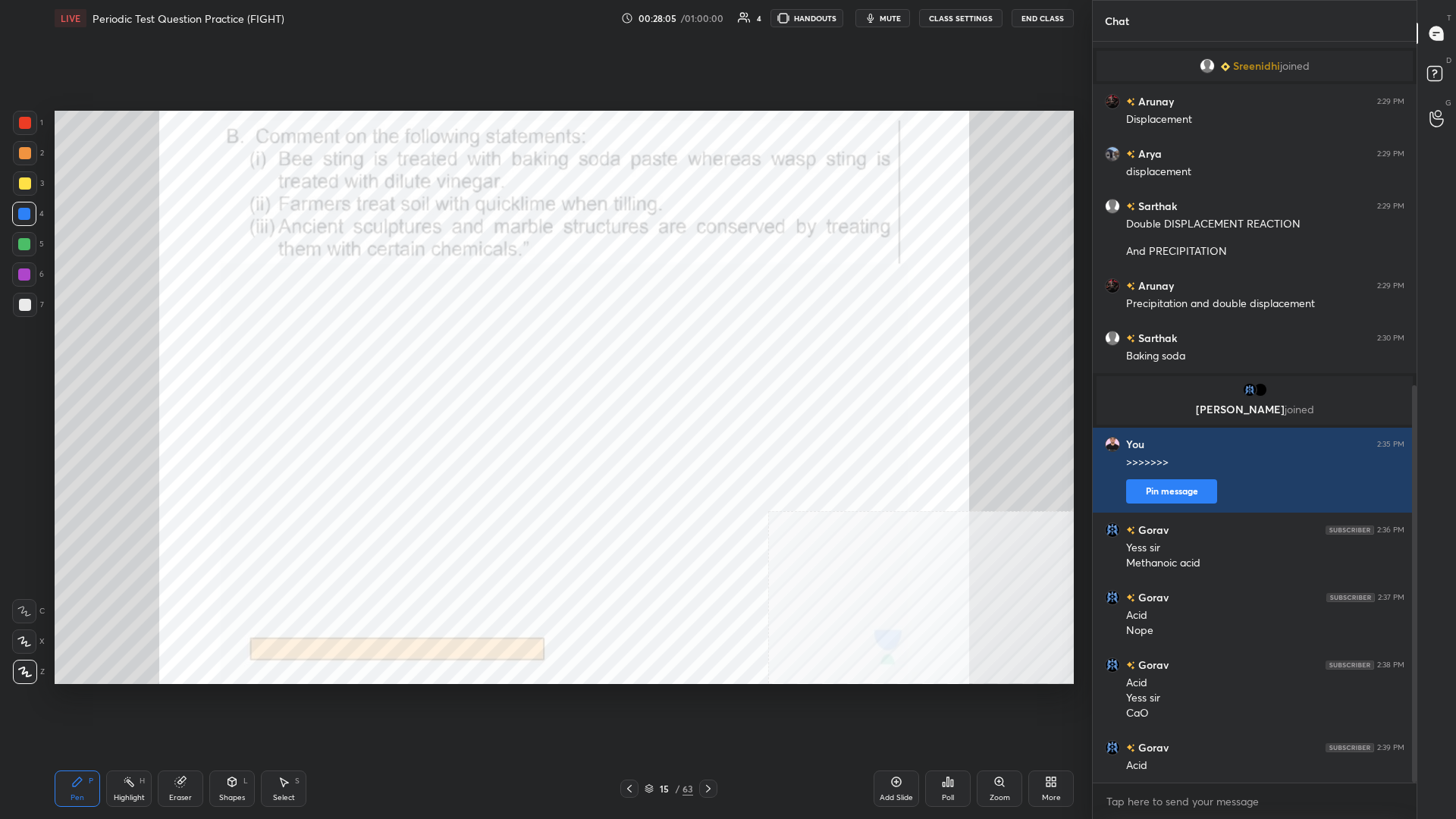 click on "1 2 3 4 5 6 7 C X Z C X Z E E Erase all   H H" at bounding box center (24, 397) 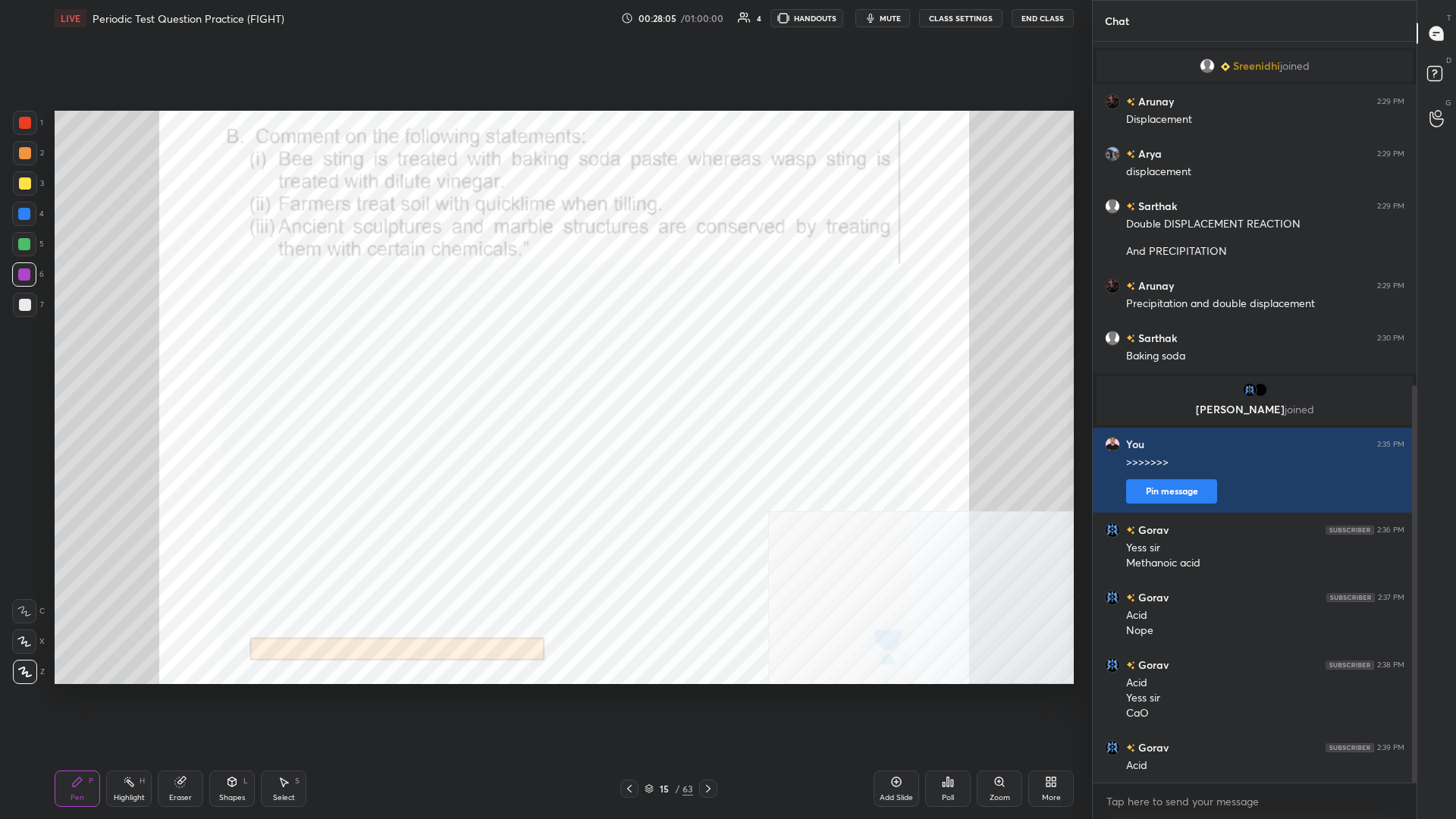 click at bounding box center [24, 275] 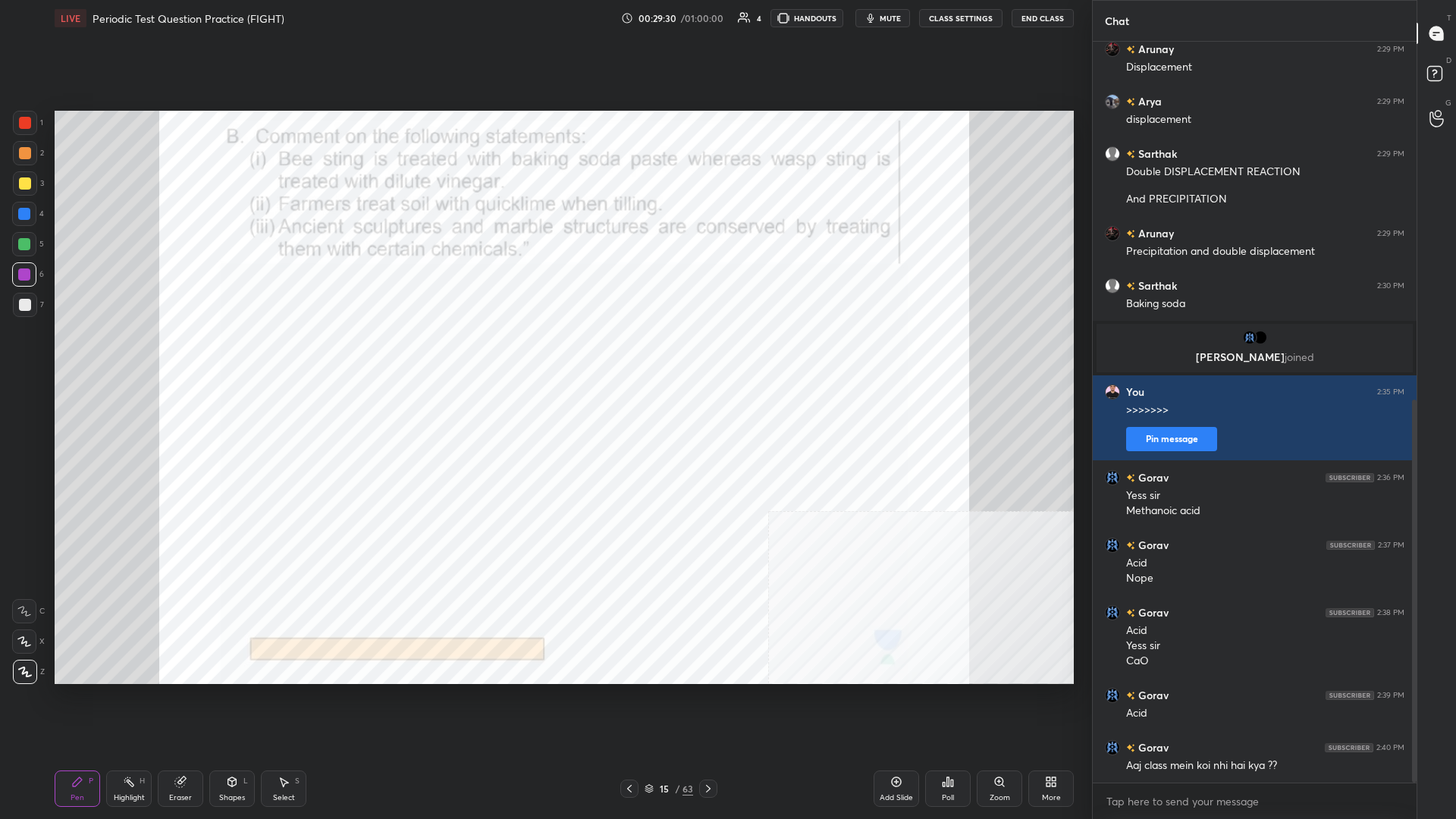 scroll, scrollTop: 708, scrollLeft: 0, axis: vertical 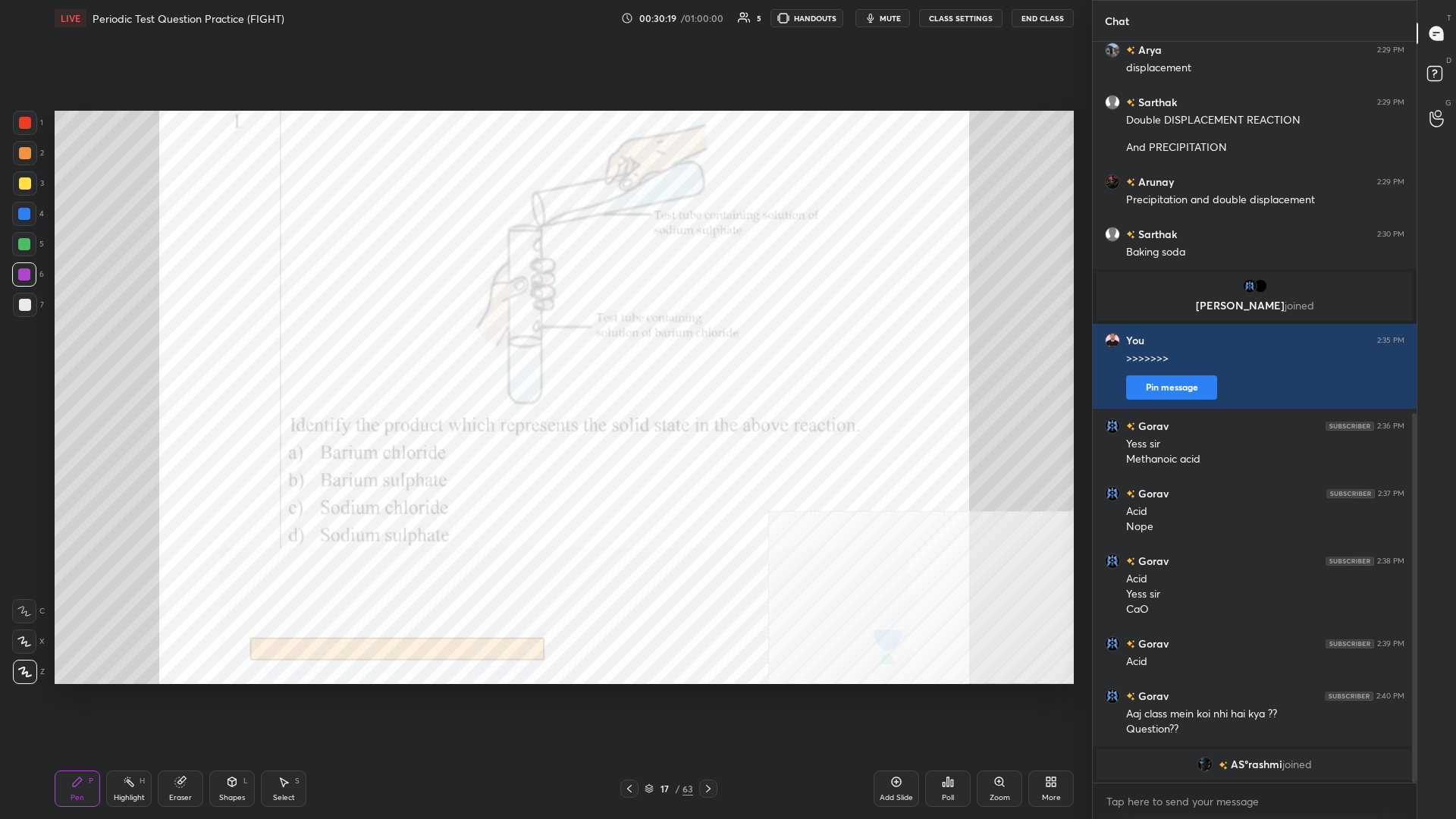 click on "Pen P Highlight H Eraser Shapes L Select S 17 / 63 Add Slide Poll Zoom More" at bounding box center [564, 789] 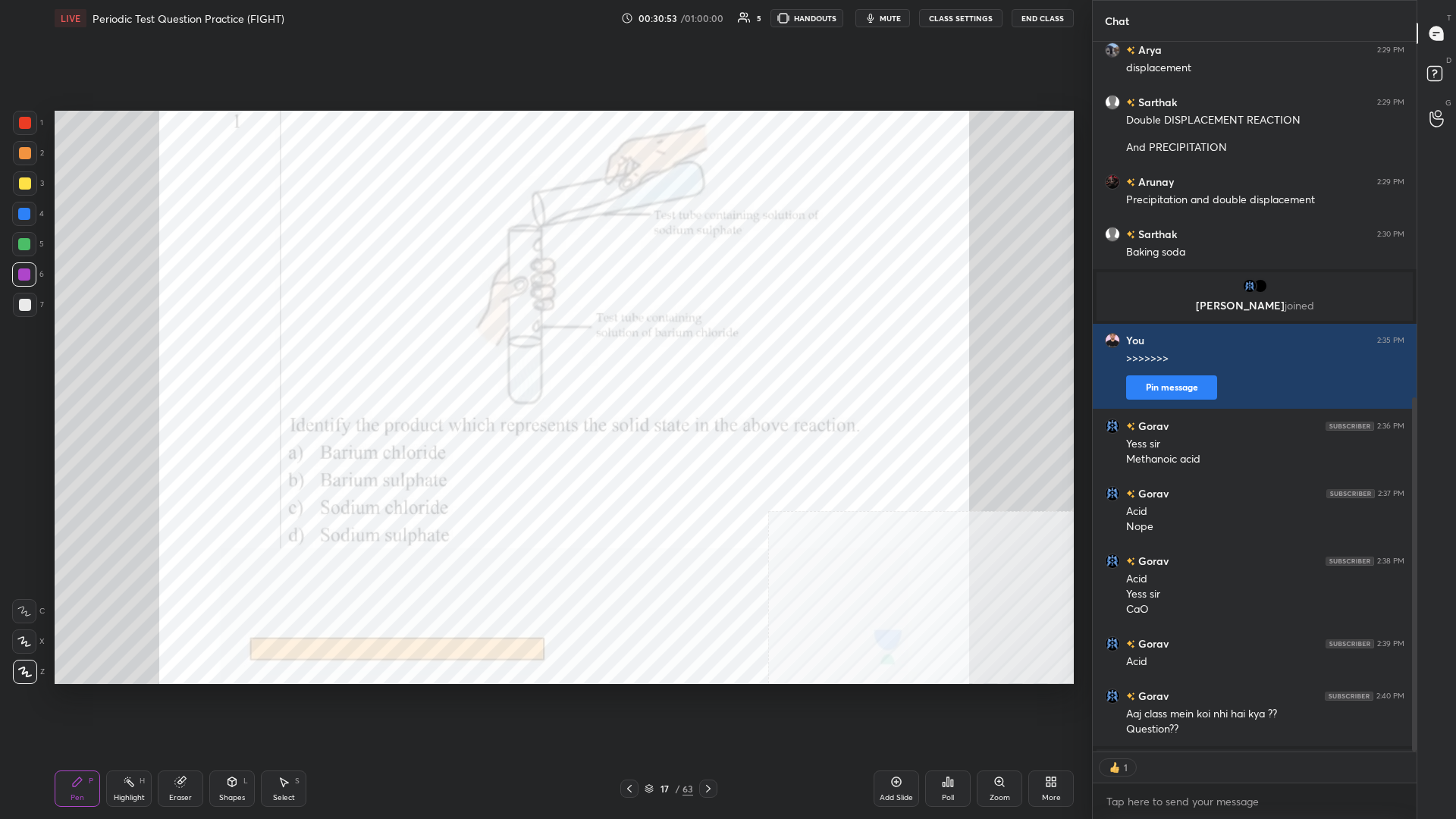 scroll, scrollTop: 710, scrollLeft: 324, axis: both 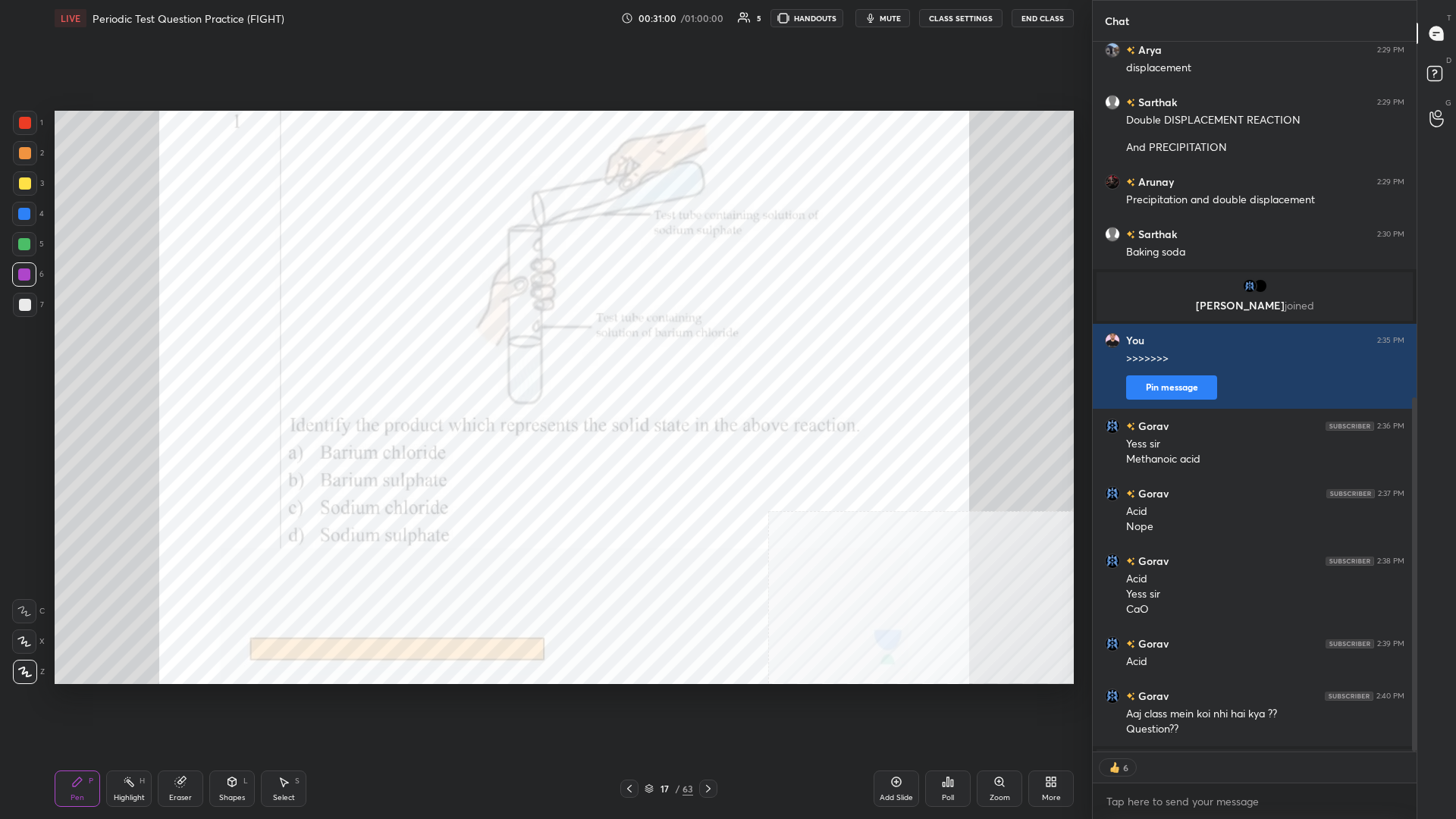 click on "Poll" at bounding box center [948, 789] 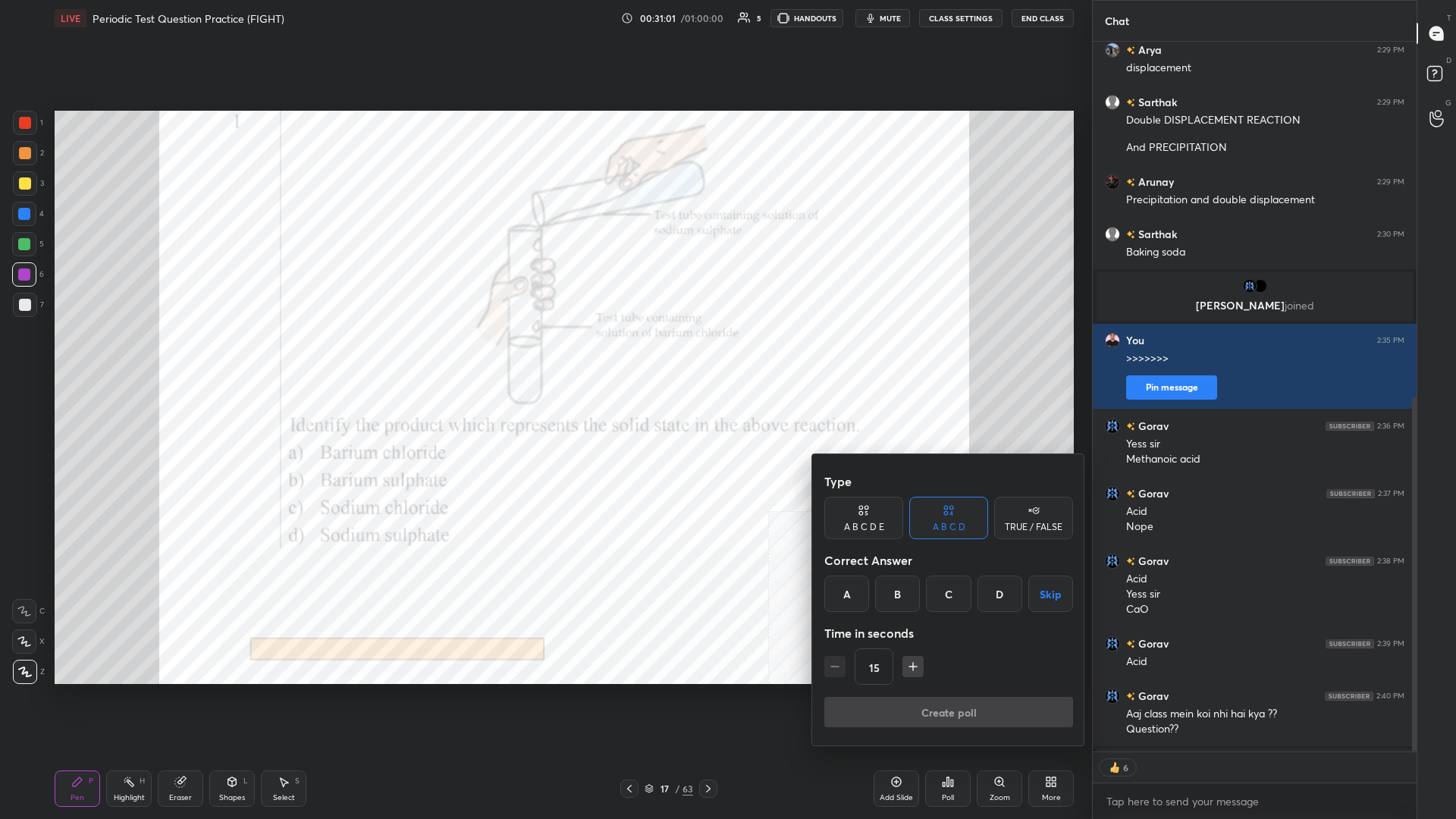 click on "B" at bounding box center [897, 594] 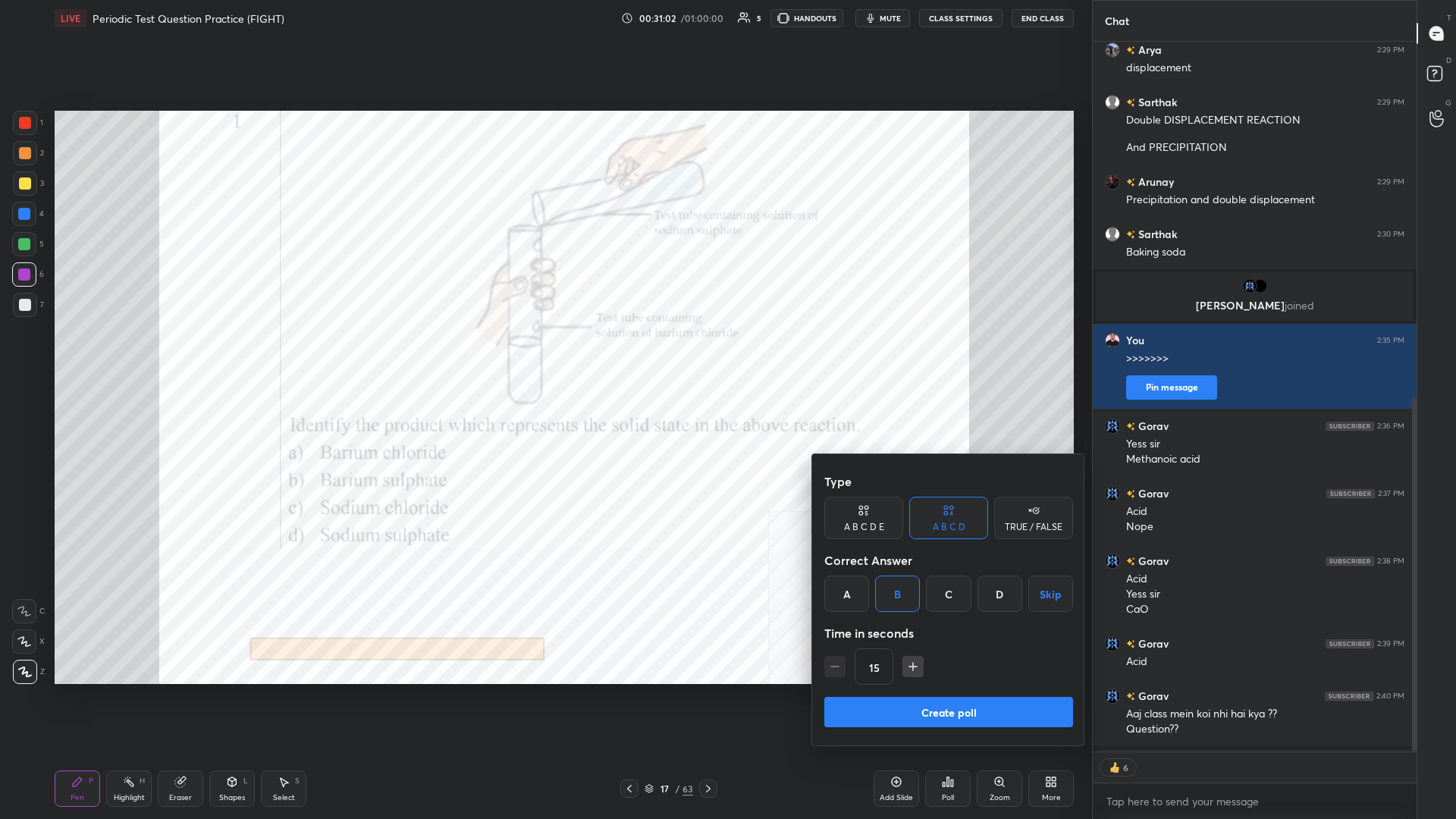 click on "Type A B C D E A B C D TRUE / FALSE Correct Answer A B C D Skip Time in seconds 15" at bounding box center (949, 582) 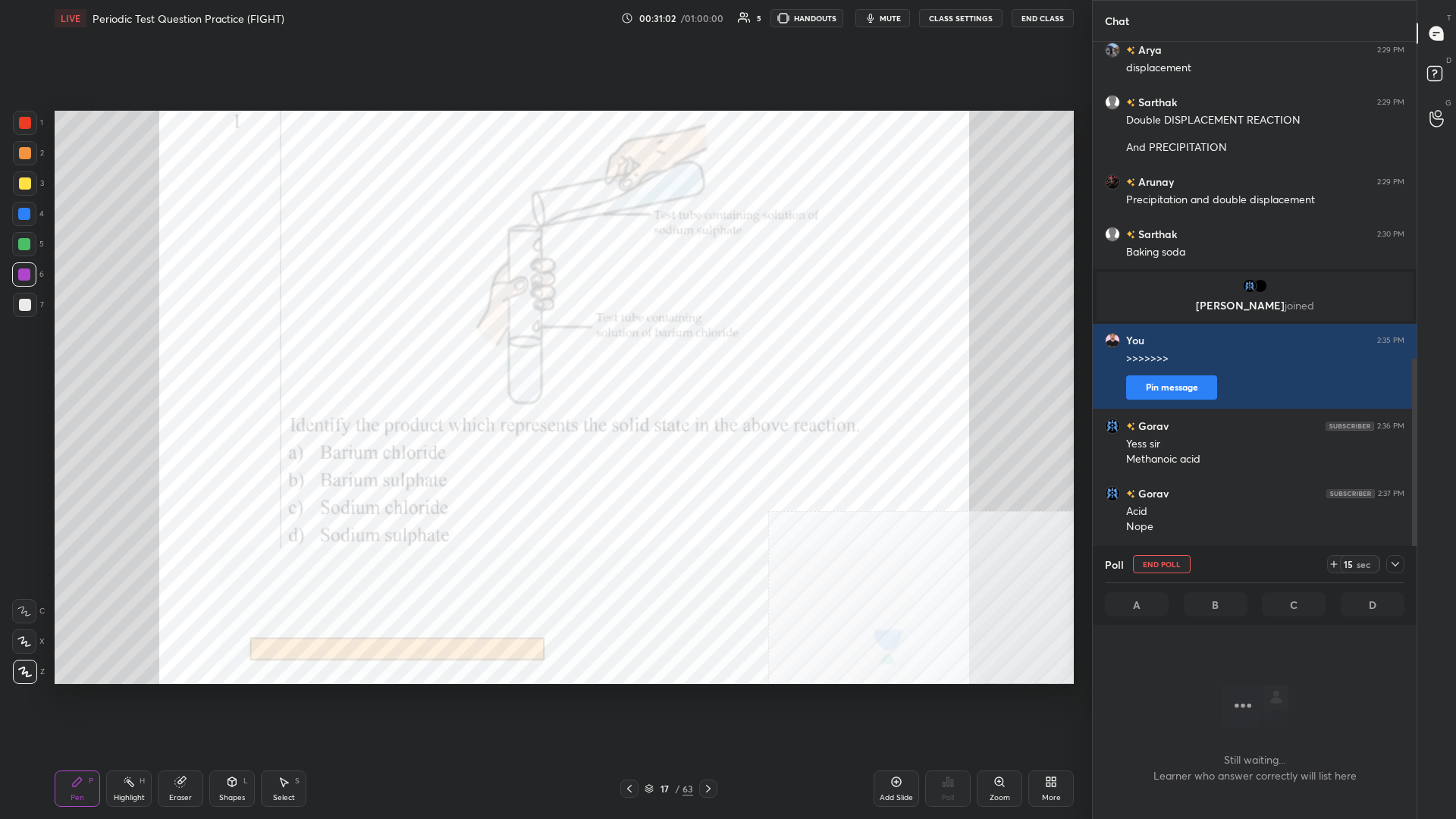 scroll, scrollTop: 670, scrollLeft: 324, axis: both 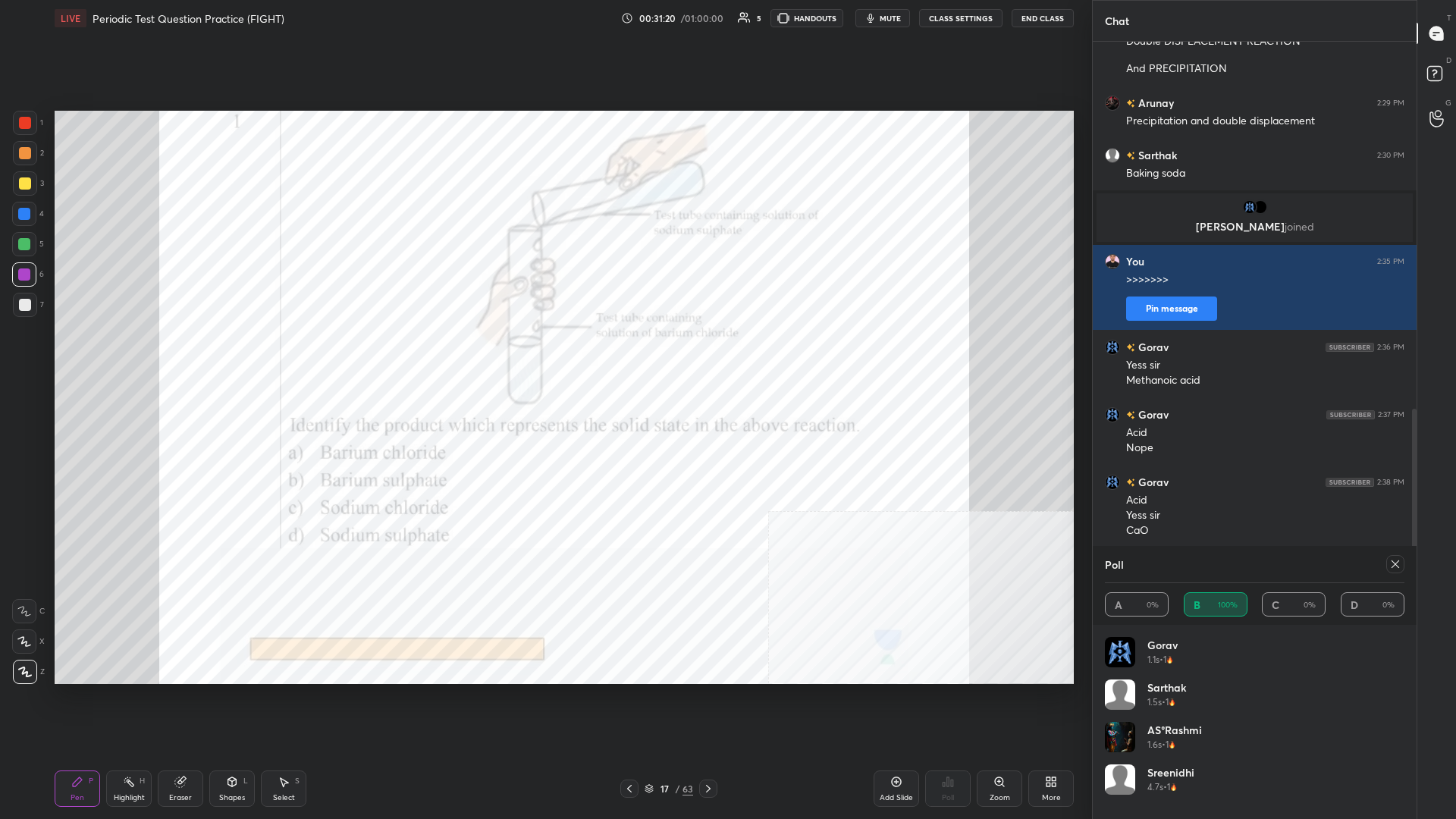 click 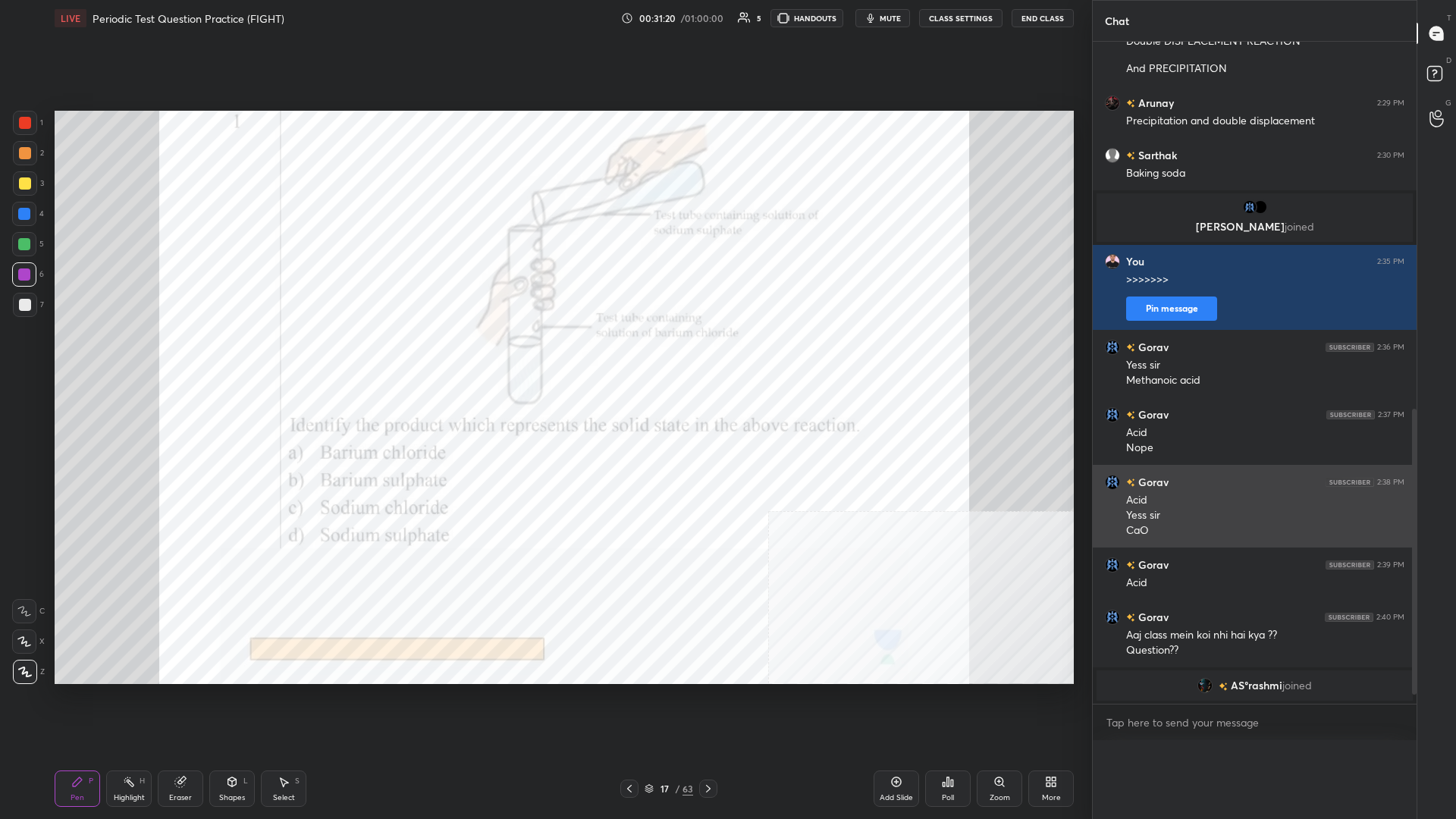 scroll, scrollTop: 0, scrollLeft: 0, axis: both 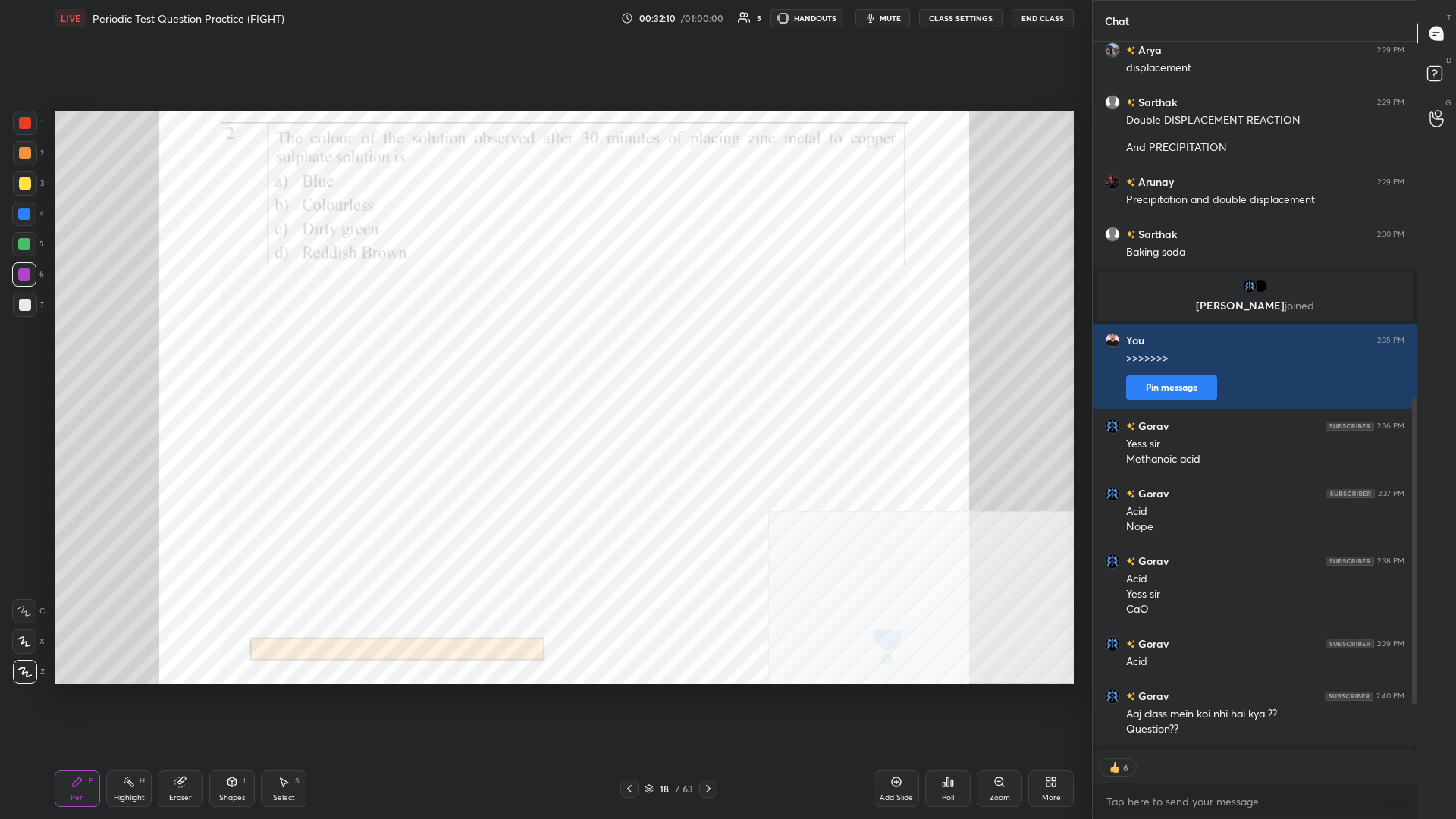click on "Poll" at bounding box center [948, 789] 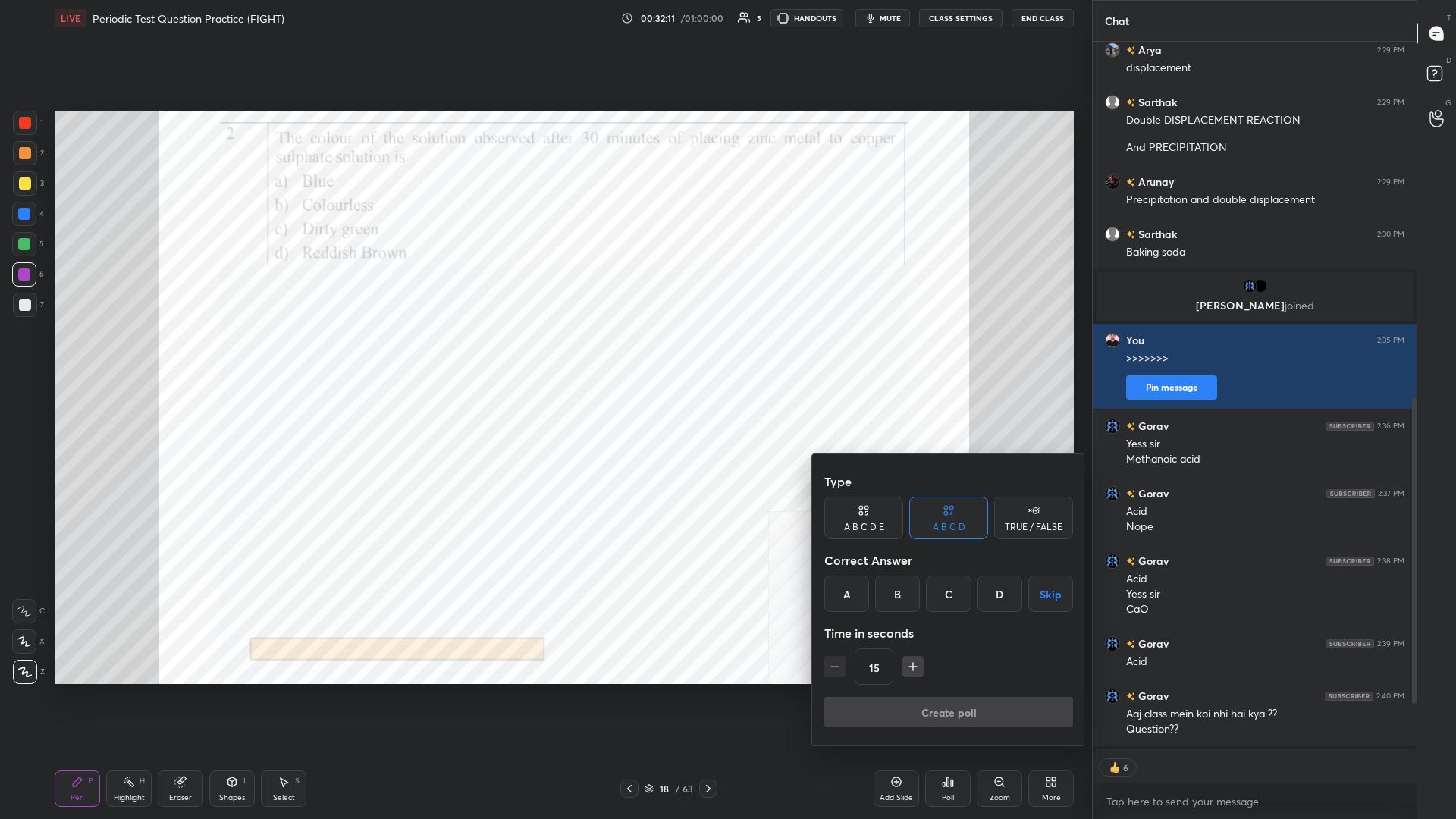 click on "A B C D Skip" at bounding box center (949, 594) 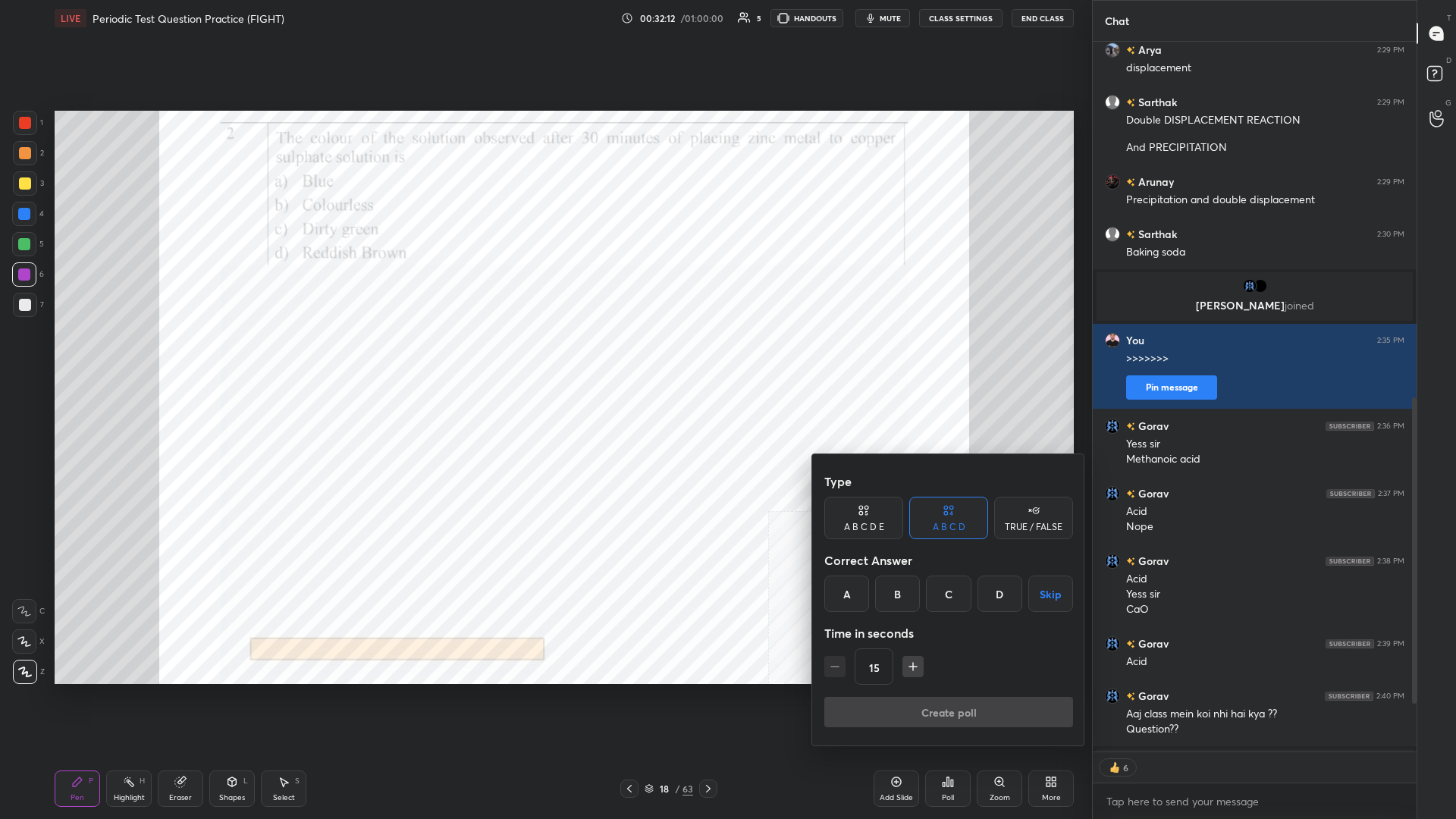 click on "B" at bounding box center (897, 594) 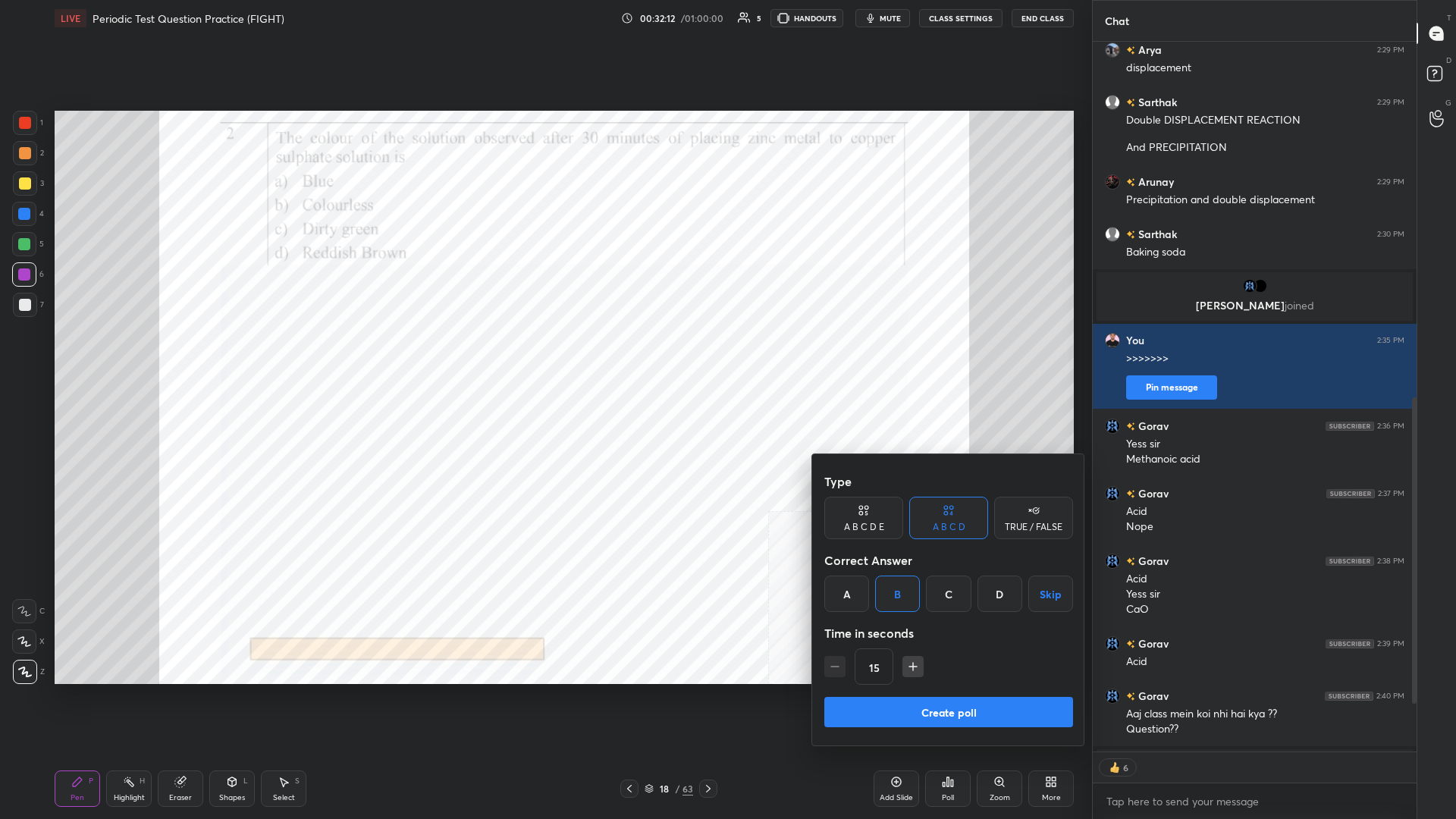 click on "Create poll" at bounding box center (949, 712) 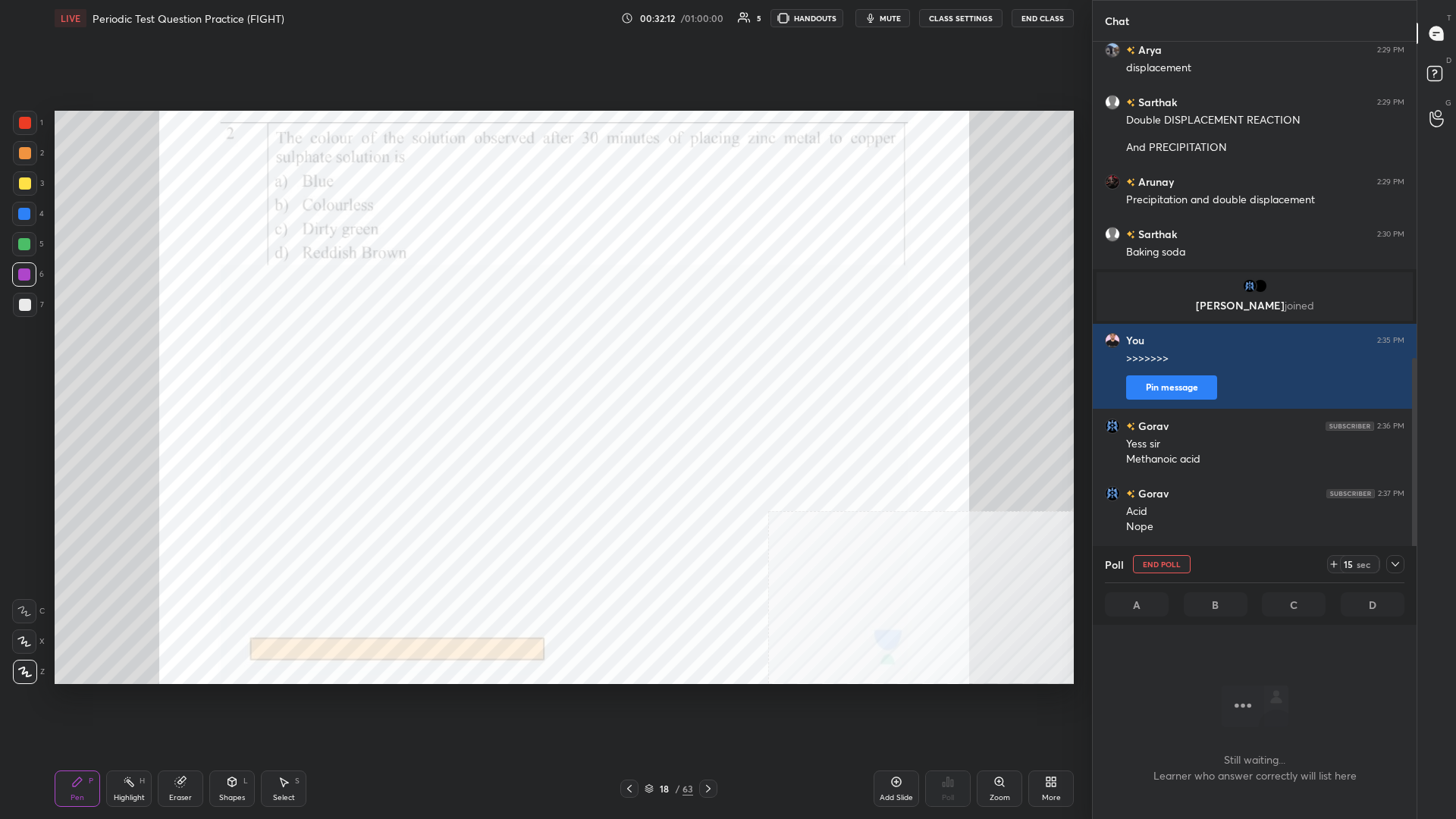scroll, scrollTop: 670, scrollLeft: 324, axis: both 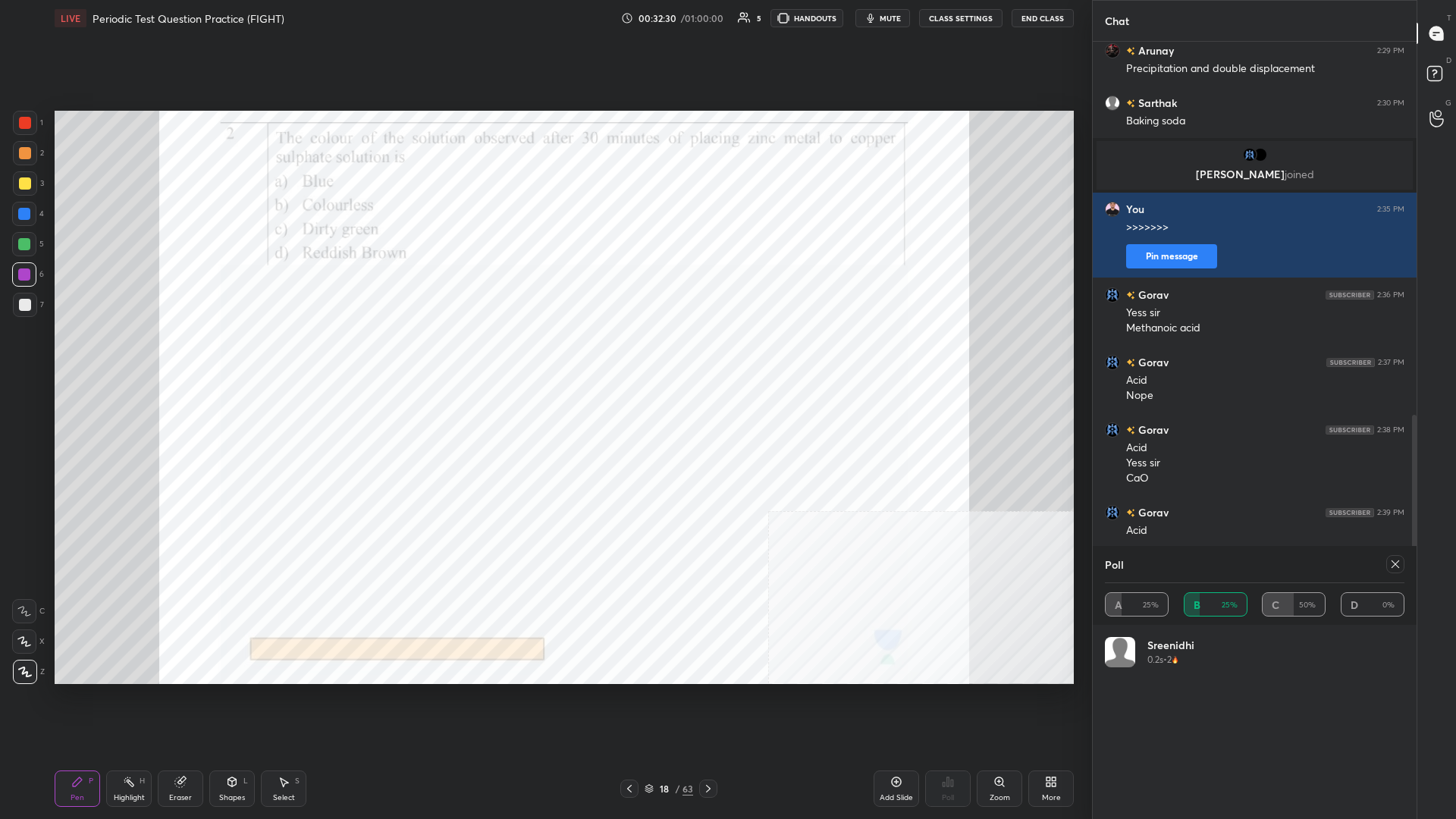 click at bounding box center (1395, 564) 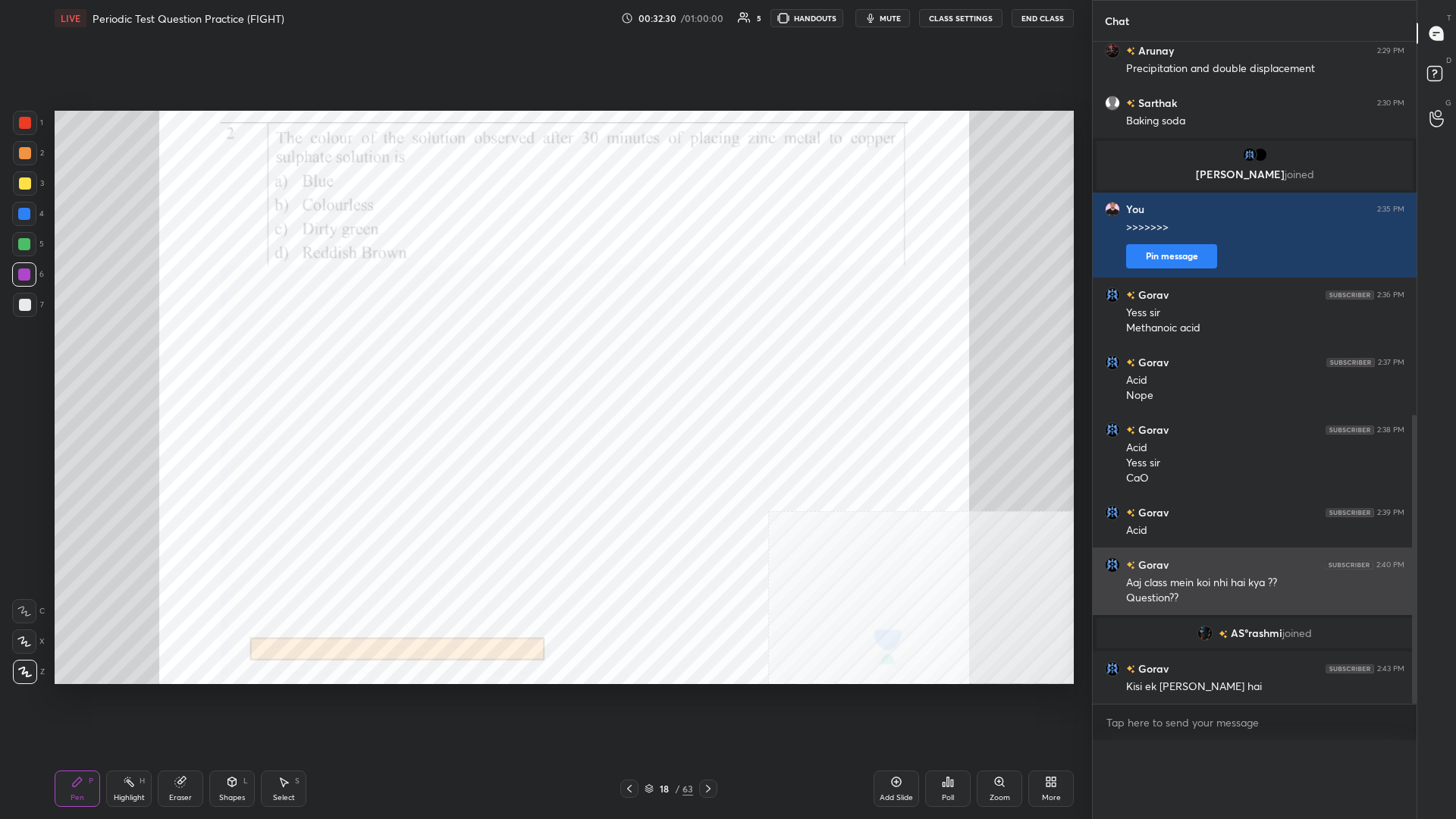 scroll, scrollTop: 0, scrollLeft: 0, axis: both 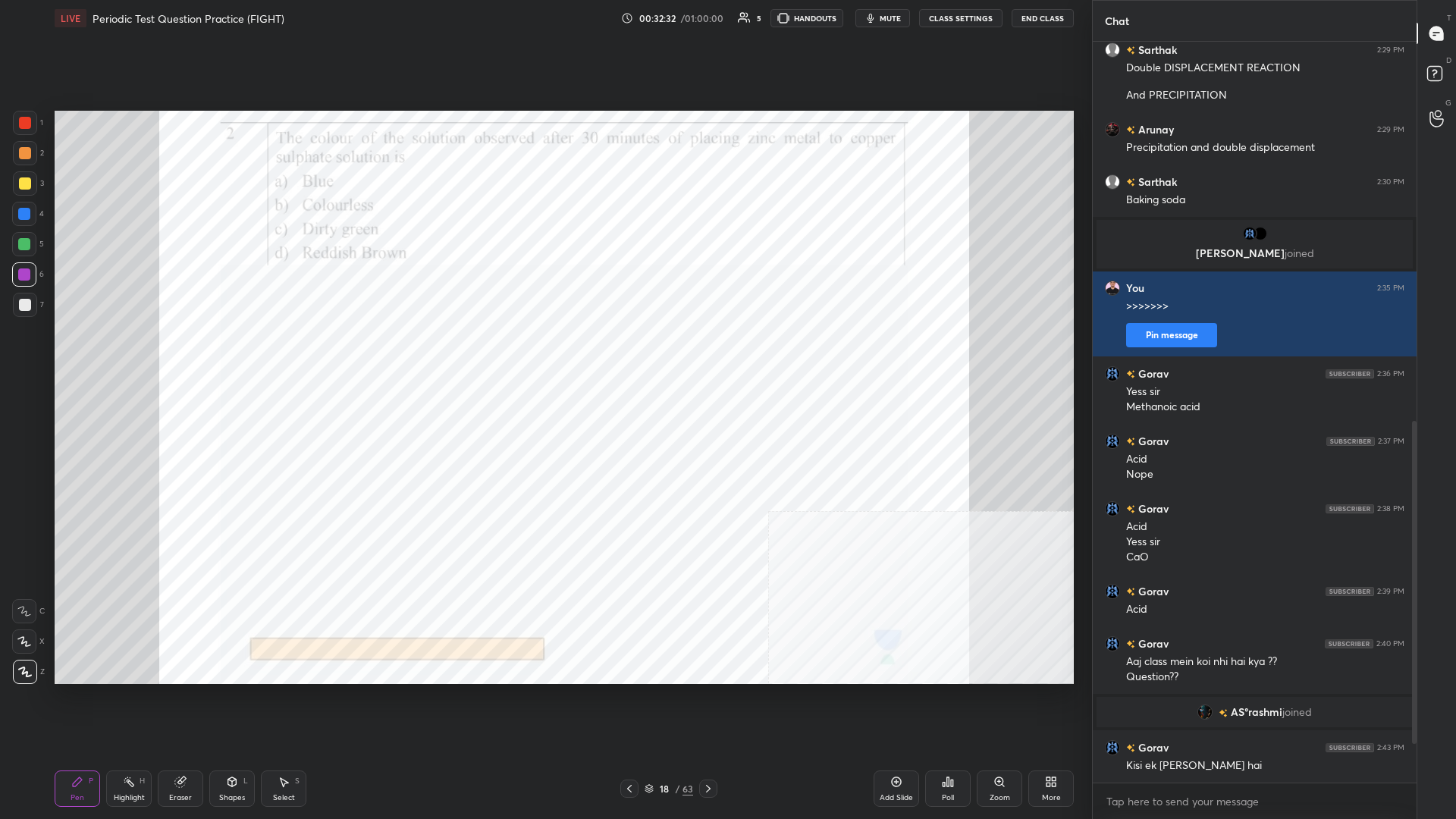 click at bounding box center [24, 214] 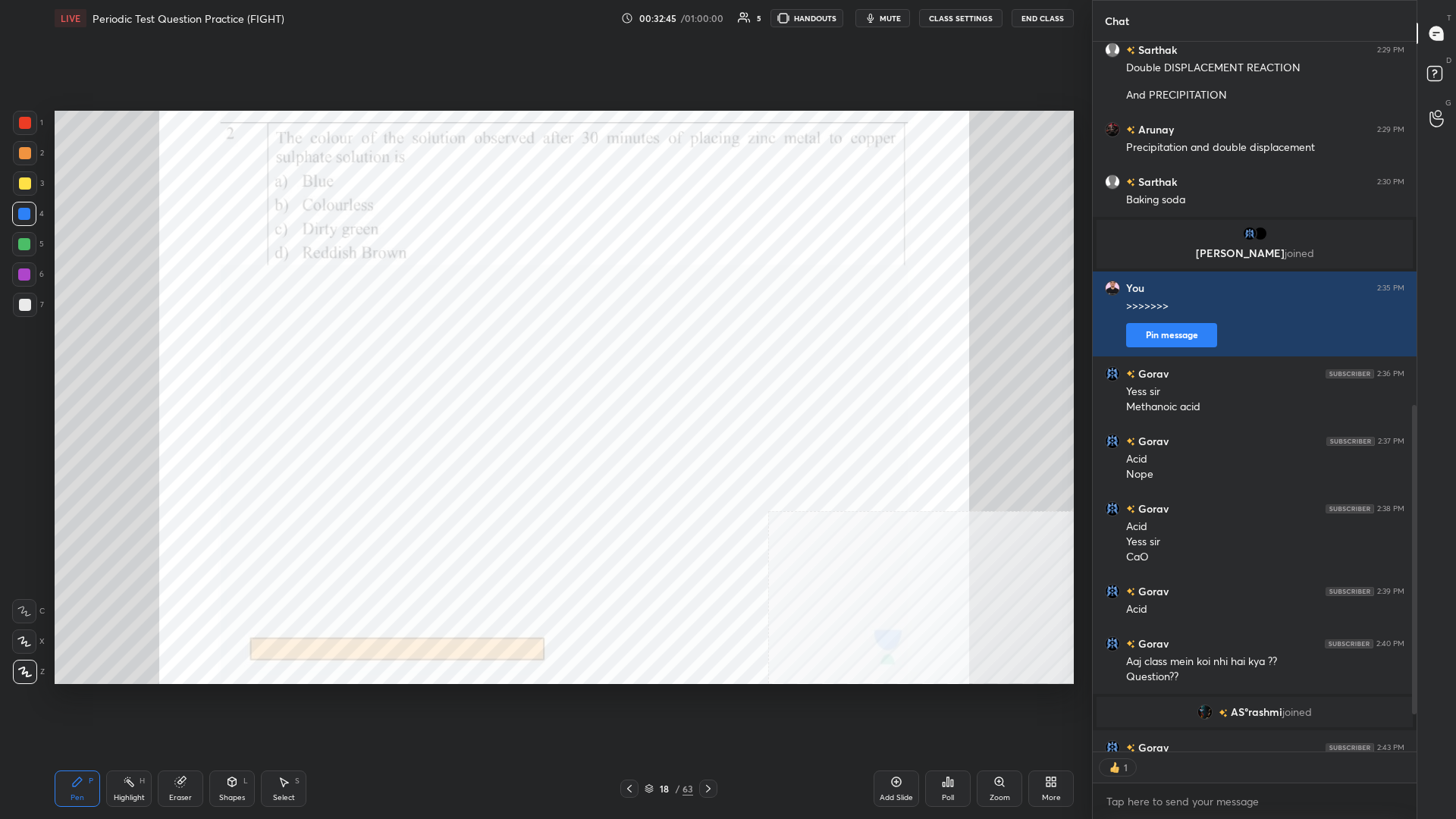 scroll, scrollTop: 710, scrollLeft: 324, axis: both 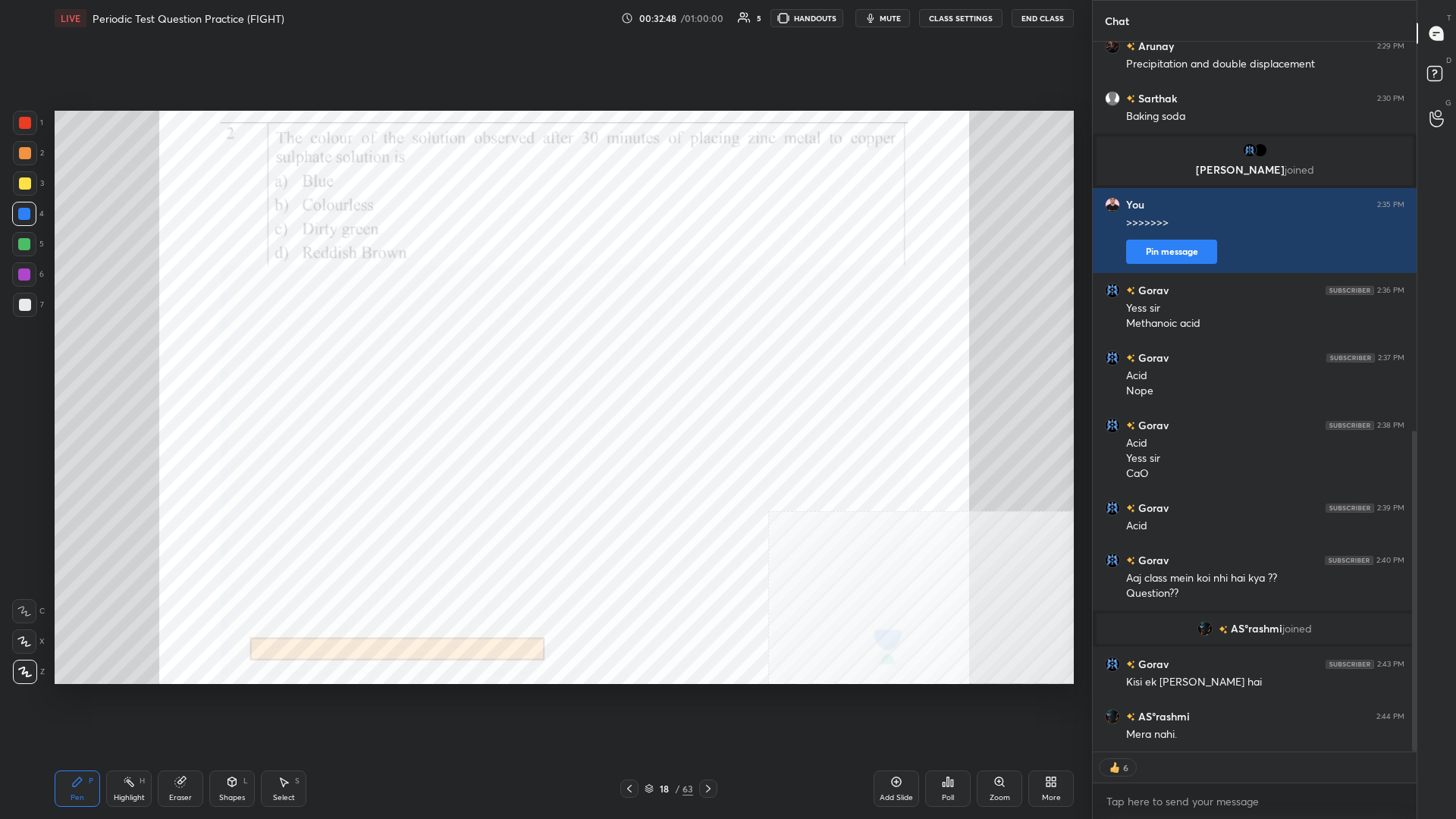 click on "Pen P Highlight H Eraser Shapes L Select S 18 / 63 Add Slide Poll Zoom More" at bounding box center (564, 789) 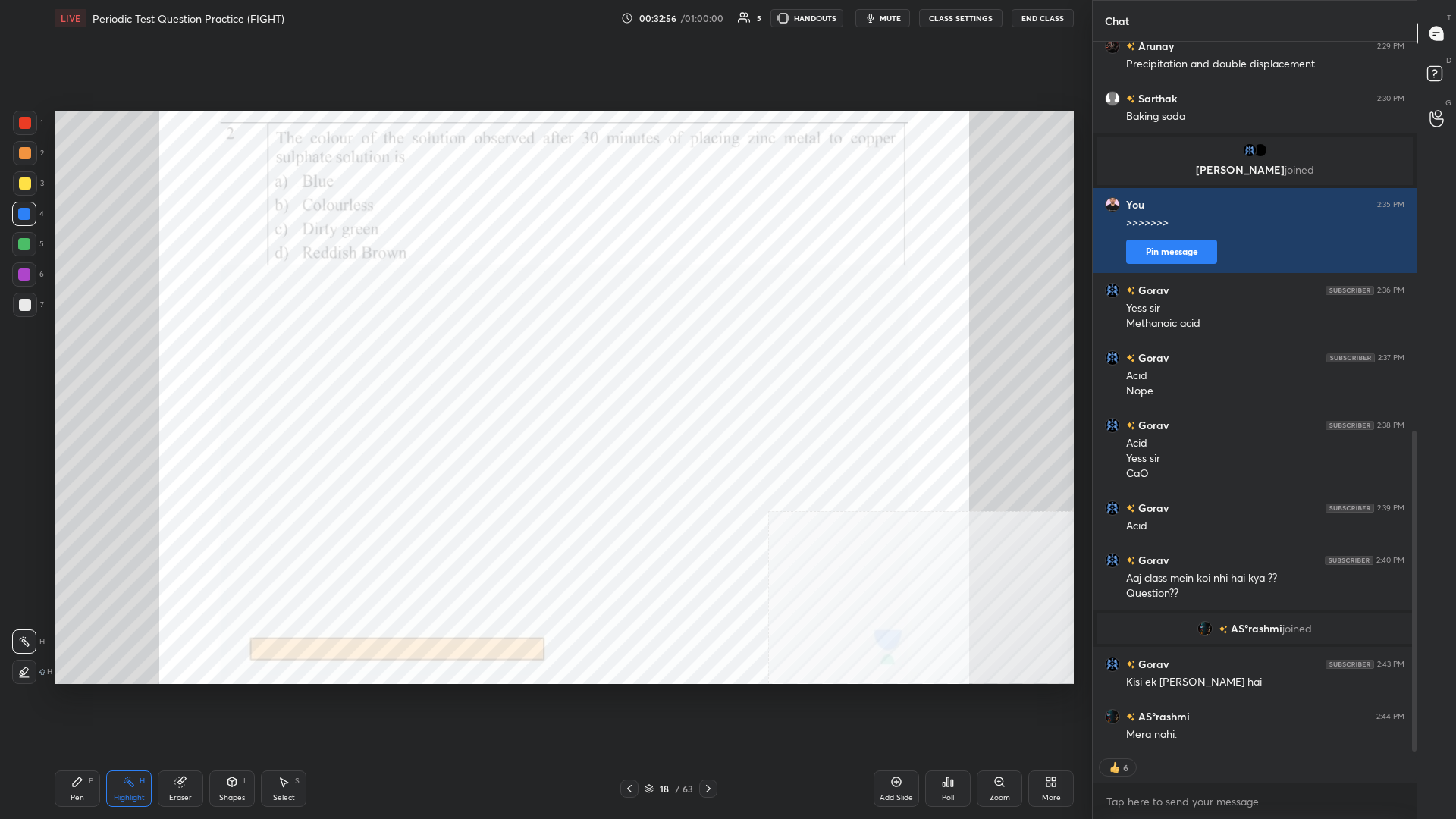 click on "Pen P Highlight H Eraser Shapes L Select S 18 / 63 Add Slide Poll Zoom More" at bounding box center (564, 789) 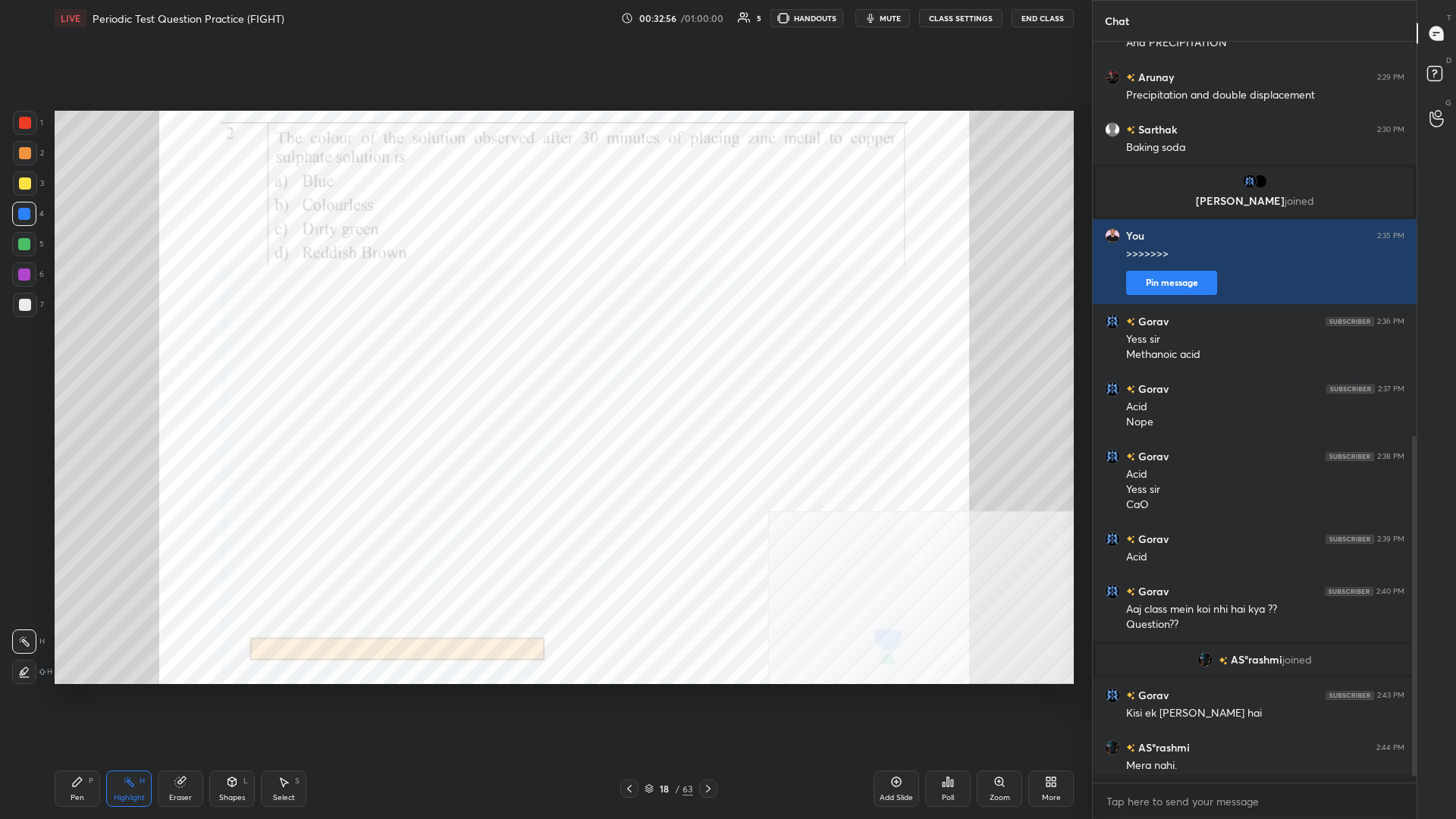 click on "Pen" at bounding box center [77, 798] 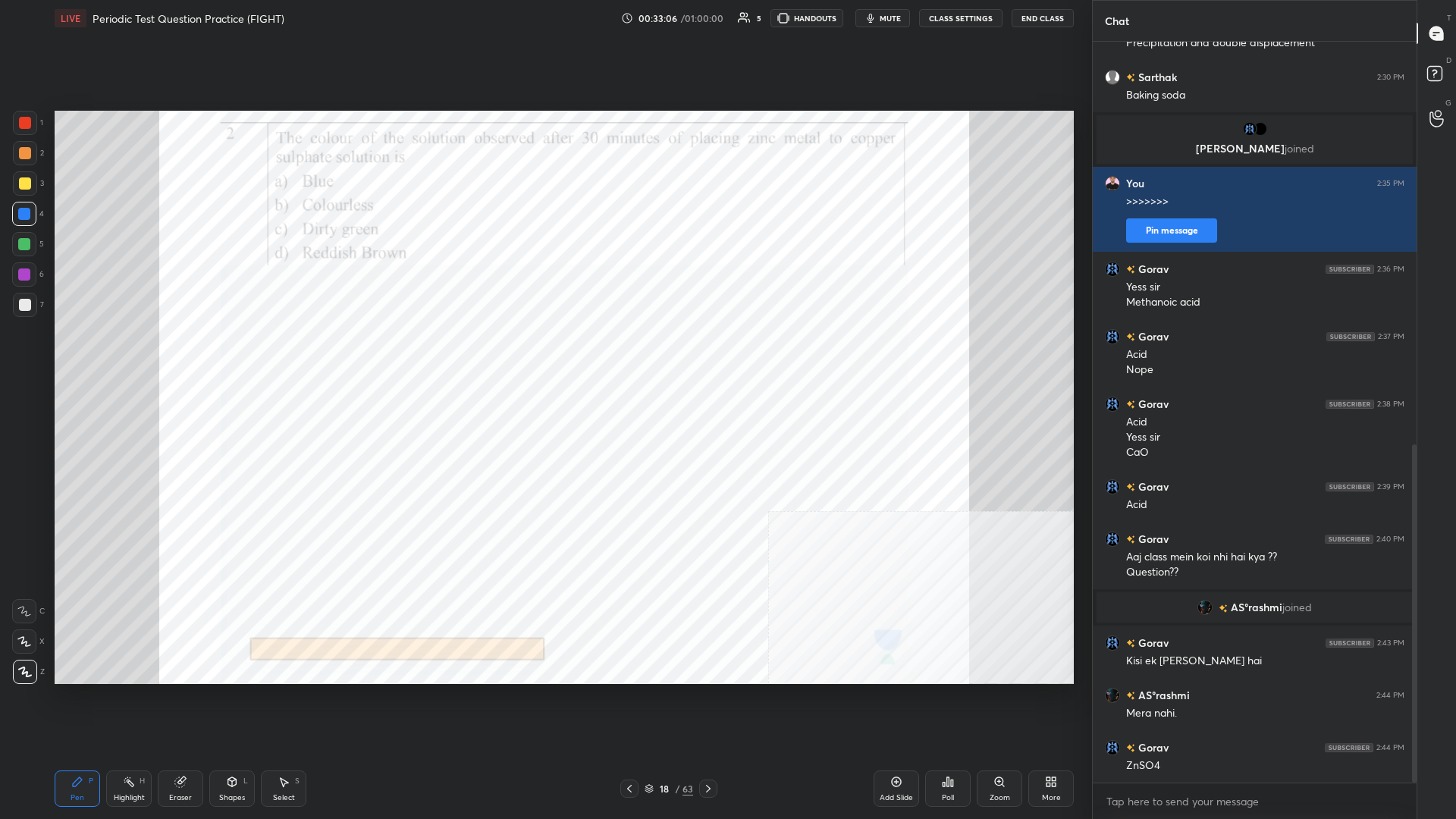 click on "4" at bounding box center (28, 214) 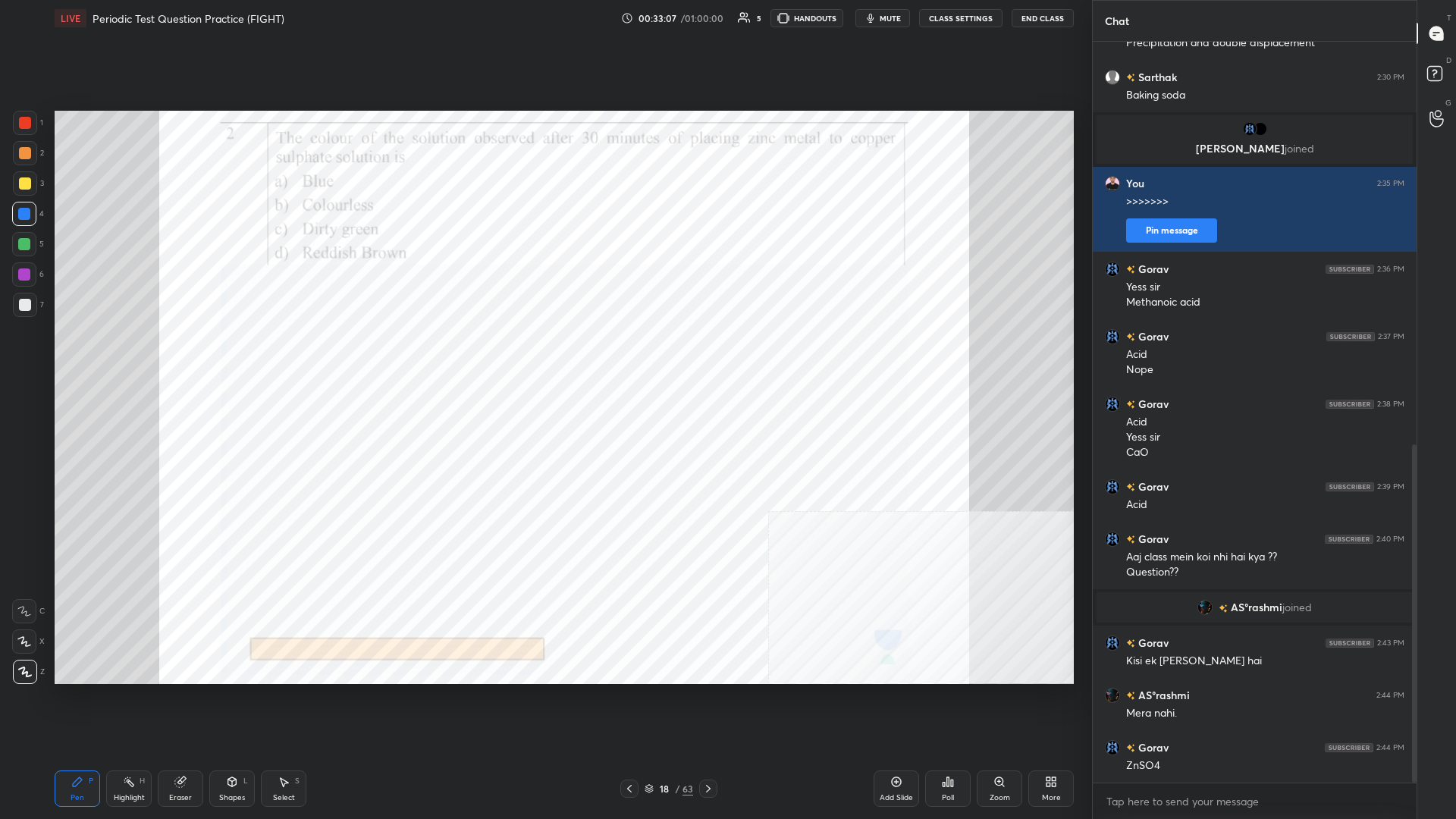 click at bounding box center [24, 214] 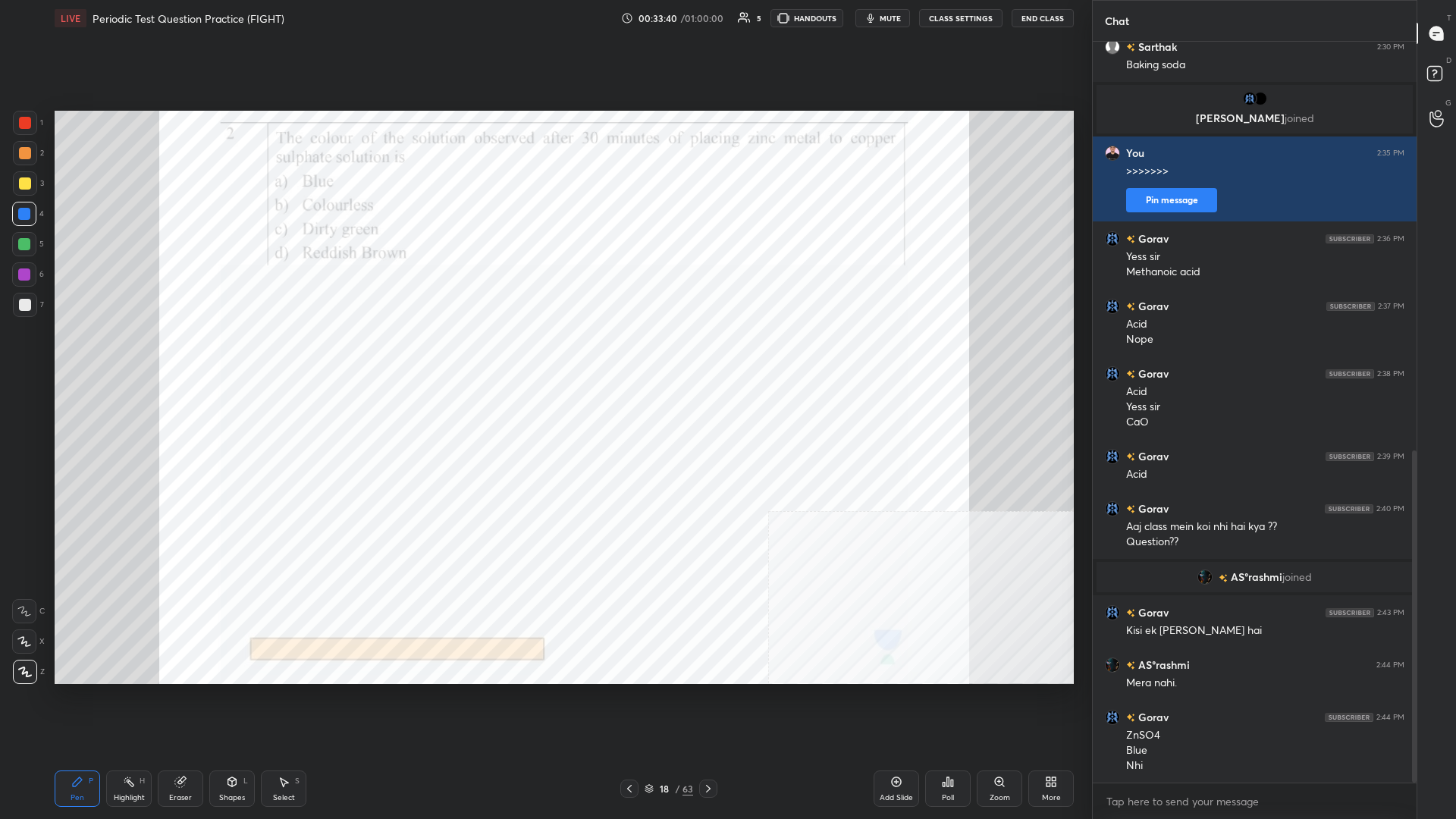 scroll, scrollTop: 926, scrollLeft: 0, axis: vertical 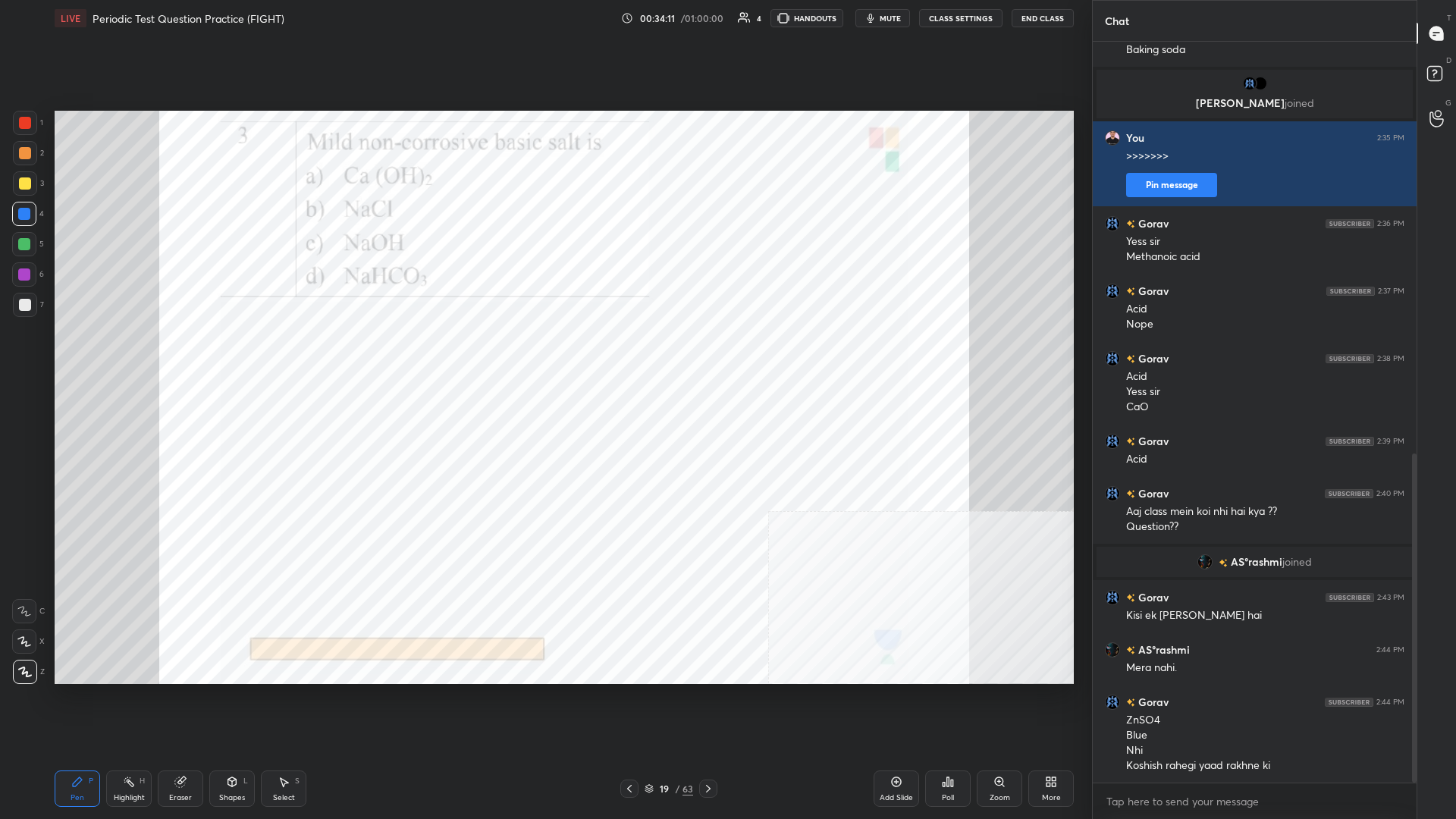 click on "Poll" at bounding box center [948, 789] 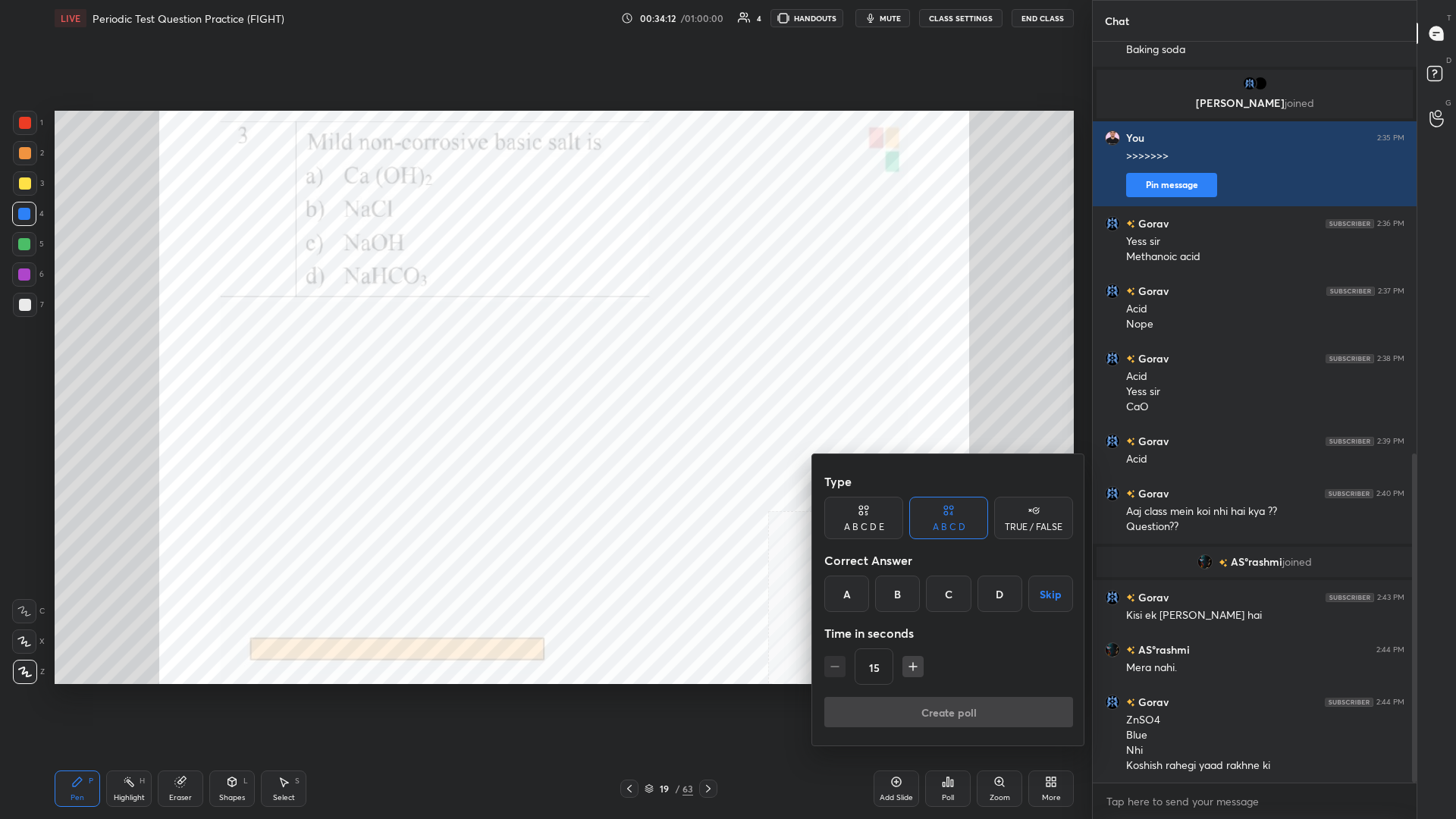 click on "D" at bounding box center [999, 594] 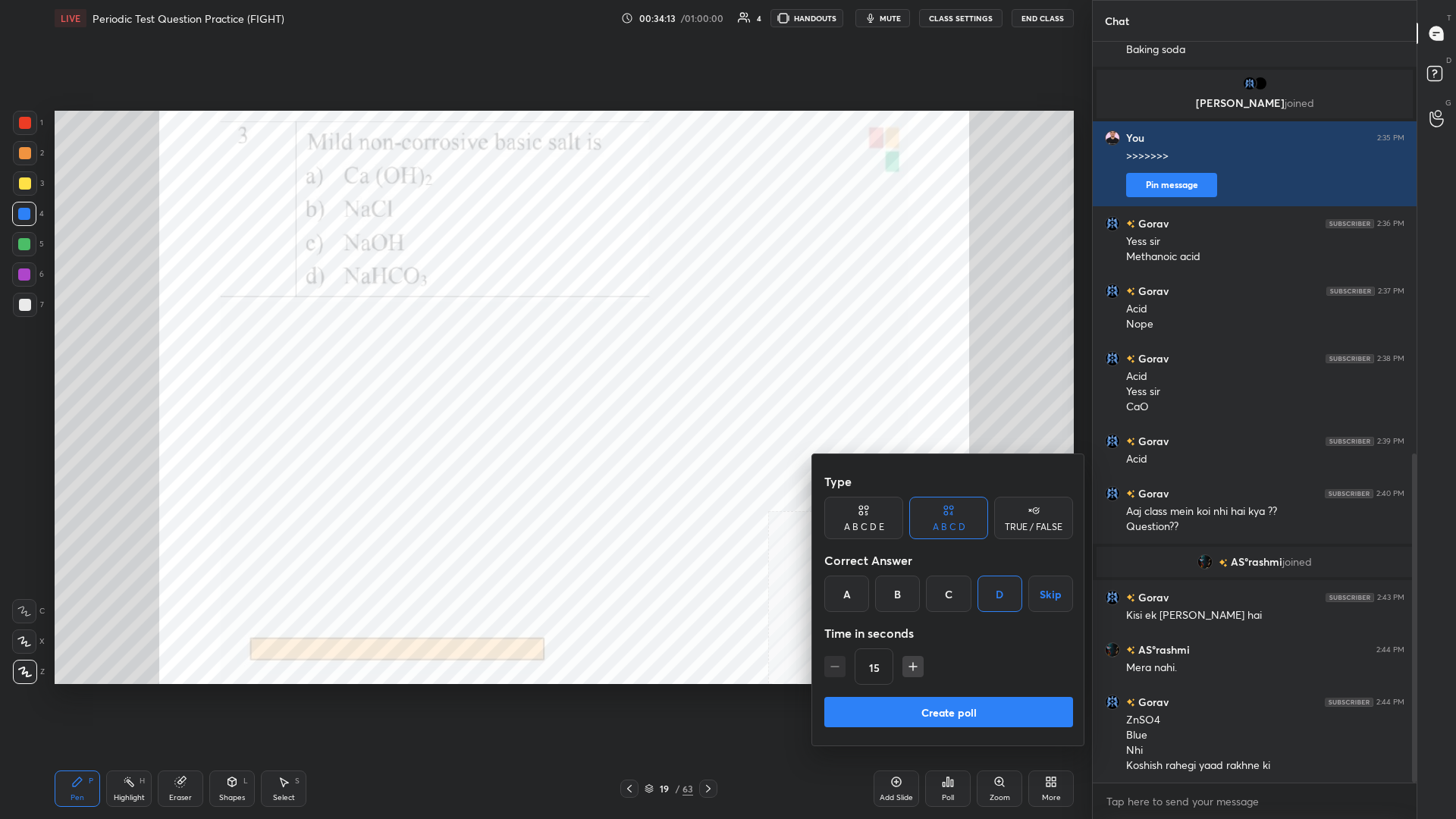 click on "Create poll" at bounding box center (949, 712) 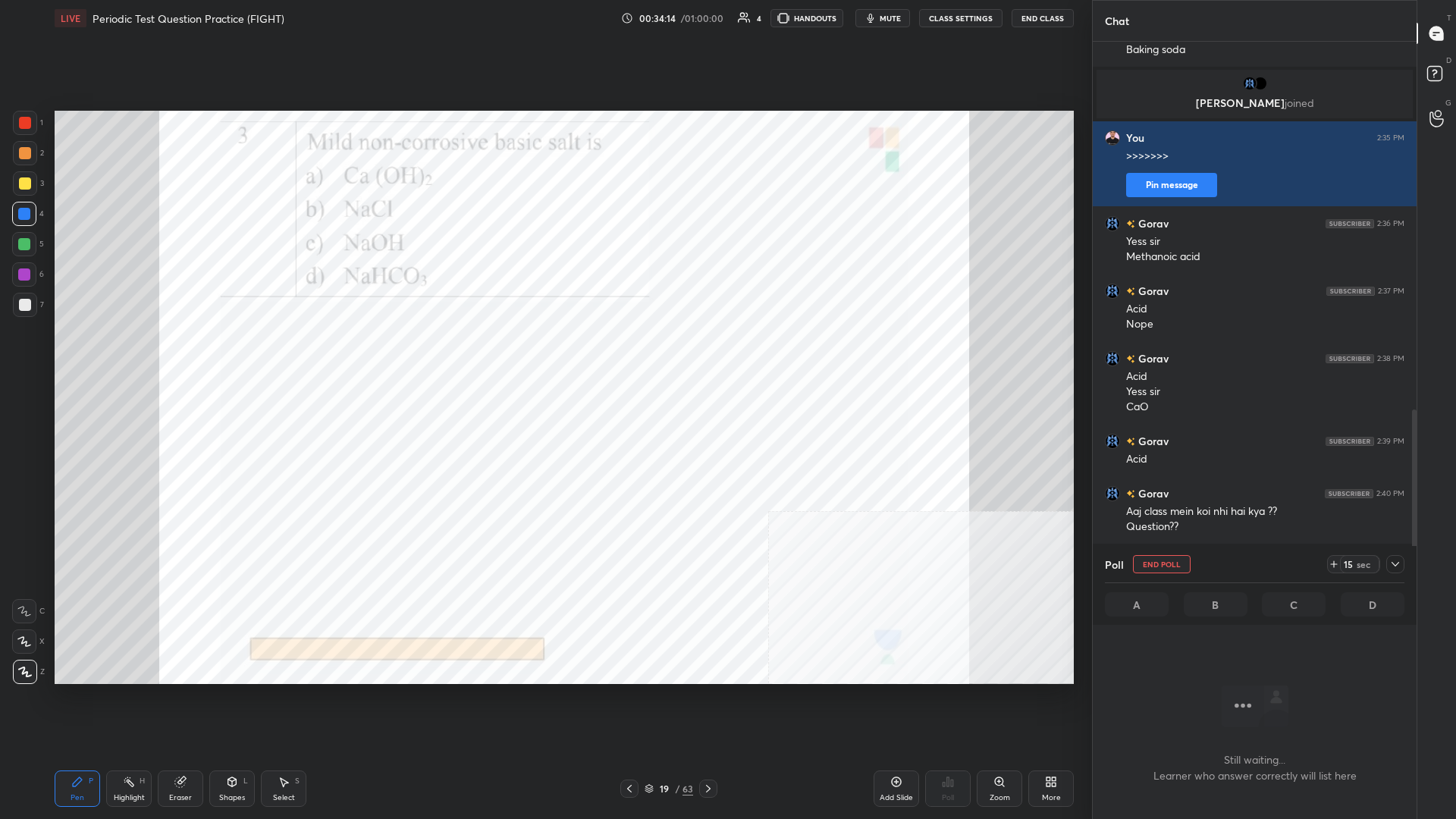 scroll, scrollTop: 664, scrollLeft: 324, axis: both 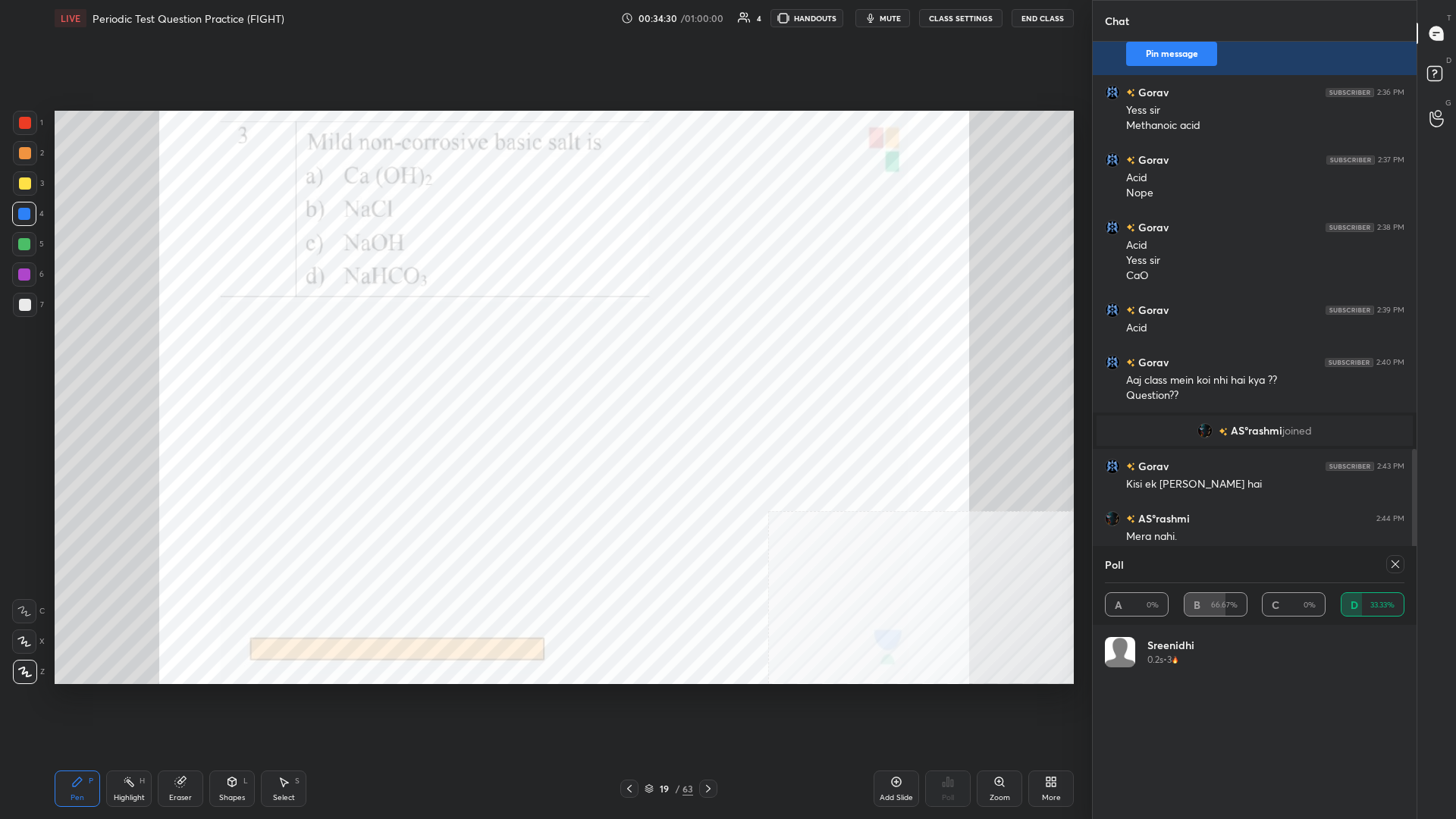 click on "Poll" at bounding box center (1254, 564) 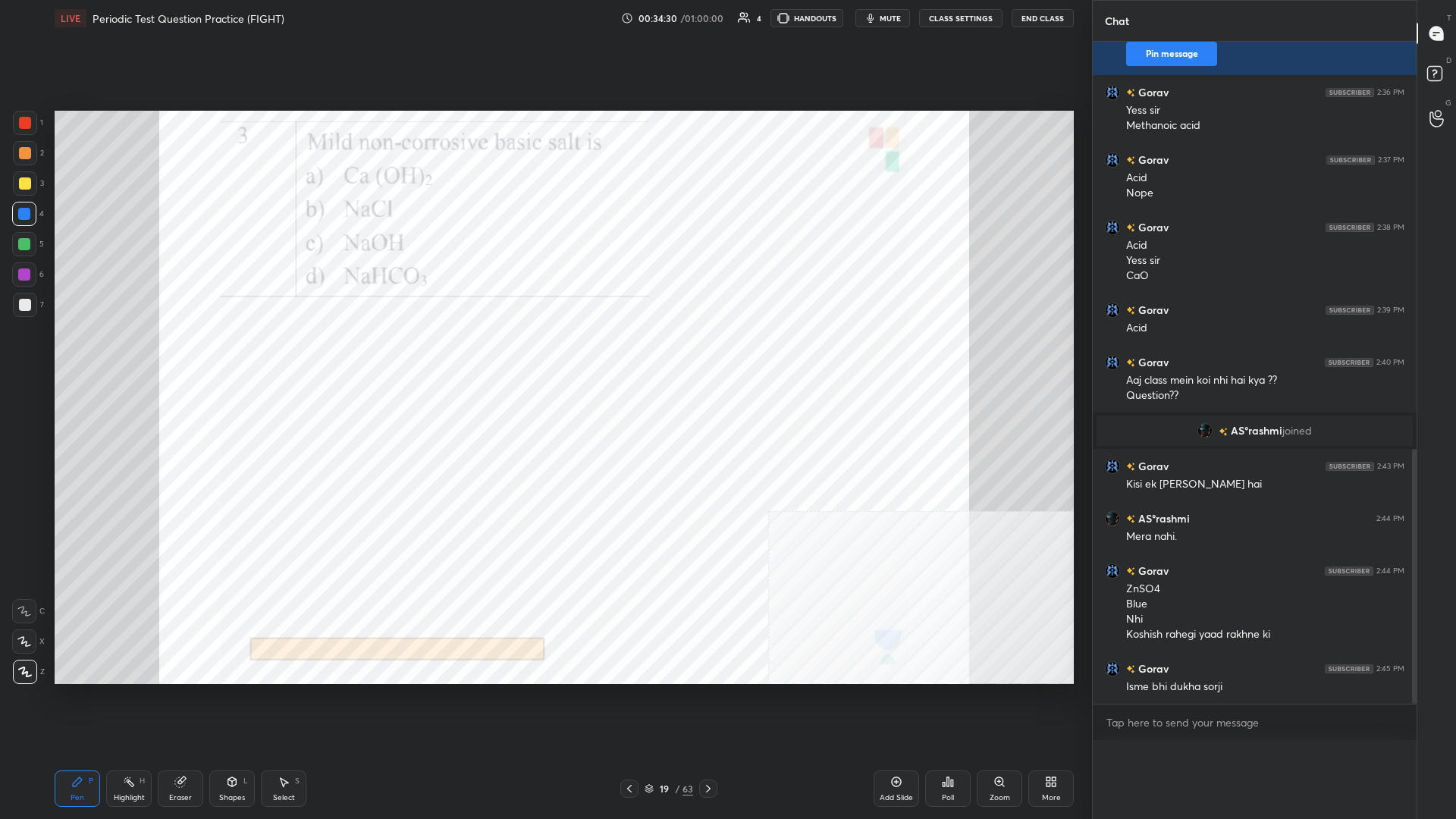 scroll, scrollTop: 0, scrollLeft: 0, axis: both 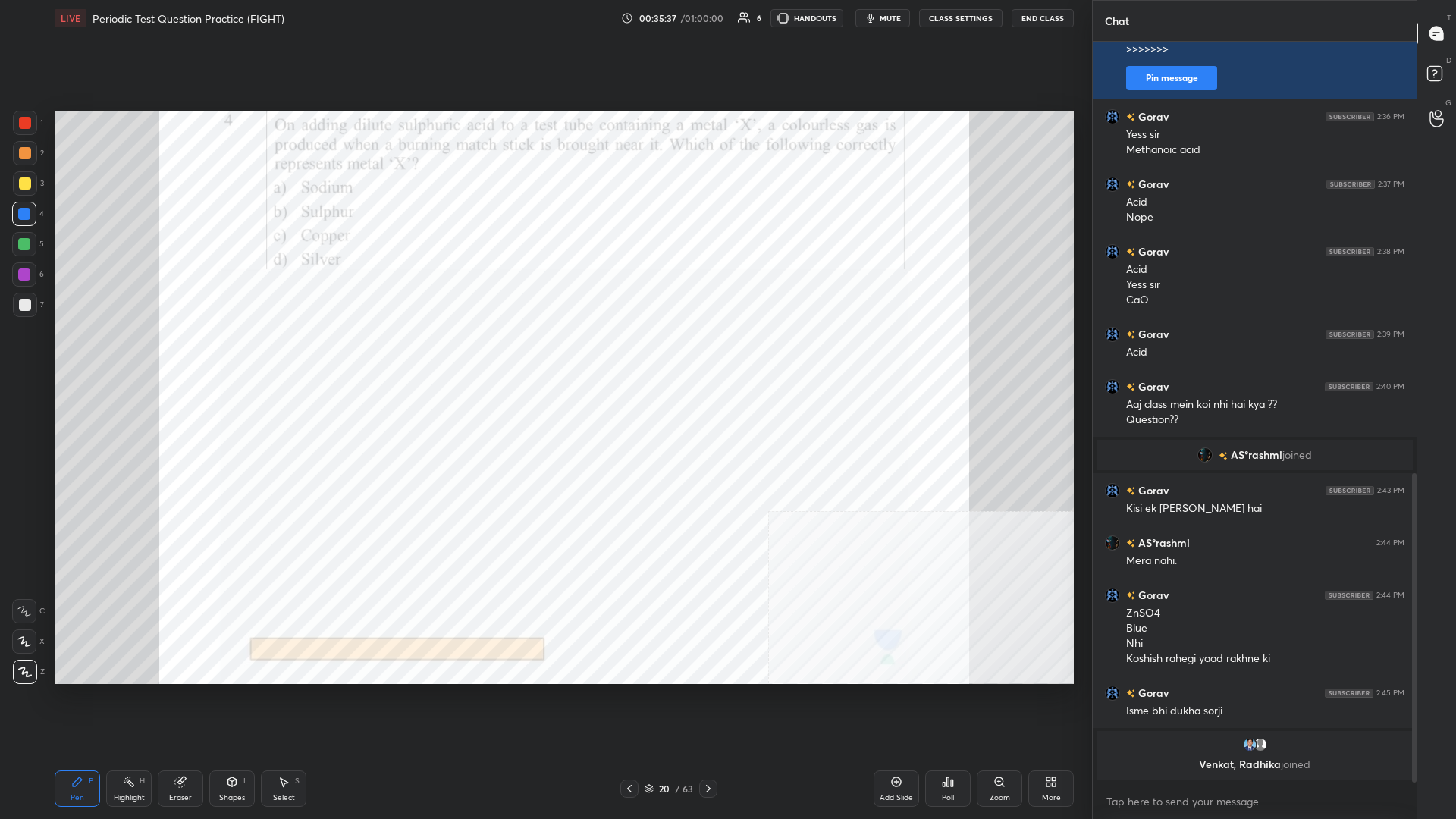 click on "Poll" at bounding box center [948, 798] 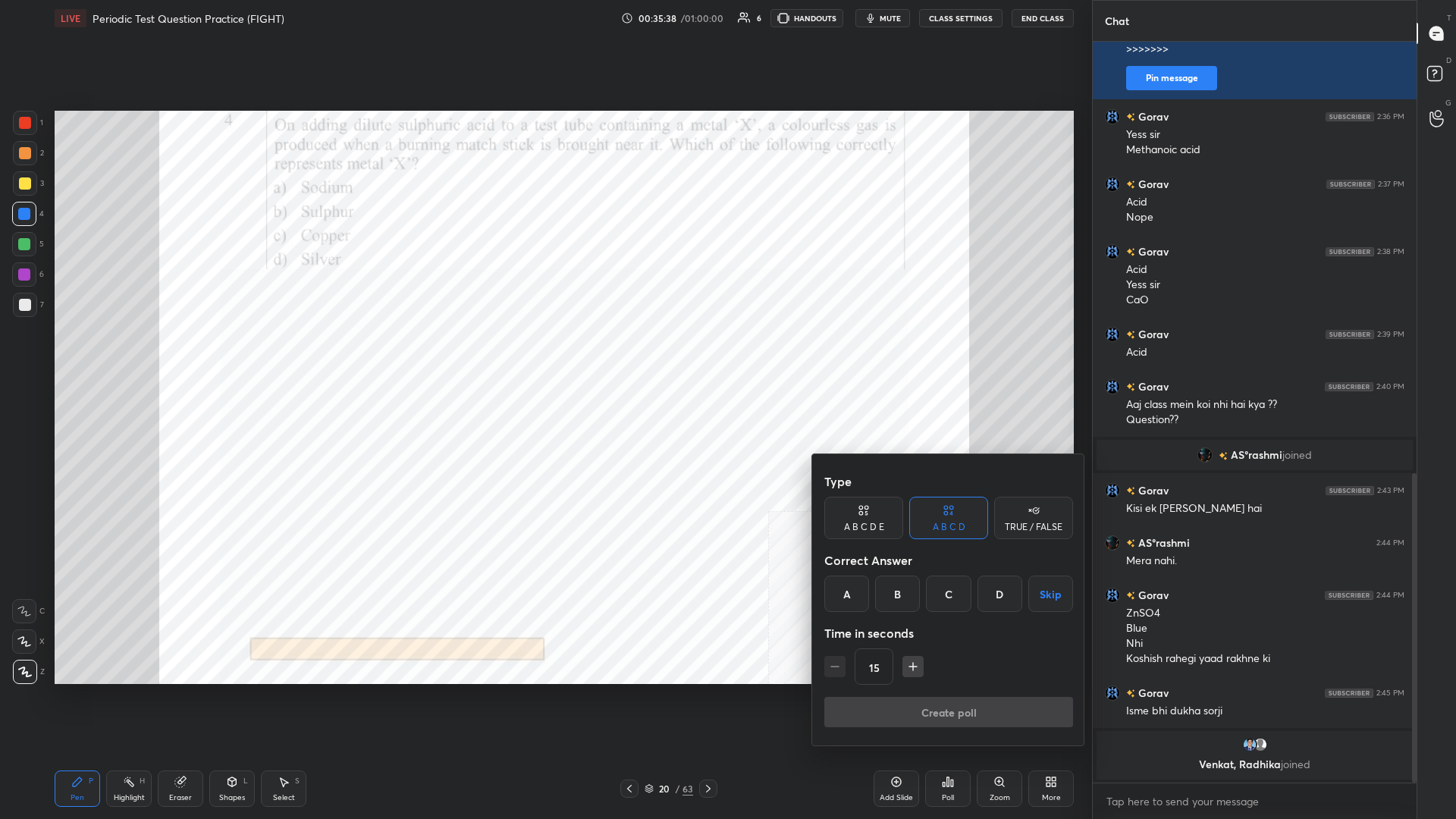 click on "A" at bounding box center [846, 594] 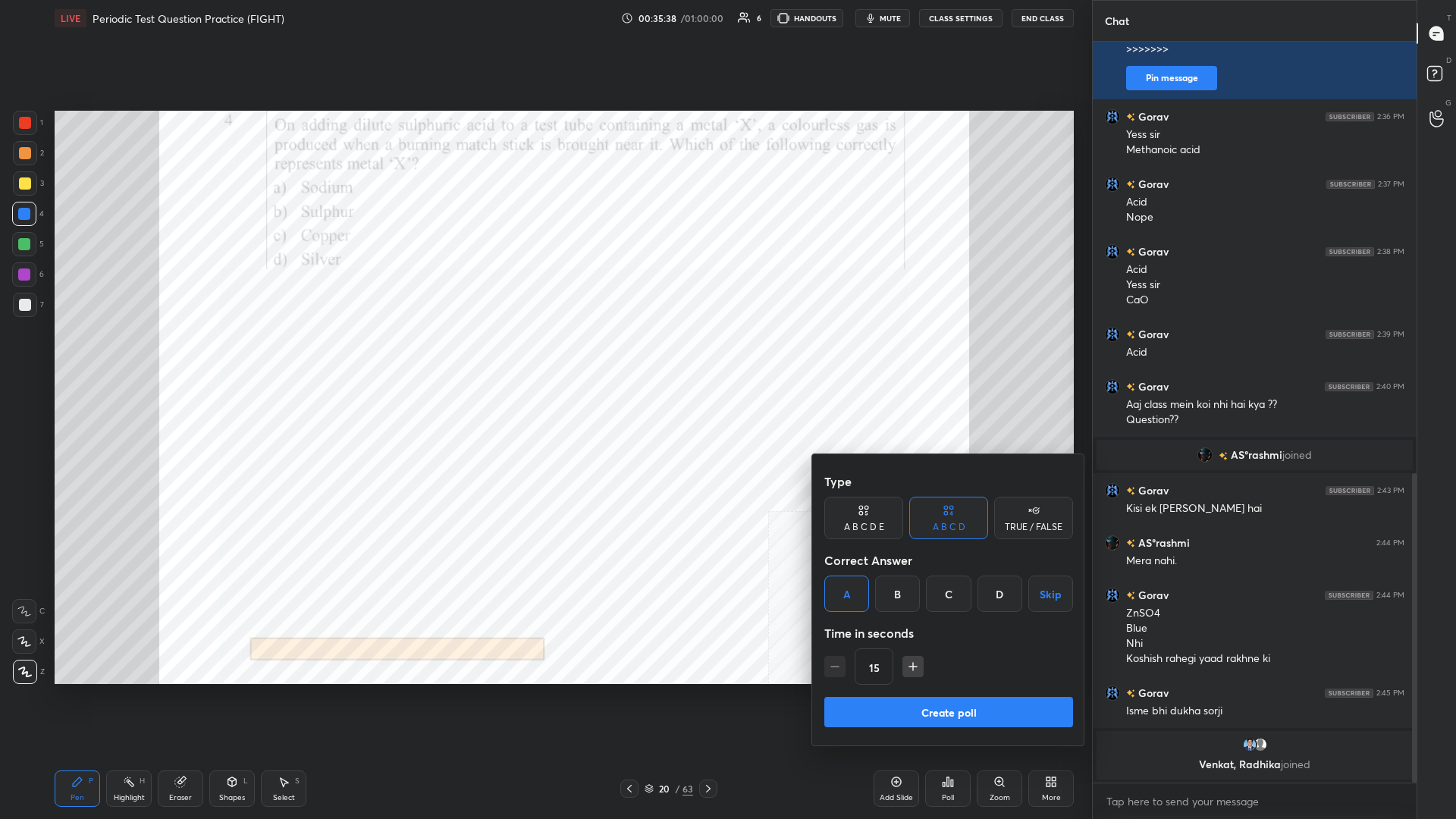 drag, startPoint x: 1031, startPoint y: 708, endPoint x: 1059, endPoint y: 699, distance: 29.41088 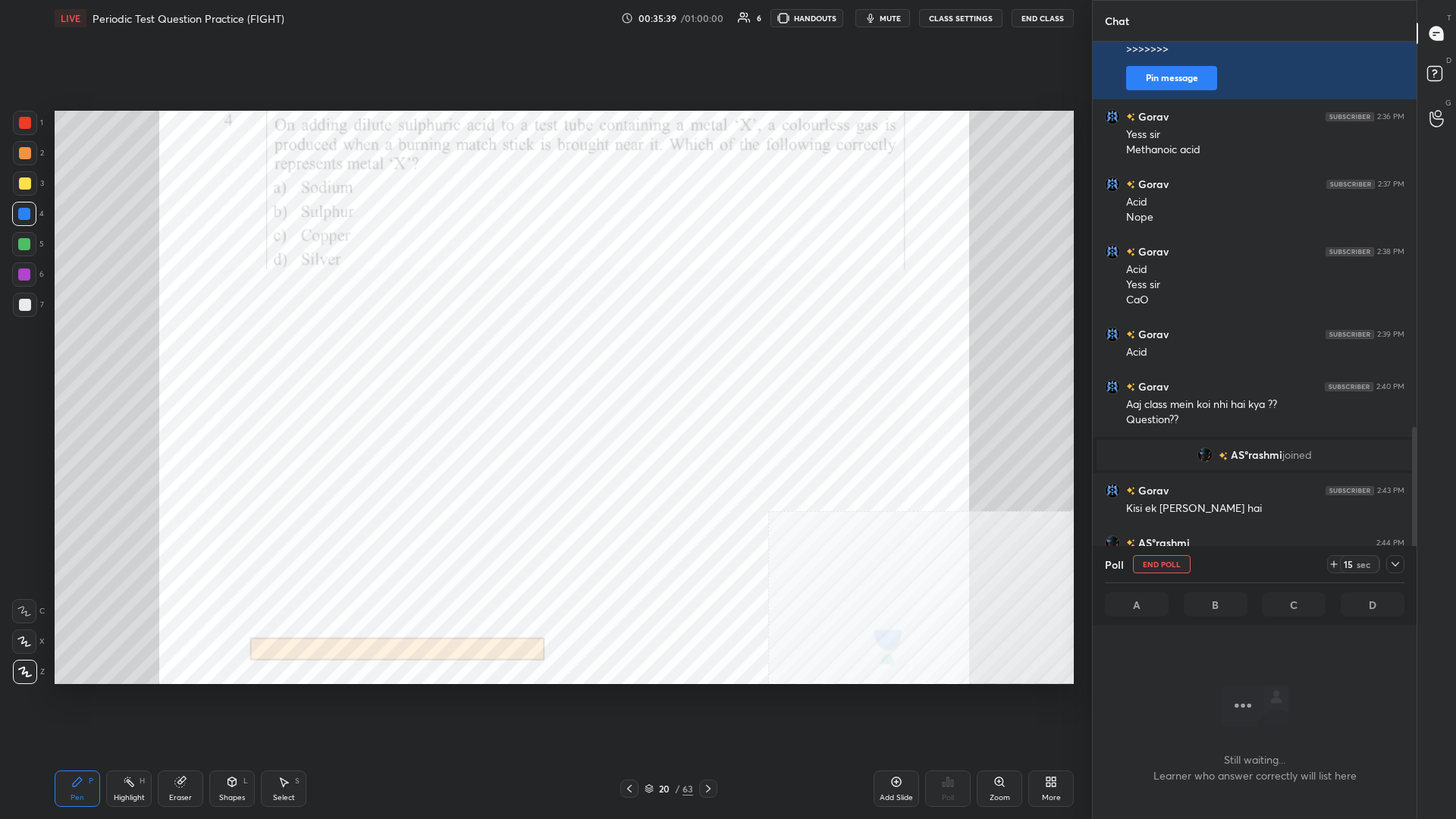 scroll, scrollTop: 701, scrollLeft: 324, axis: both 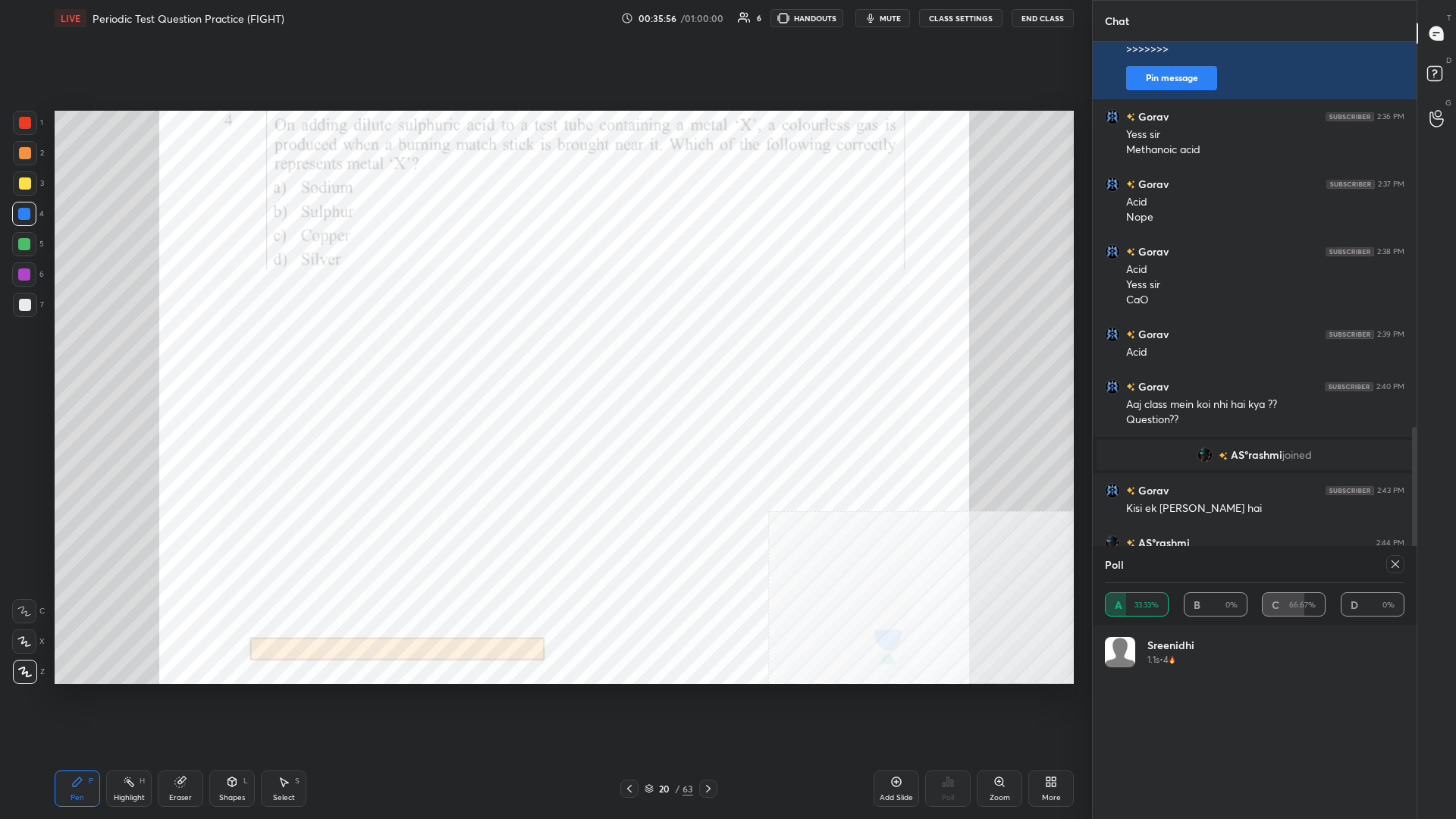 click on "Poll" at bounding box center (1254, 564) 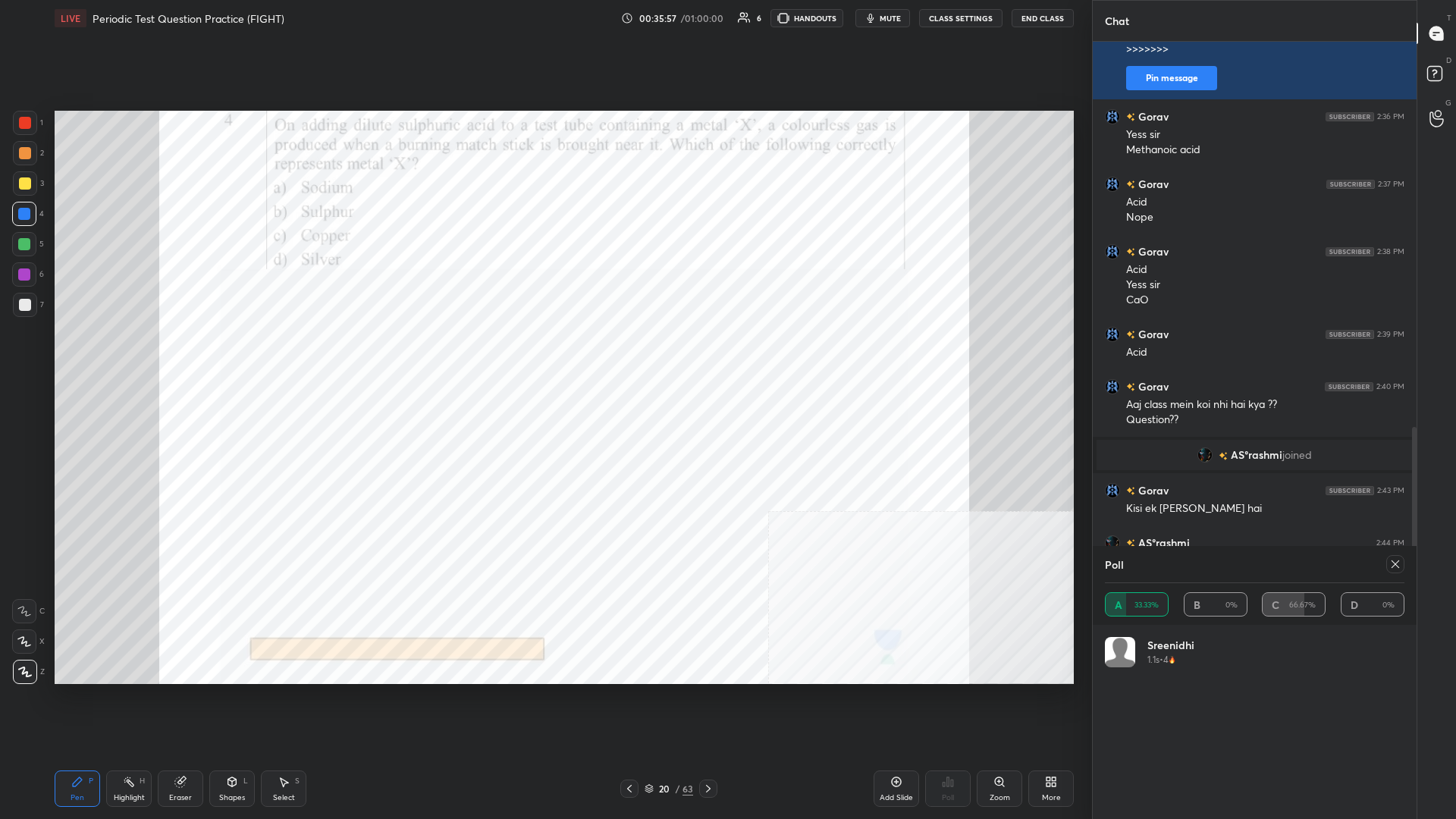 click 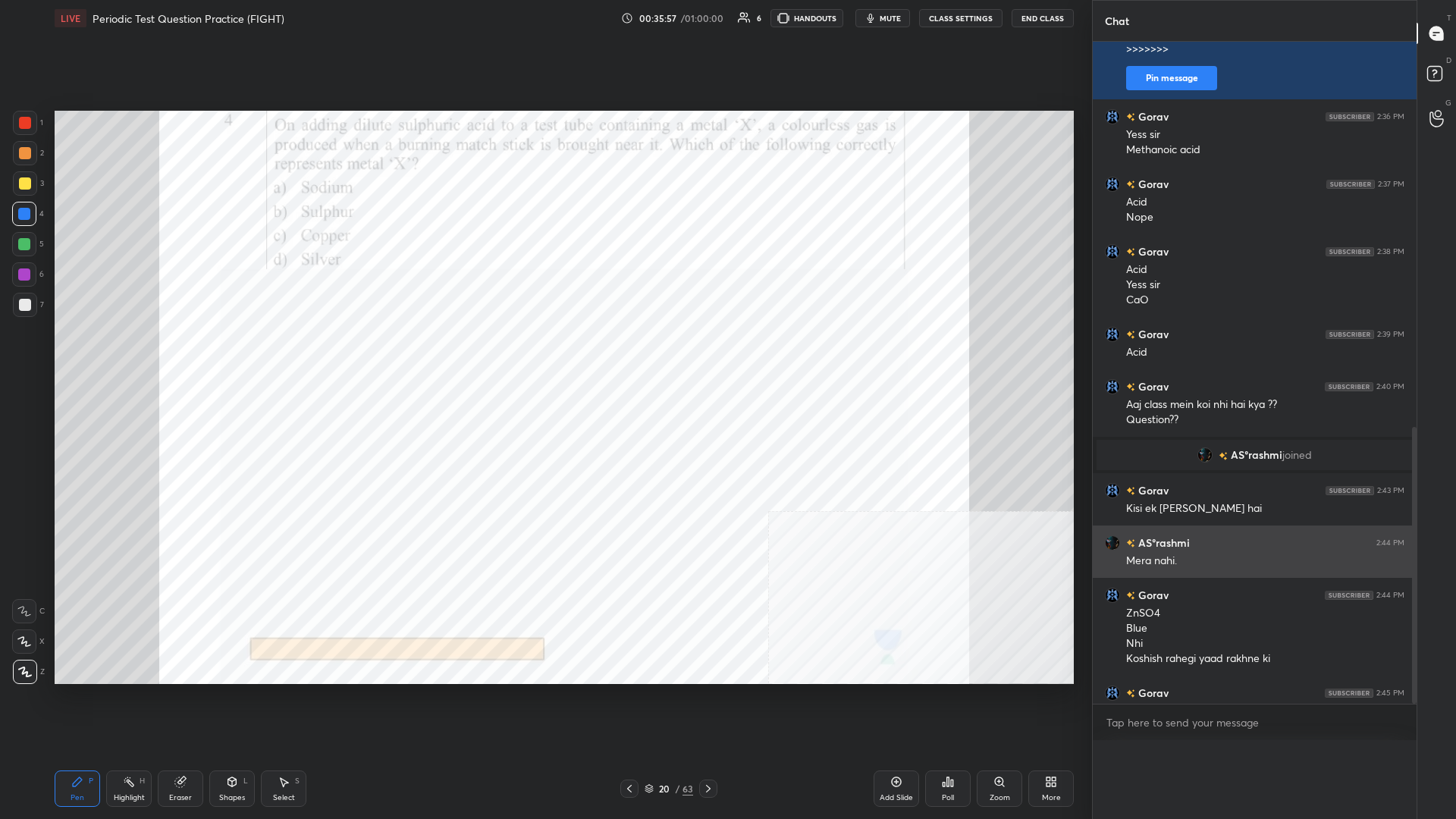scroll, scrollTop: 0, scrollLeft: 0, axis: both 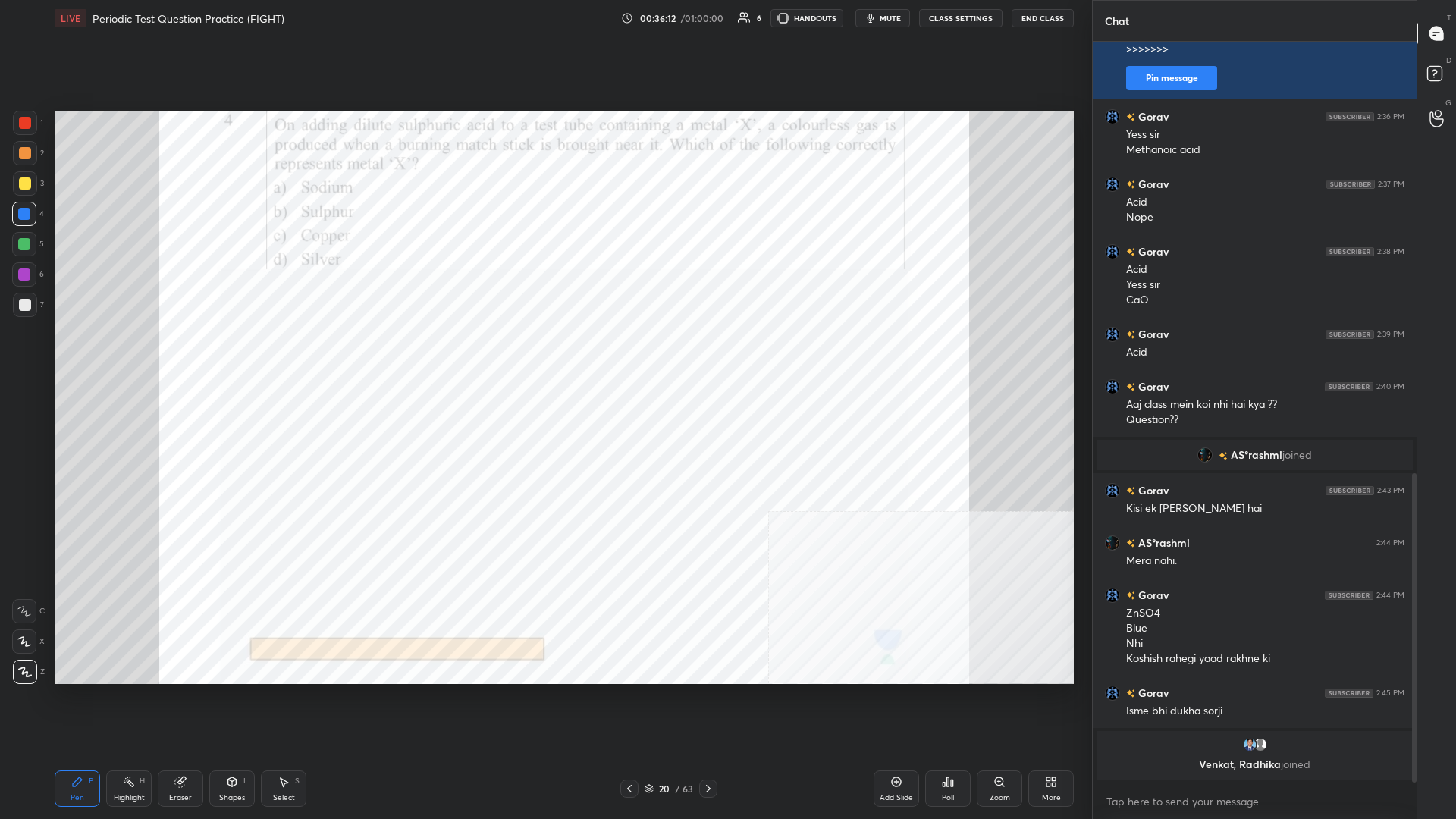 click at bounding box center [24, 275] 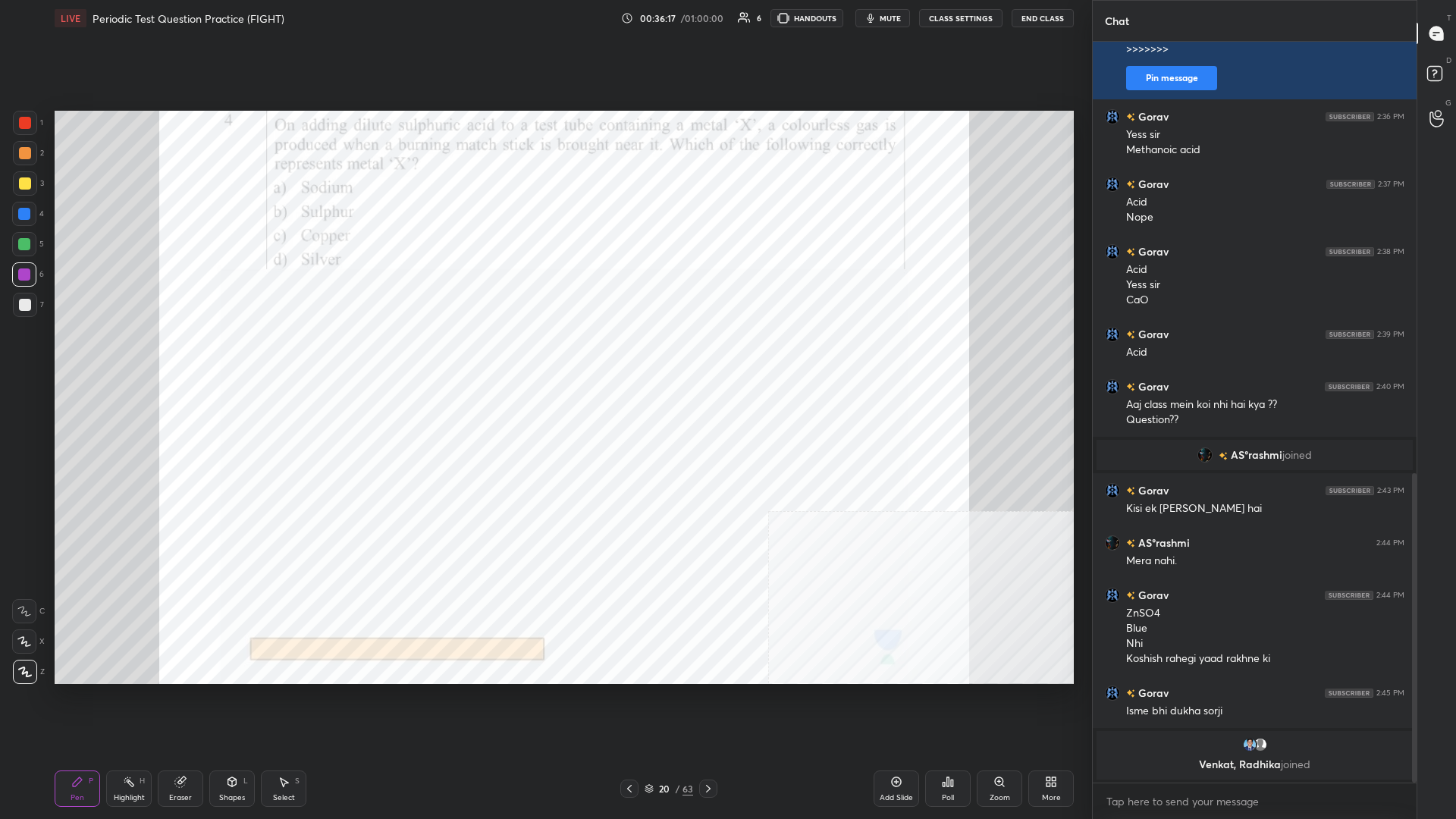 click on "Highlight H" at bounding box center [129, 789] 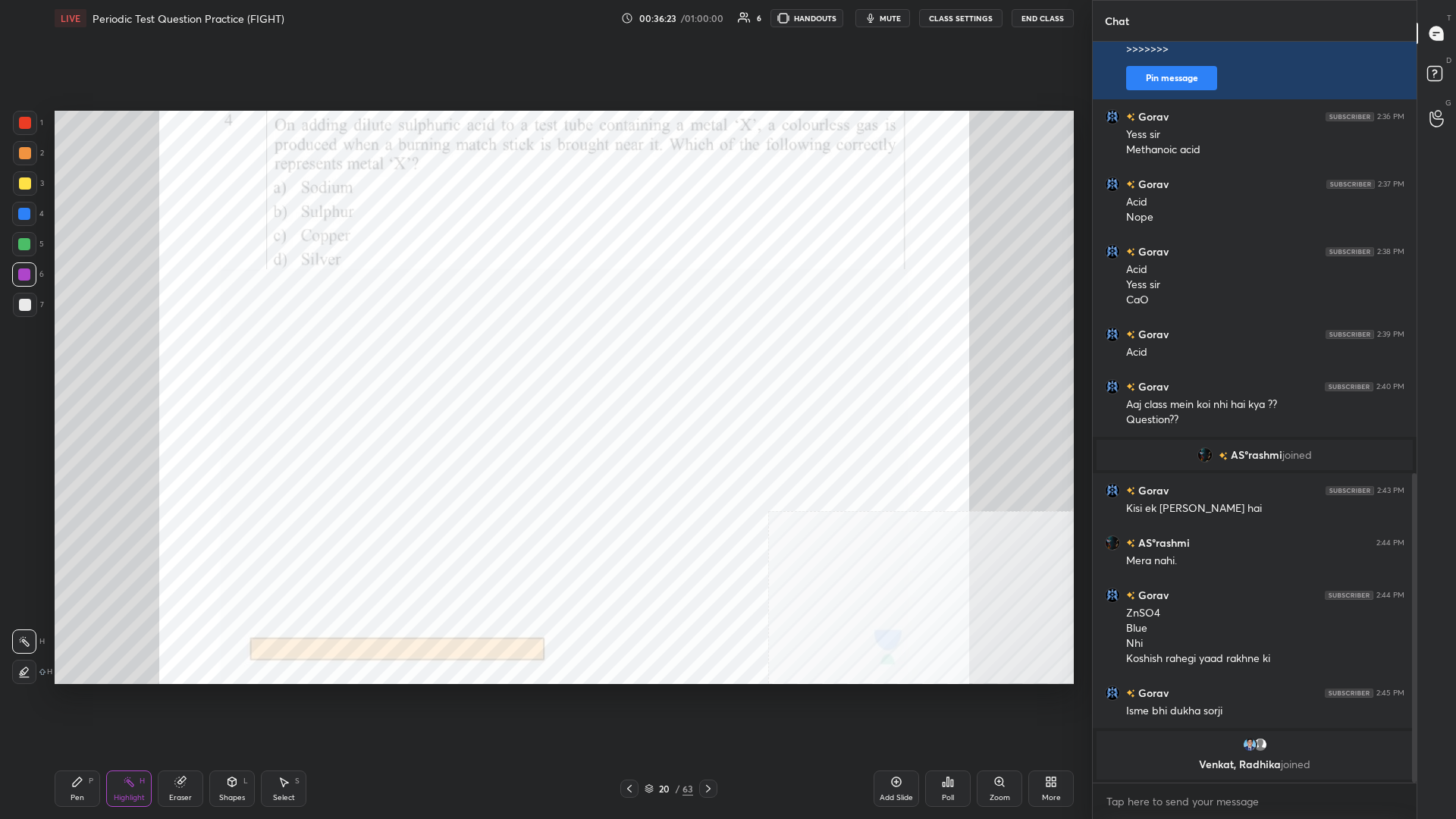 click on "Pen P" at bounding box center (77, 789) 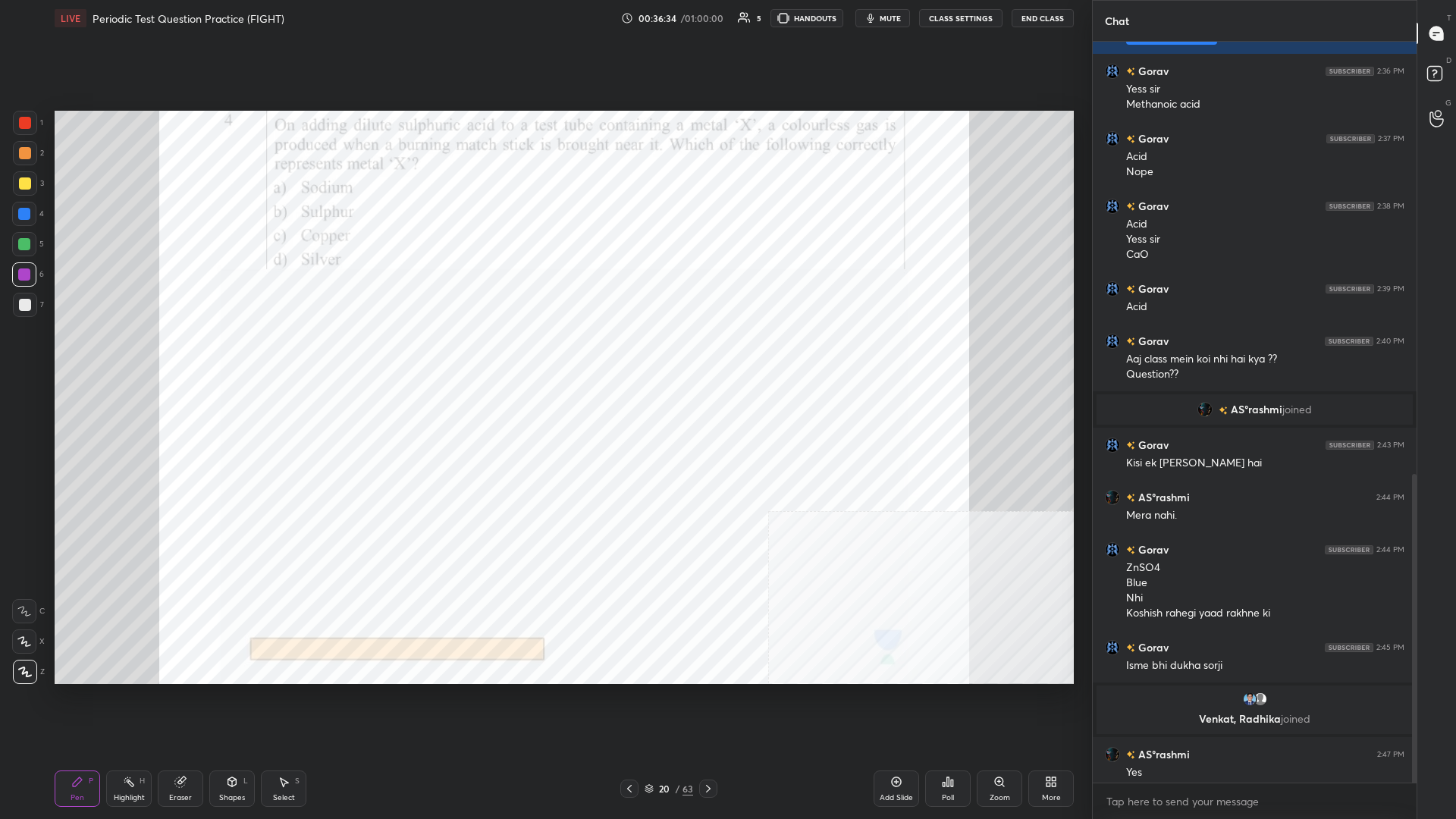 scroll, scrollTop: 1040, scrollLeft: 0, axis: vertical 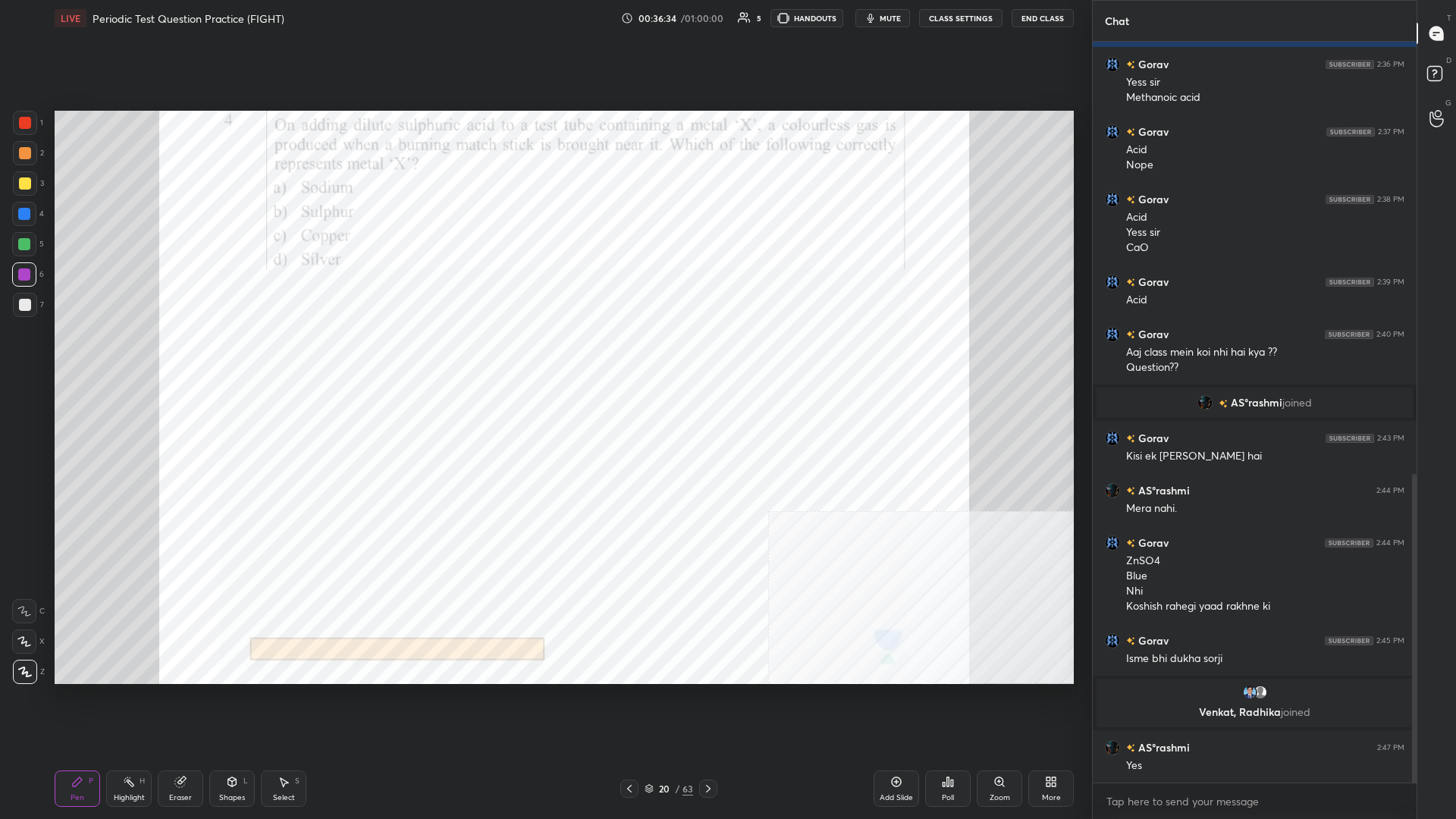 click on "Eraser" at bounding box center (180, 798) 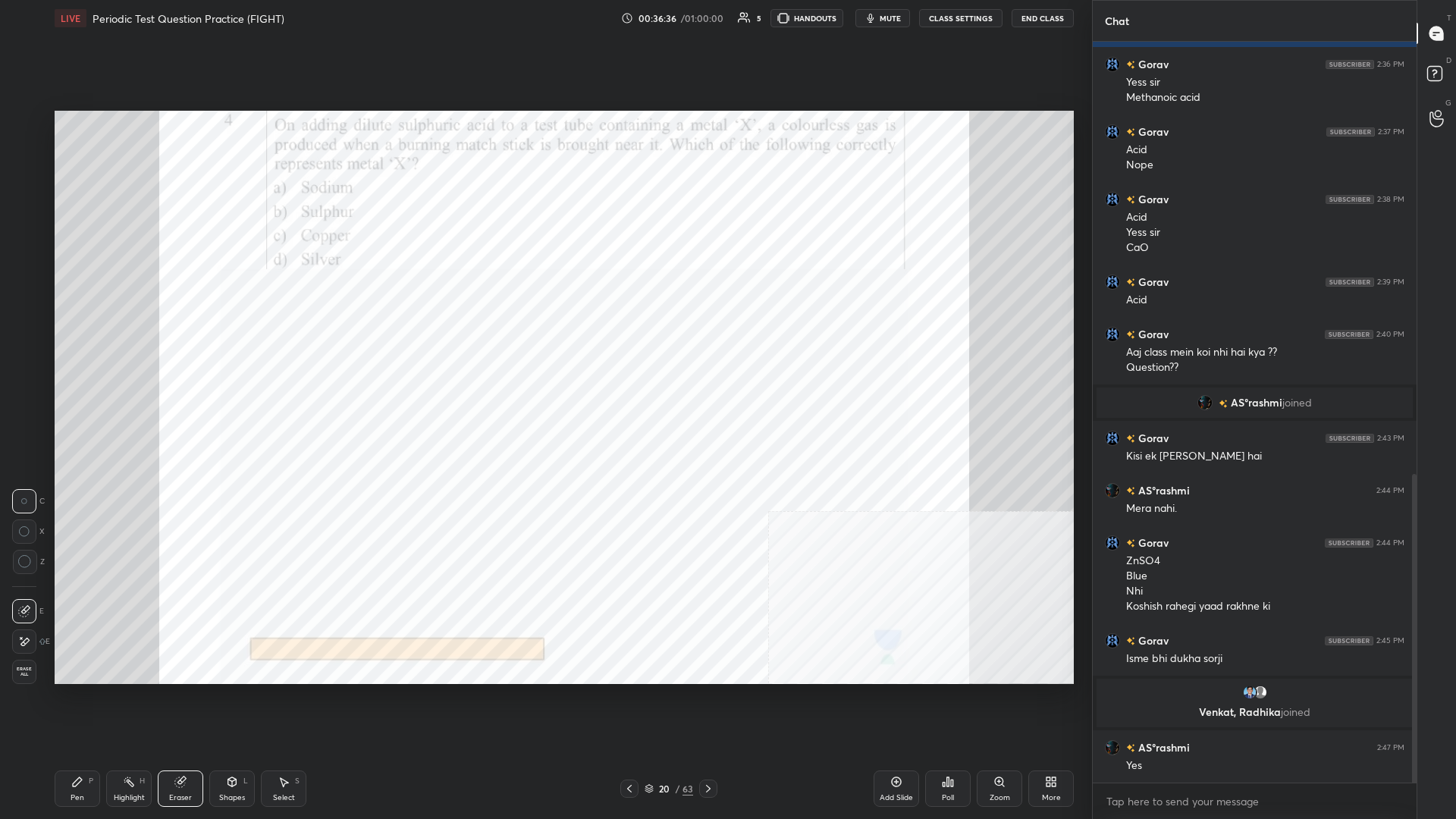 click on "Pen P" at bounding box center (77, 789) 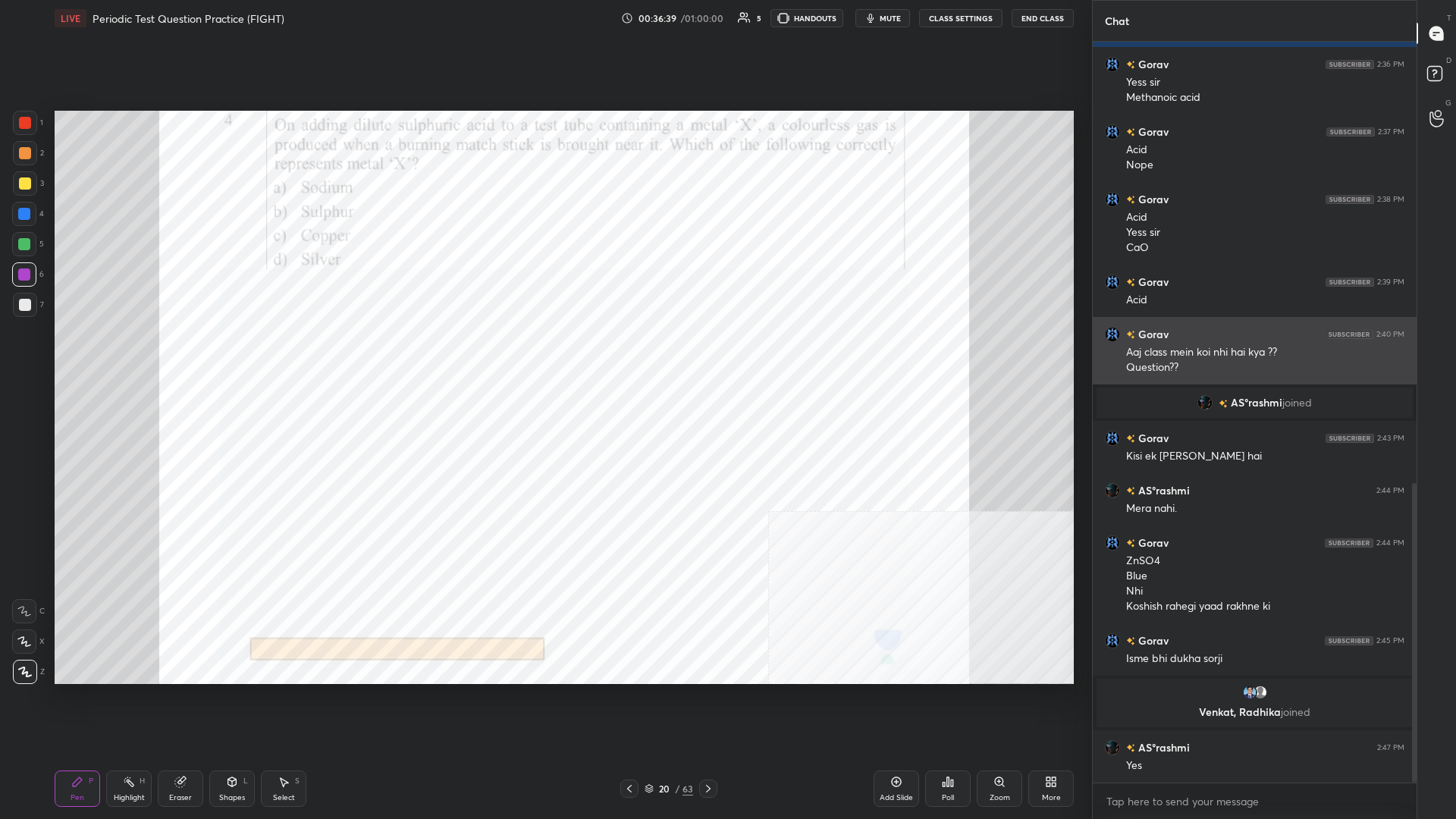 scroll, scrollTop: 1092, scrollLeft: 0, axis: vertical 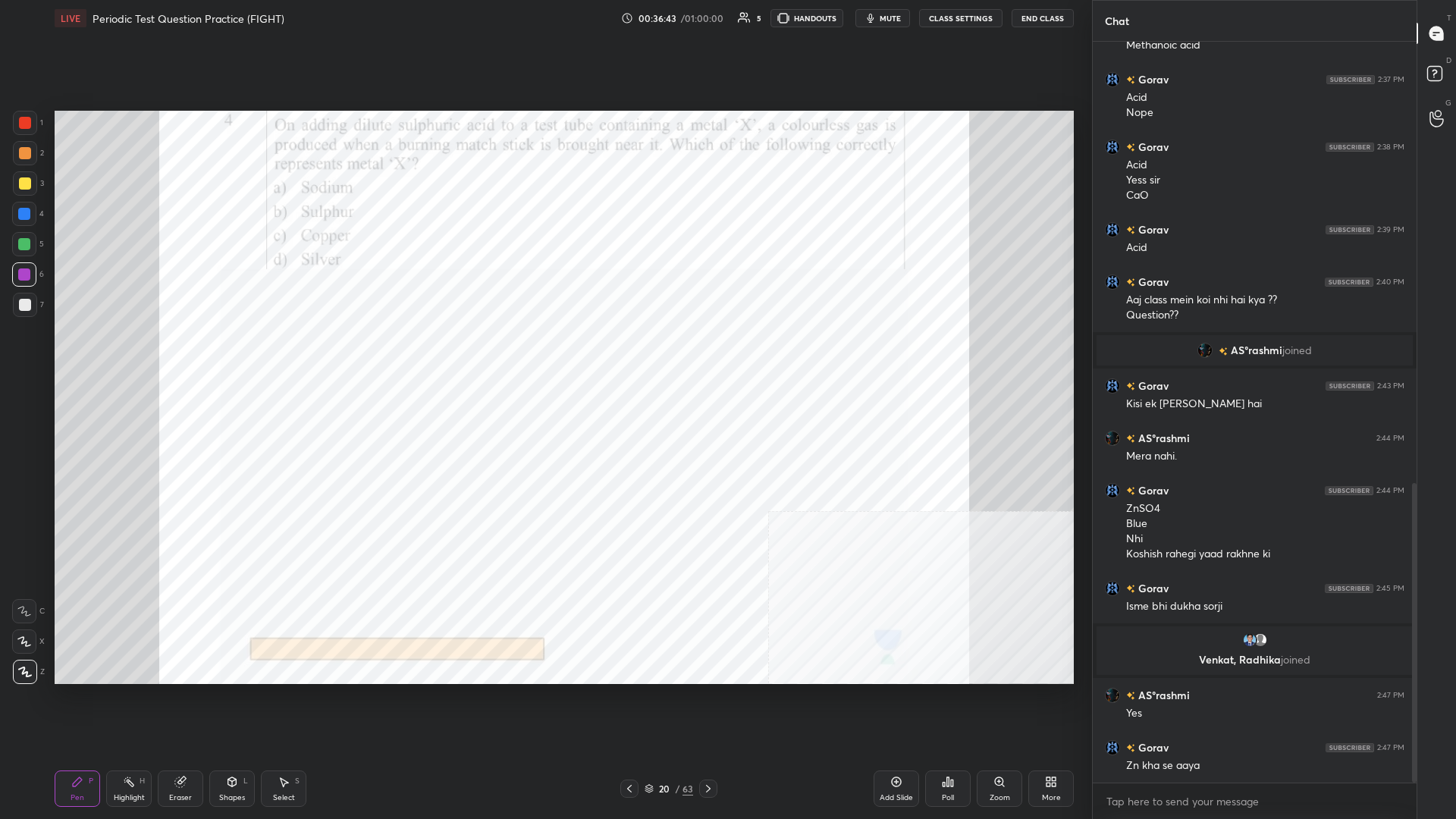 click at bounding box center (24, 275) 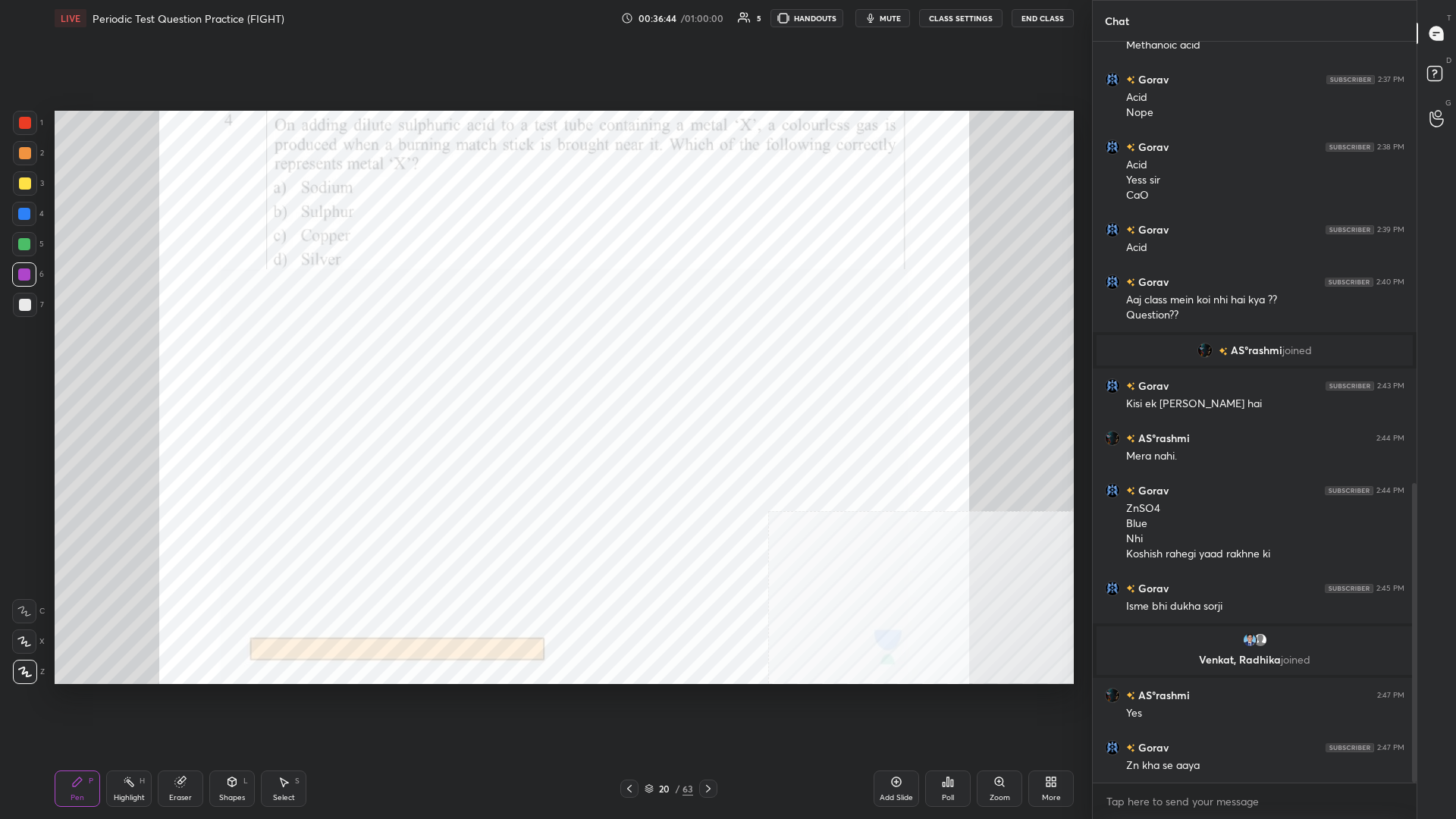 click at bounding box center (24, 244) 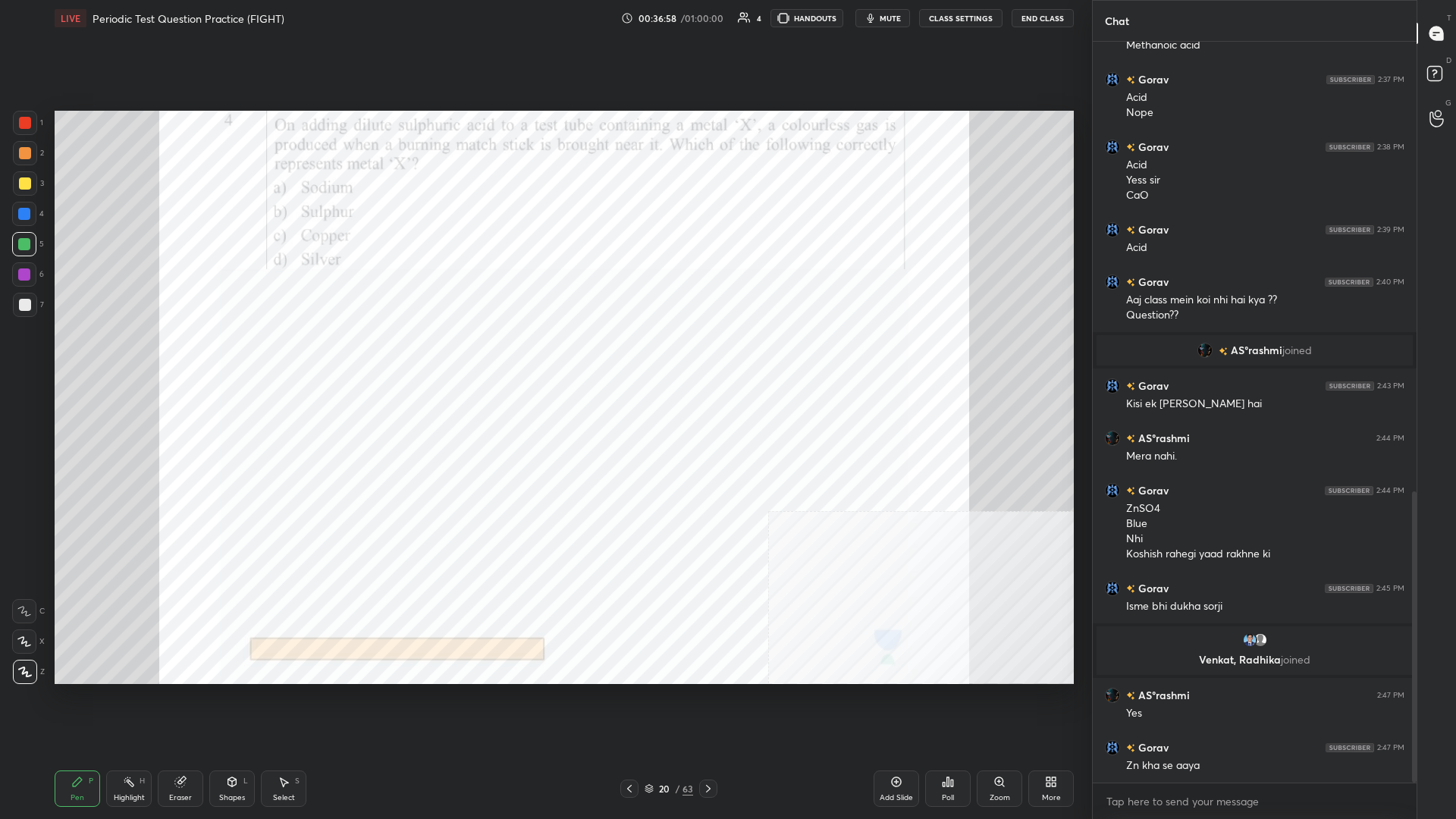 scroll, scrollTop: 1144, scrollLeft: 0, axis: vertical 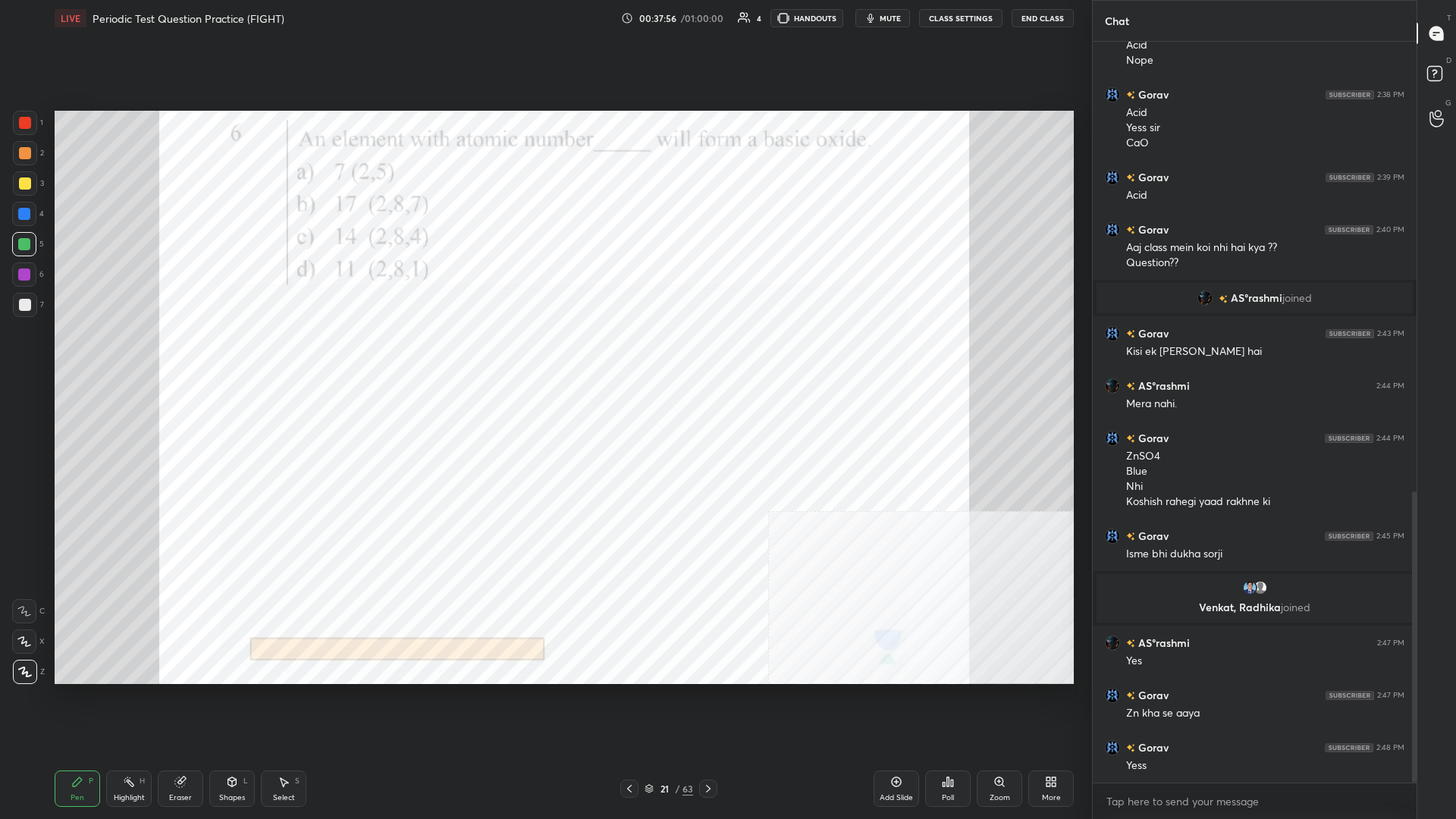 click 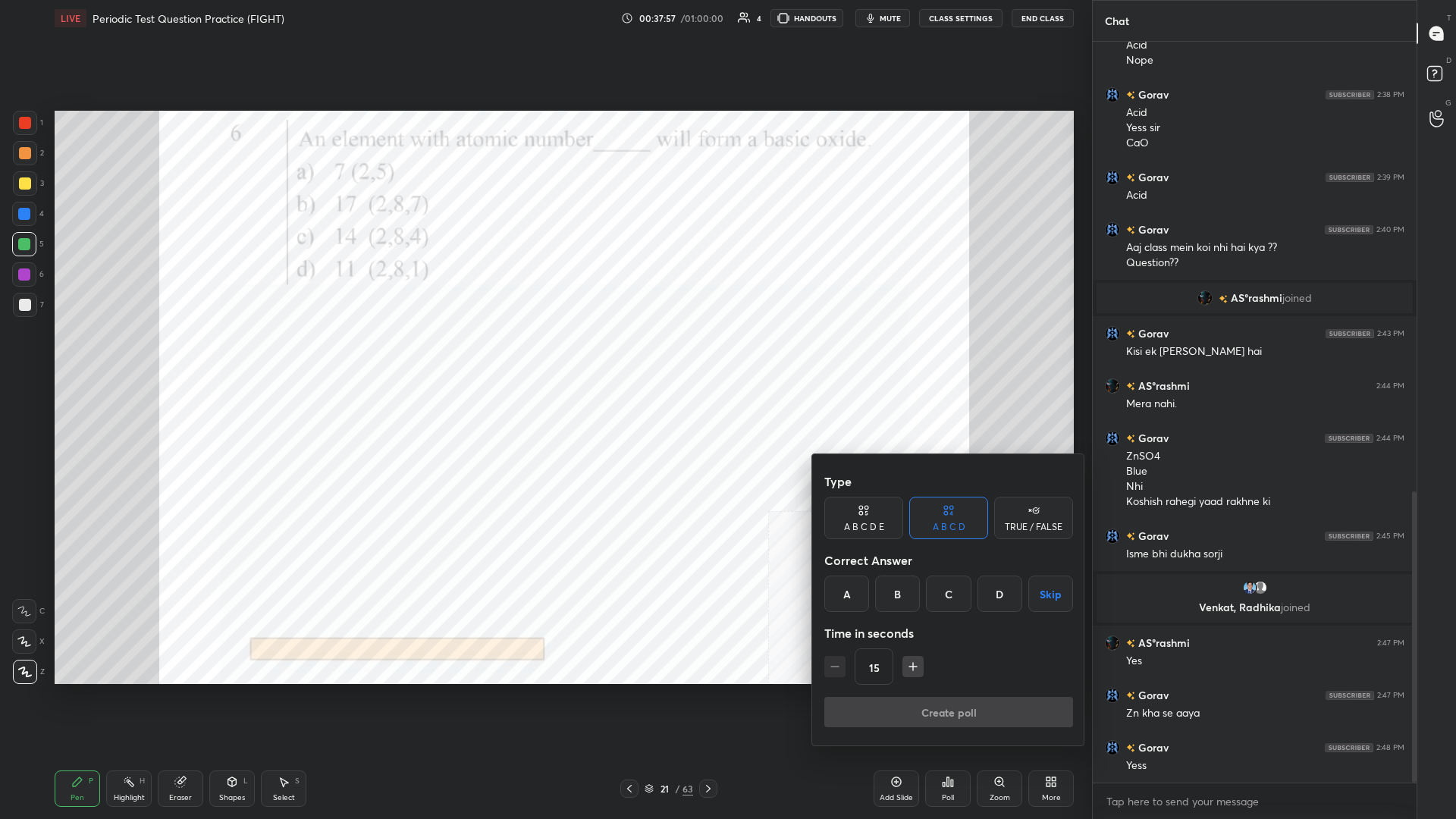 click on "D" at bounding box center [999, 594] 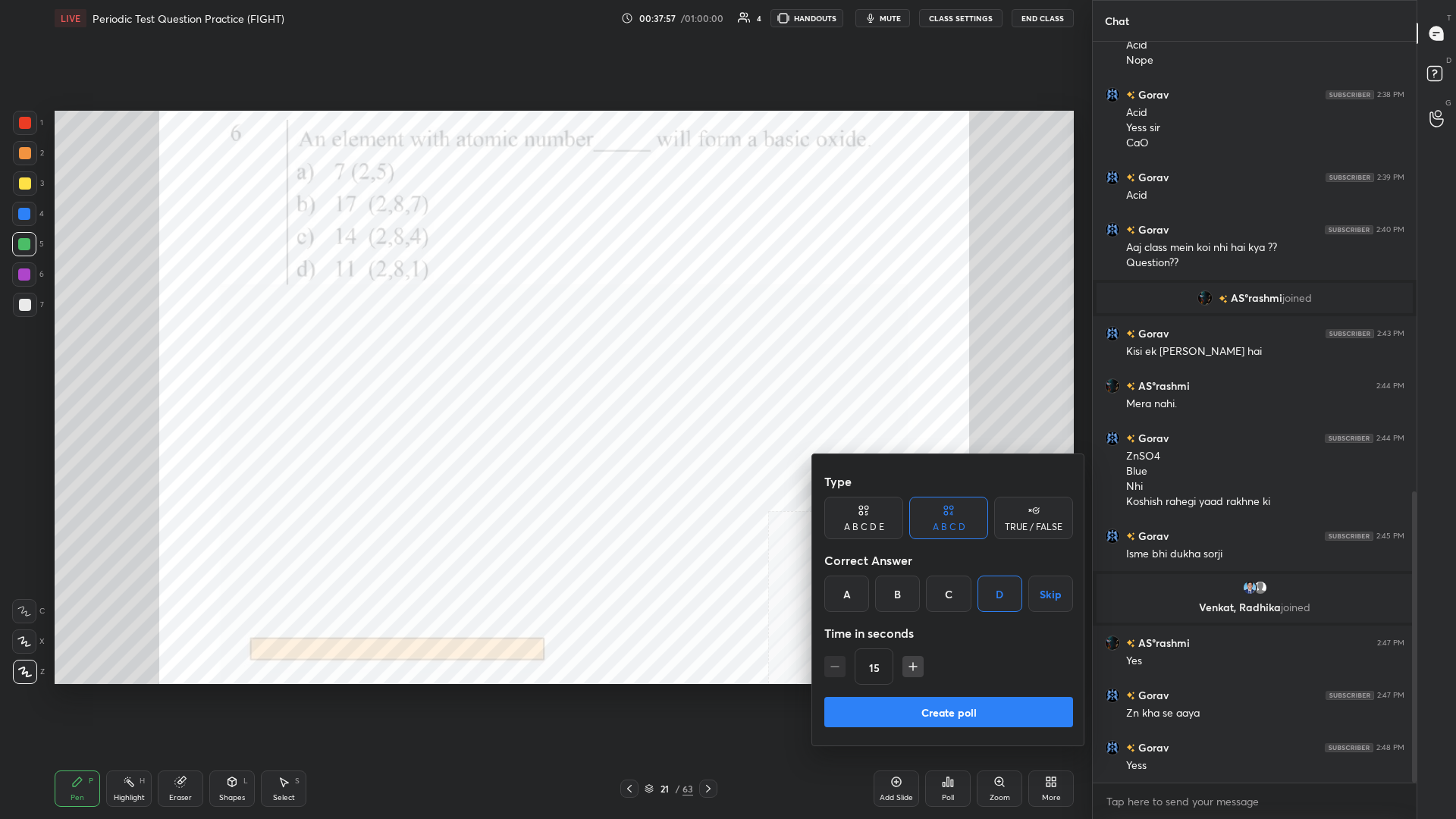 click on "Create poll" at bounding box center (949, 712) 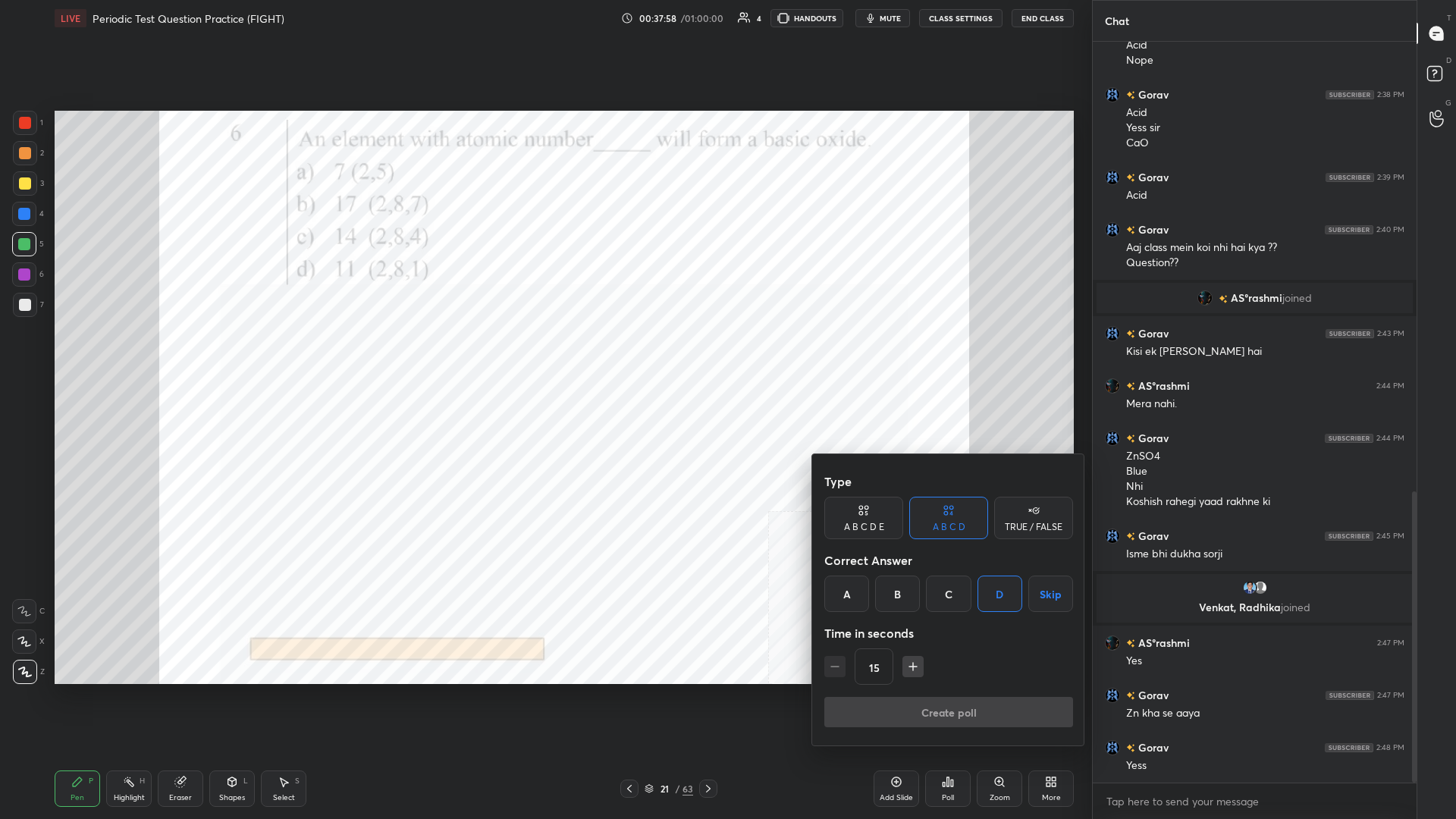 scroll, scrollTop: 701, scrollLeft: 324, axis: both 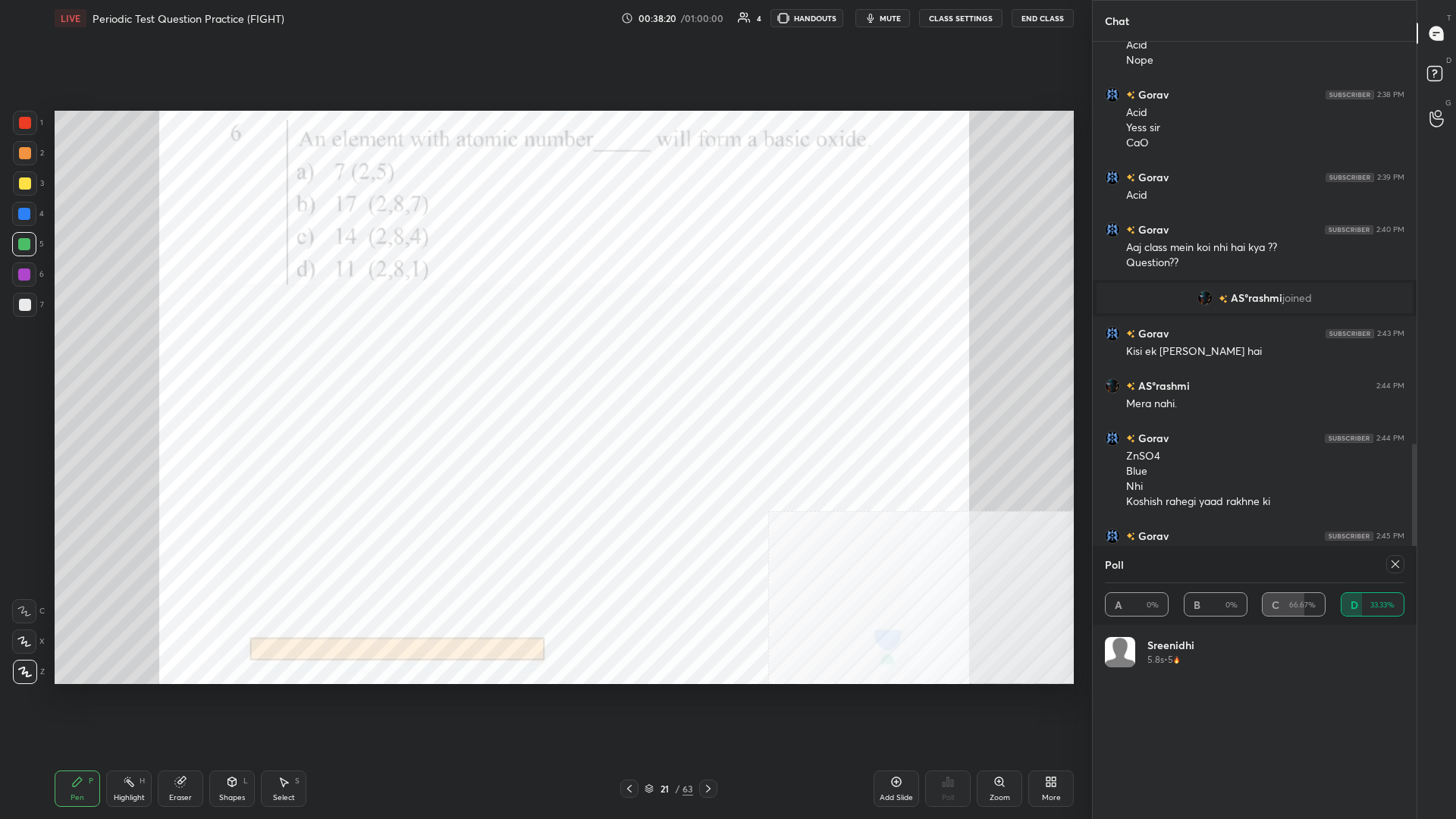 click on "Poll" at bounding box center [1254, 564] 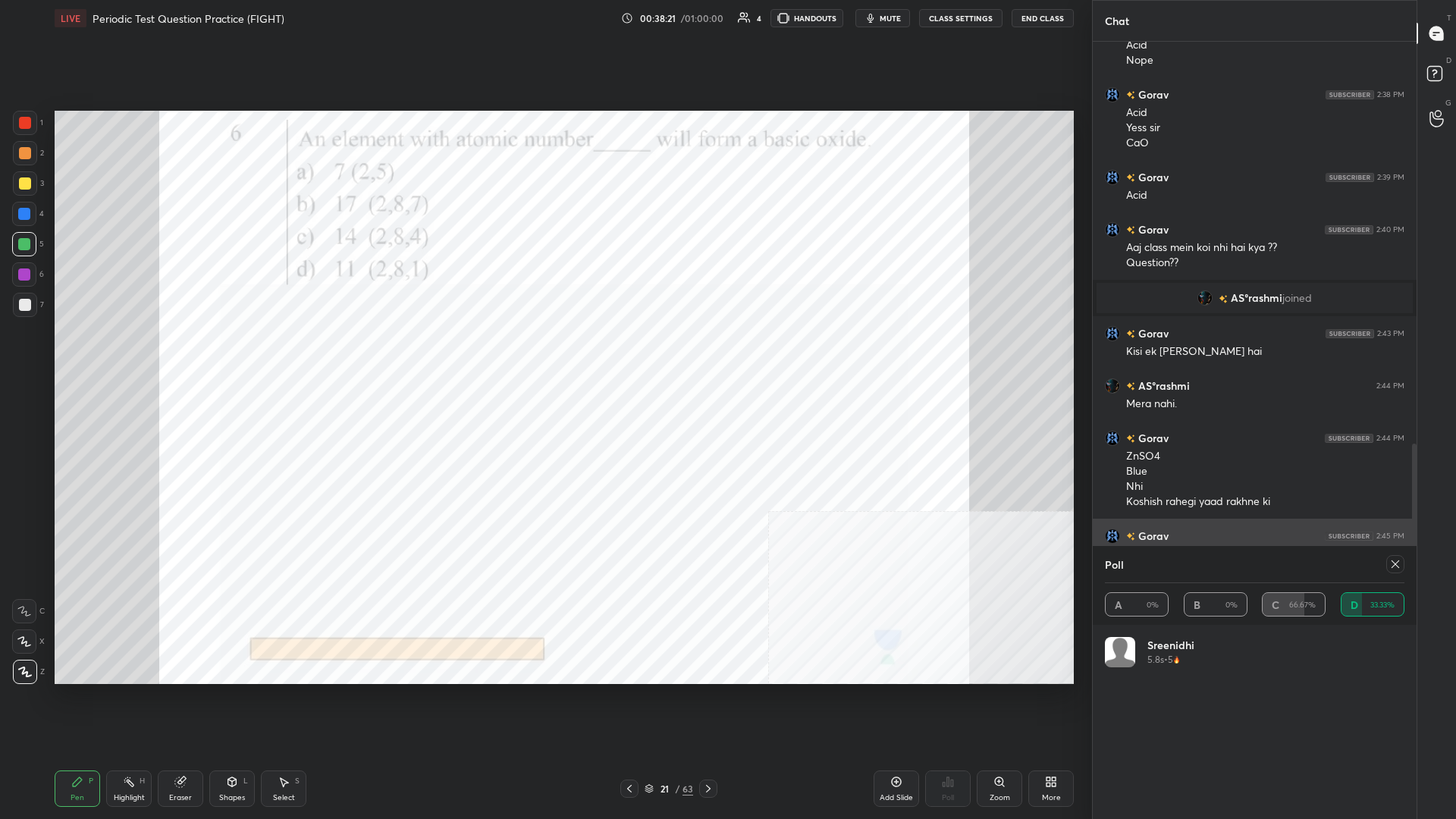 click 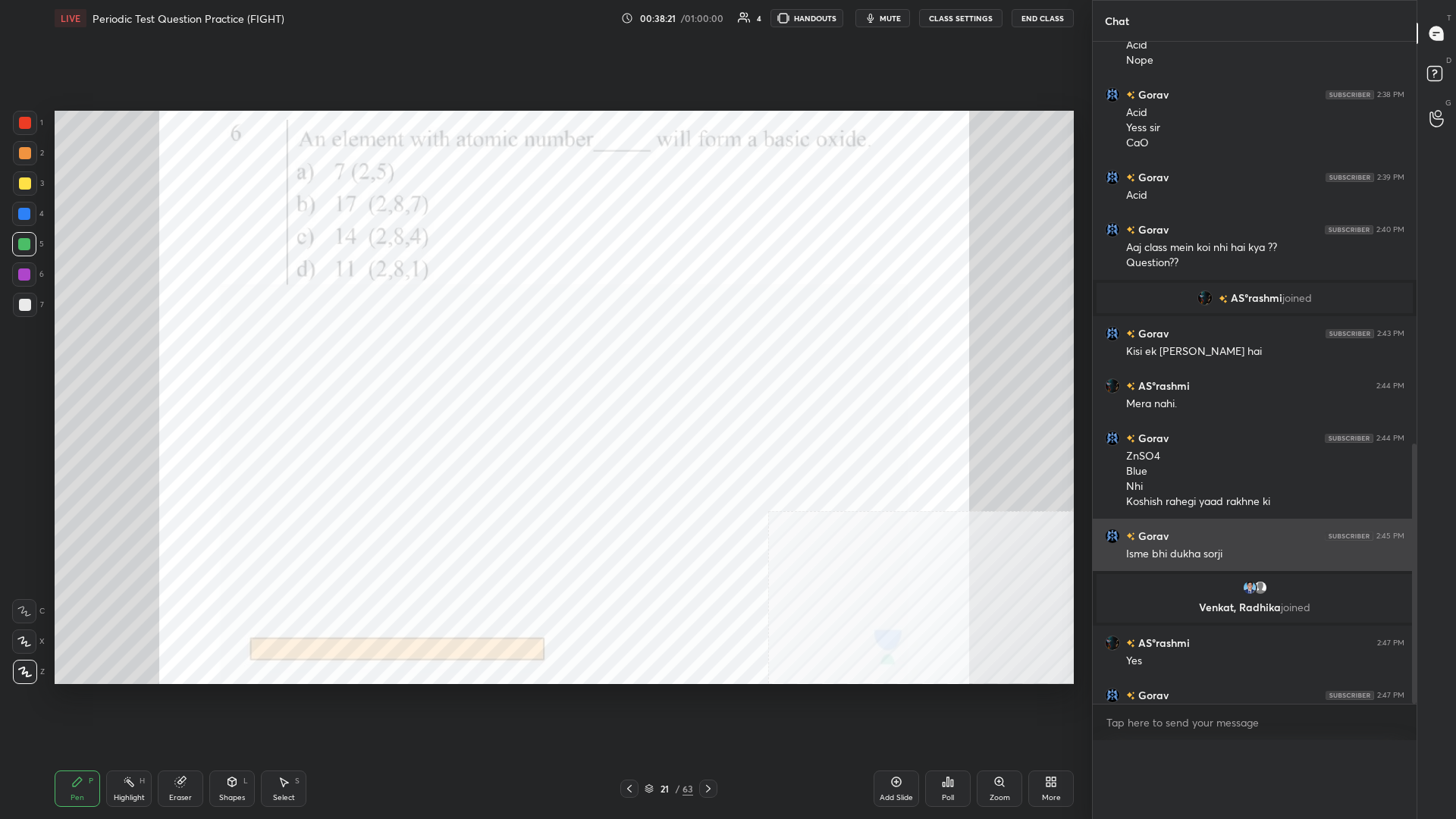 scroll, scrollTop: 0, scrollLeft: 0, axis: both 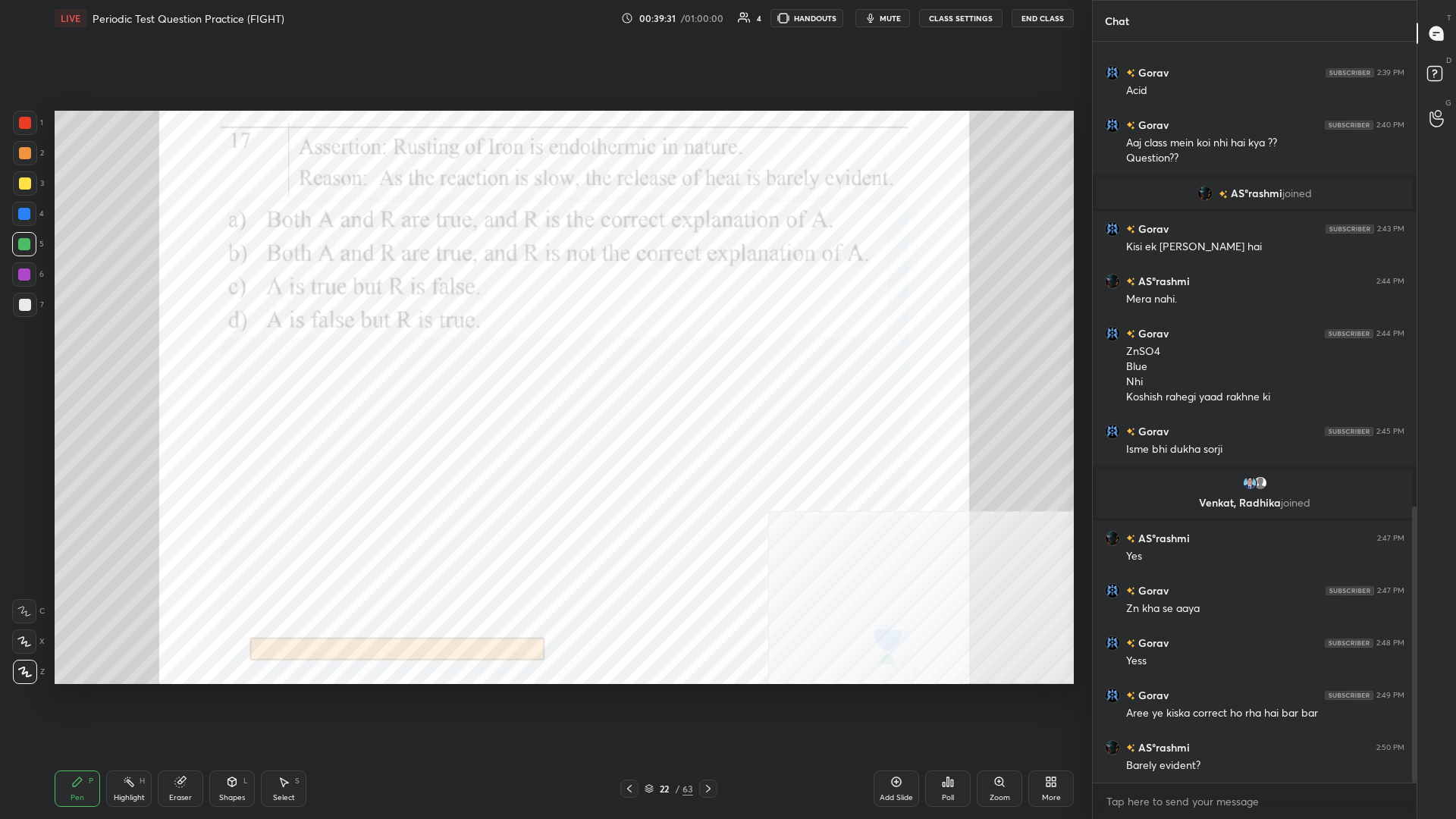 click 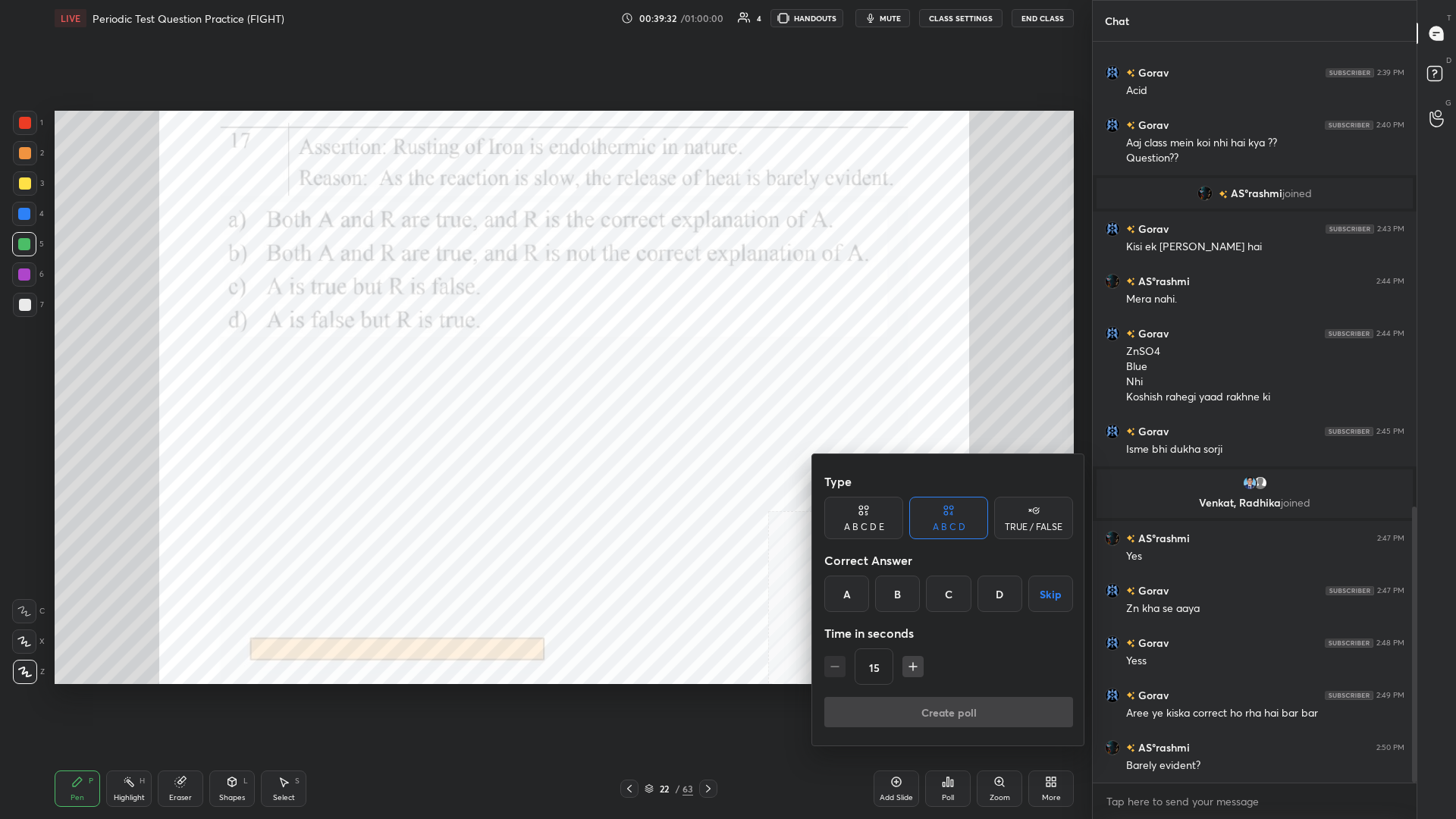 click on "D" at bounding box center [999, 594] 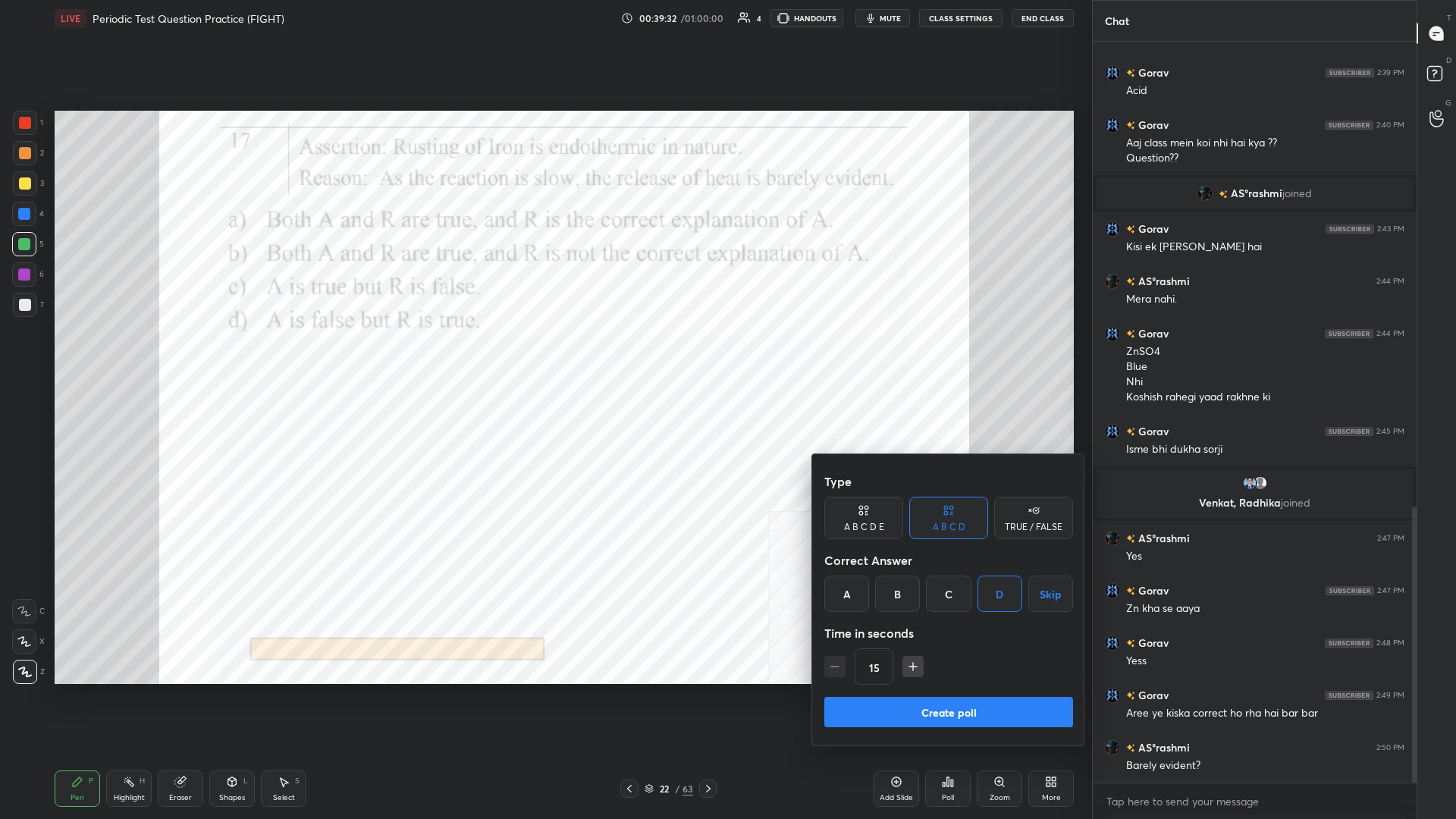 click on "Create poll" at bounding box center [949, 712] 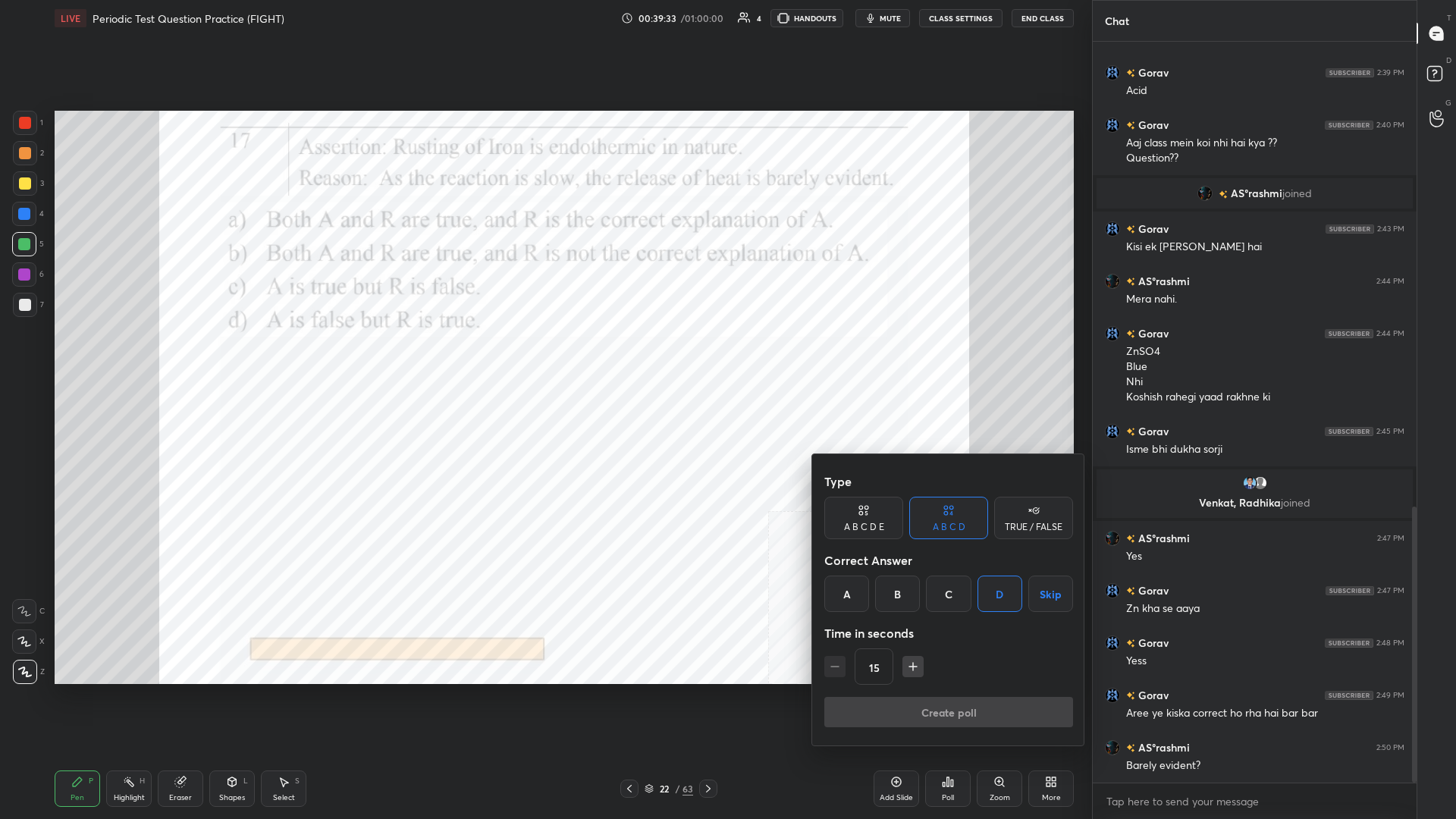 scroll, scrollTop: 701, scrollLeft: 324, axis: both 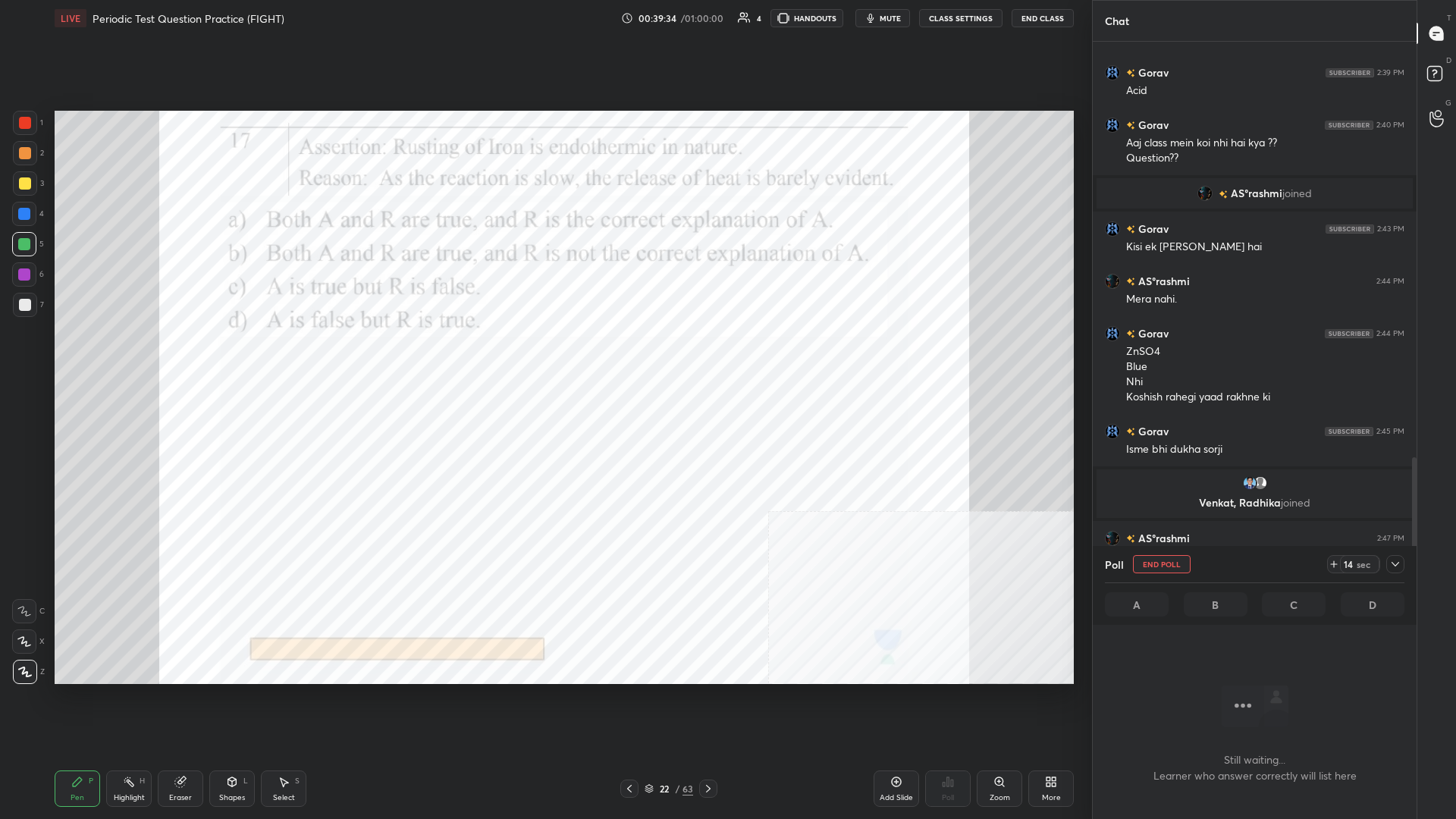 click at bounding box center (1395, 564) 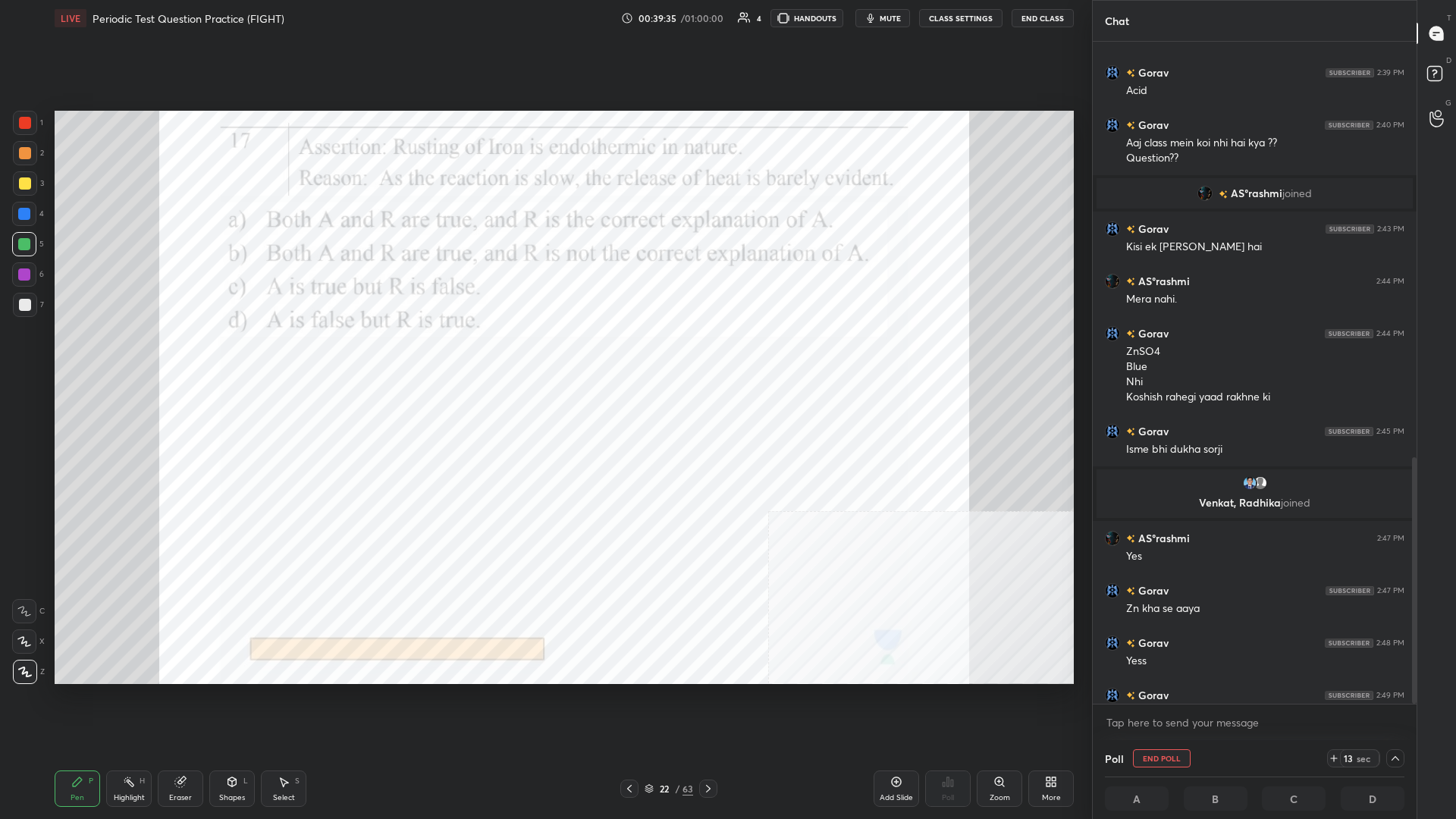 scroll, scrollTop: 1328, scrollLeft: 0, axis: vertical 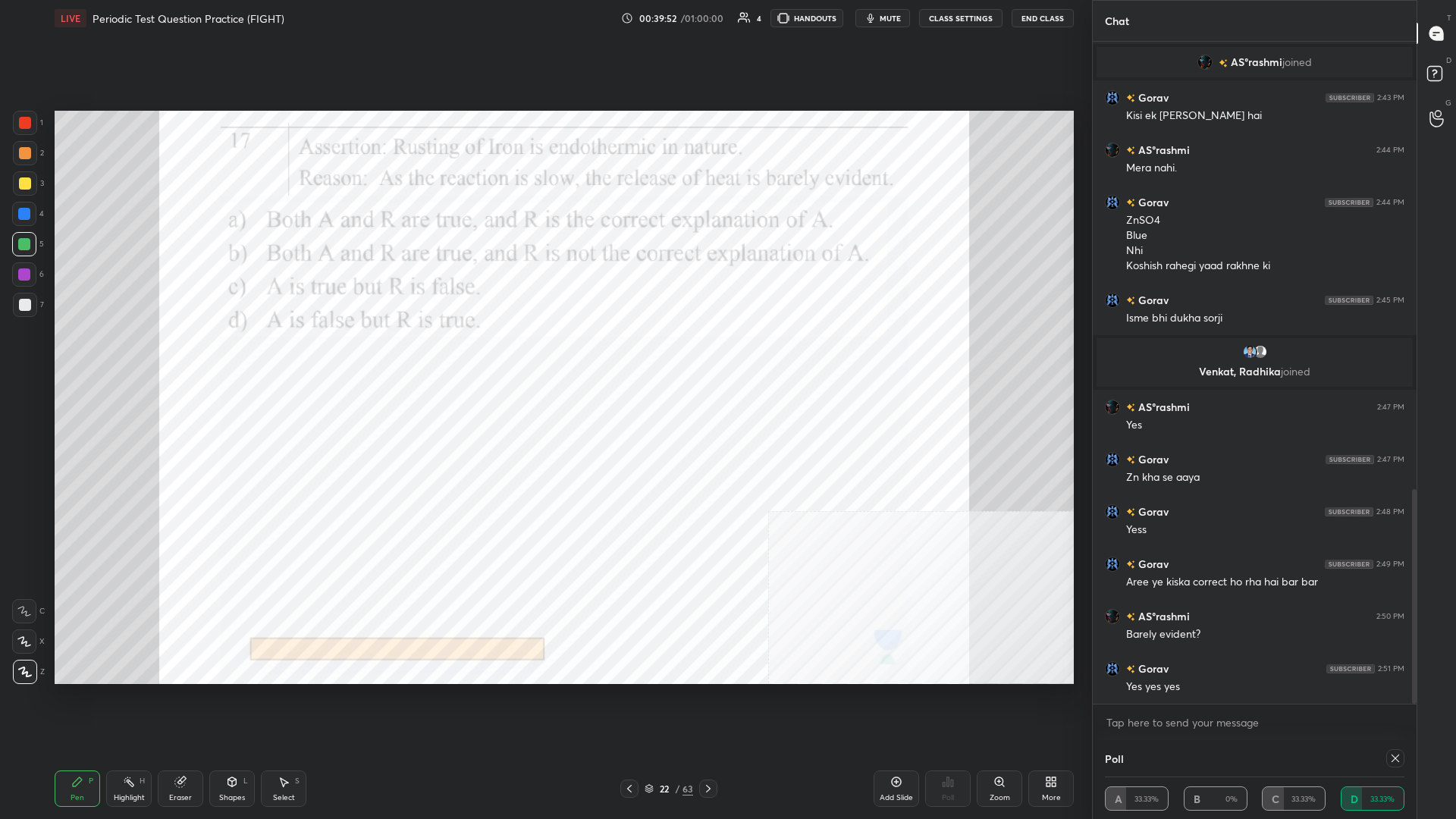 click 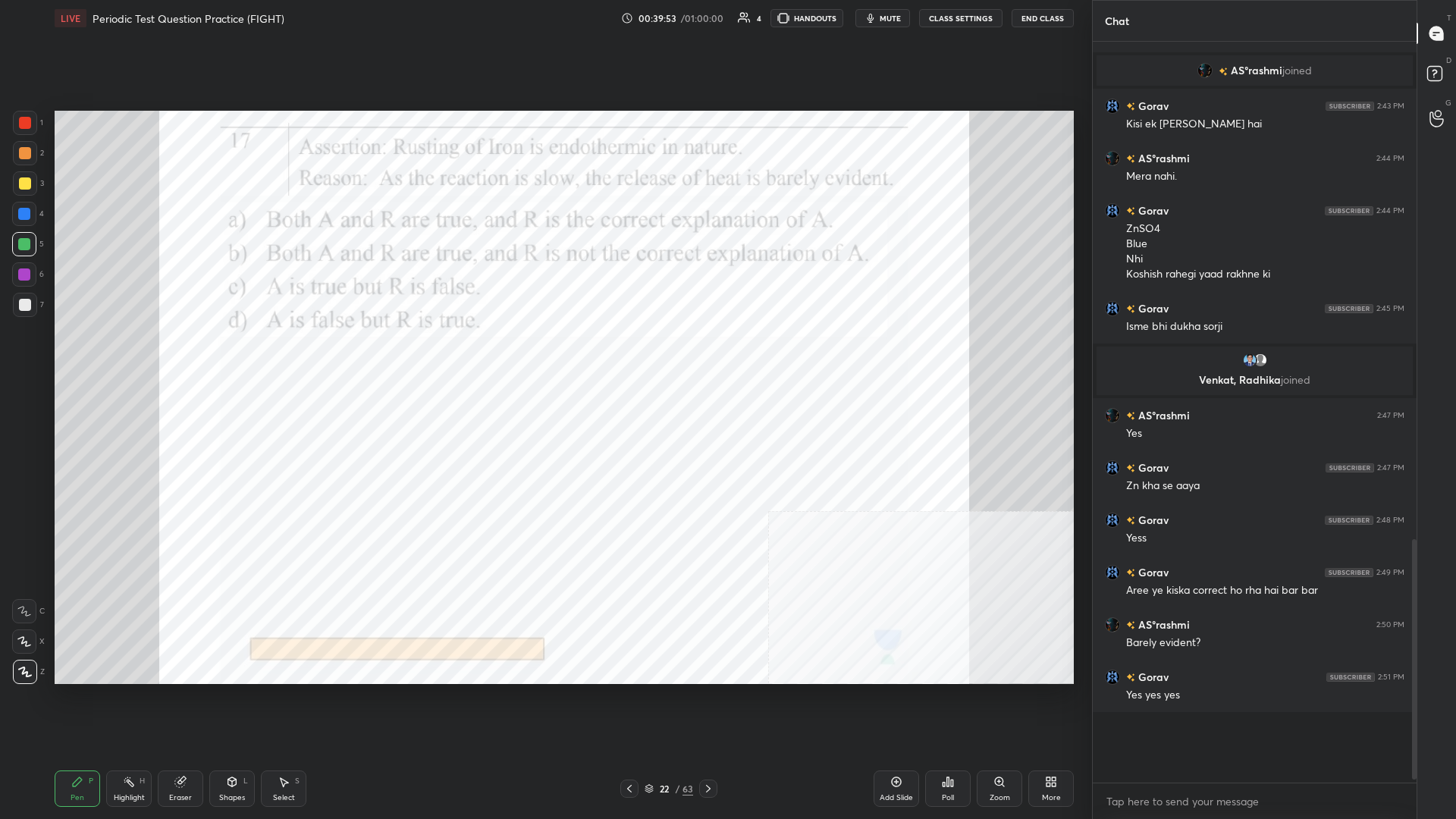 scroll, scrollTop: 0, scrollLeft: 1, axis: horizontal 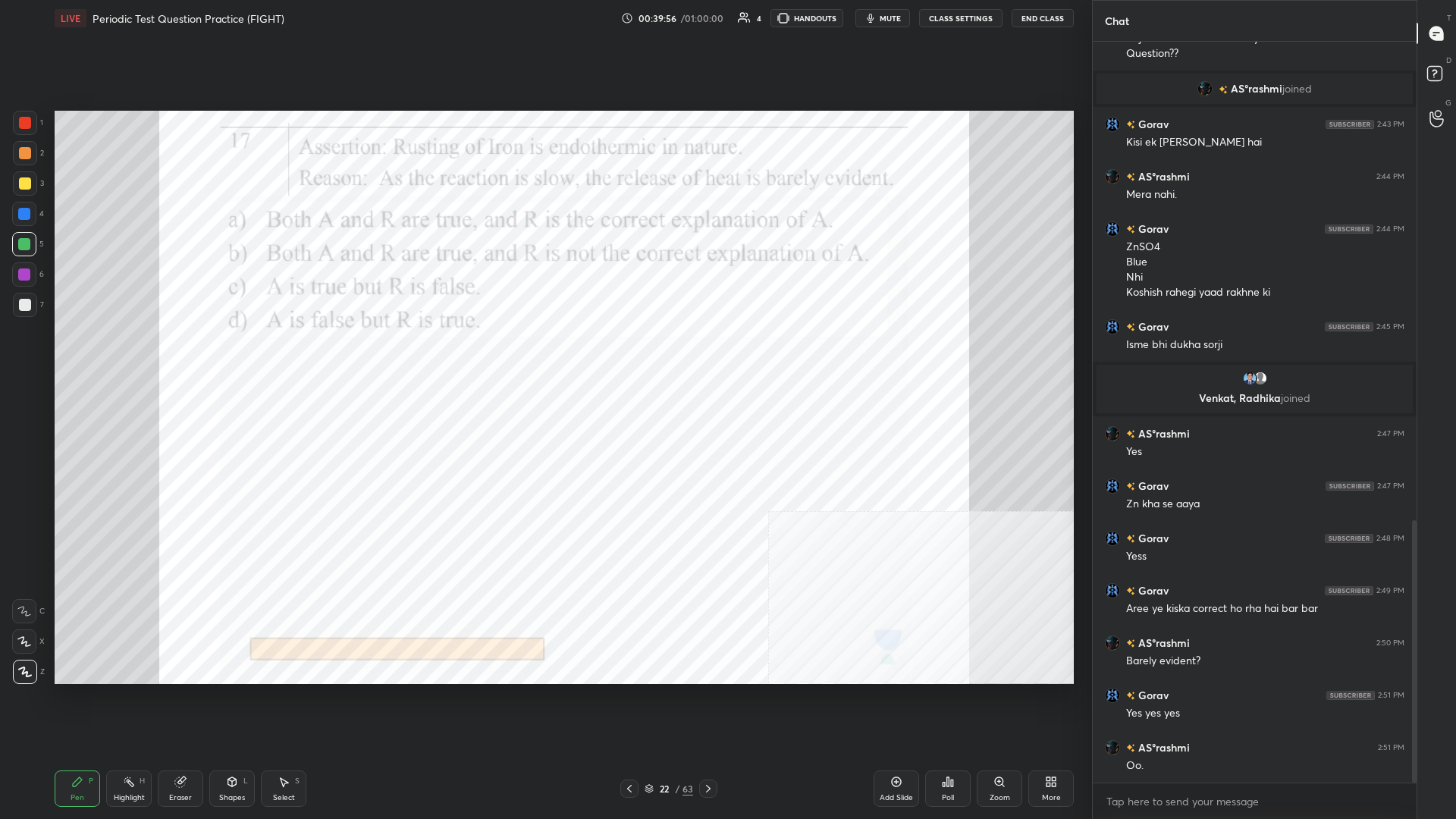click at bounding box center (25, 123) 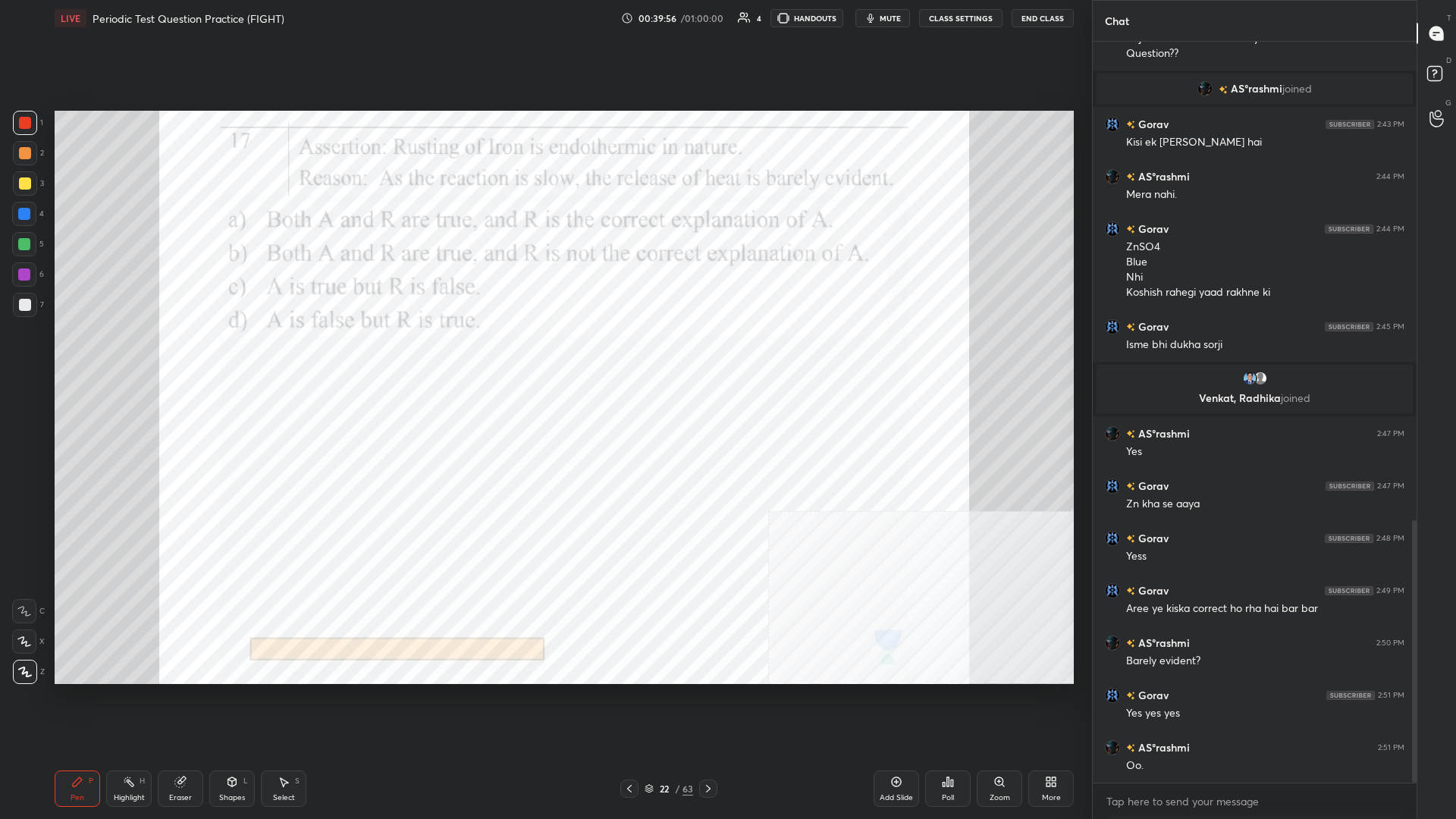 click at bounding box center [25, 123] 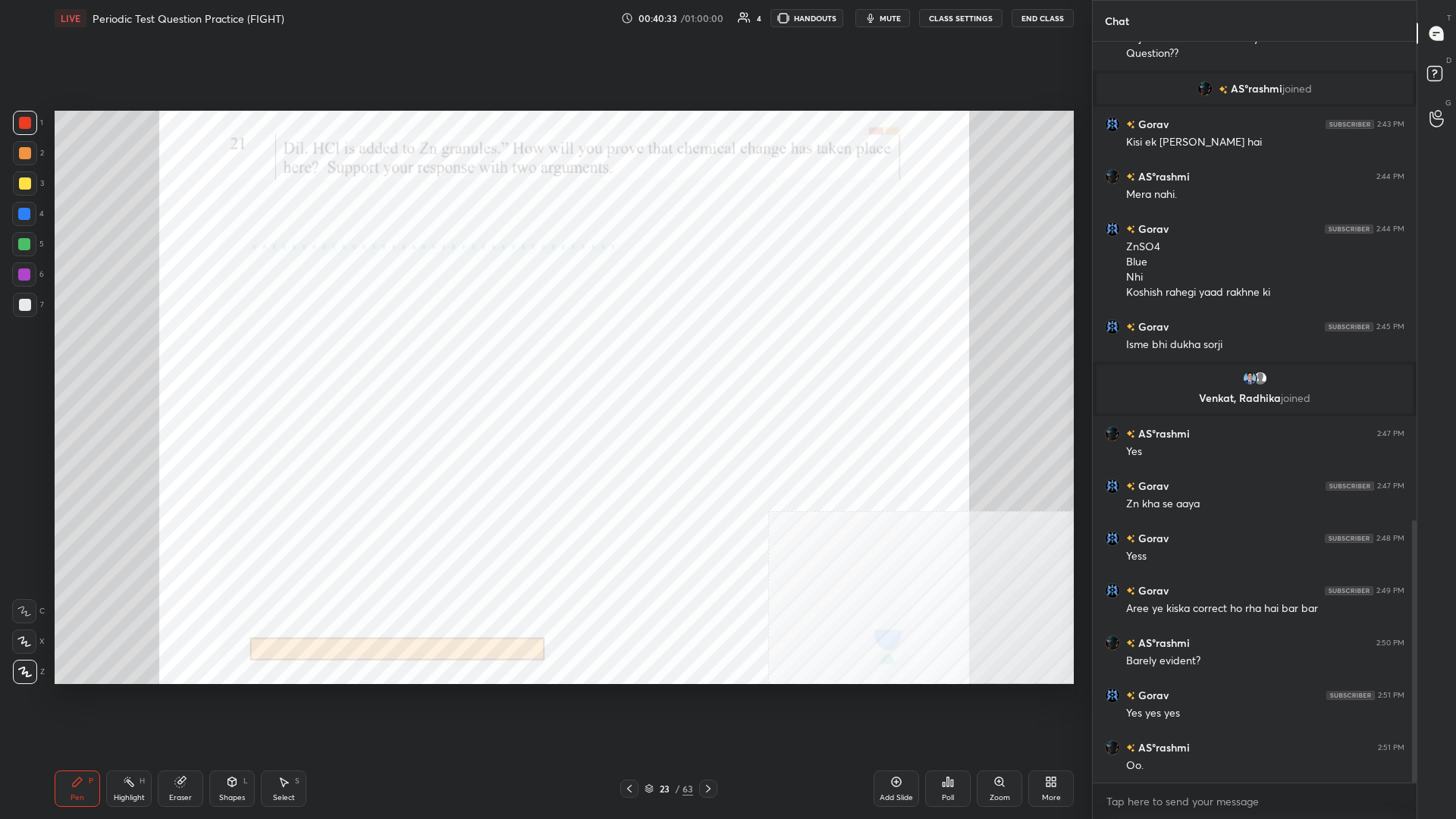 click at bounding box center [24, 214] 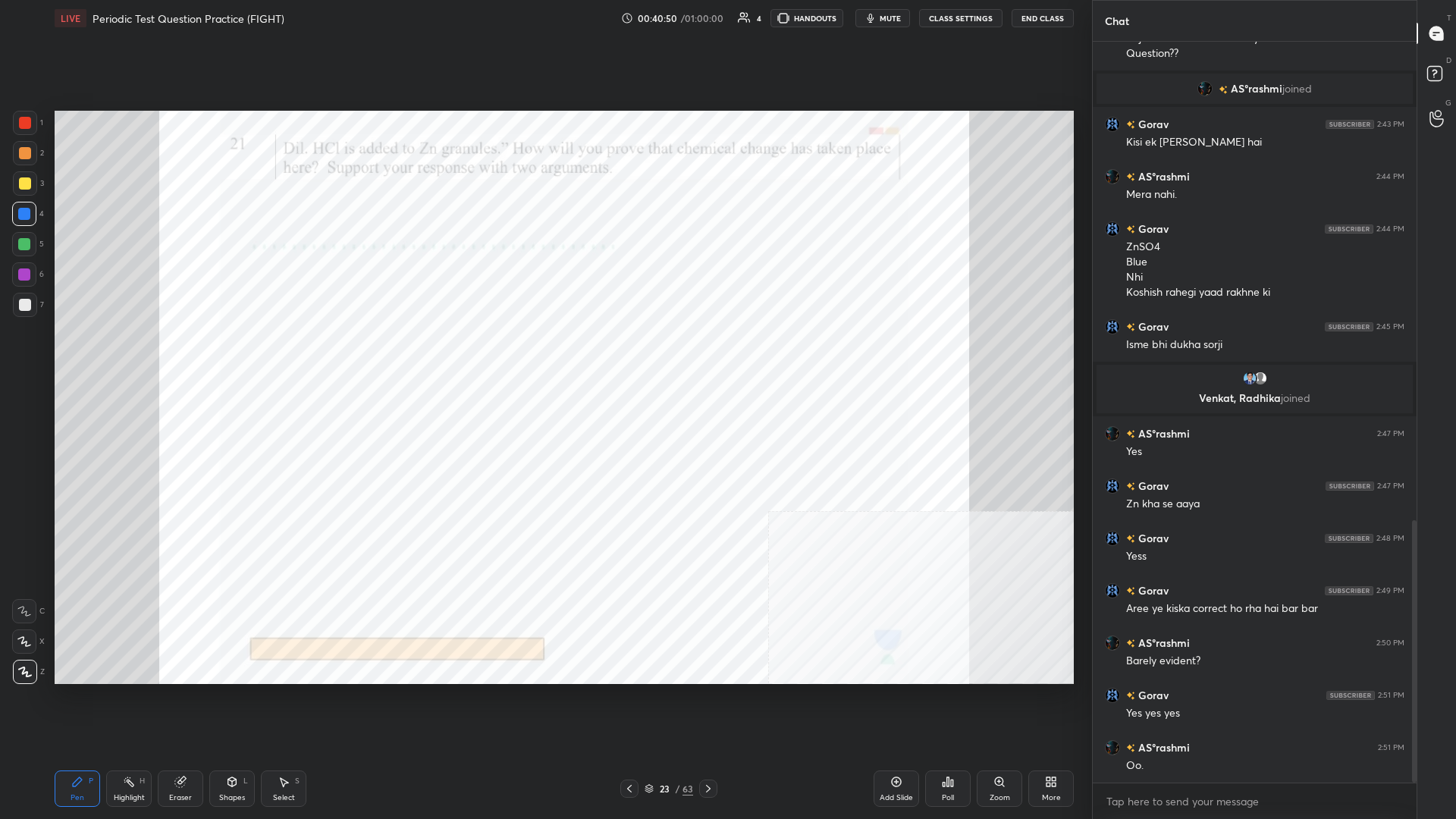 click on "6" at bounding box center [28, 278] 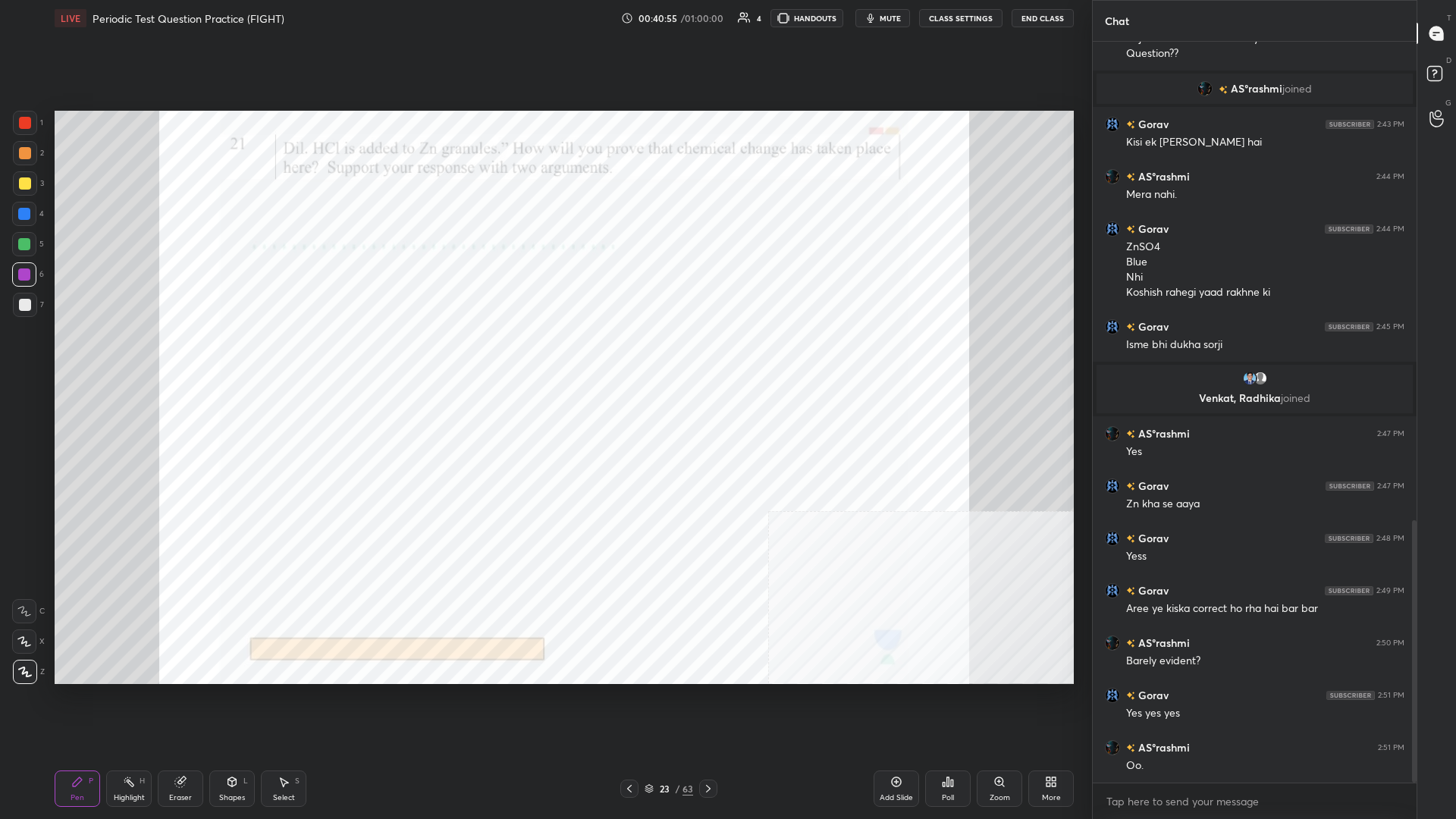 scroll, scrollTop: 1406, scrollLeft: 0, axis: vertical 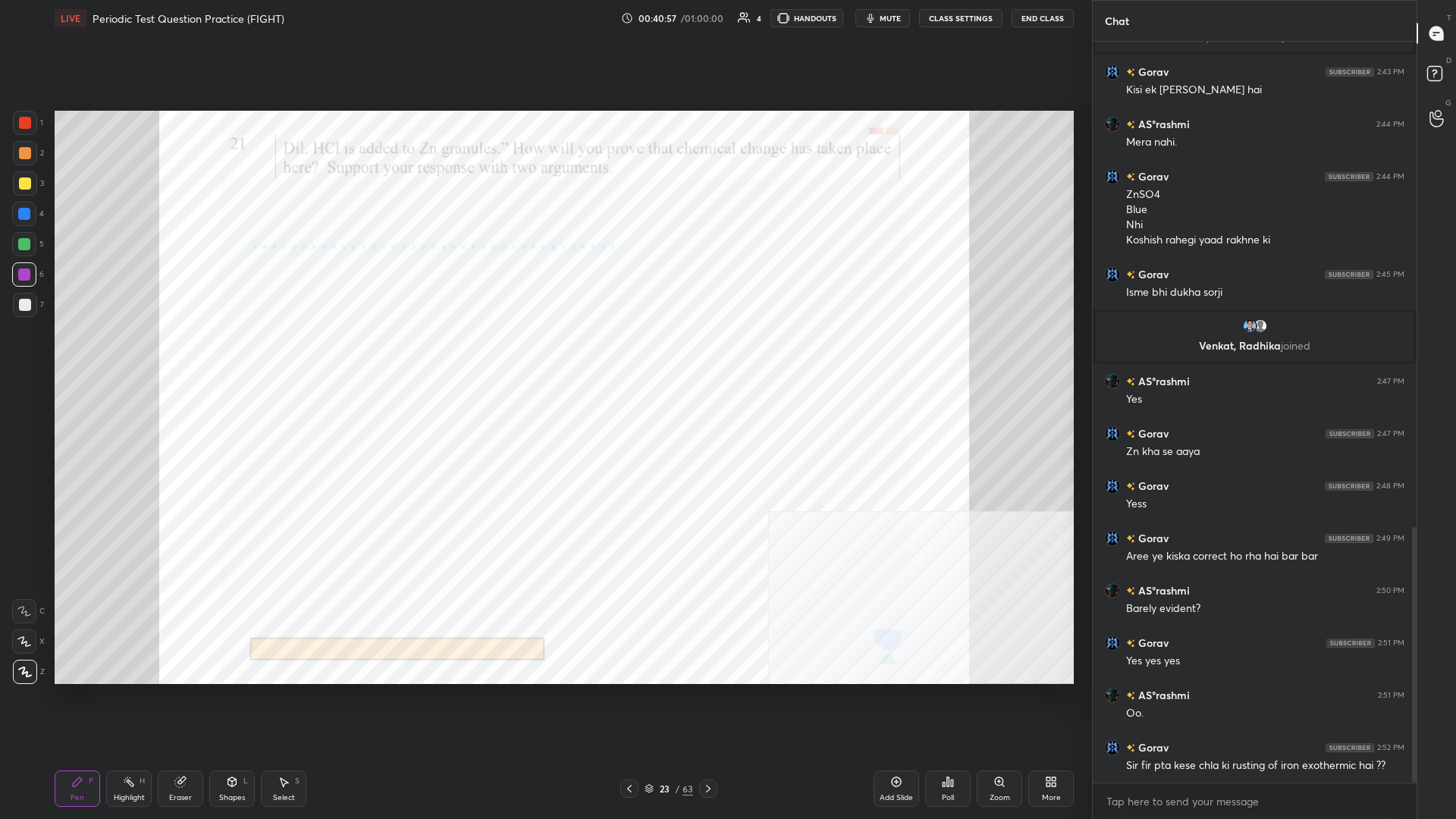 click on "Pen P Highlight H Eraser Shapes L Select S" at bounding box center (259, 789) 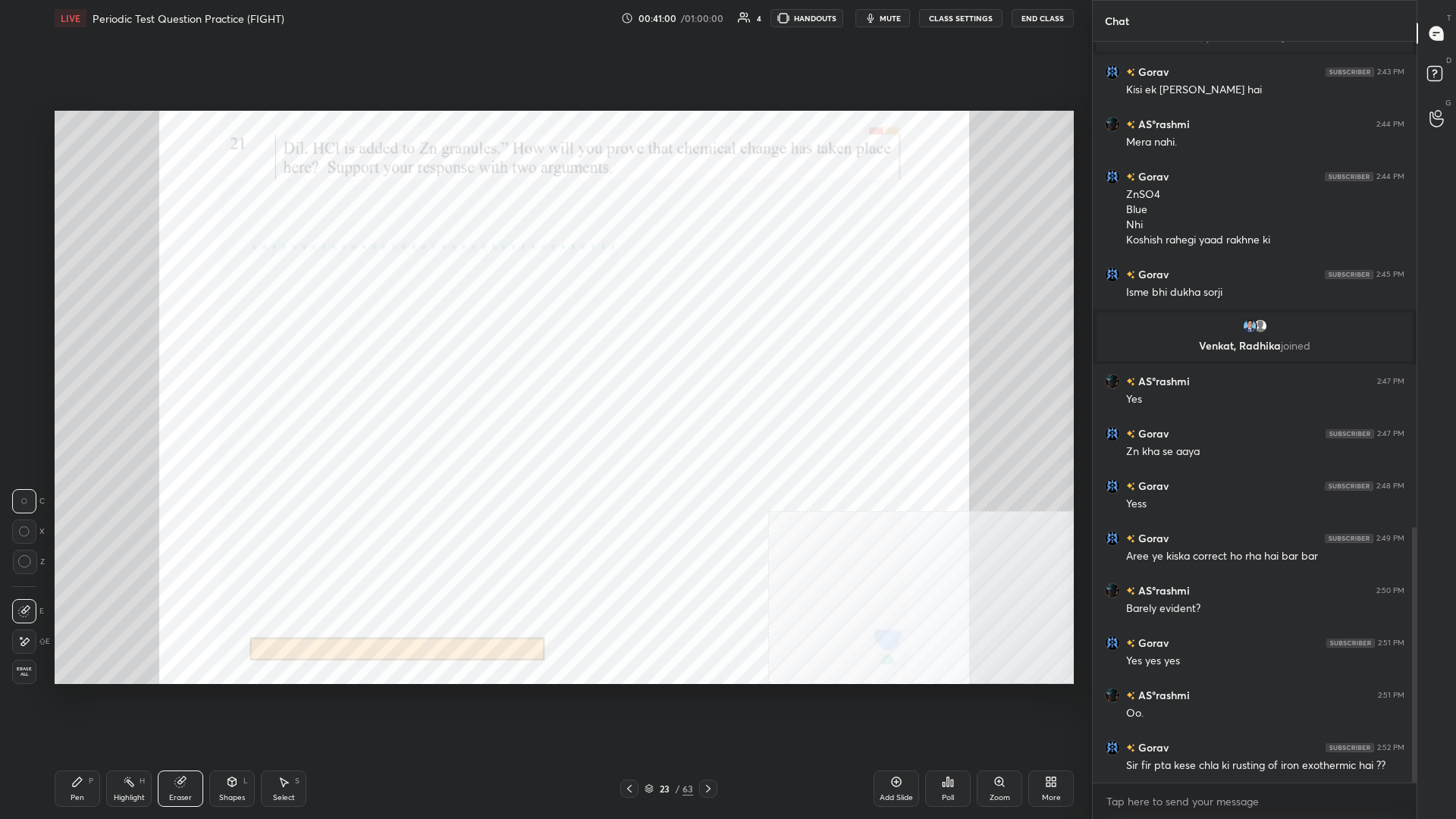 click on "Pen P" at bounding box center (77, 789) 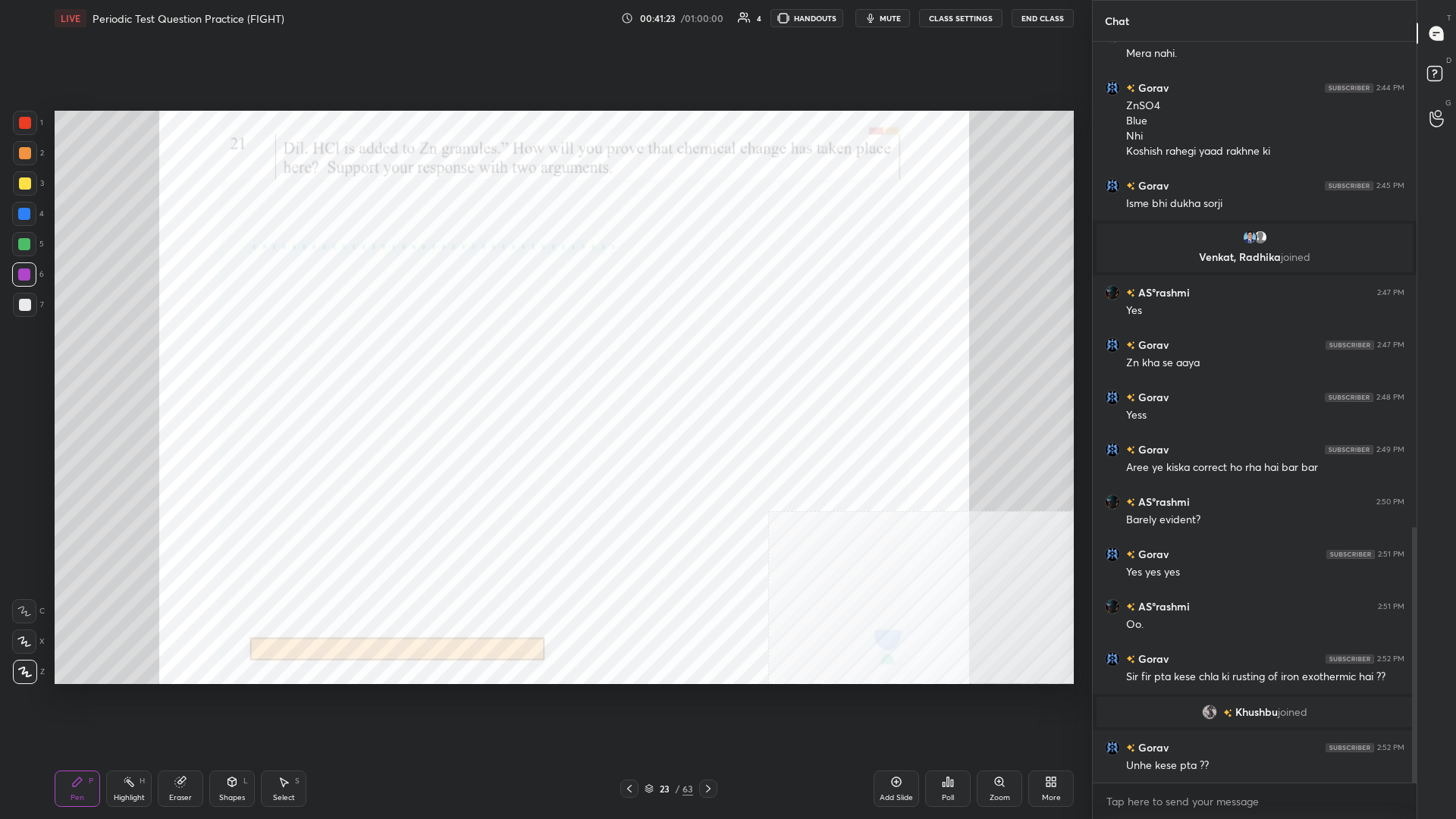 scroll, scrollTop: 1407, scrollLeft: 0, axis: vertical 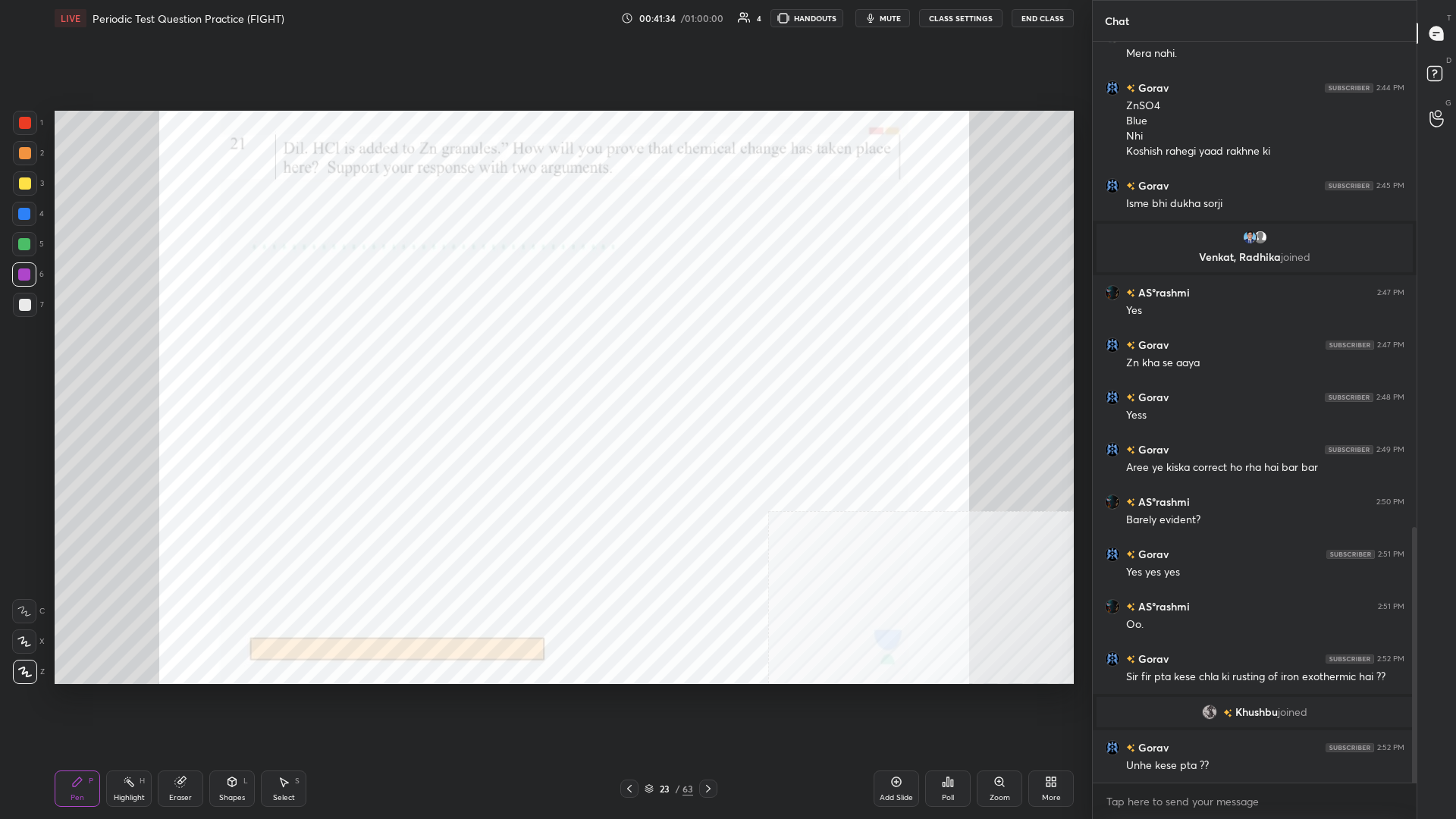 click at bounding box center [24, 214] 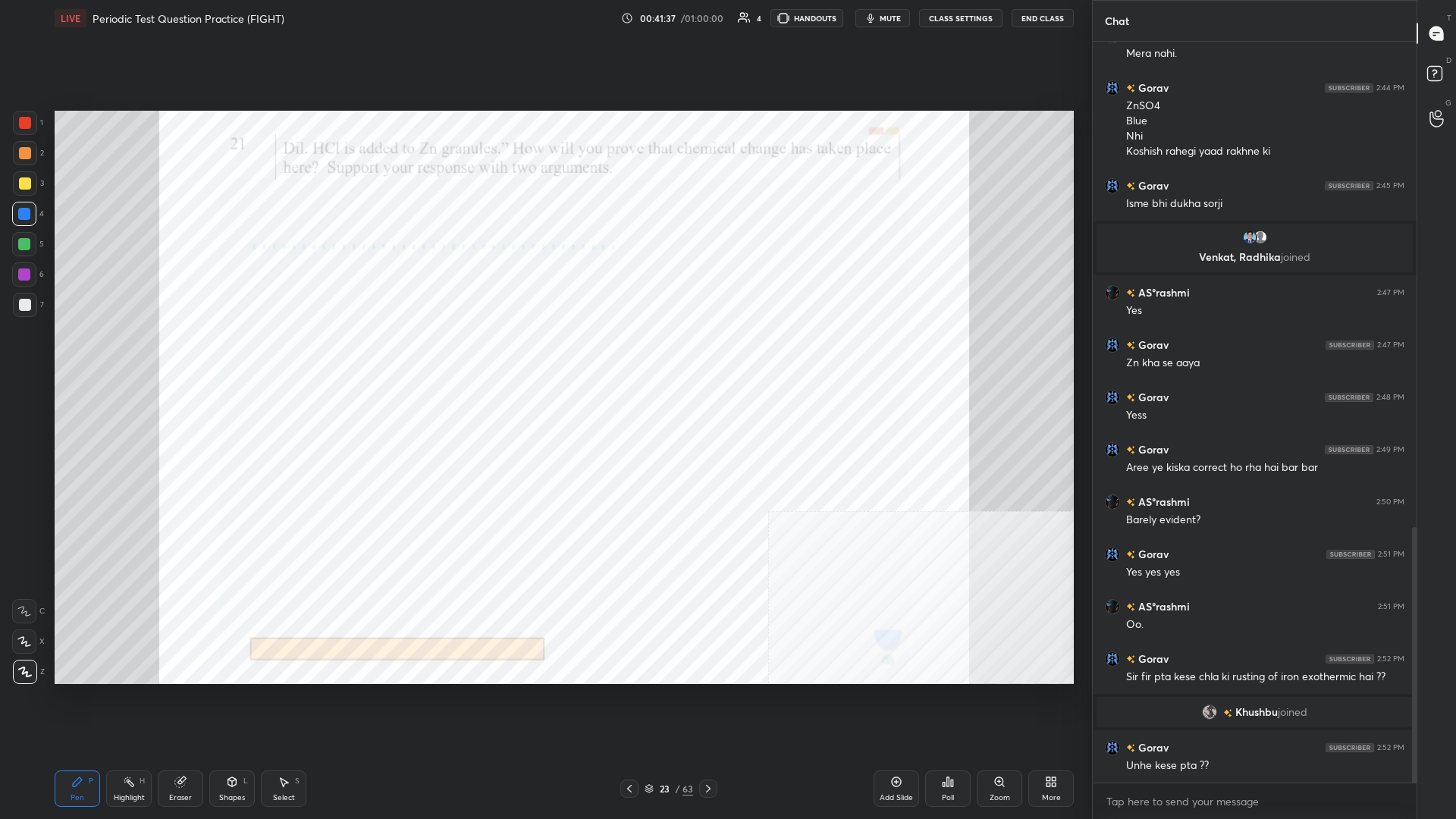 scroll, scrollTop: 1423, scrollLeft: 0, axis: vertical 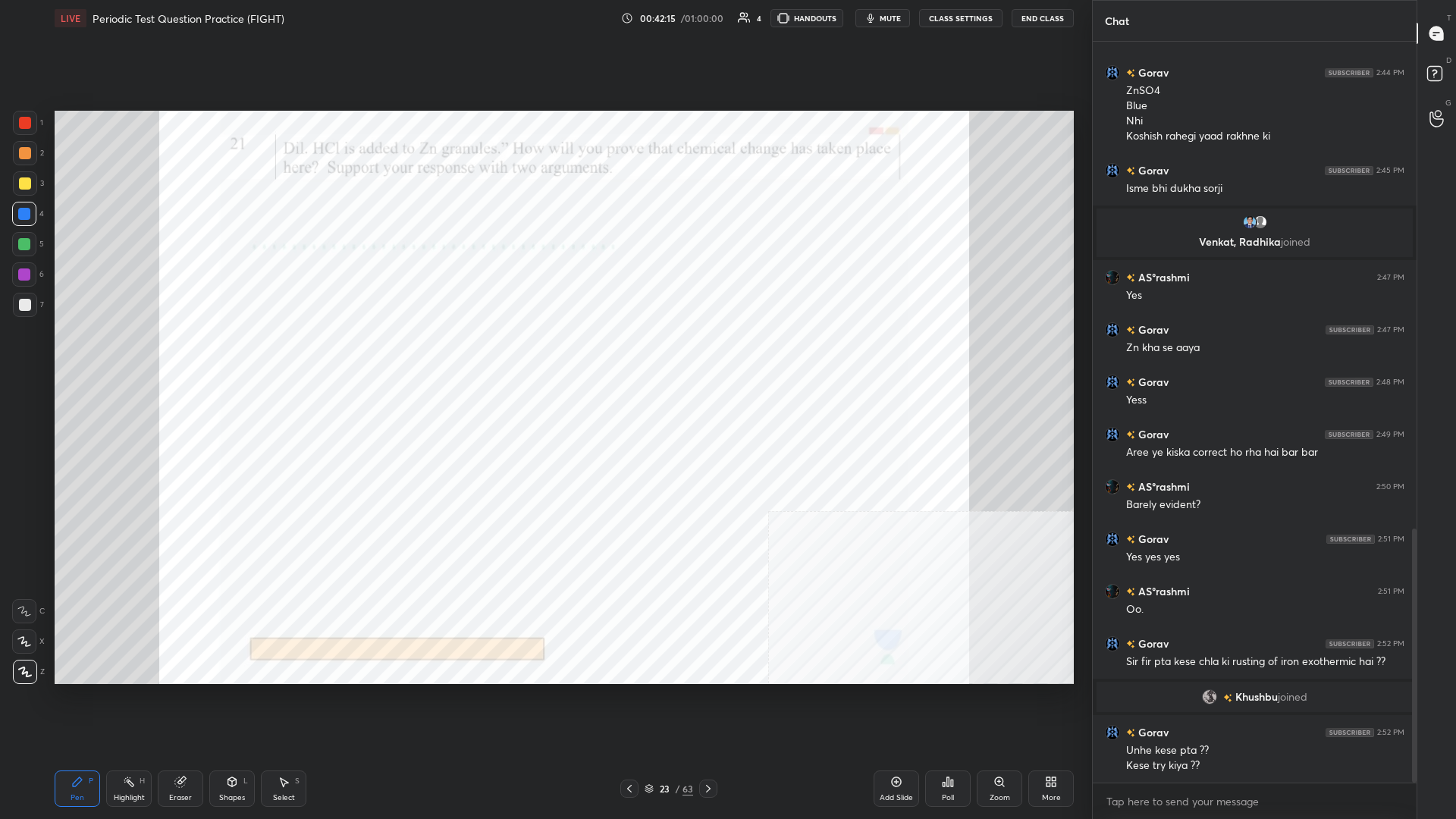 click at bounding box center [24, 275] 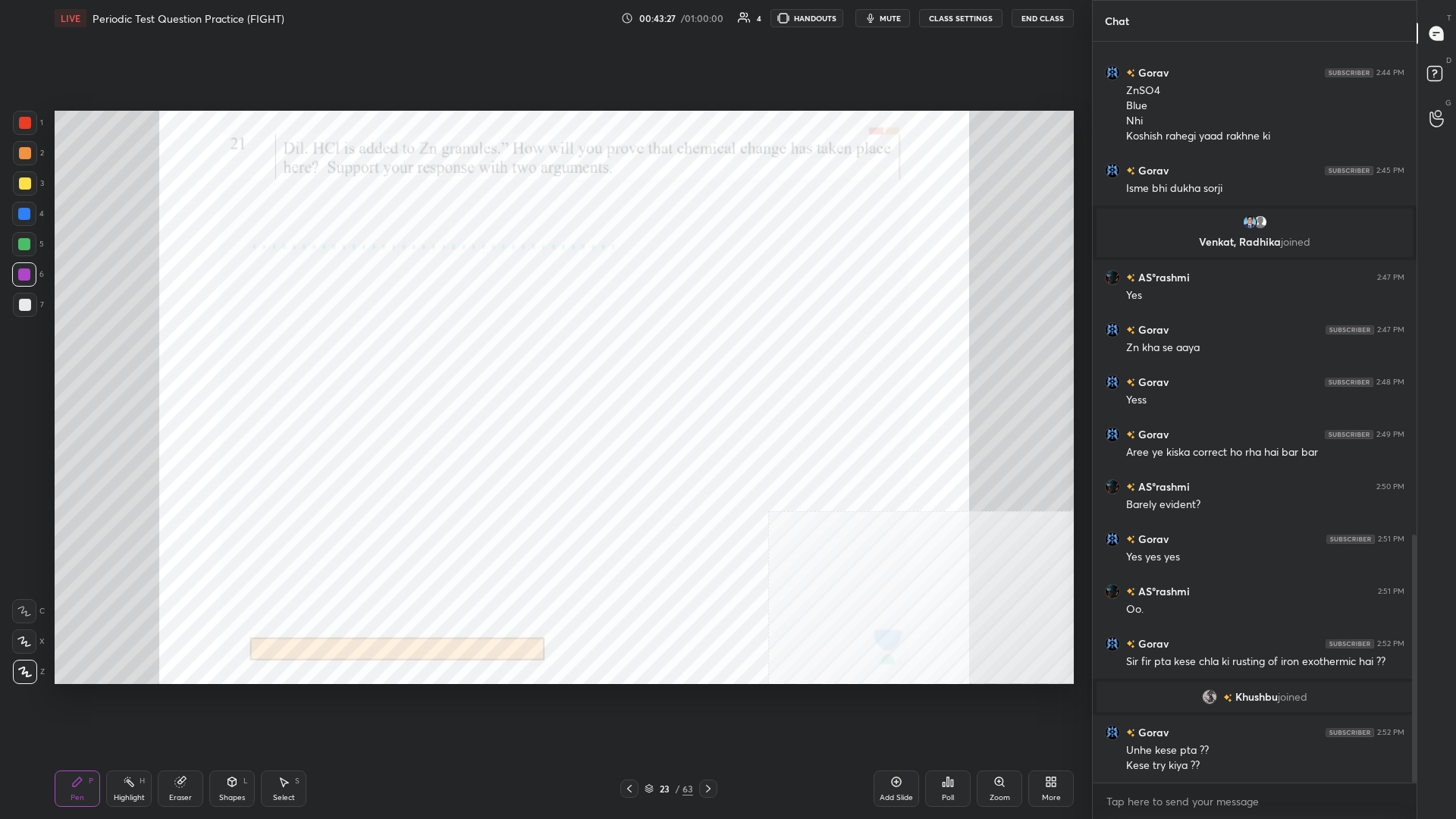 scroll, scrollTop: 1475, scrollLeft: 0, axis: vertical 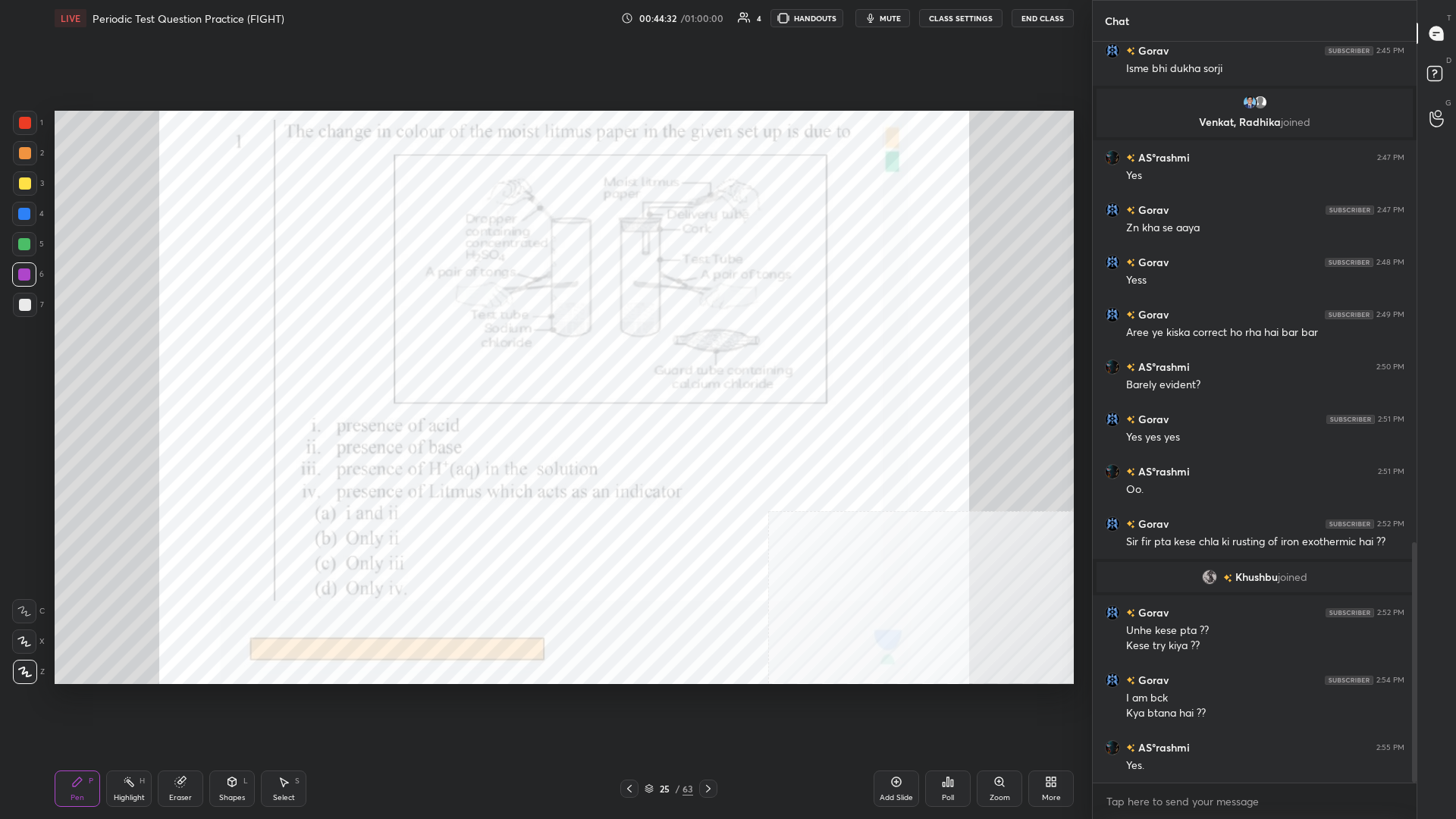 click on "Highlight H" at bounding box center [129, 789] 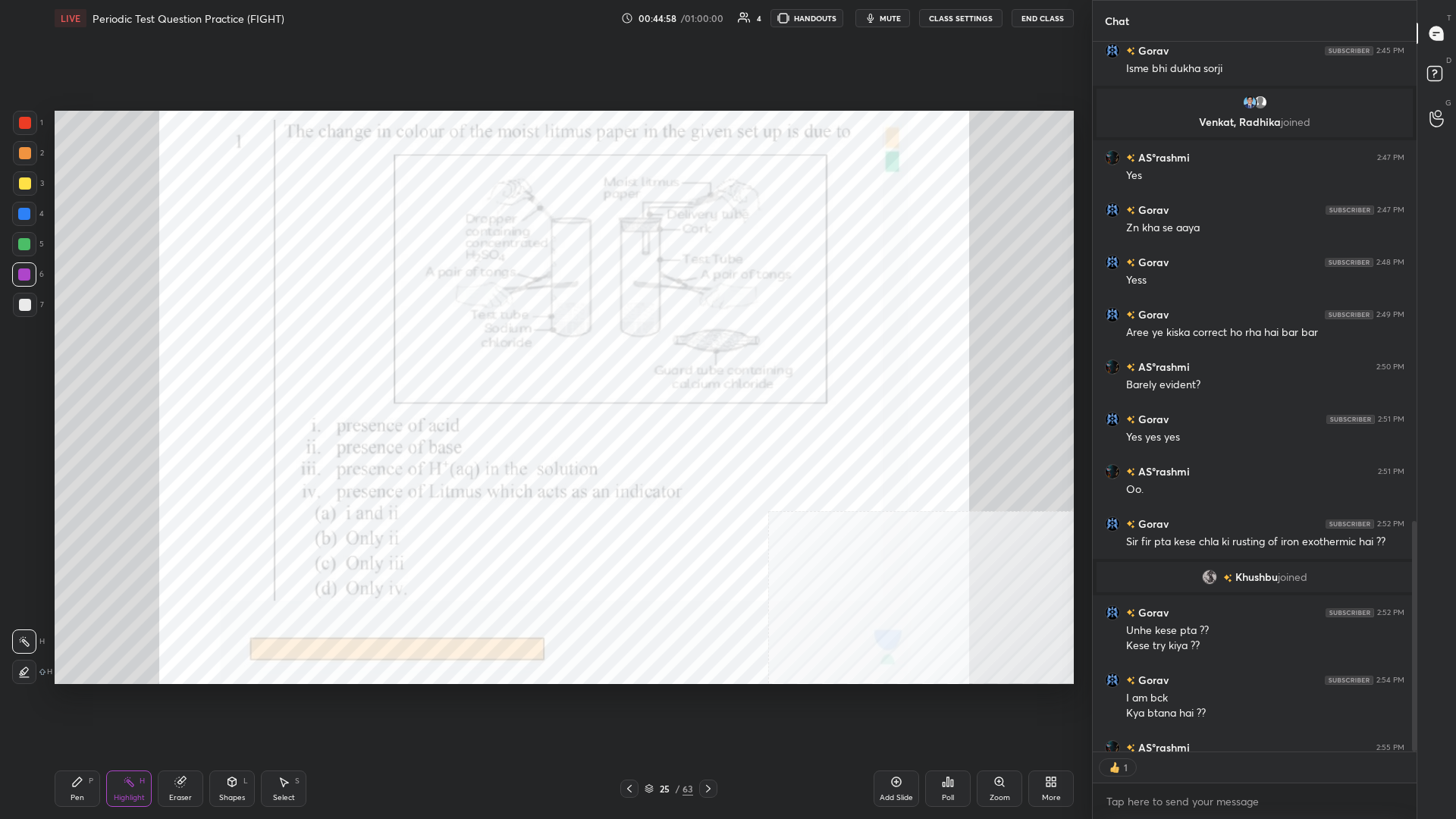 scroll, scrollTop: 710, scrollLeft: 324, axis: both 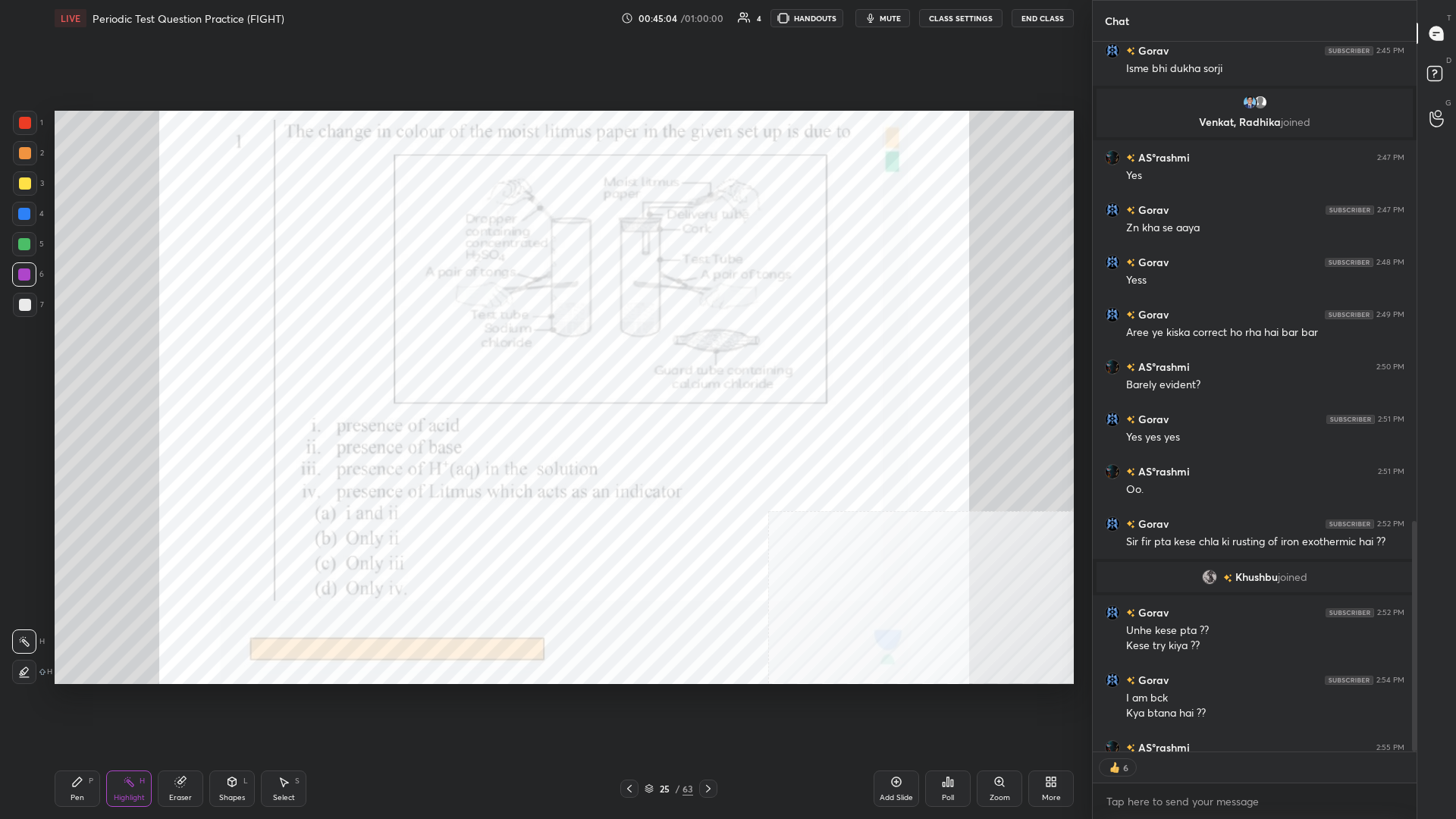 click on "Poll" at bounding box center (948, 798) 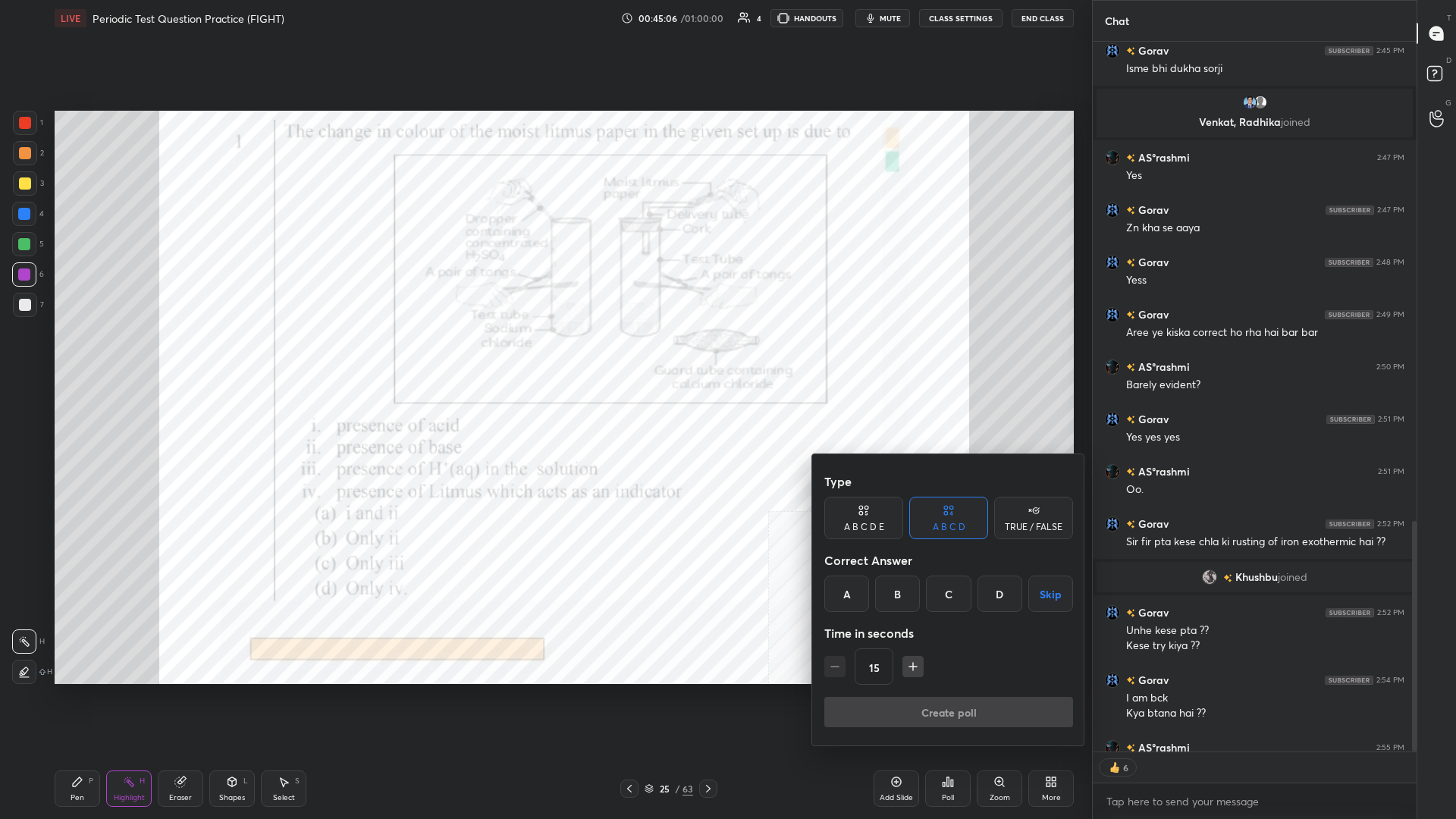 click on "C" at bounding box center (948, 594) 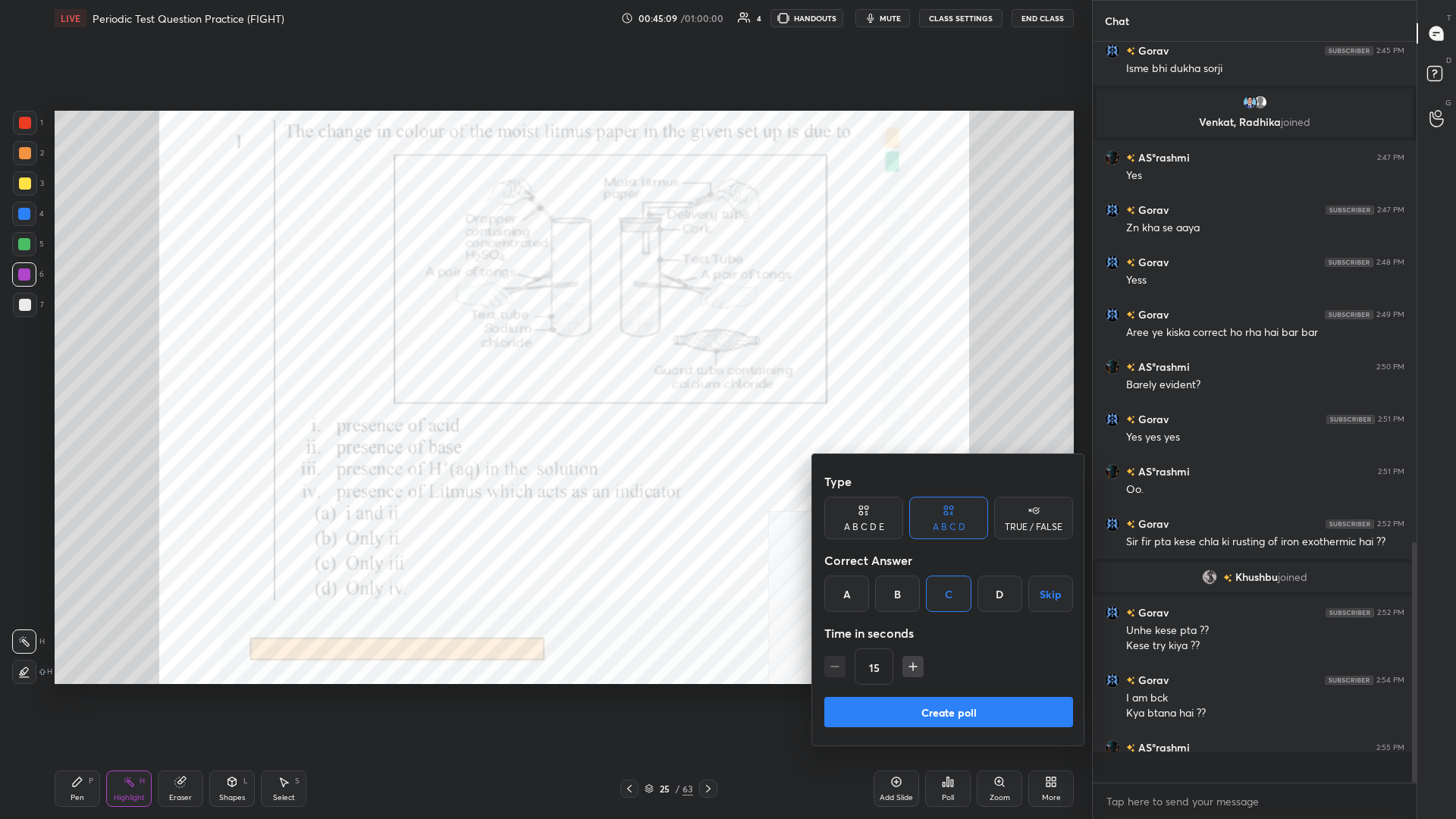 click on "Create poll" at bounding box center (949, 712) 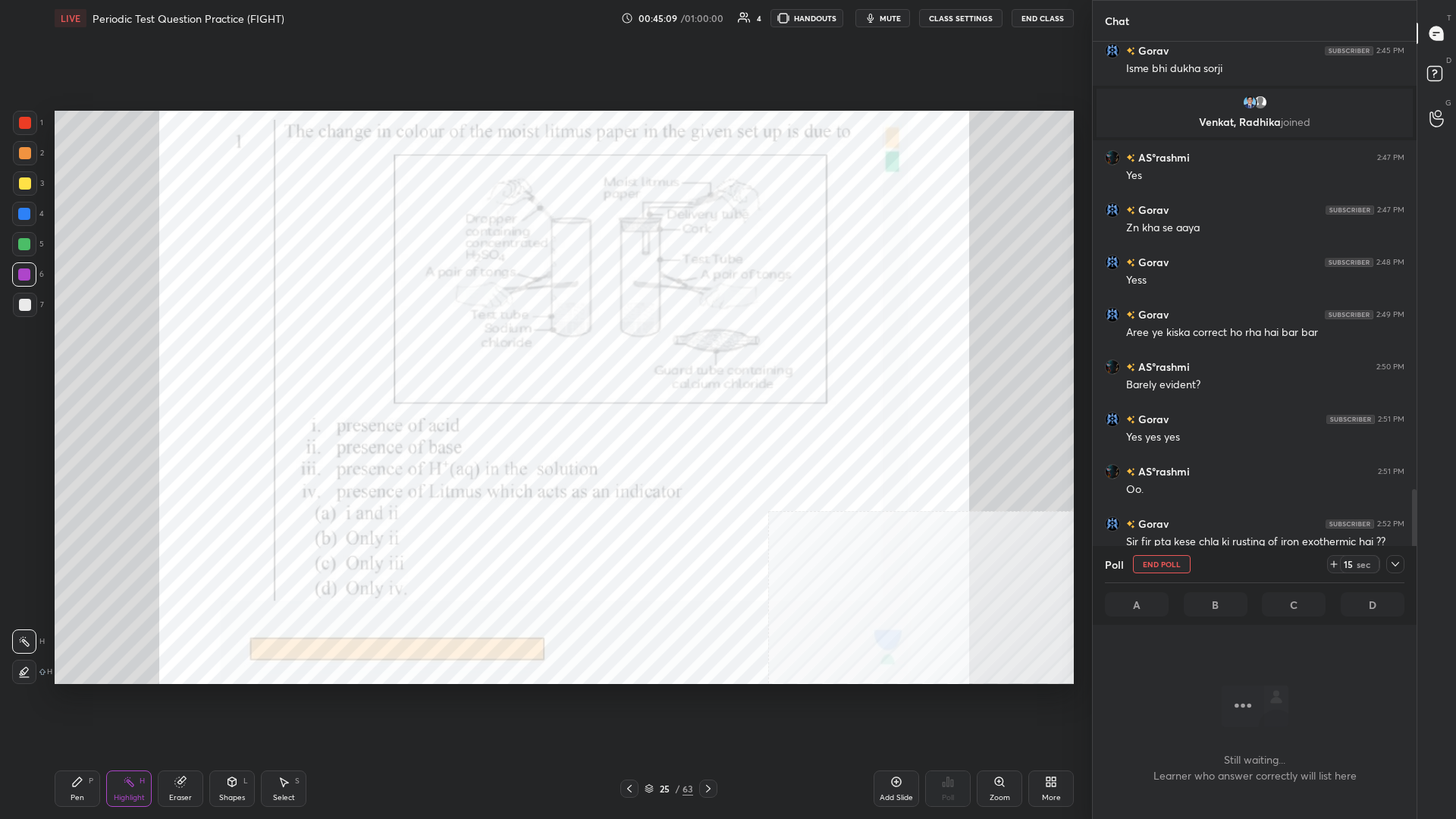 scroll, scrollTop: 701, scrollLeft: 324, axis: both 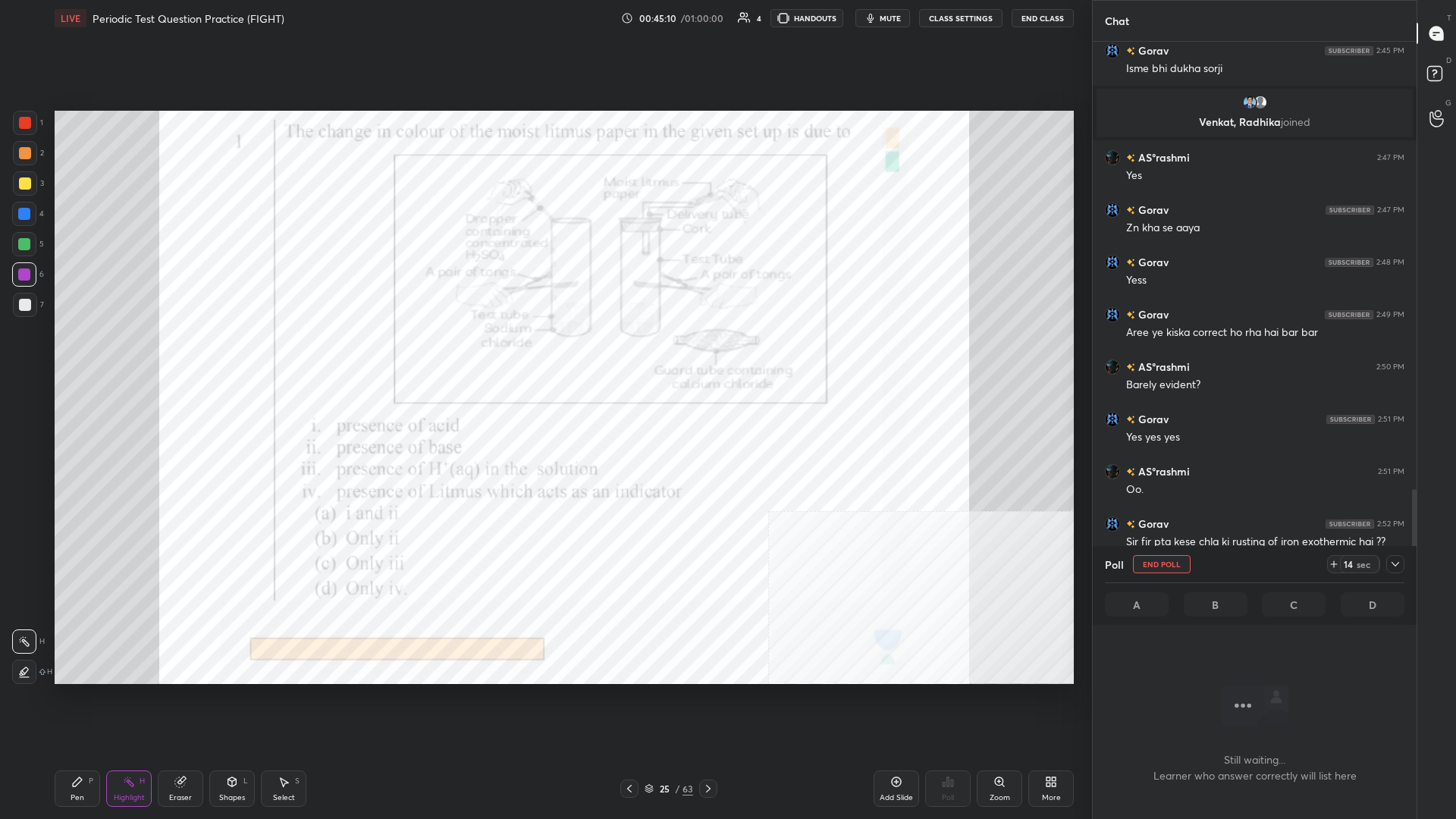 click on "Poll End Poll 14  sec" at bounding box center [1254, 564] 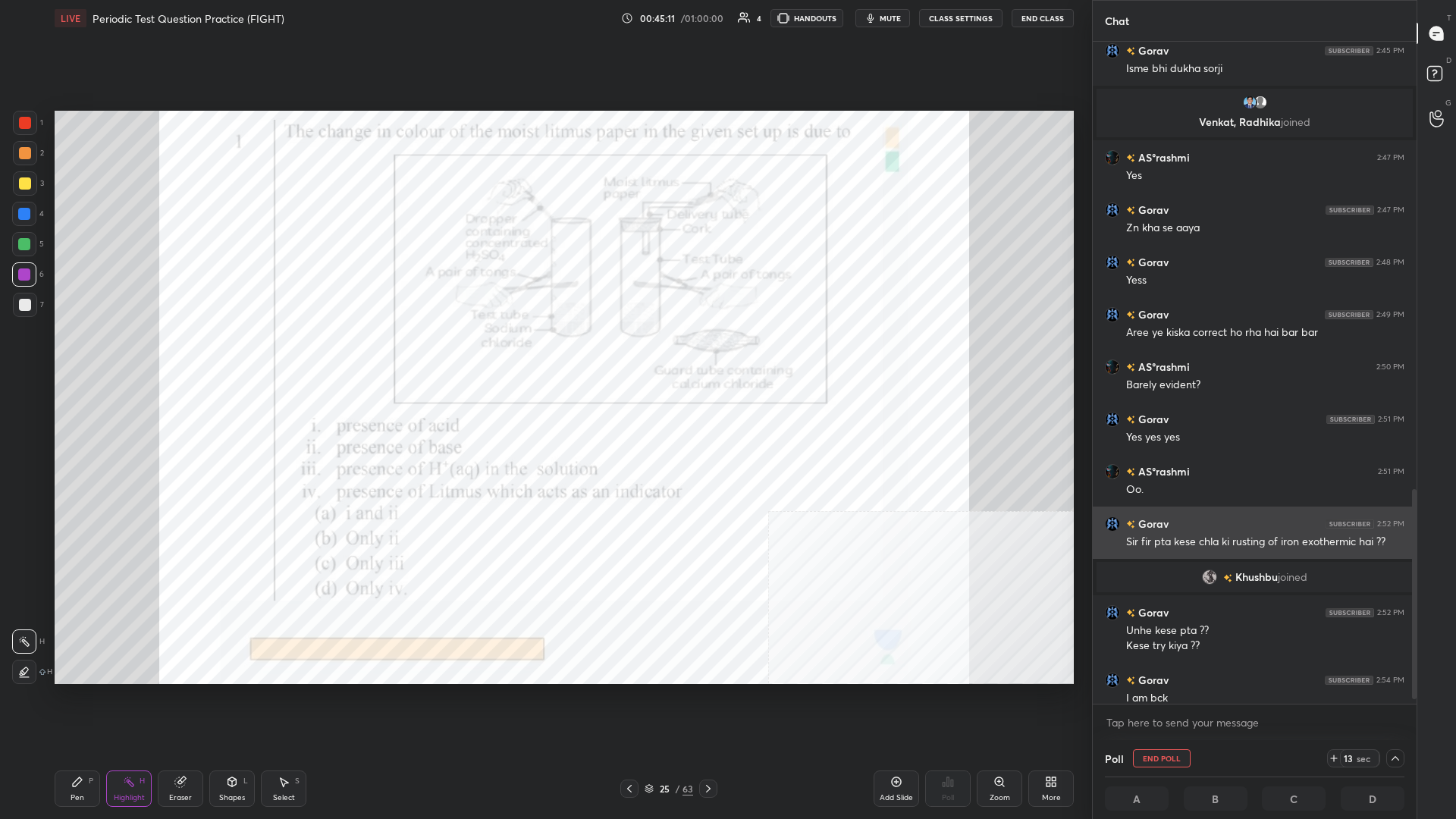 scroll, scrollTop: 1, scrollLeft: 1, axis: both 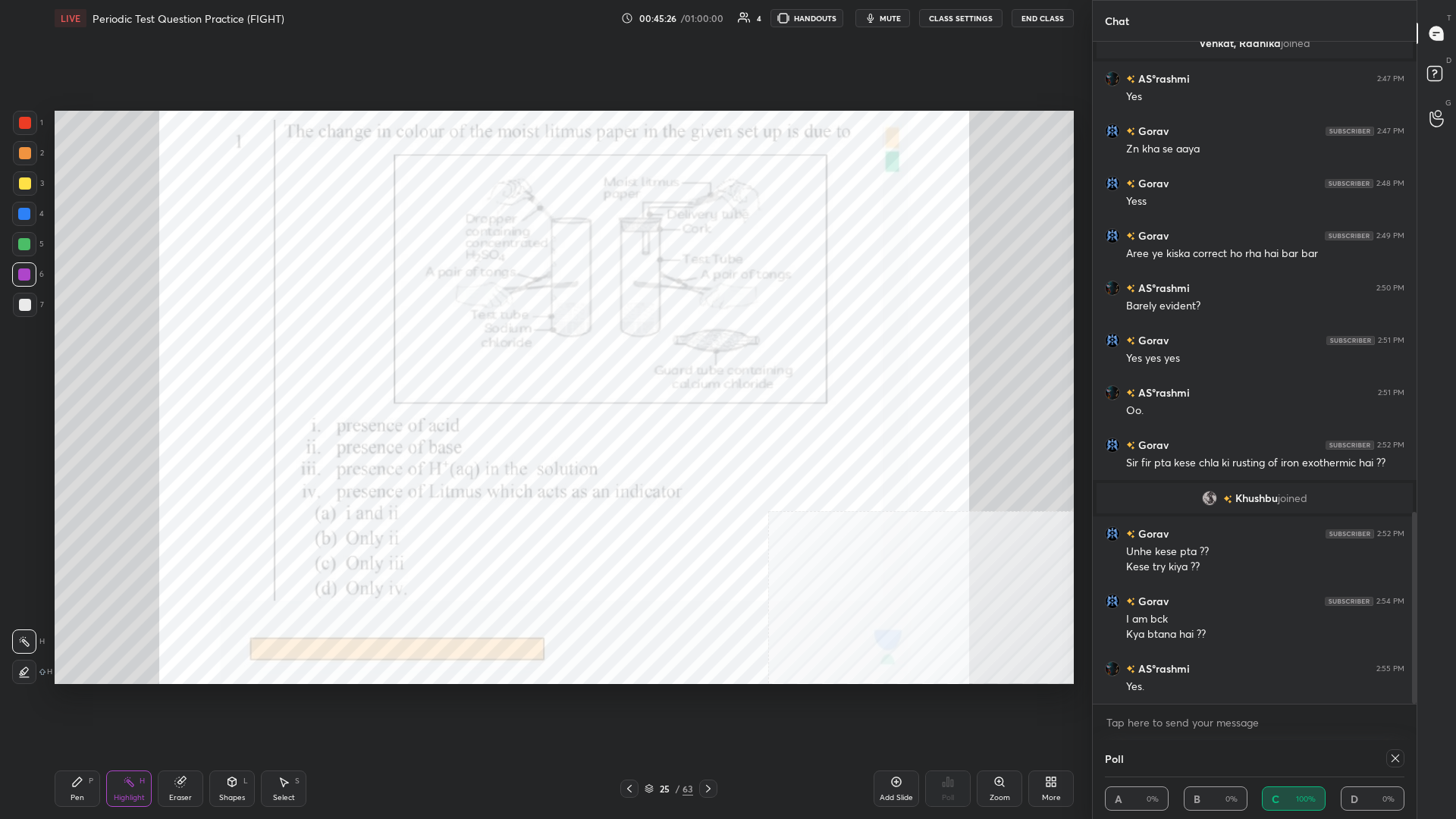click at bounding box center (25, 123) 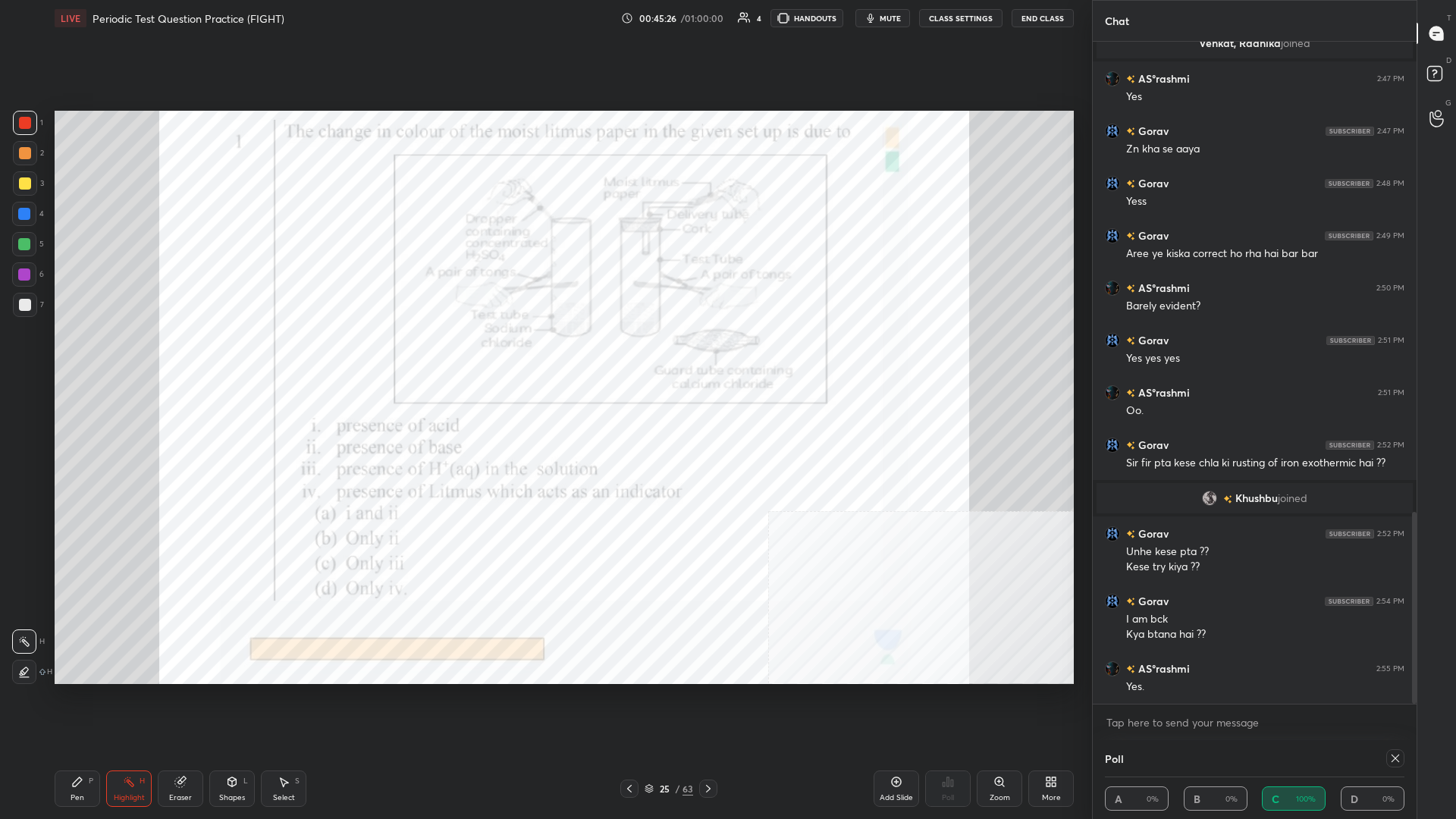 click at bounding box center (25, 123) 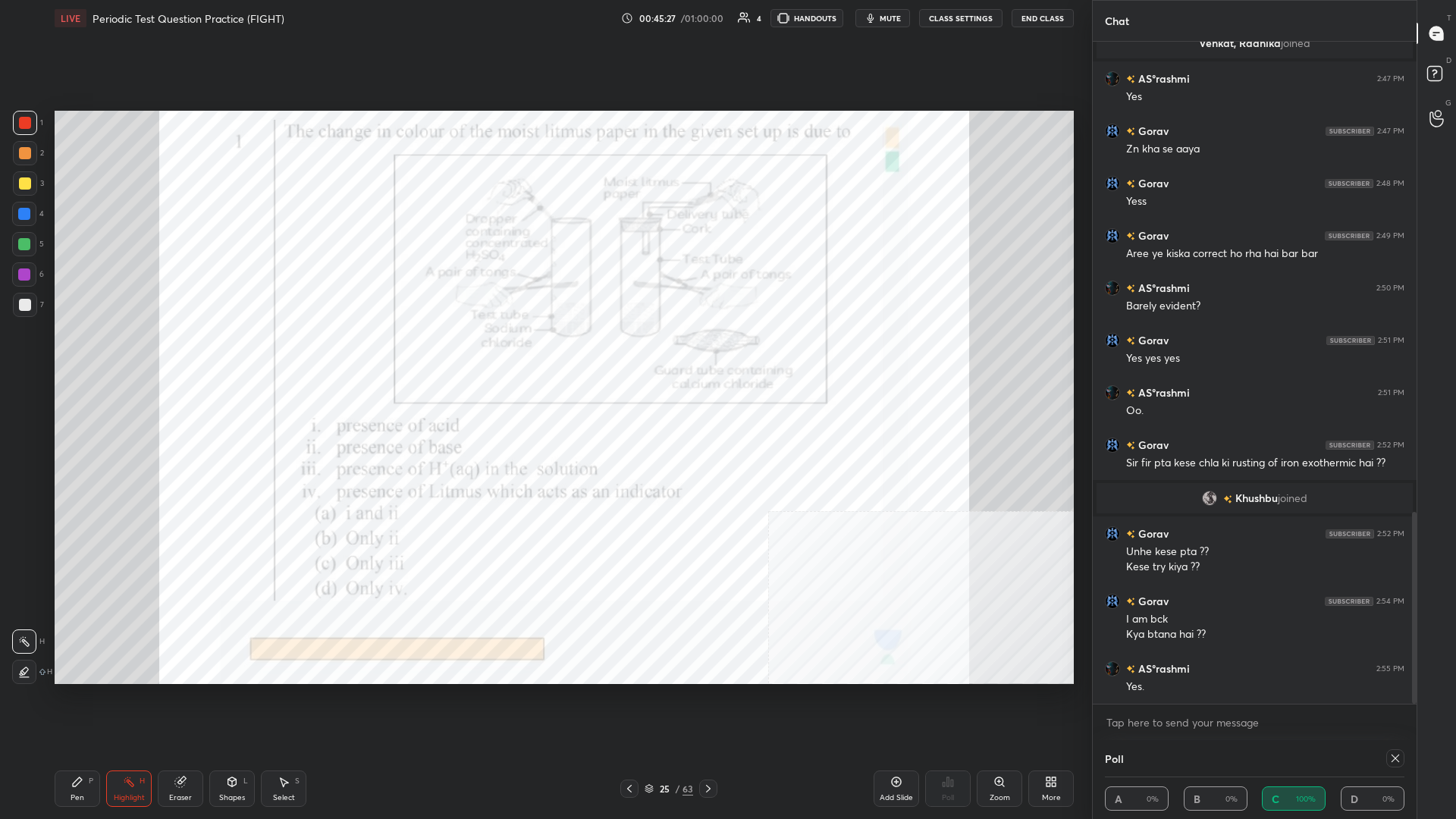 click on "Pen P" at bounding box center (77, 789) 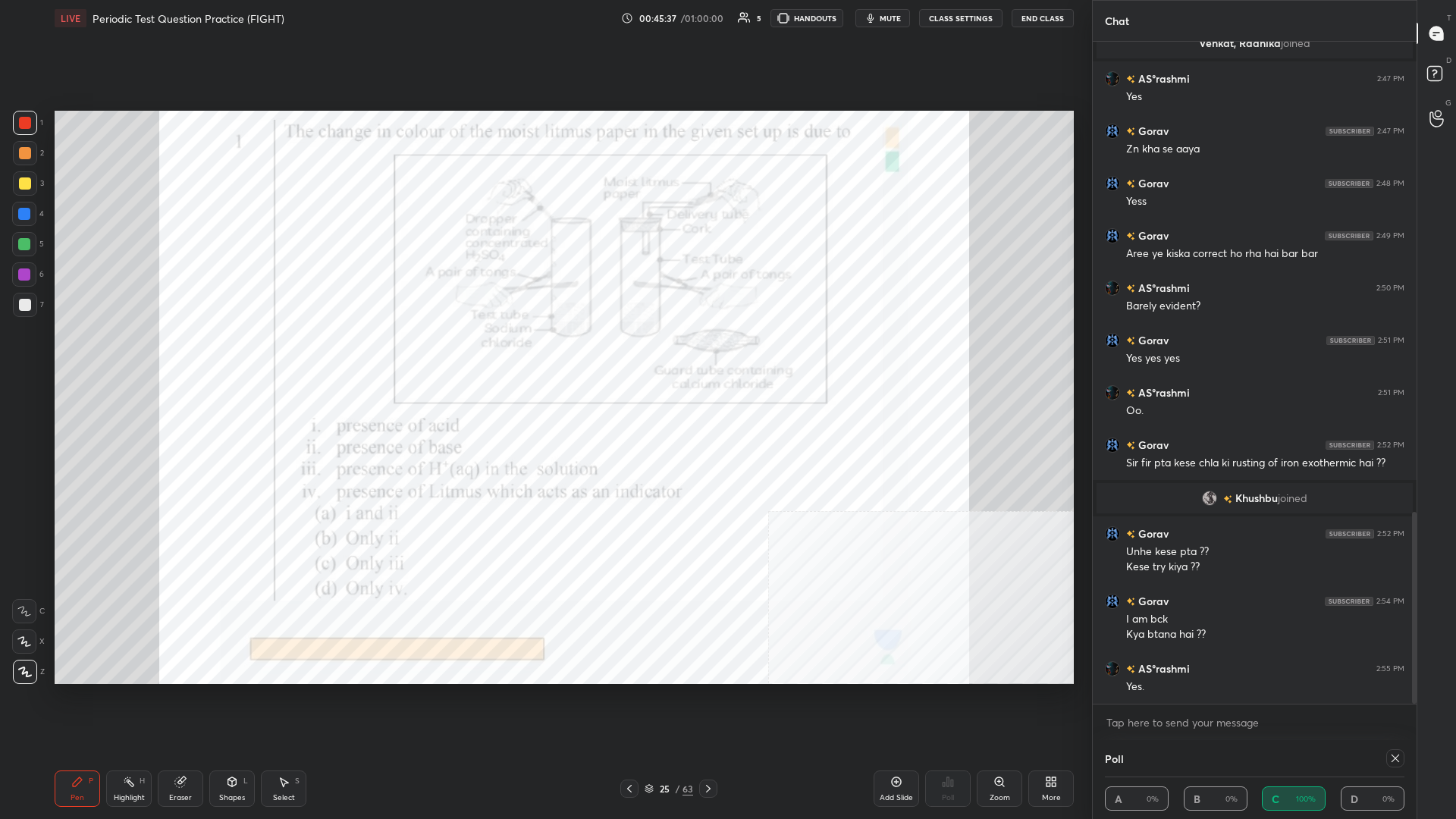 click on "Highlight" at bounding box center (129, 798) 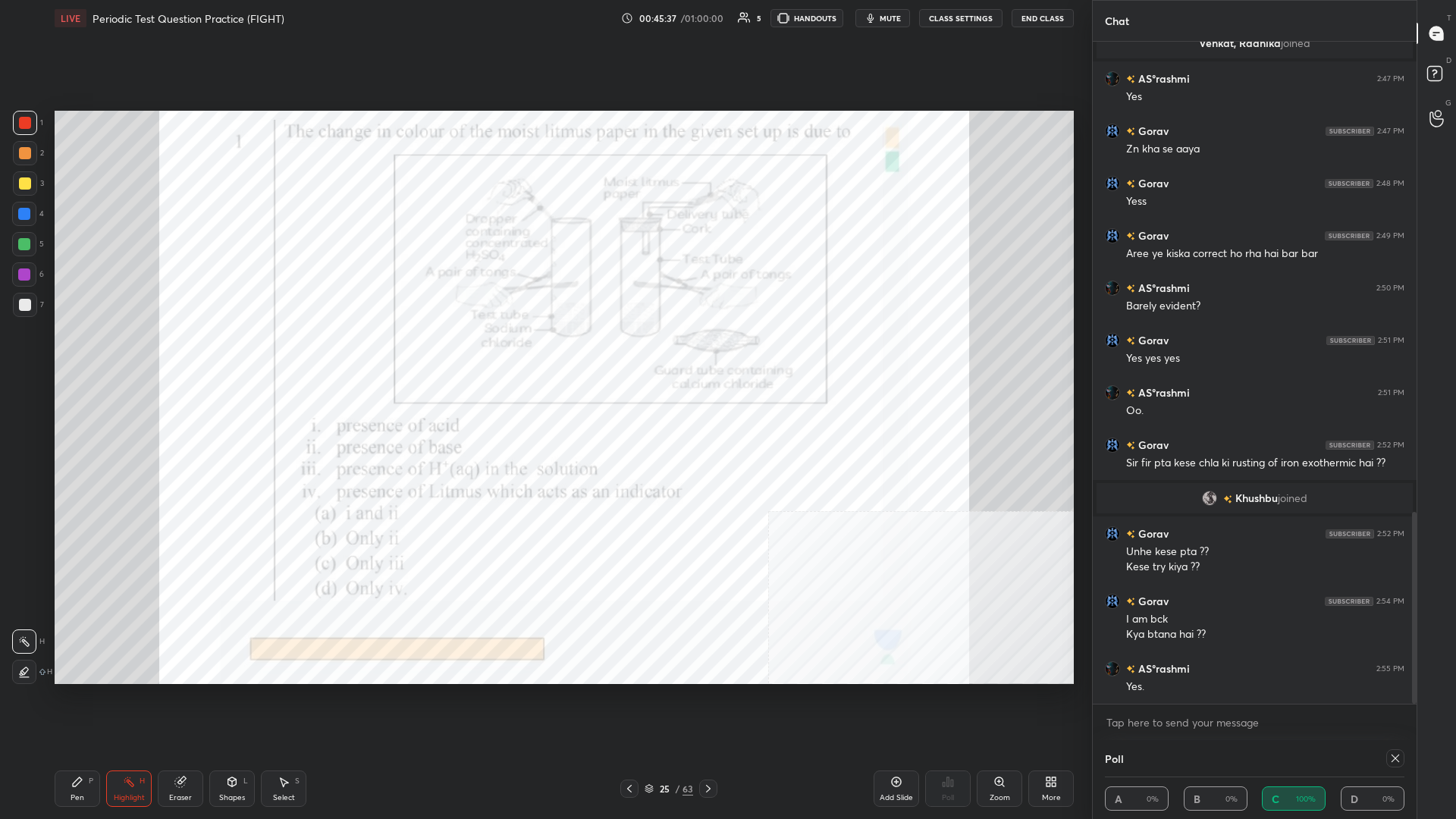 click on "Highlight" at bounding box center [129, 798] 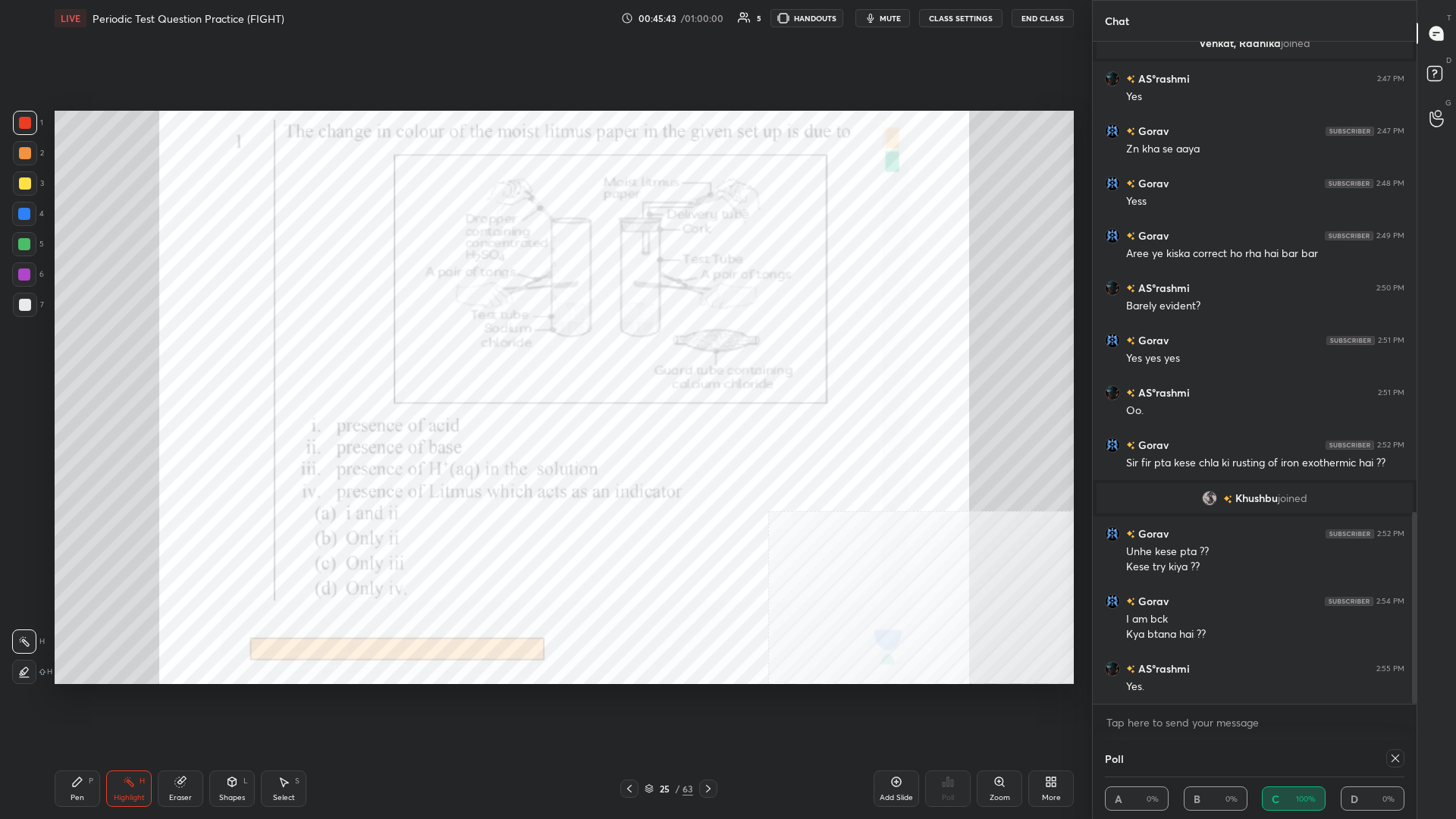 scroll, scrollTop: 1674, scrollLeft: 0, axis: vertical 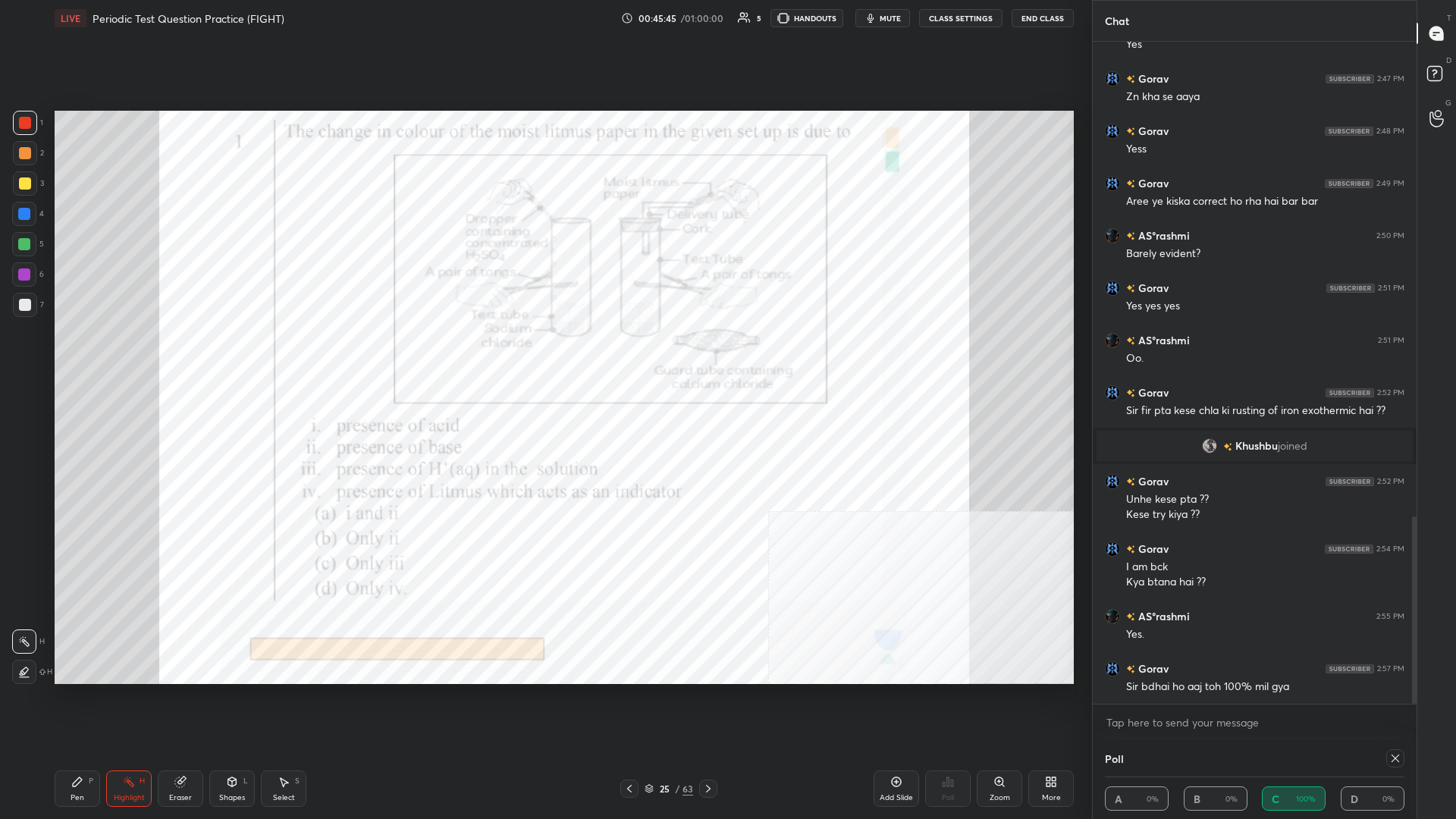 click on "Pen P" at bounding box center [77, 789] 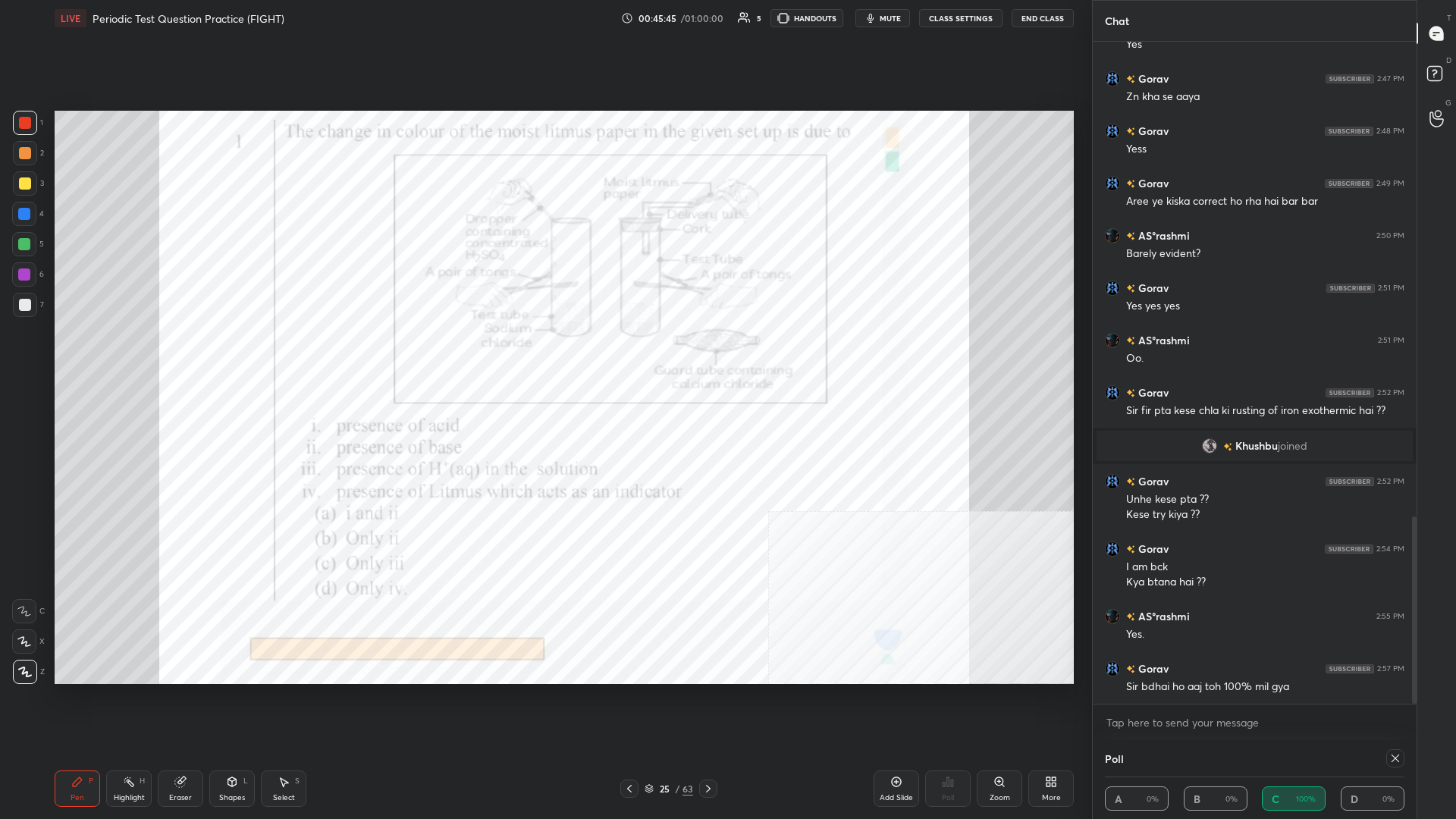 click on "Pen P" at bounding box center (77, 789) 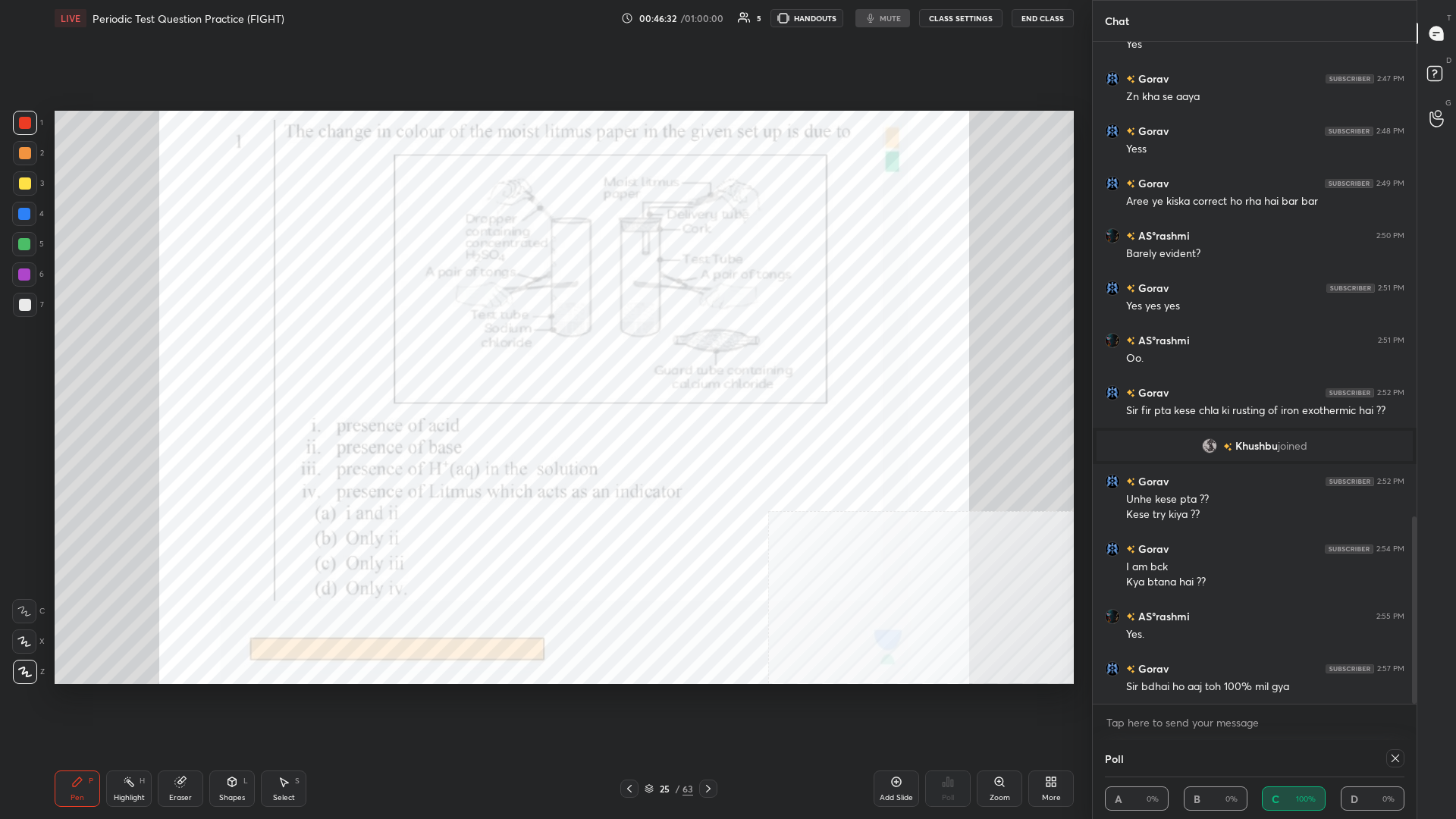 click on "/" at bounding box center (677, 789) 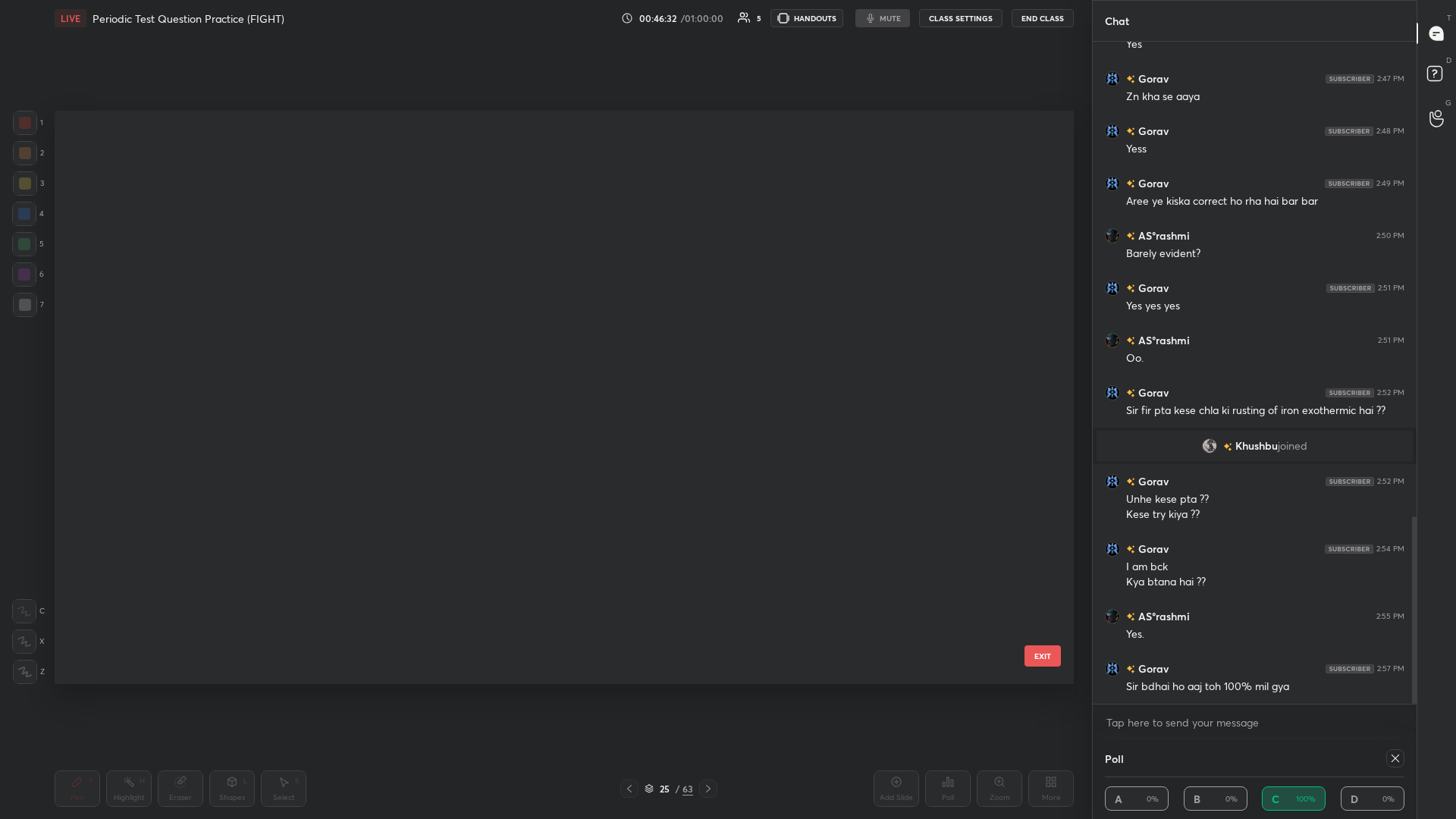 scroll, scrollTop: 1044, scrollLeft: 0, axis: vertical 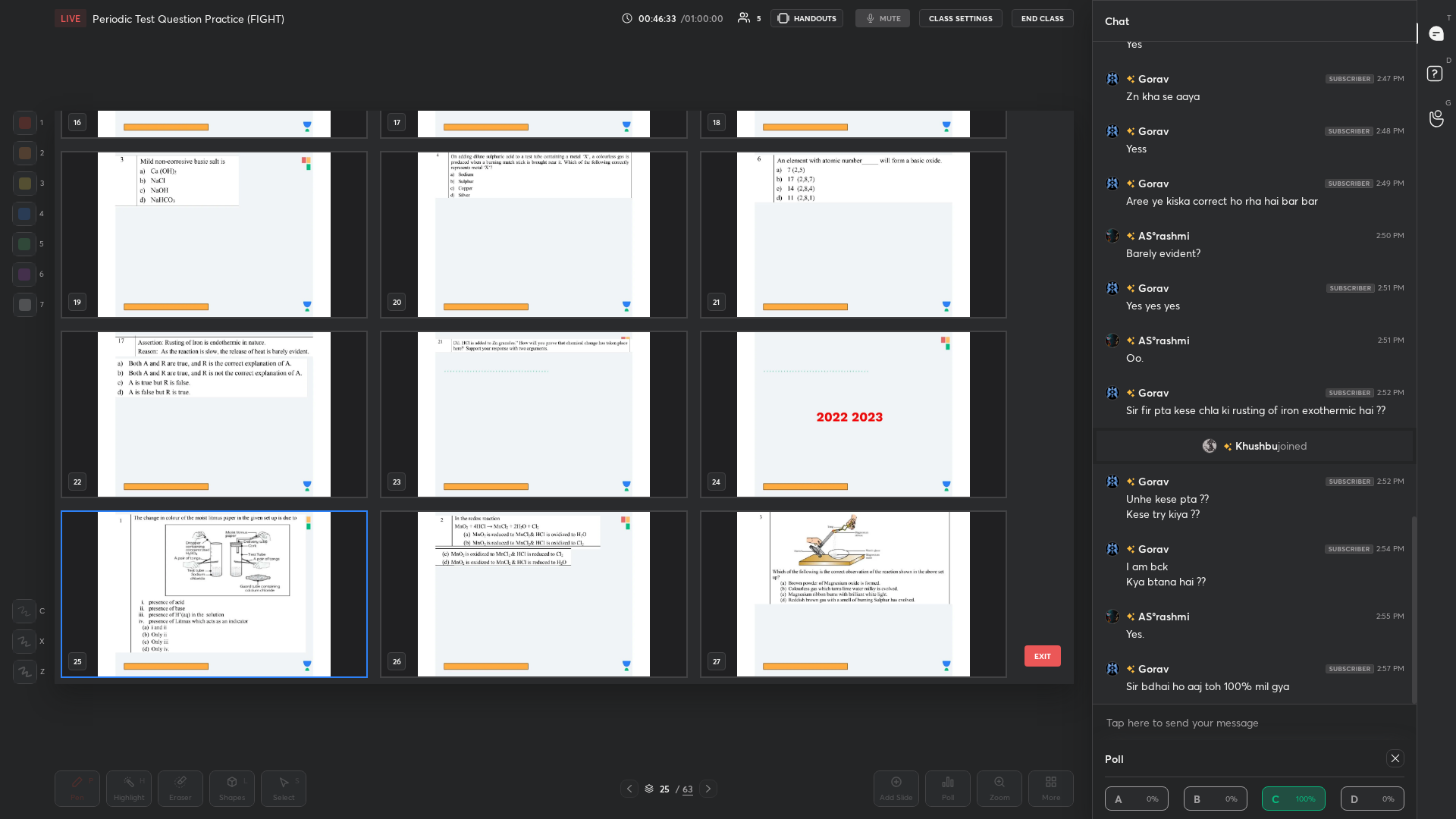 click at bounding box center [1395, 758] 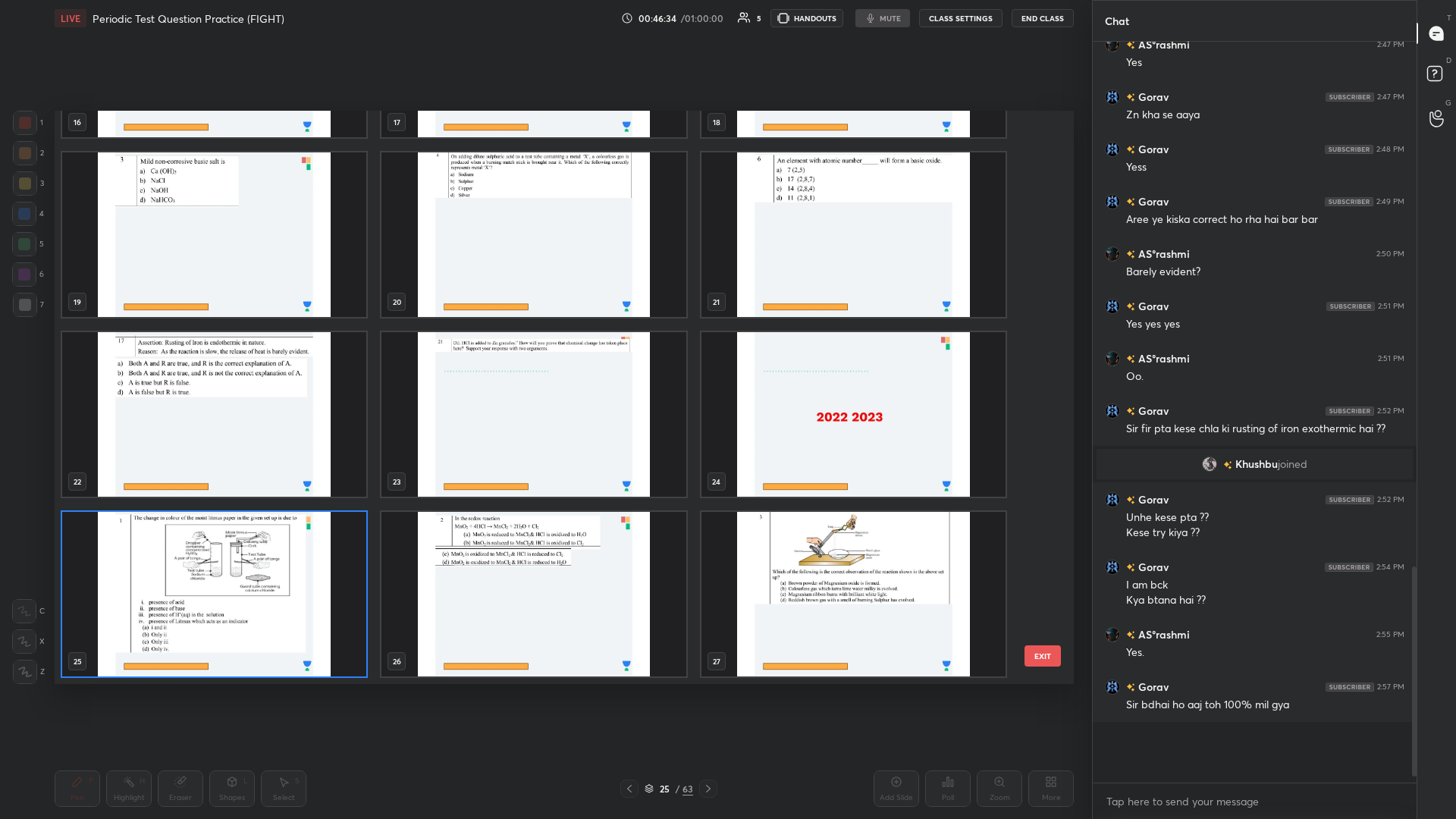 scroll, scrollTop: 0, scrollLeft: 1, axis: horizontal 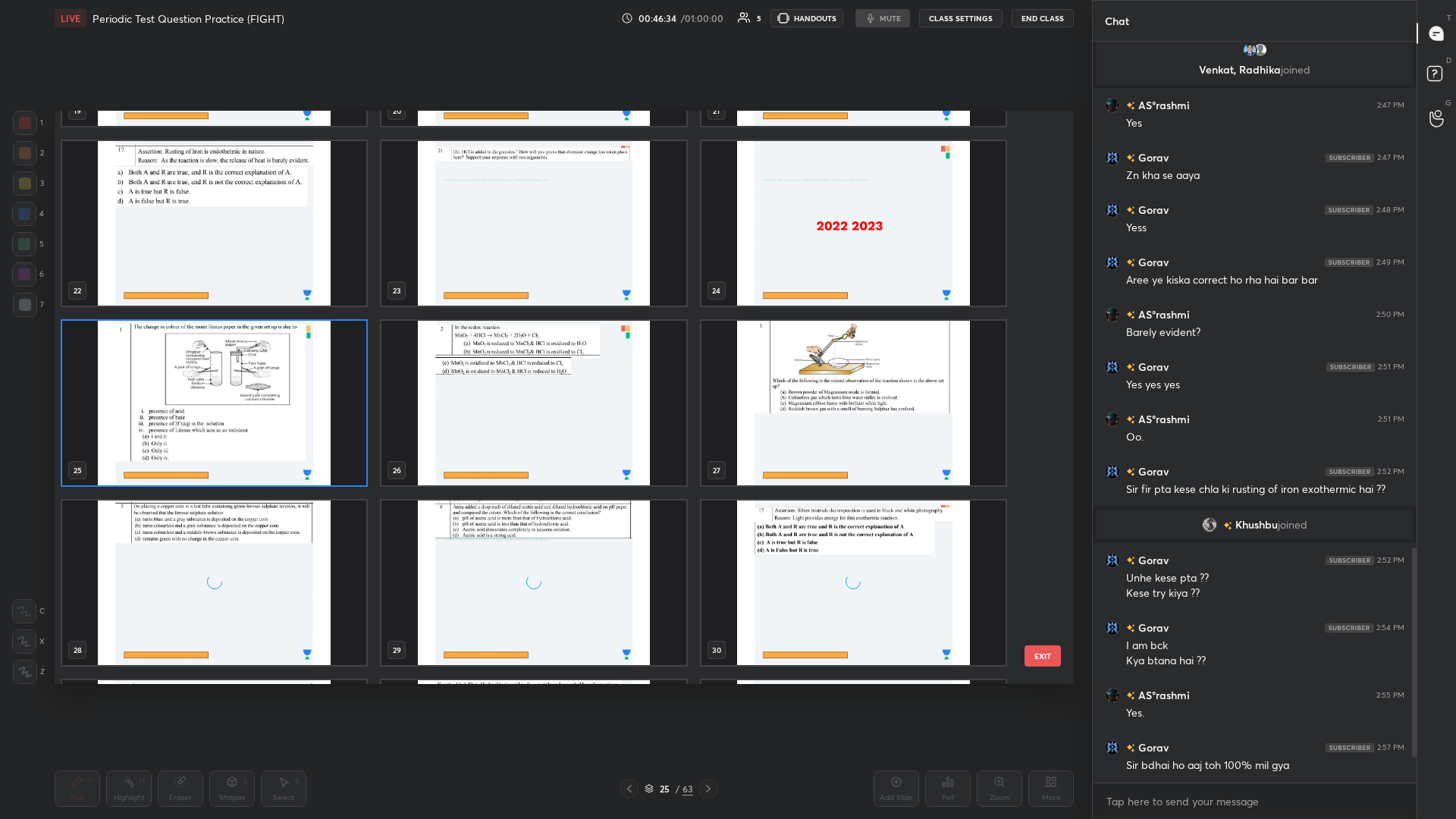 click at bounding box center [533, 403] 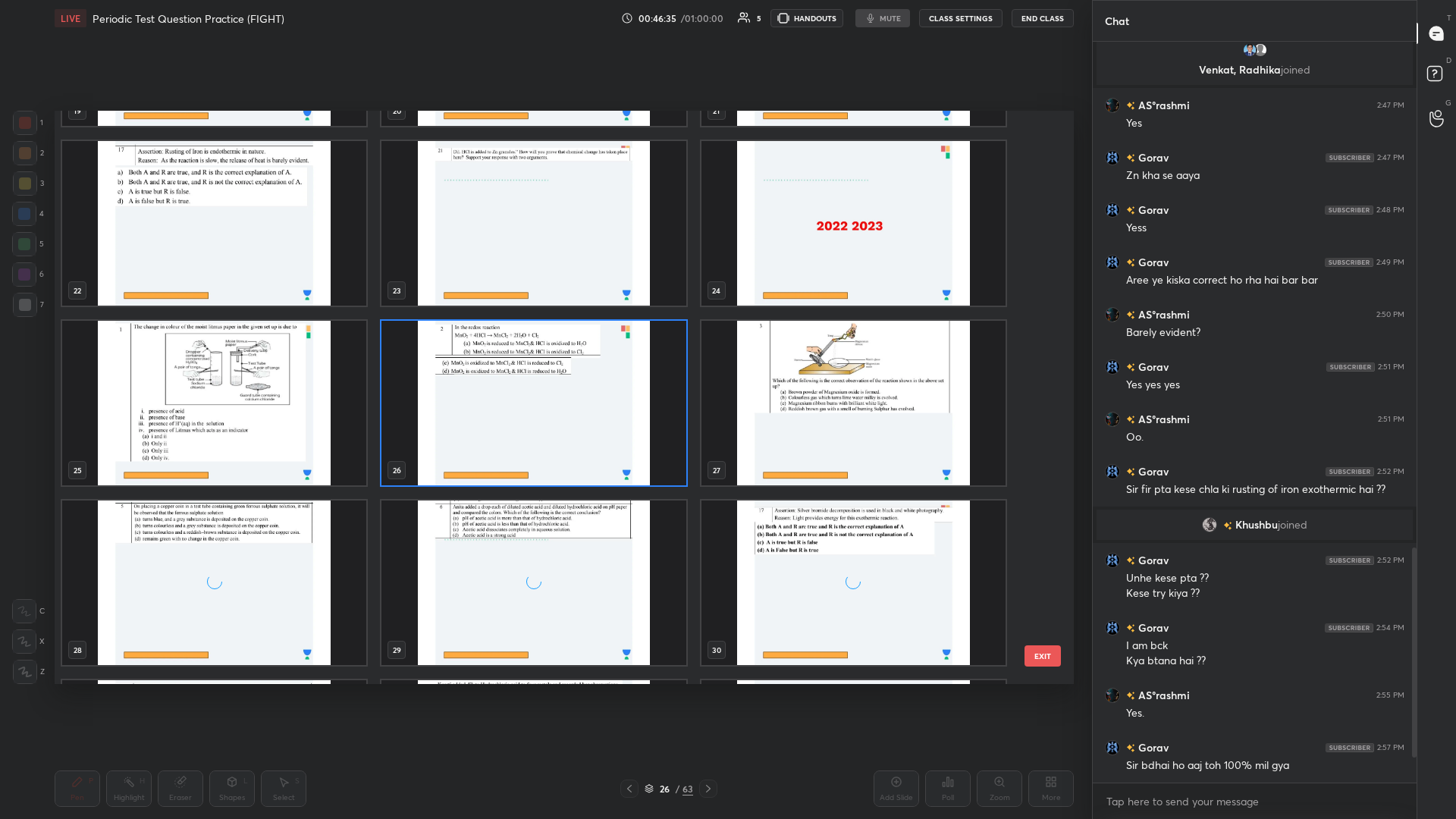 click at bounding box center (533, 403) 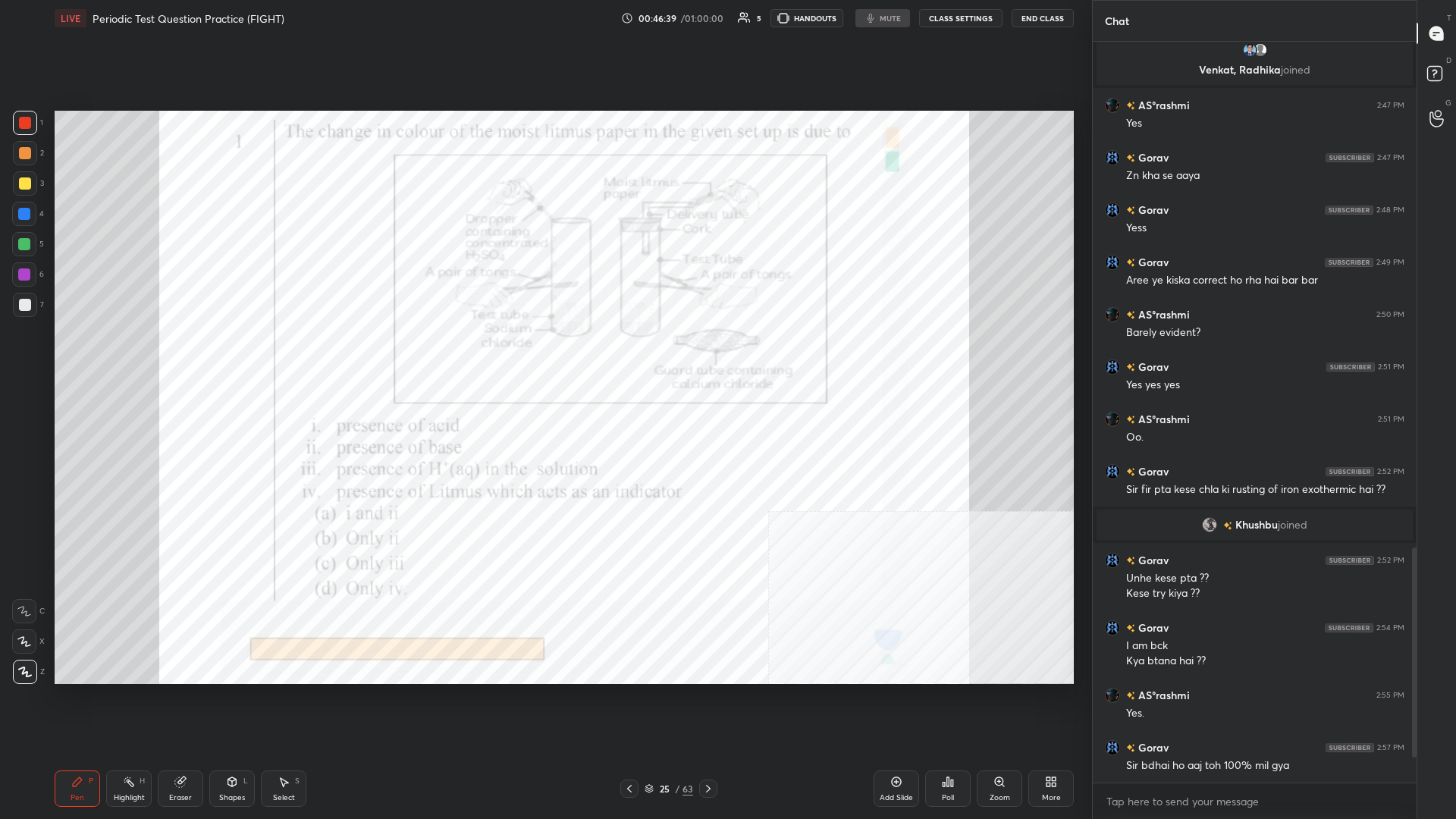 click on "25" at bounding box center [664, 789] 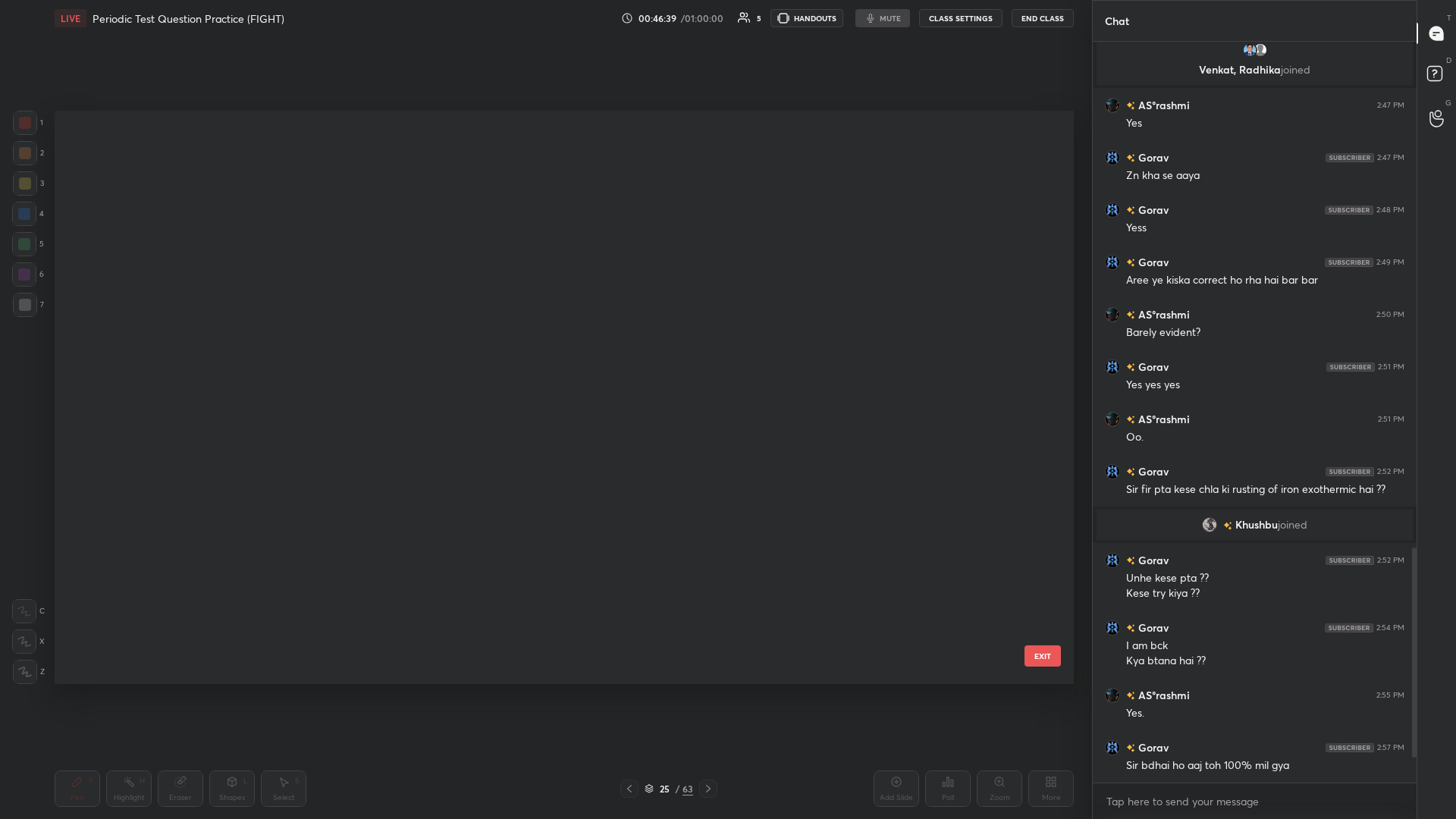 scroll, scrollTop: 1044, scrollLeft: 0, axis: vertical 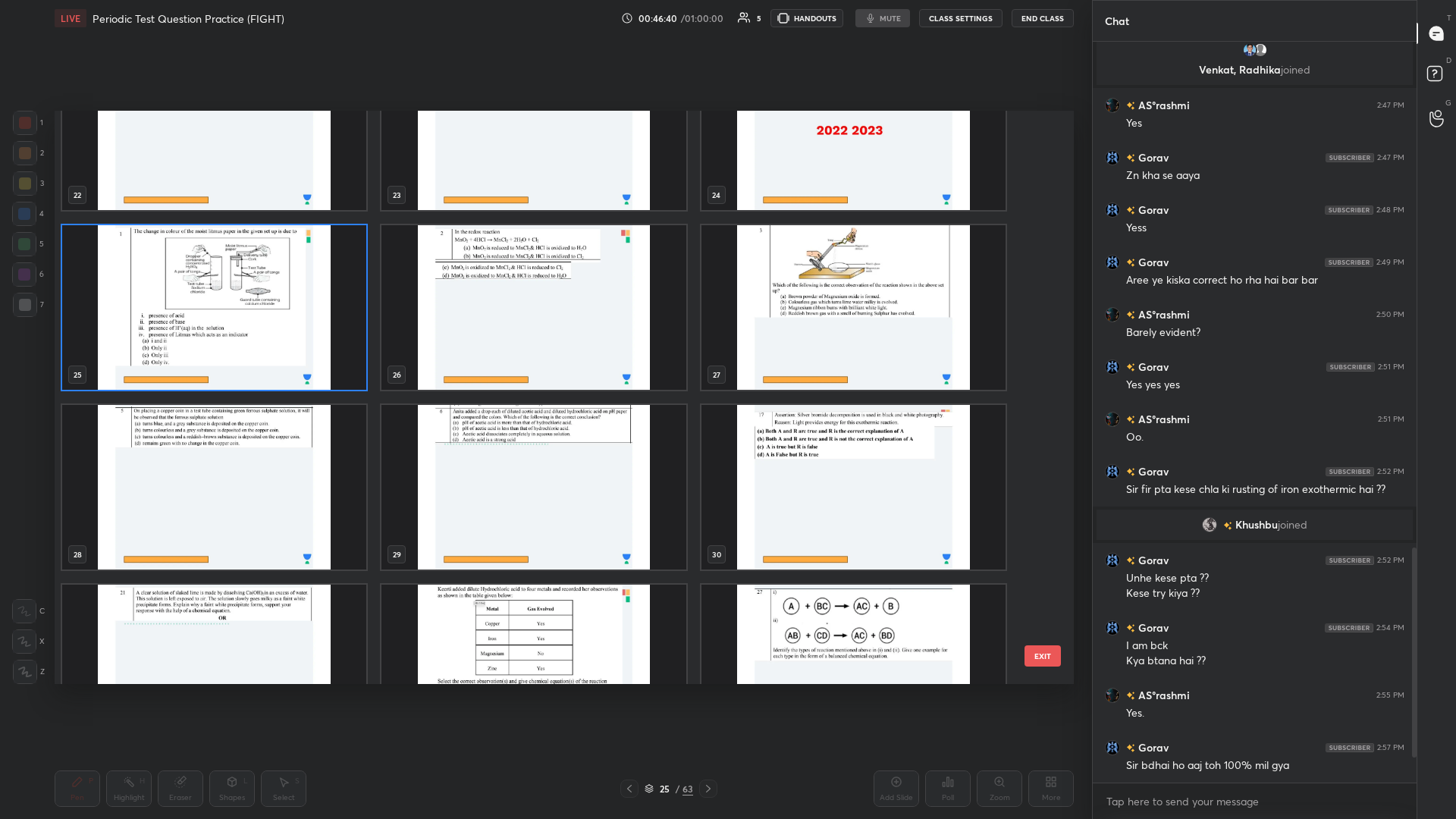 click at bounding box center [533, 307] 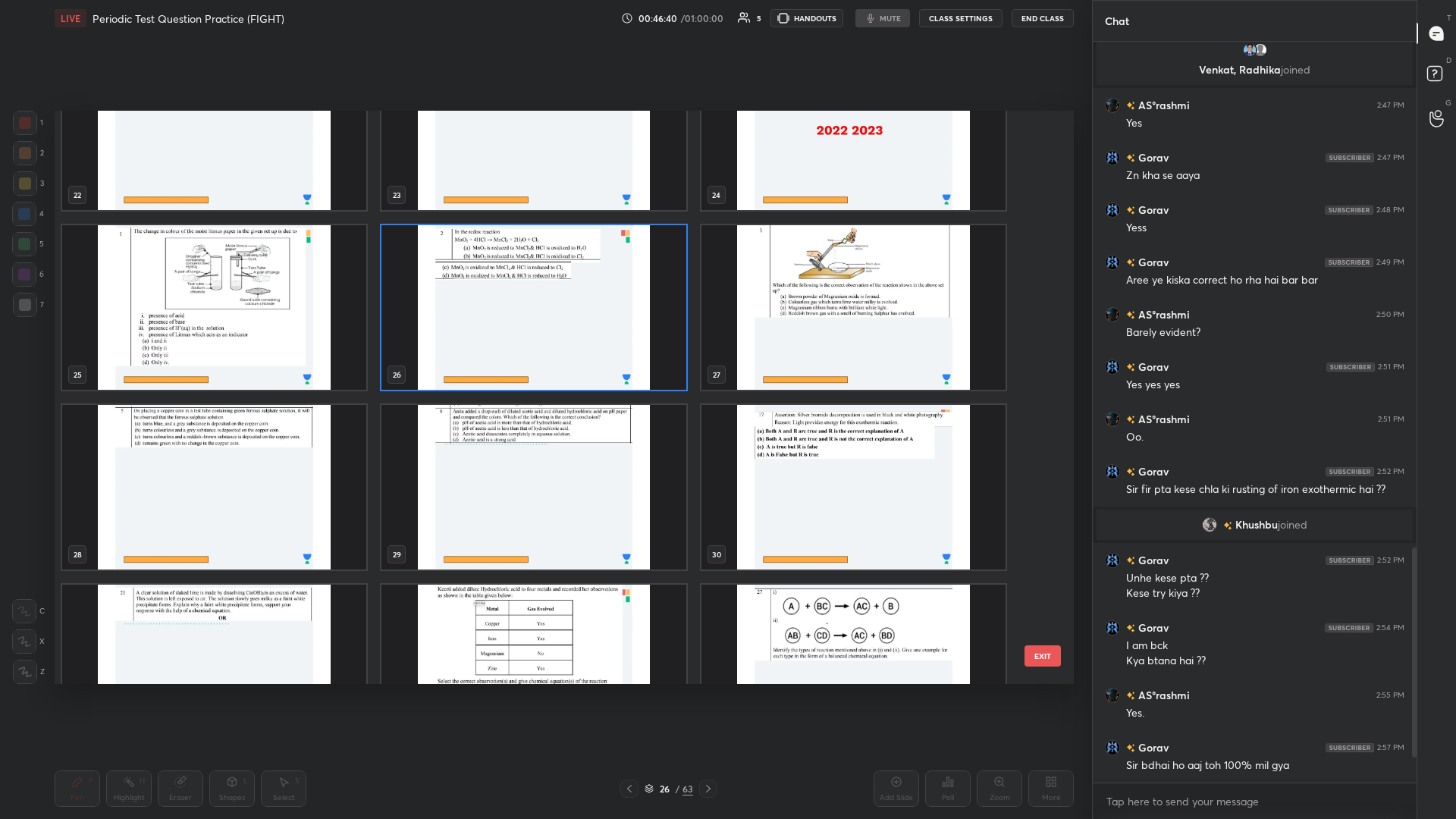 click at bounding box center [533, 307] 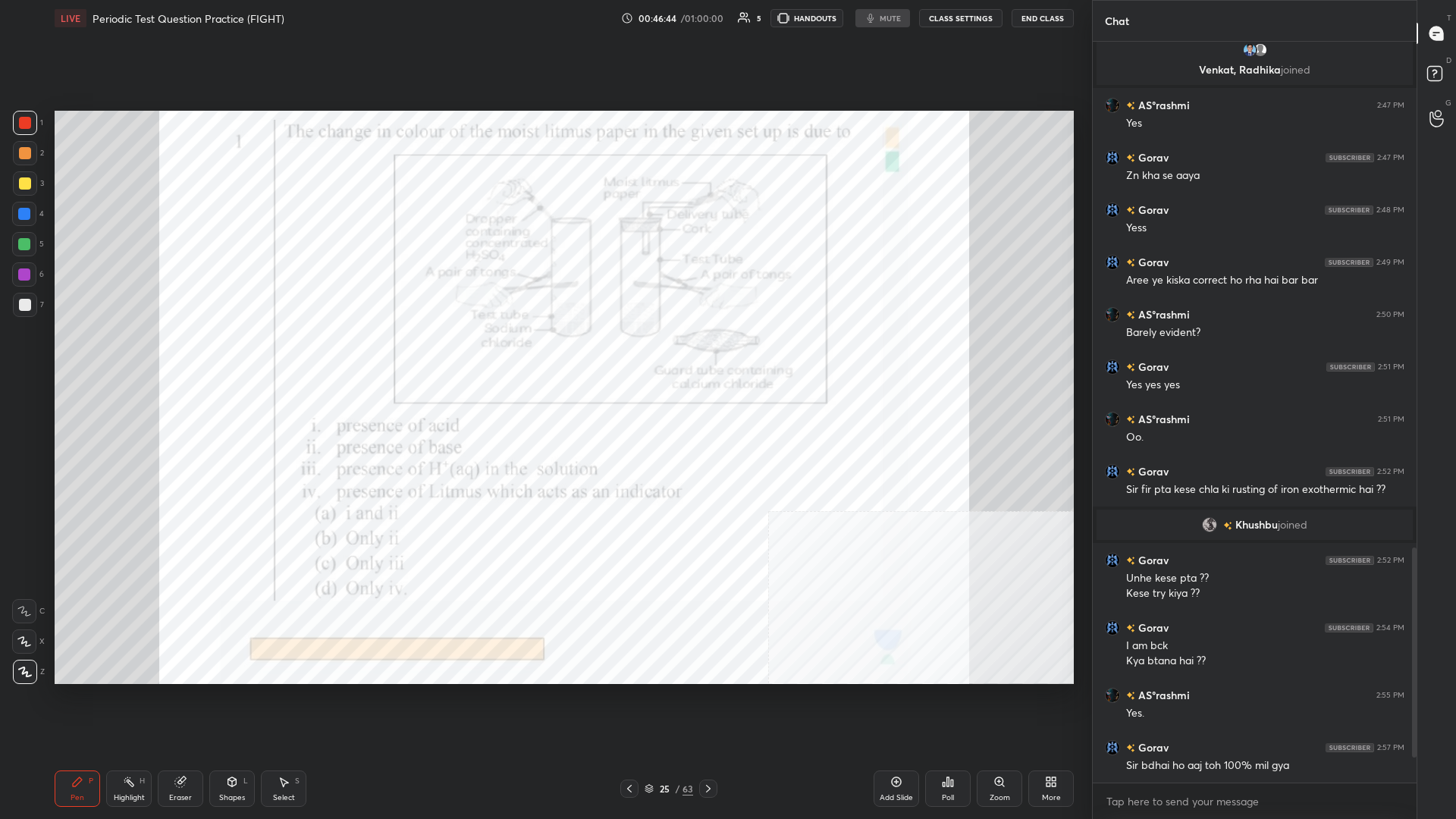 click 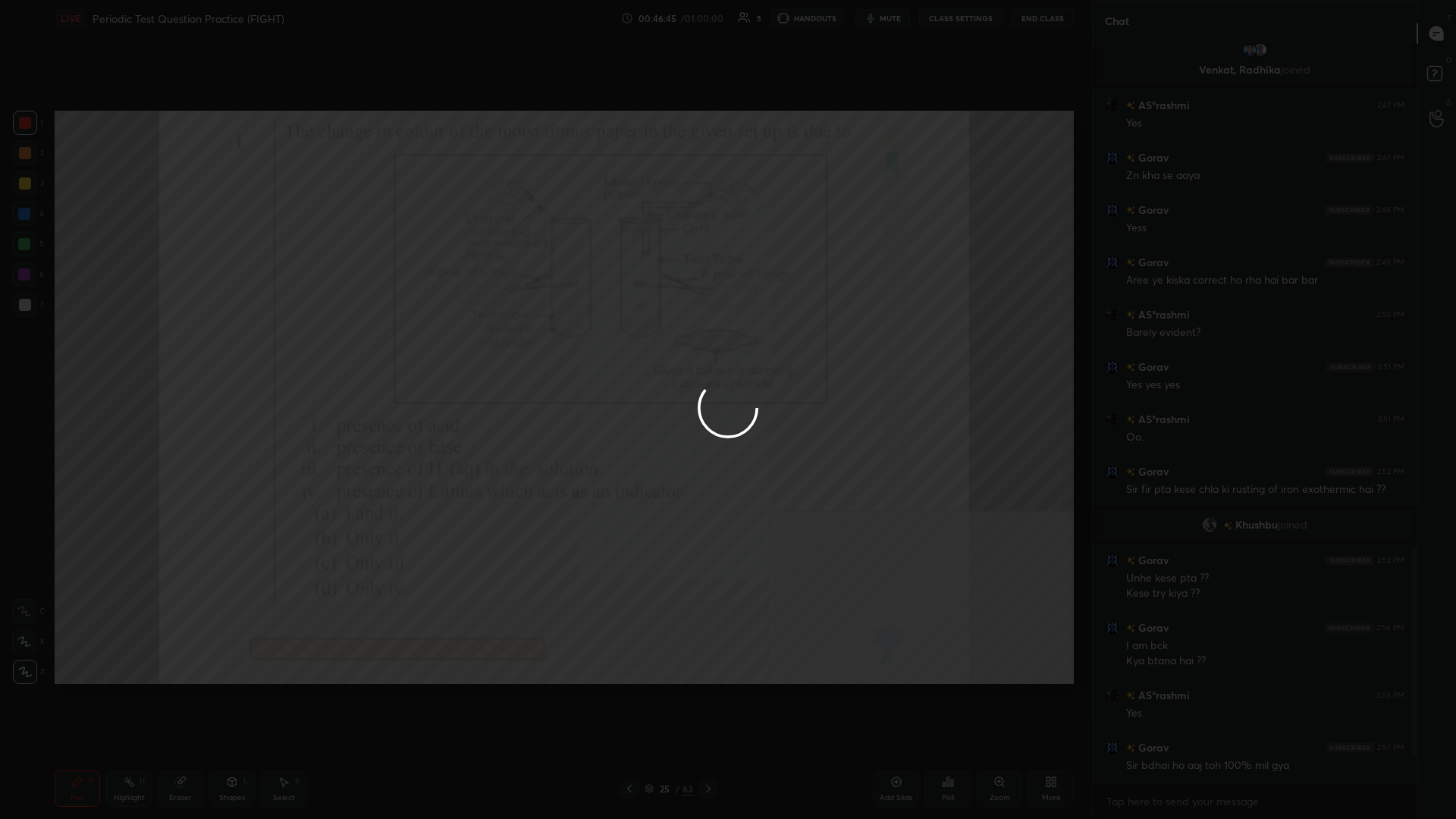 scroll, scrollTop: 1647, scrollLeft: 0, axis: vertical 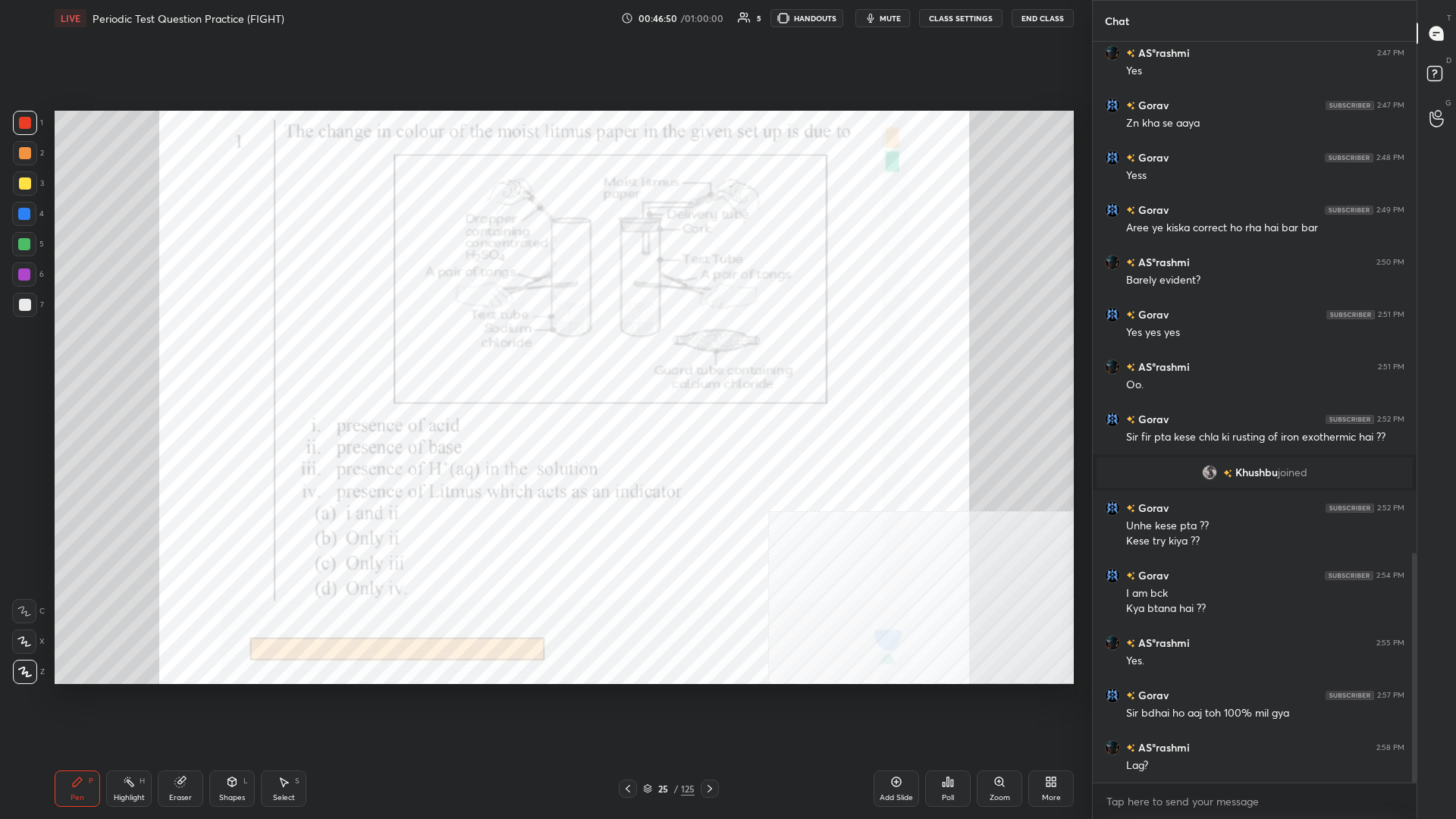 click on "25" at bounding box center (663, 789) 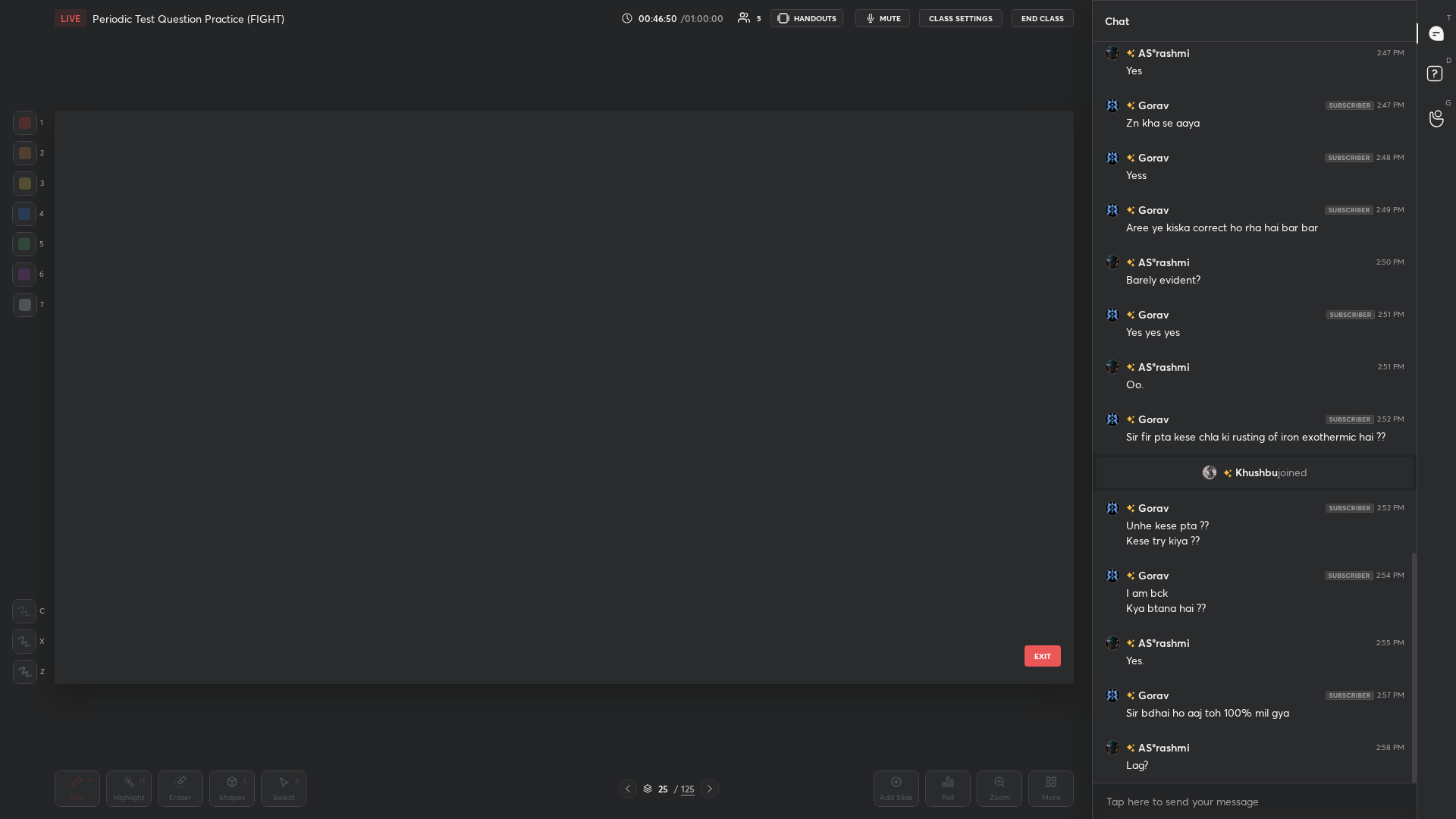 scroll, scrollTop: 1044, scrollLeft: 0, axis: vertical 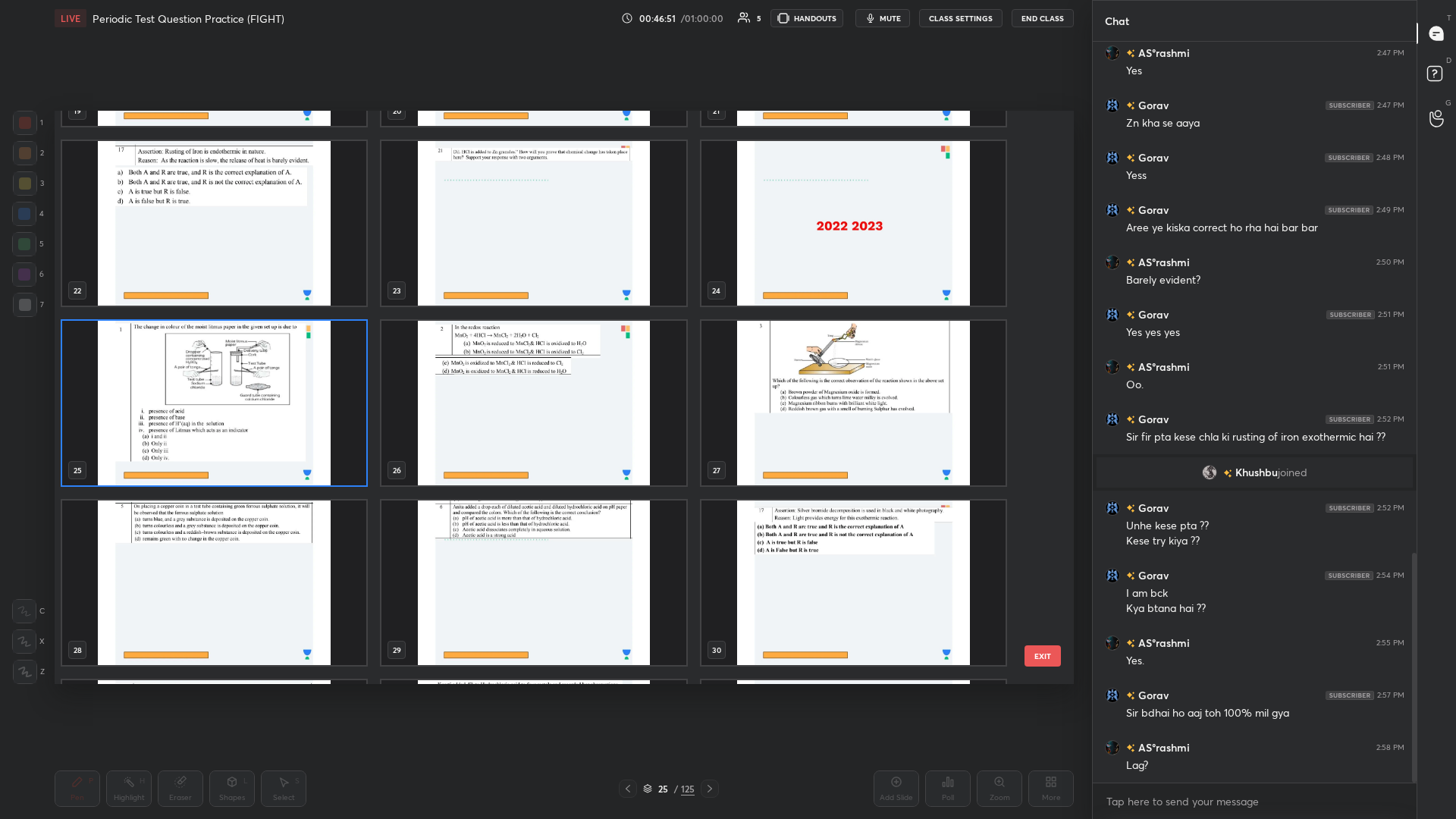 click at bounding box center (533, 403) 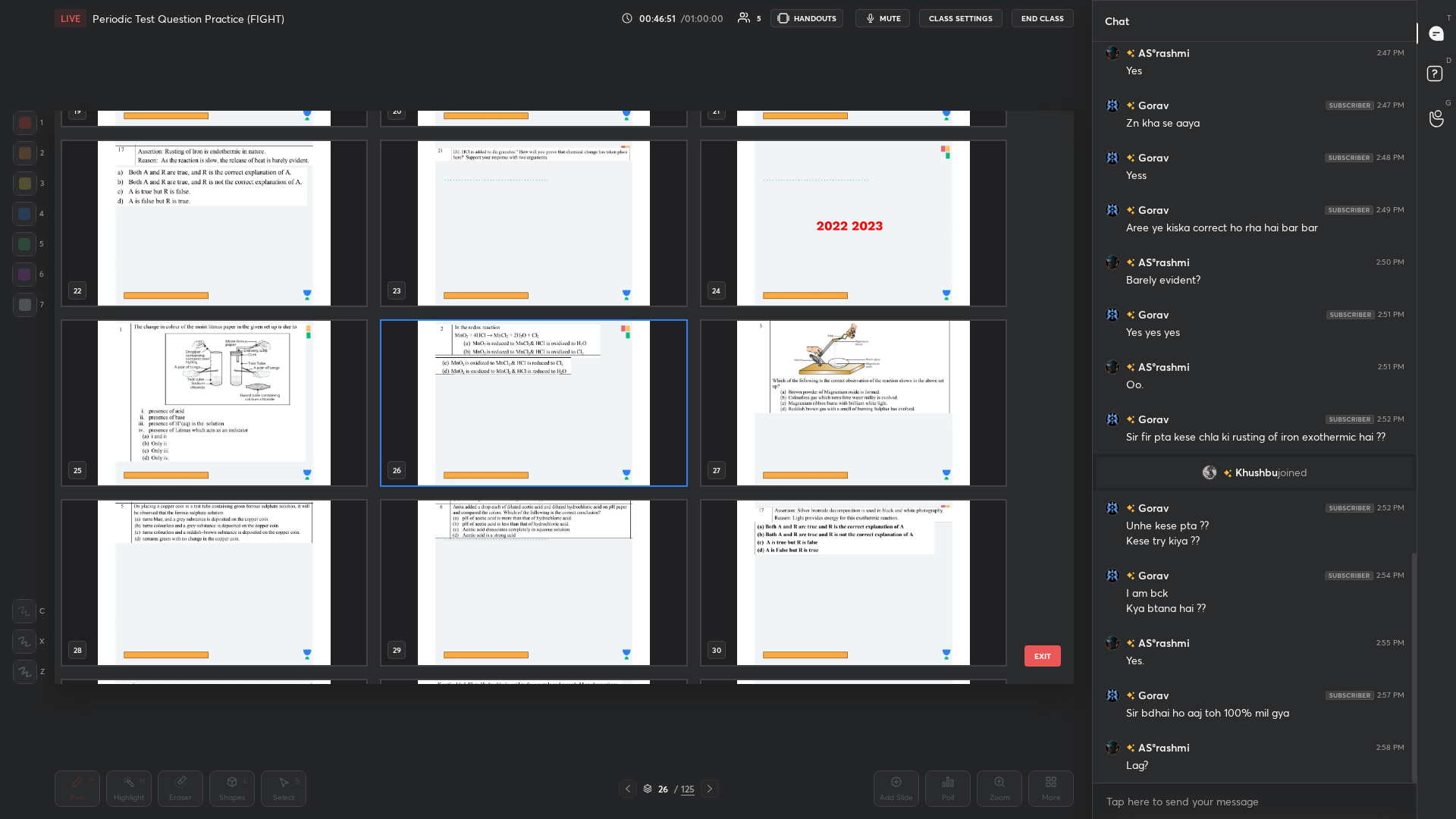 click at bounding box center (533, 403) 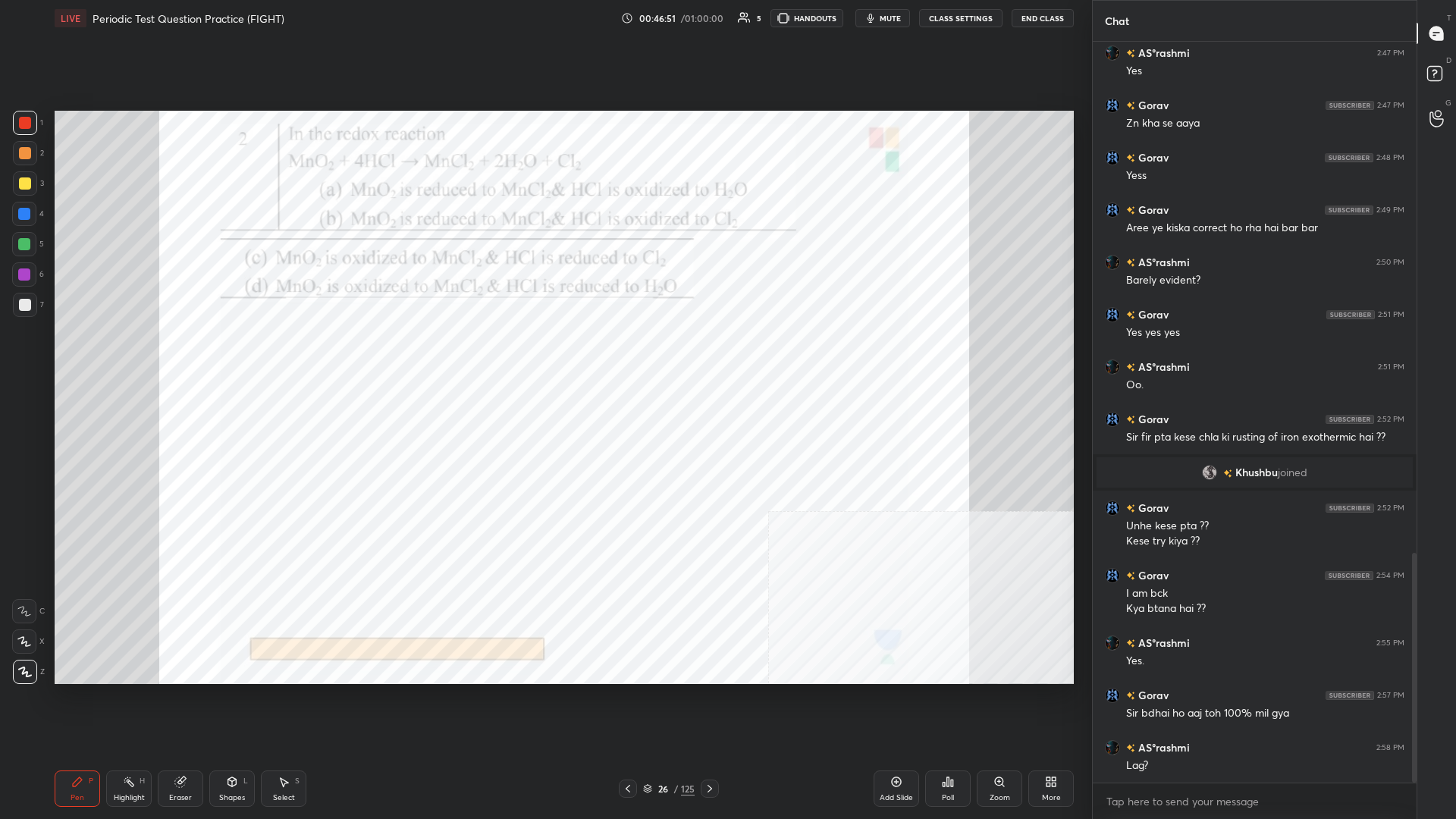 click at bounding box center (533, 403) 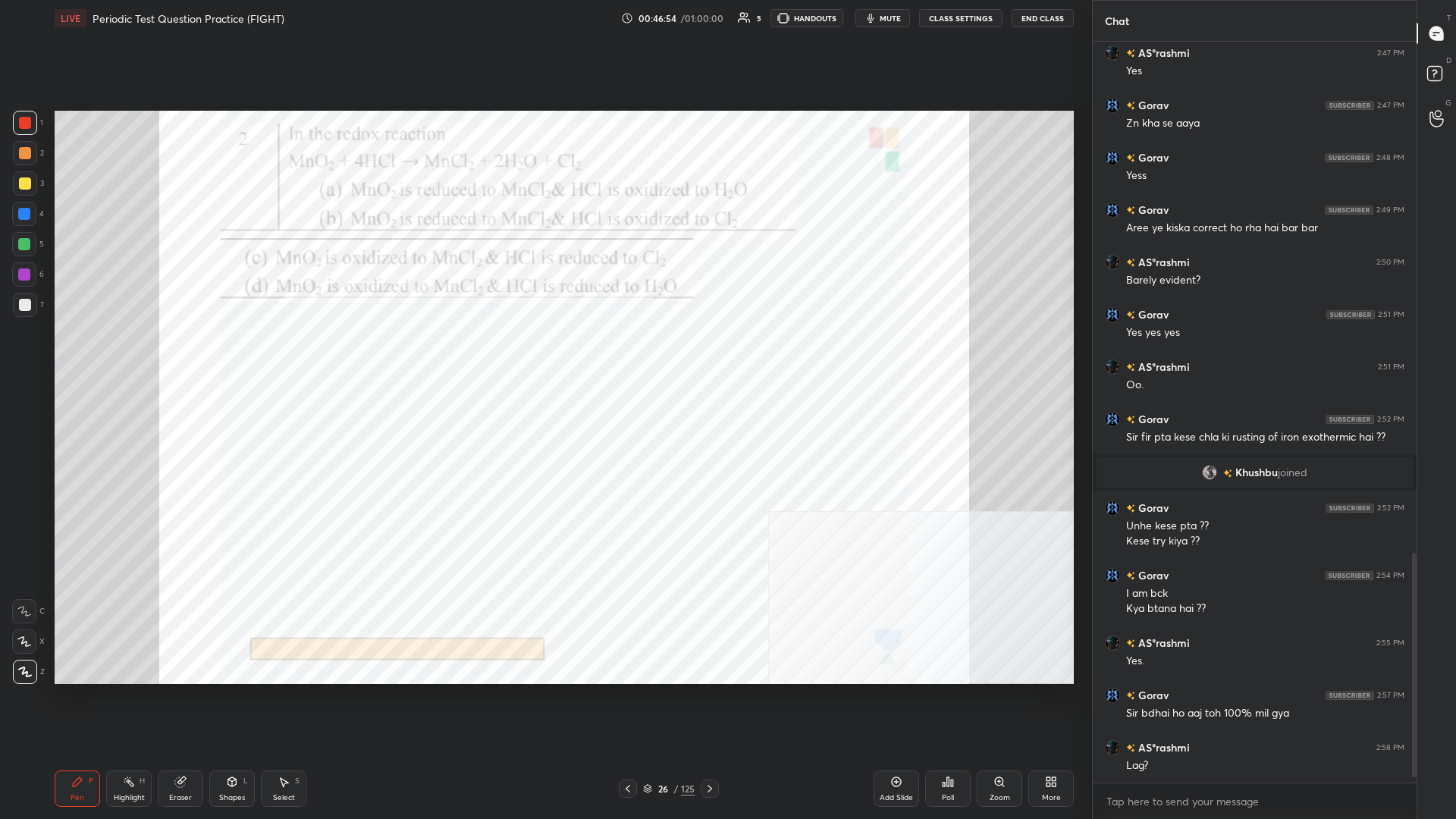 scroll, scrollTop: 1699, scrollLeft: 0, axis: vertical 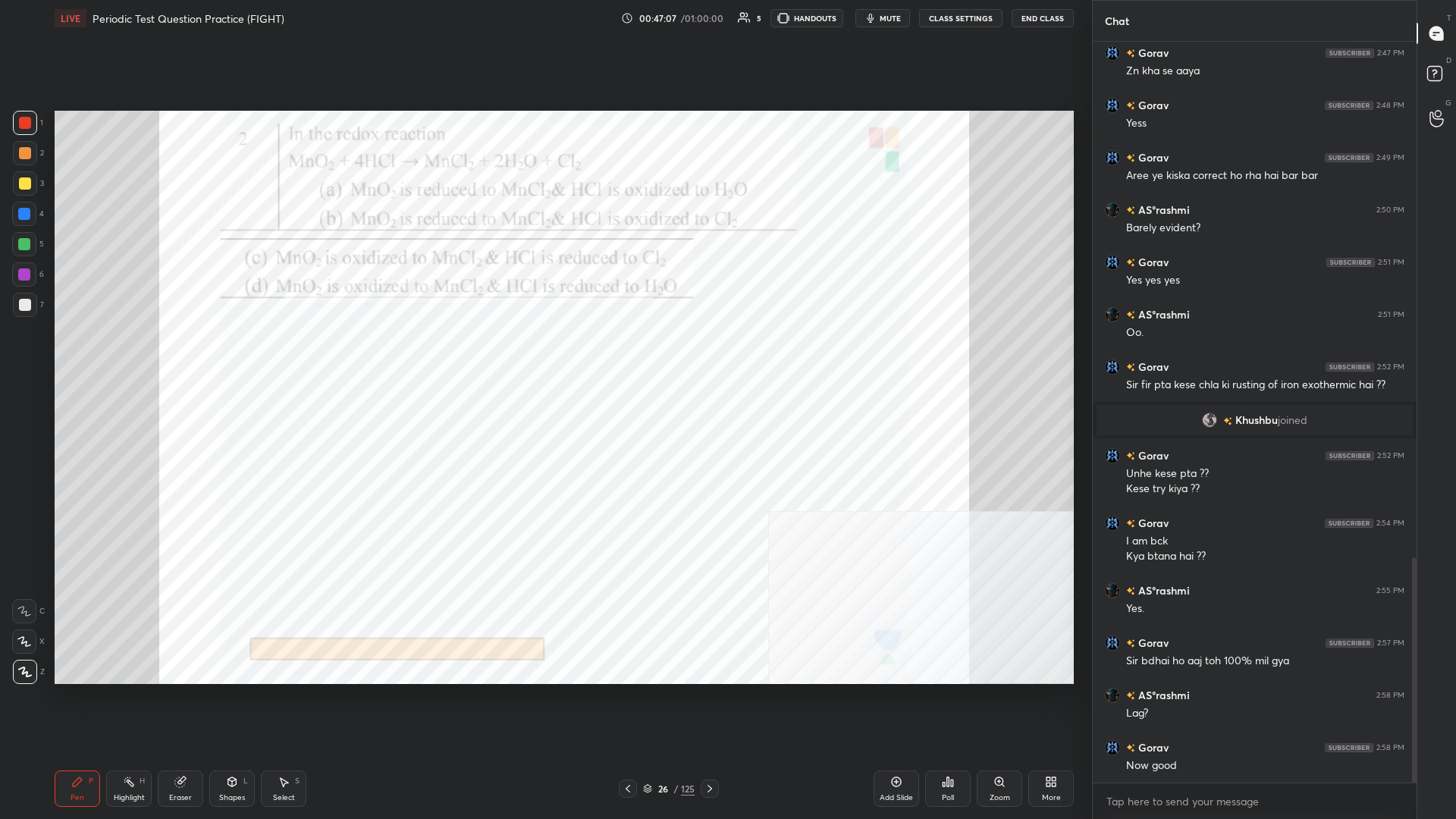 click on "Highlight H" at bounding box center (129, 789) 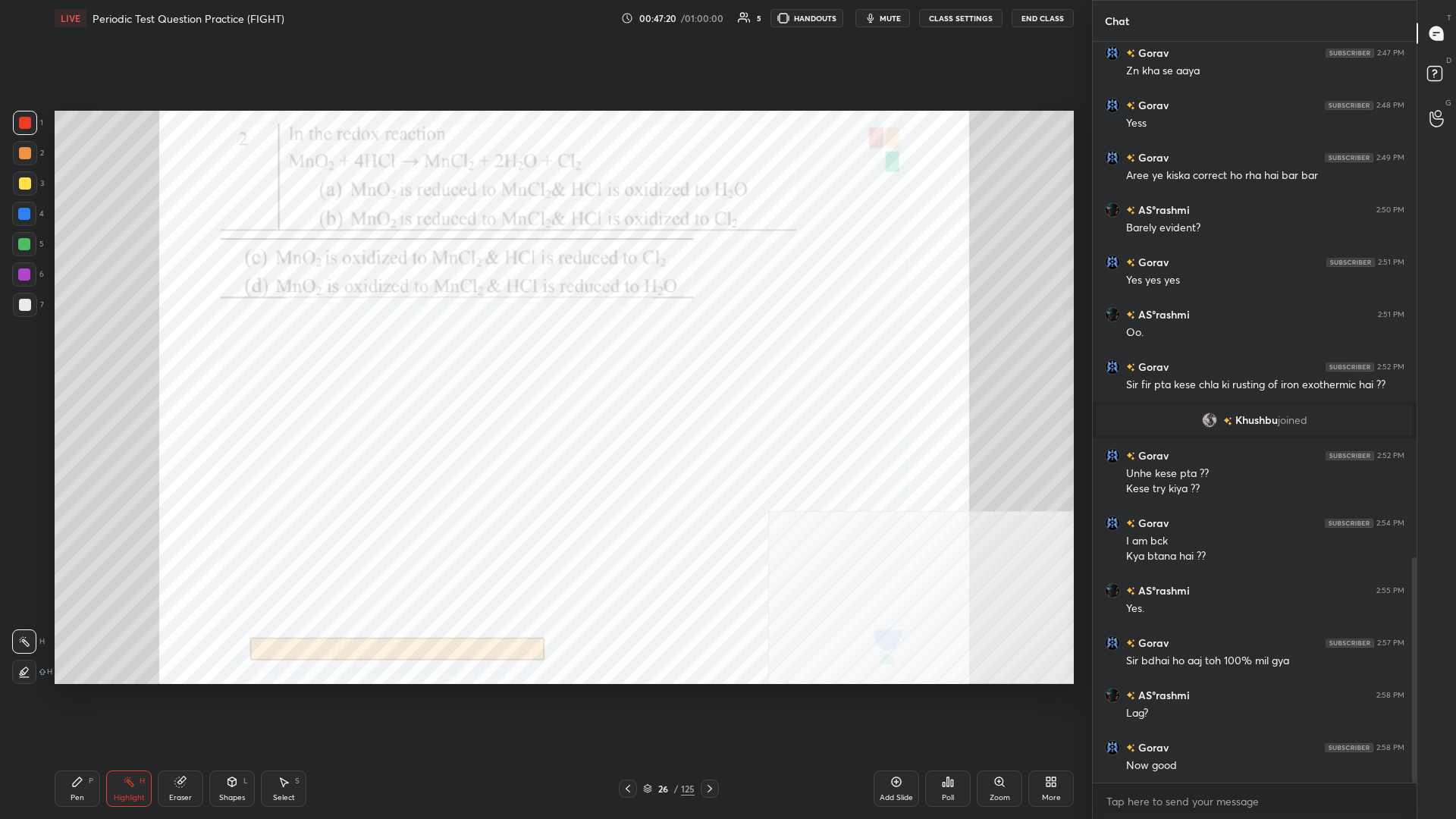 click at bounding box center [24, 275] 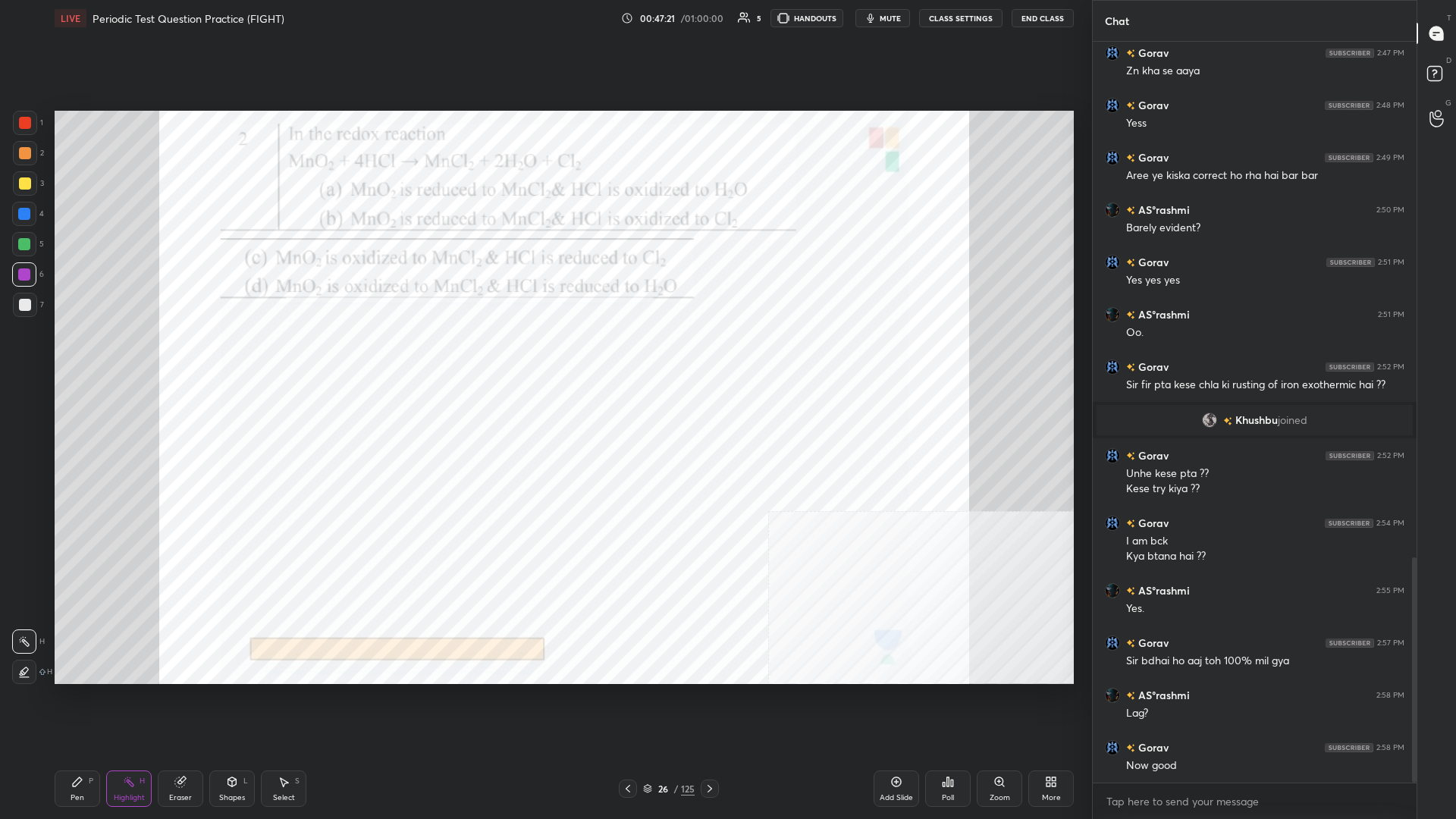 click 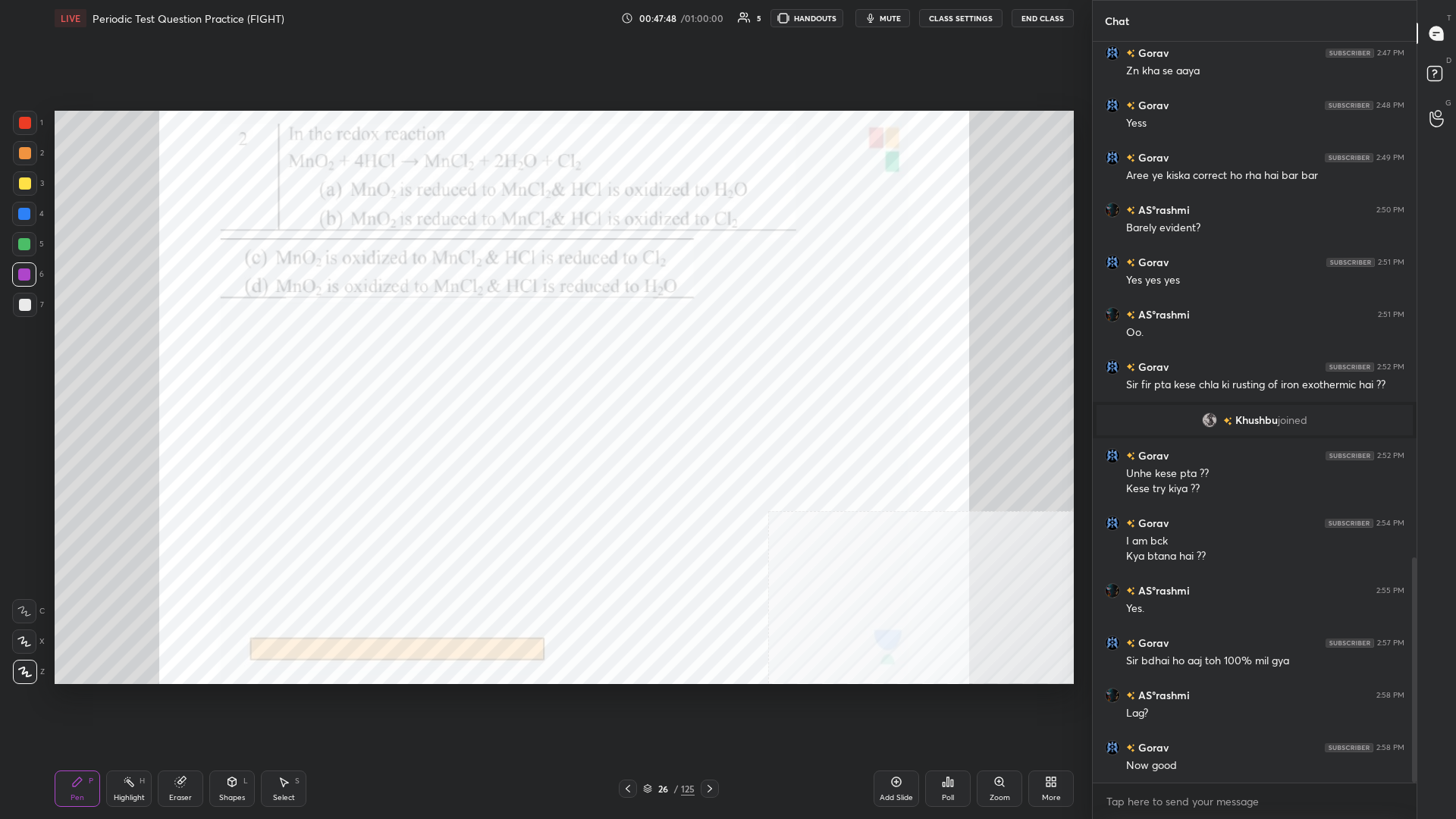 click on "Poll" at bounding box center (948, 789) 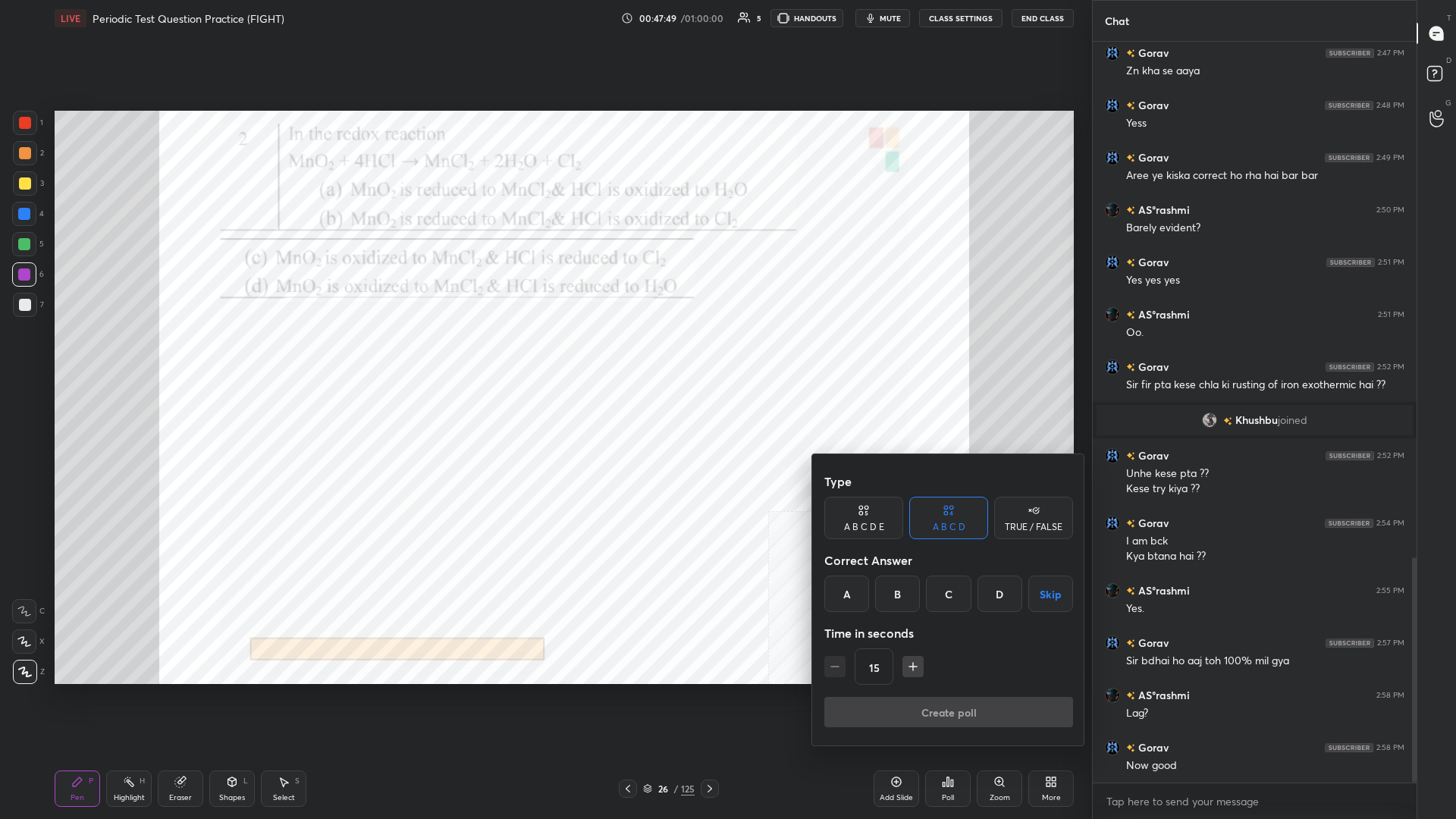 click on "B" at bounding box center (897, 594) 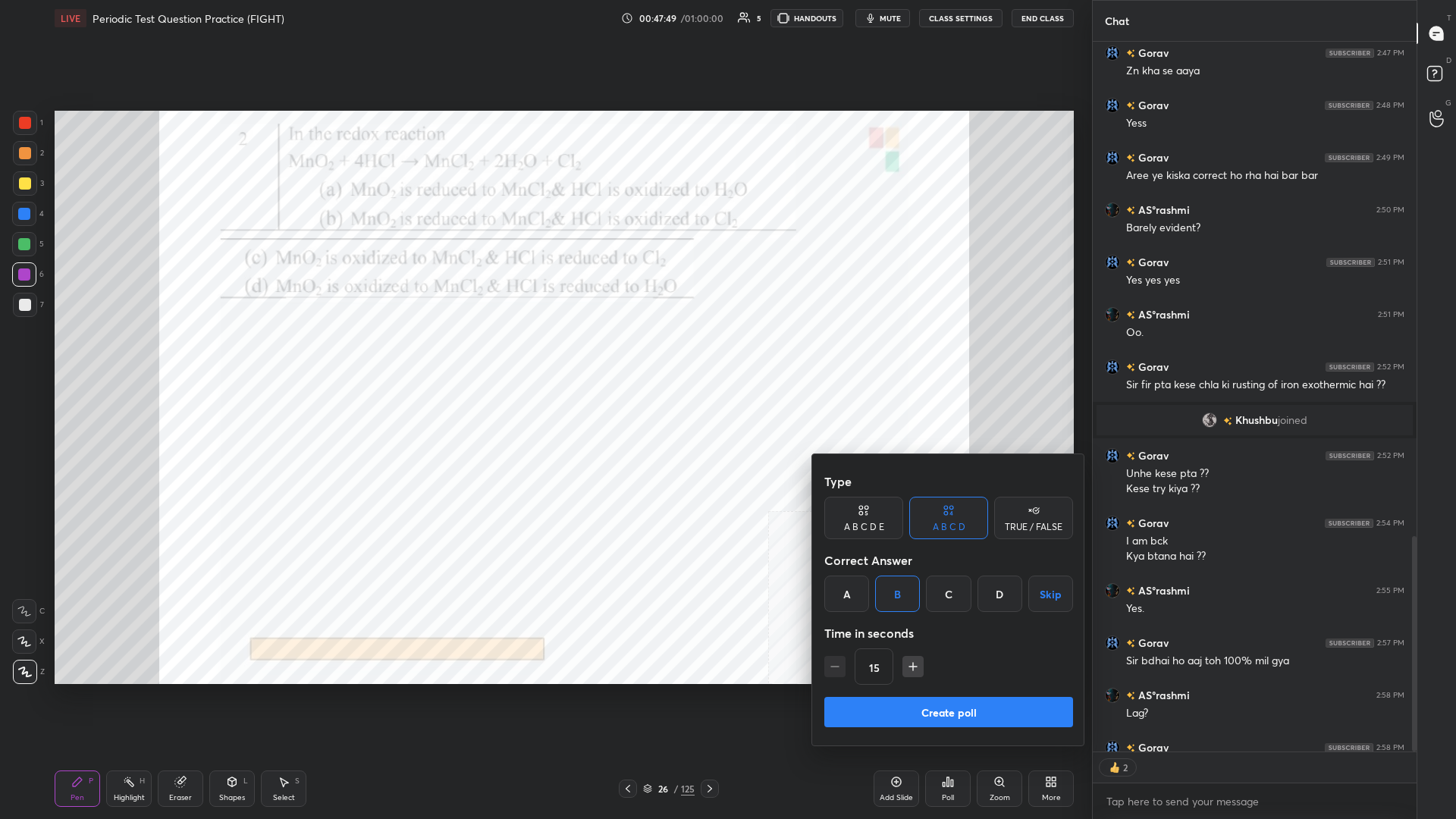 click on "Create poll" at bounding box center [949, 712] 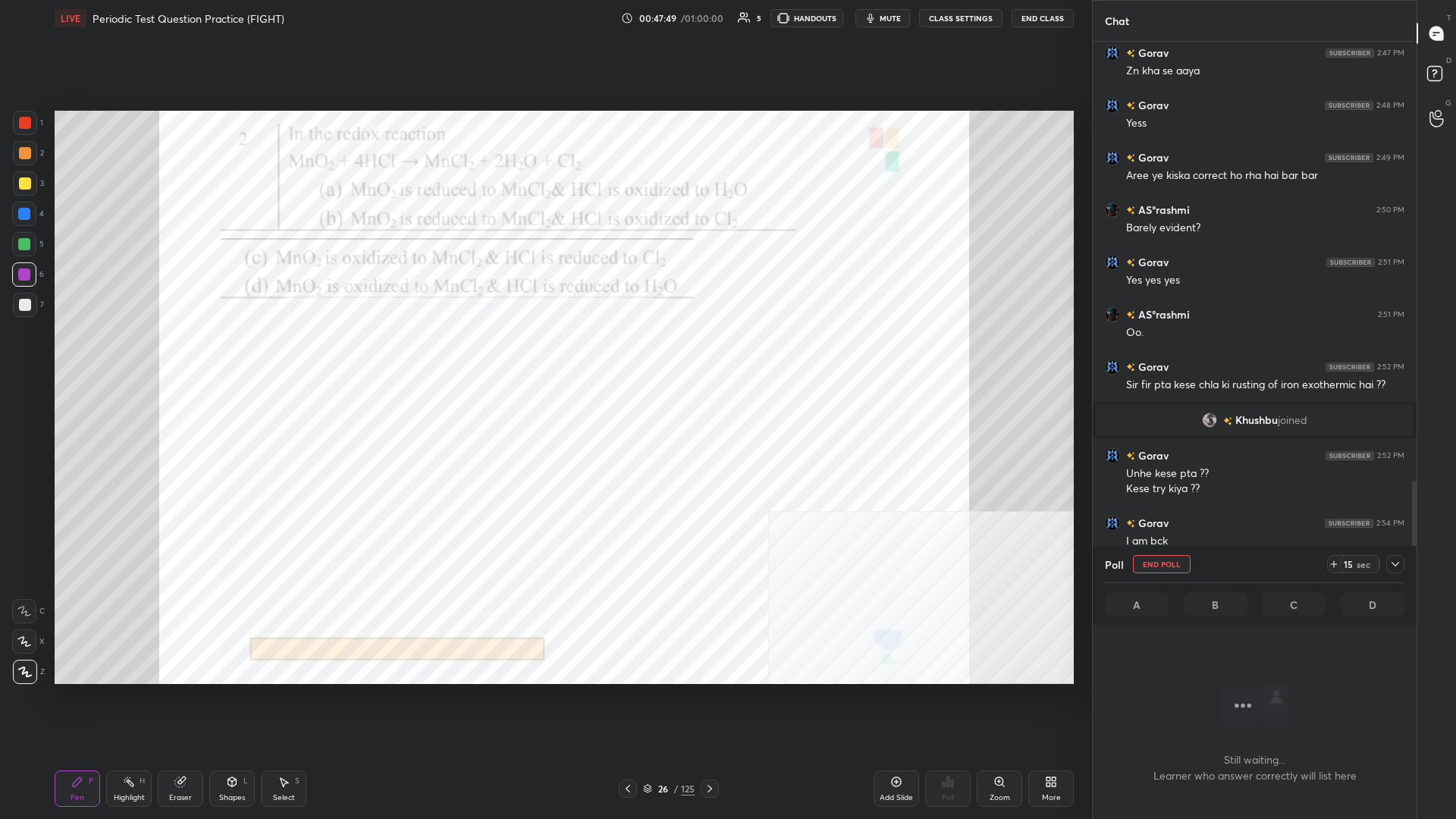 scroll, scrollTop: 670, scrollLeft: 324, axis: both 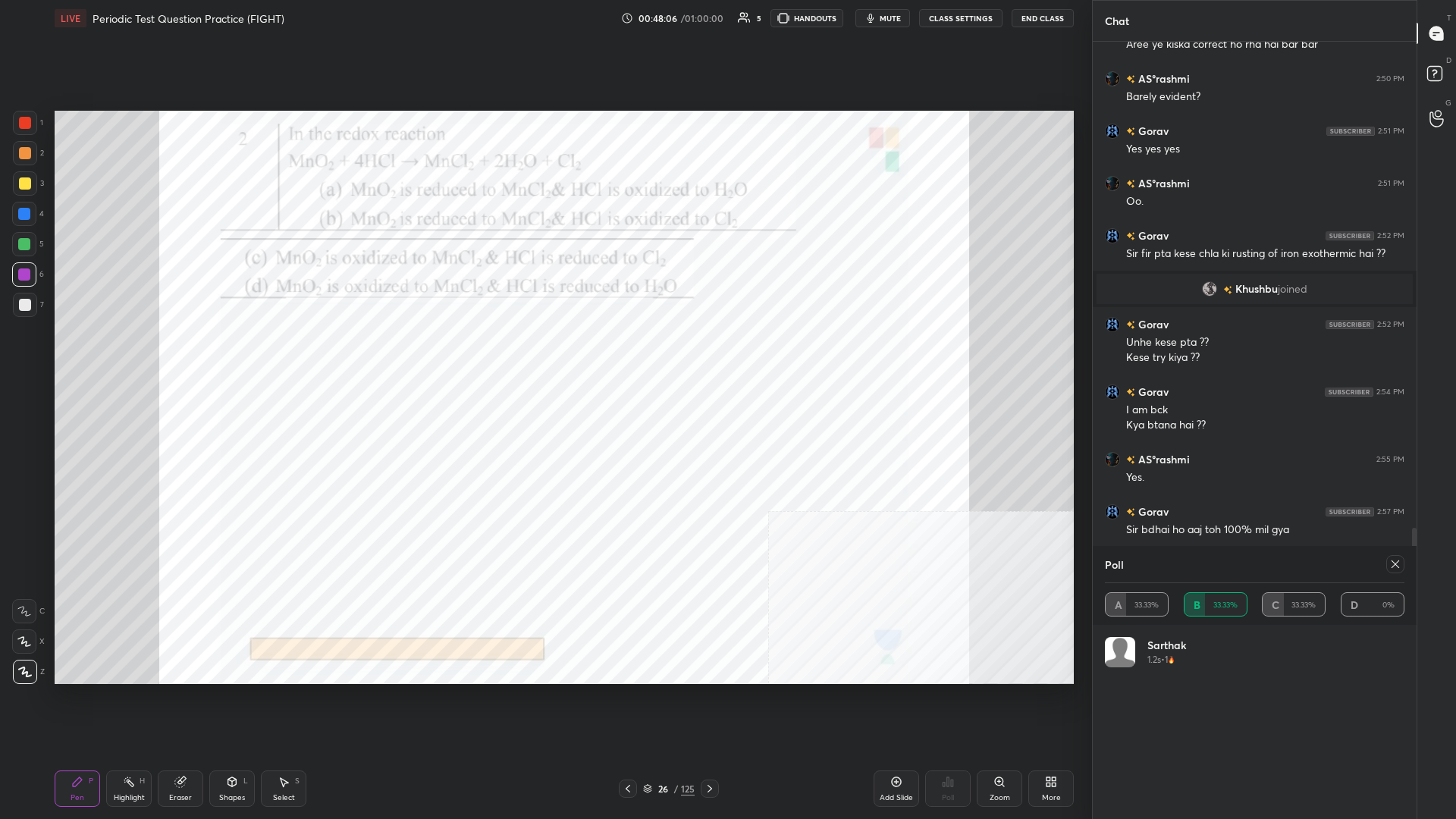 click on "4" at bounding box center [28, 217] 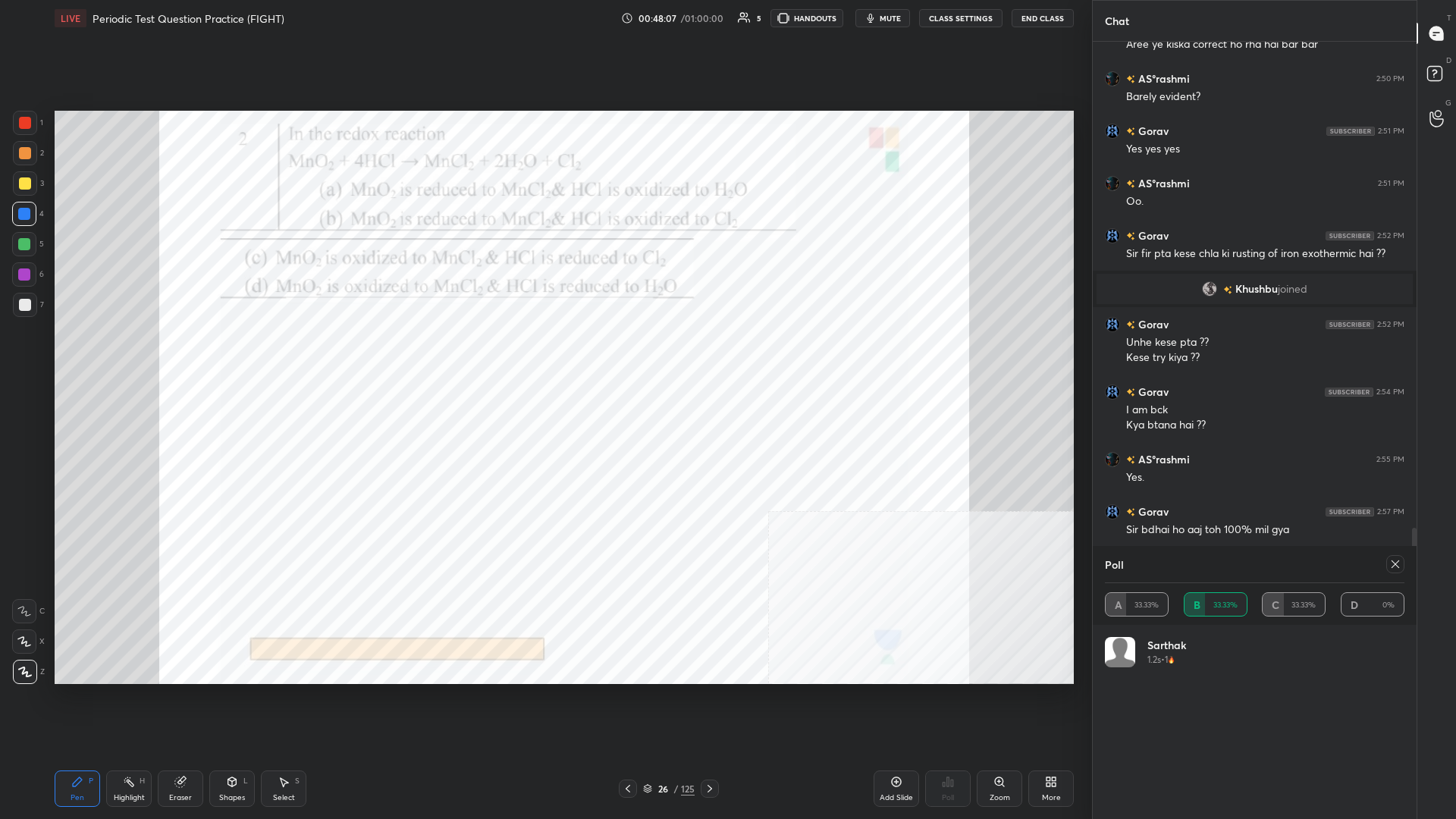 click 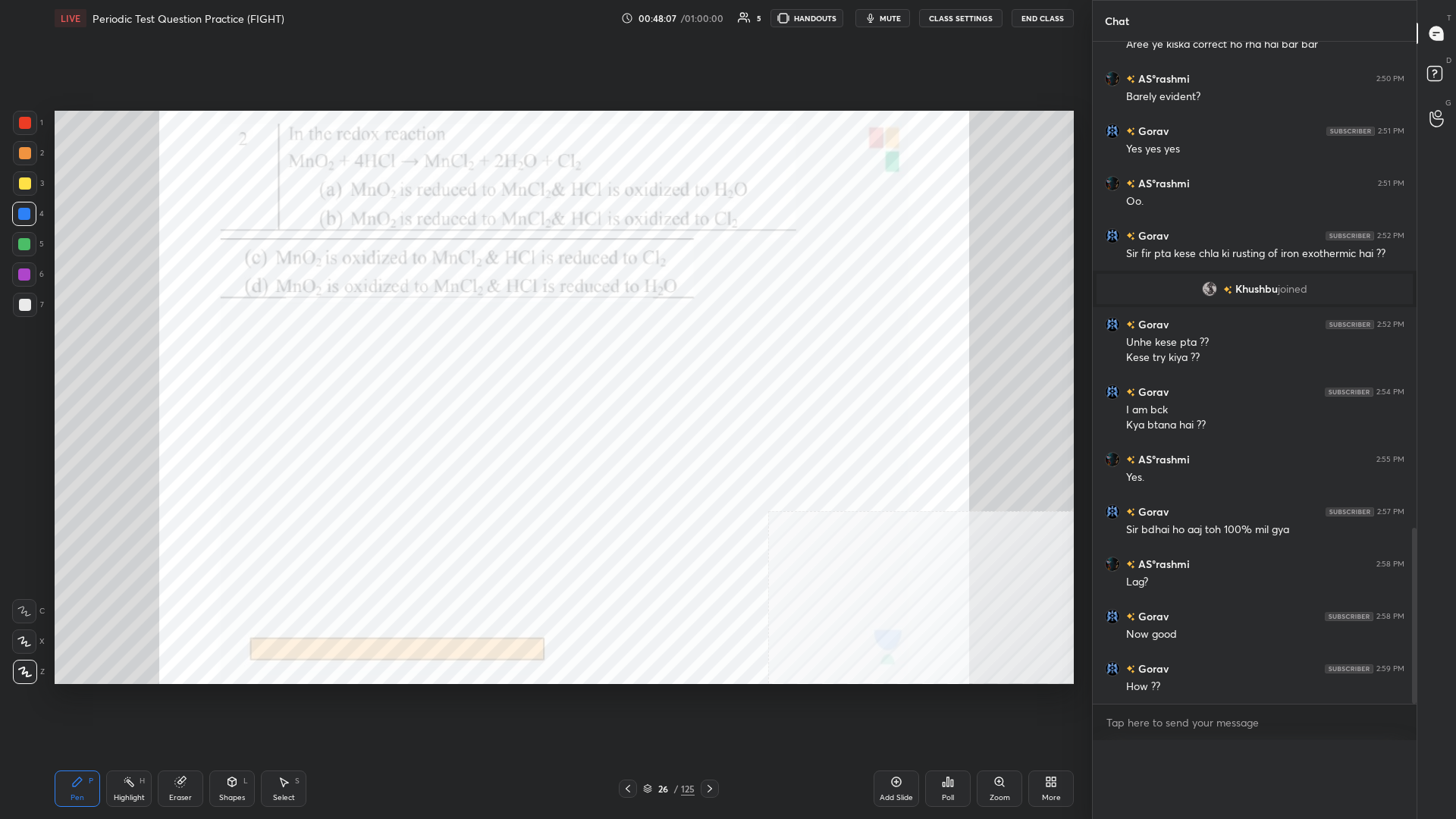 scroll, scrollTop: 0, scrollLeft: 0, axis: both 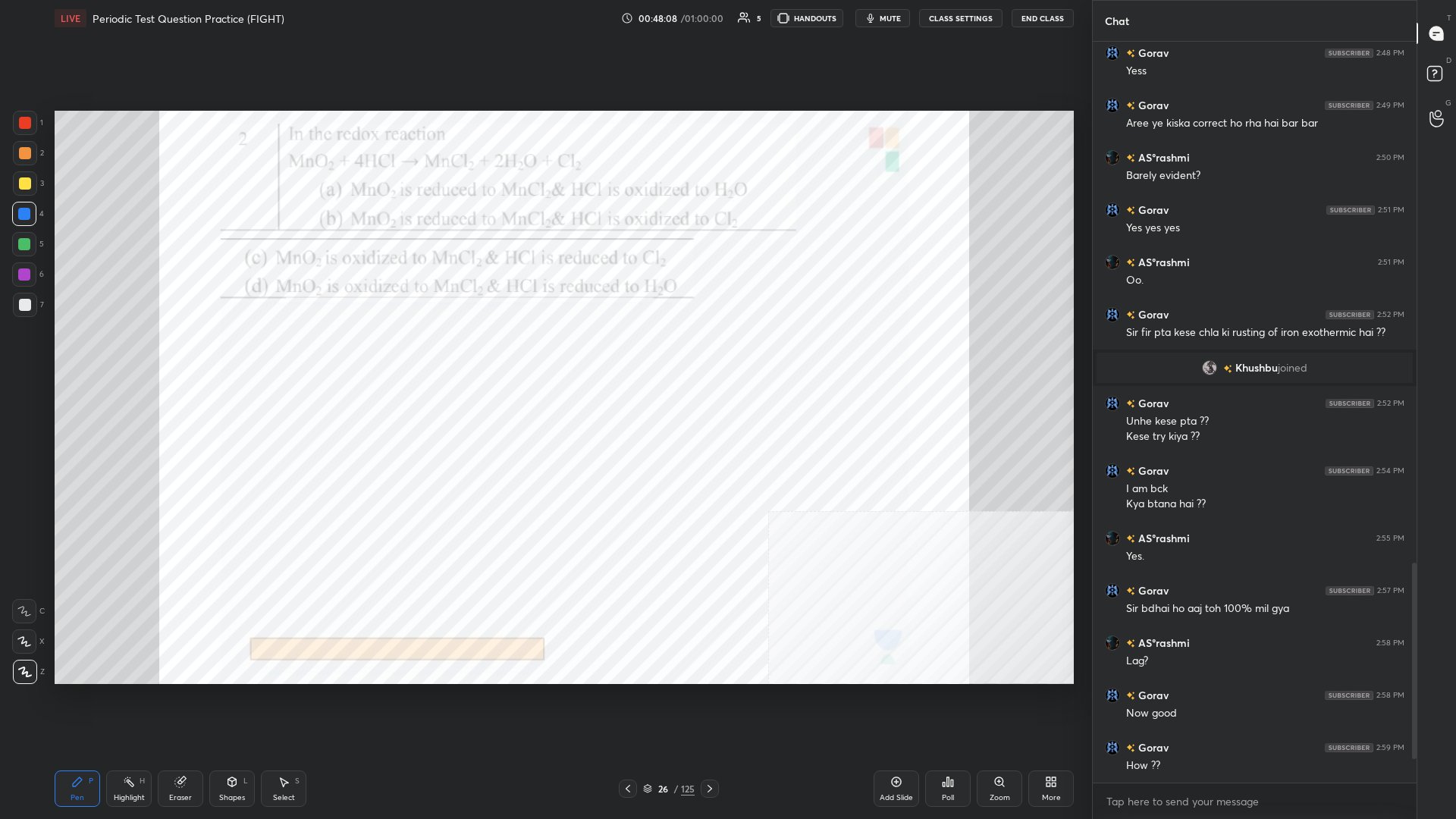 click on "Highlight H" at bounding box center [129, 789] 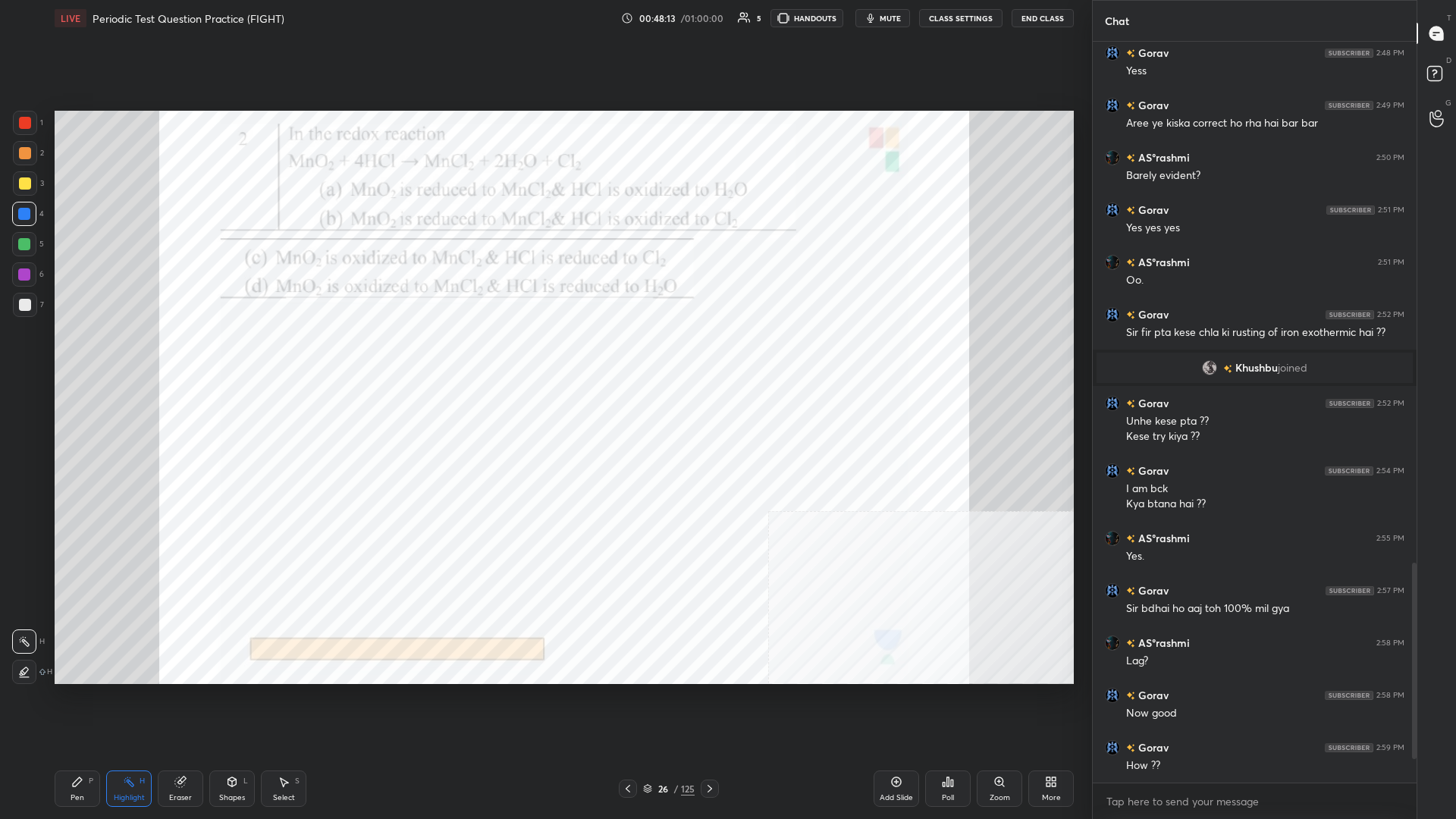 click on "Pen P" at bounding box center [77, 789] 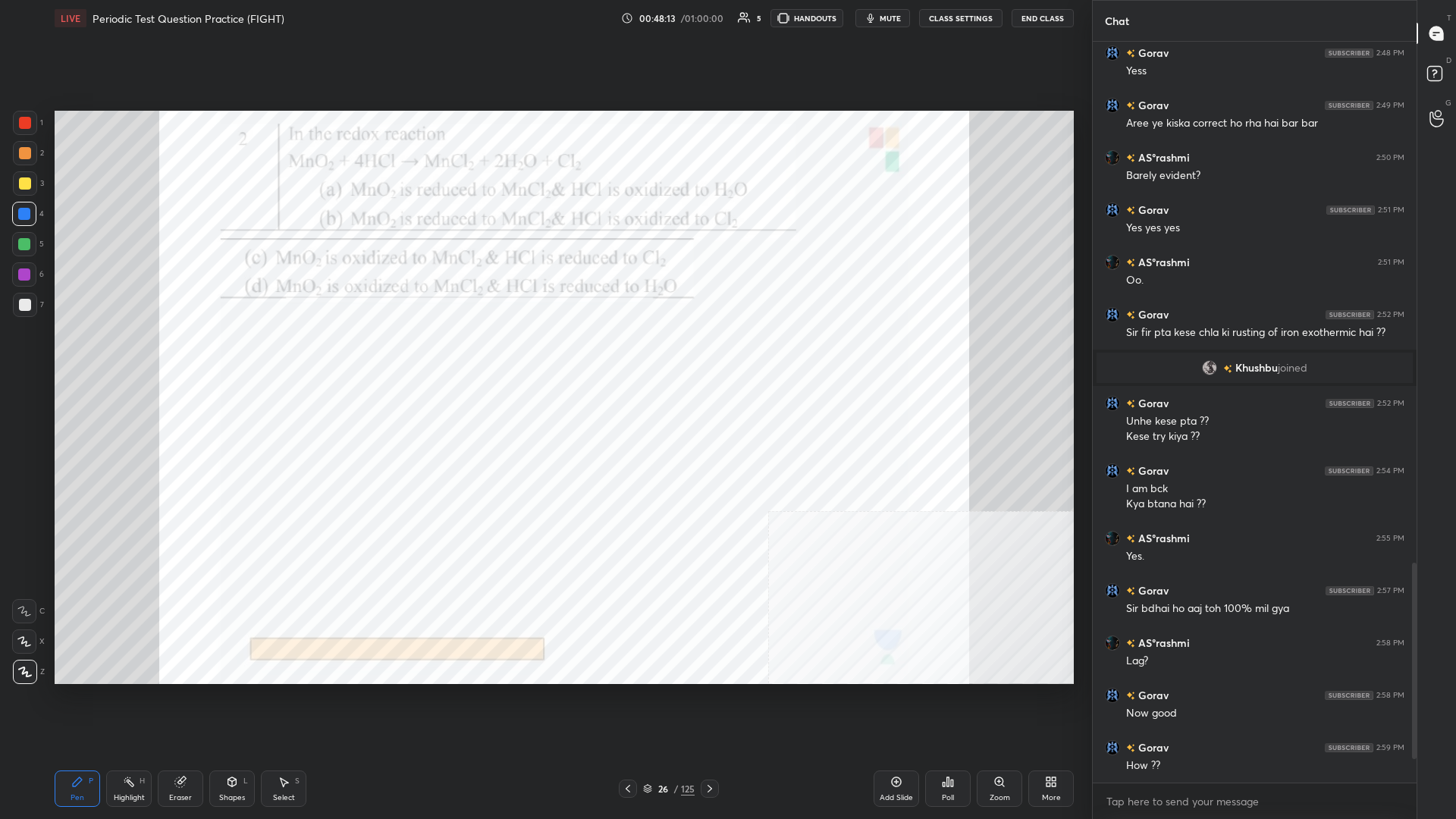 scroll, scrollTop: 1767, scrollLeft: 0, axis: vertical 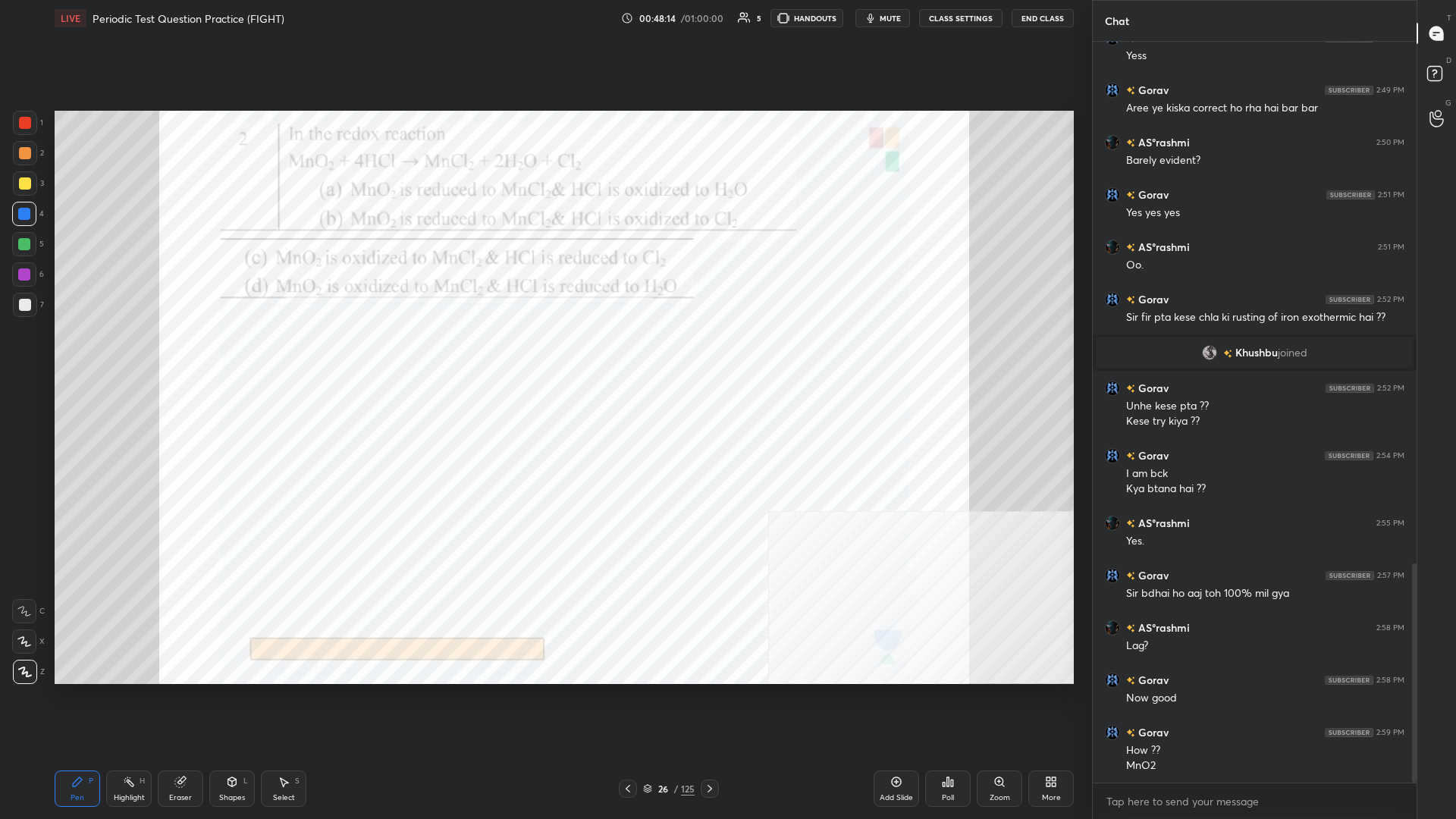 click at bounding box center [24, 275] 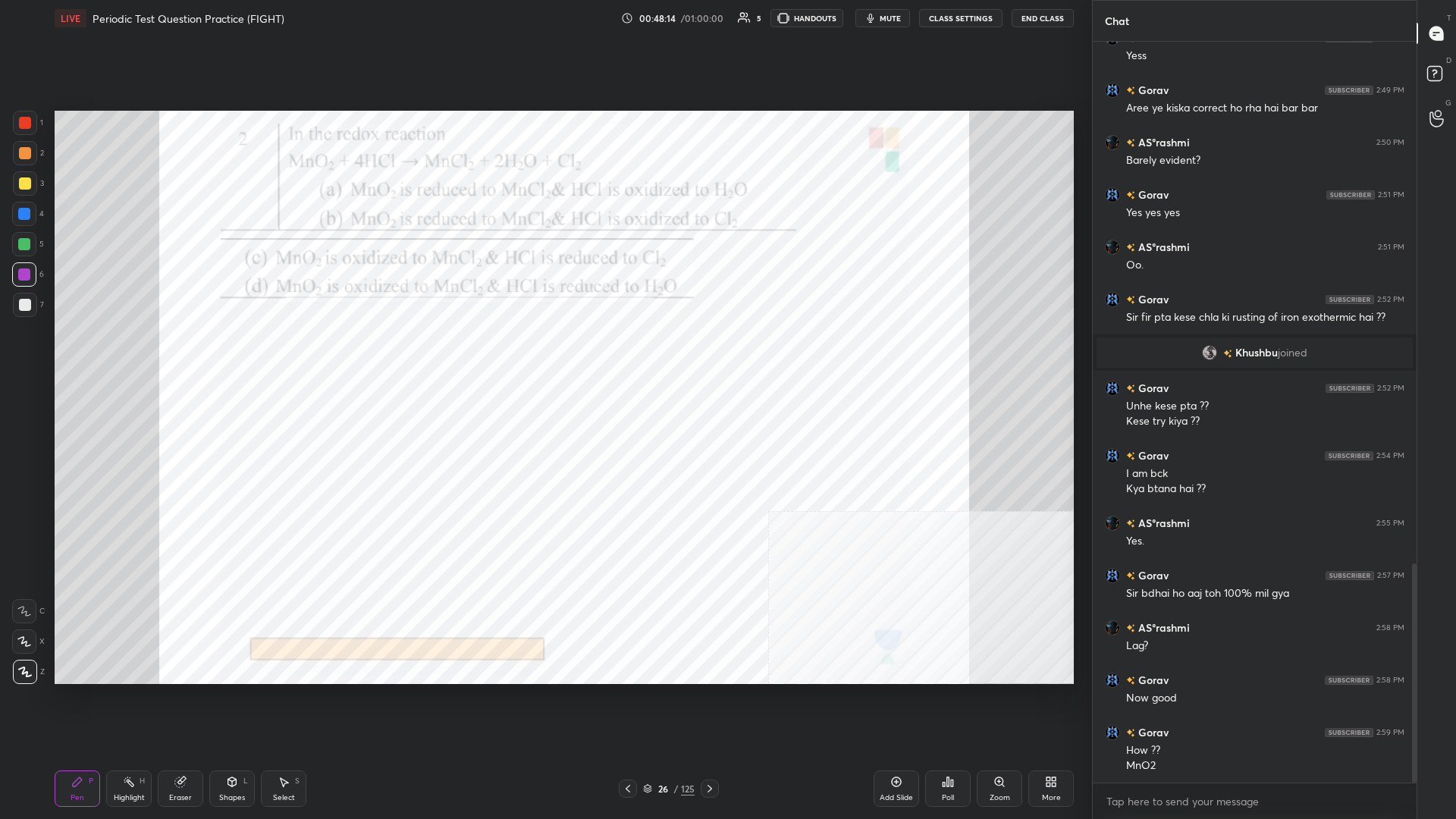 click at bounding box center (24, 244) 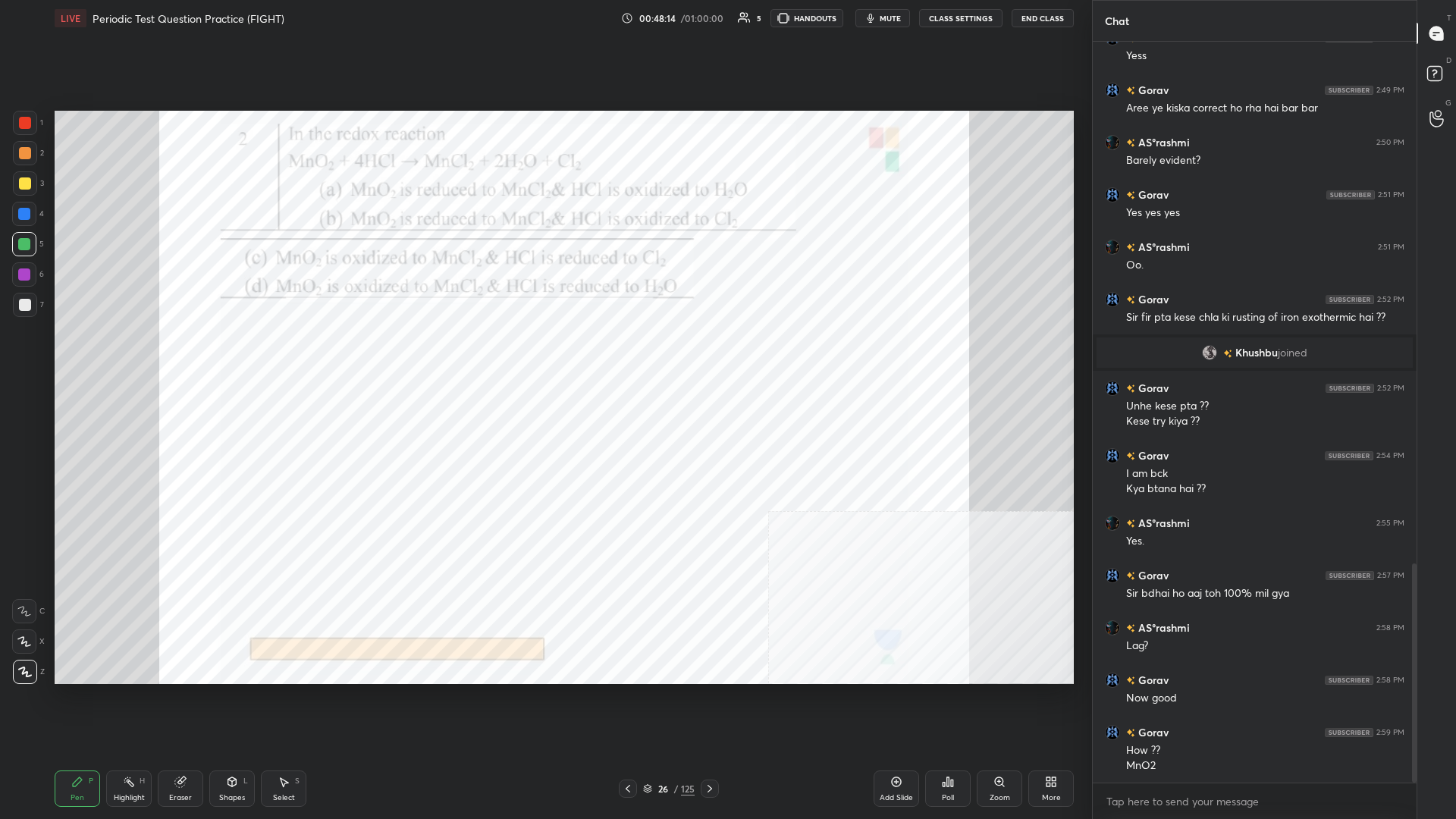 click at bounding box center (24, 244) 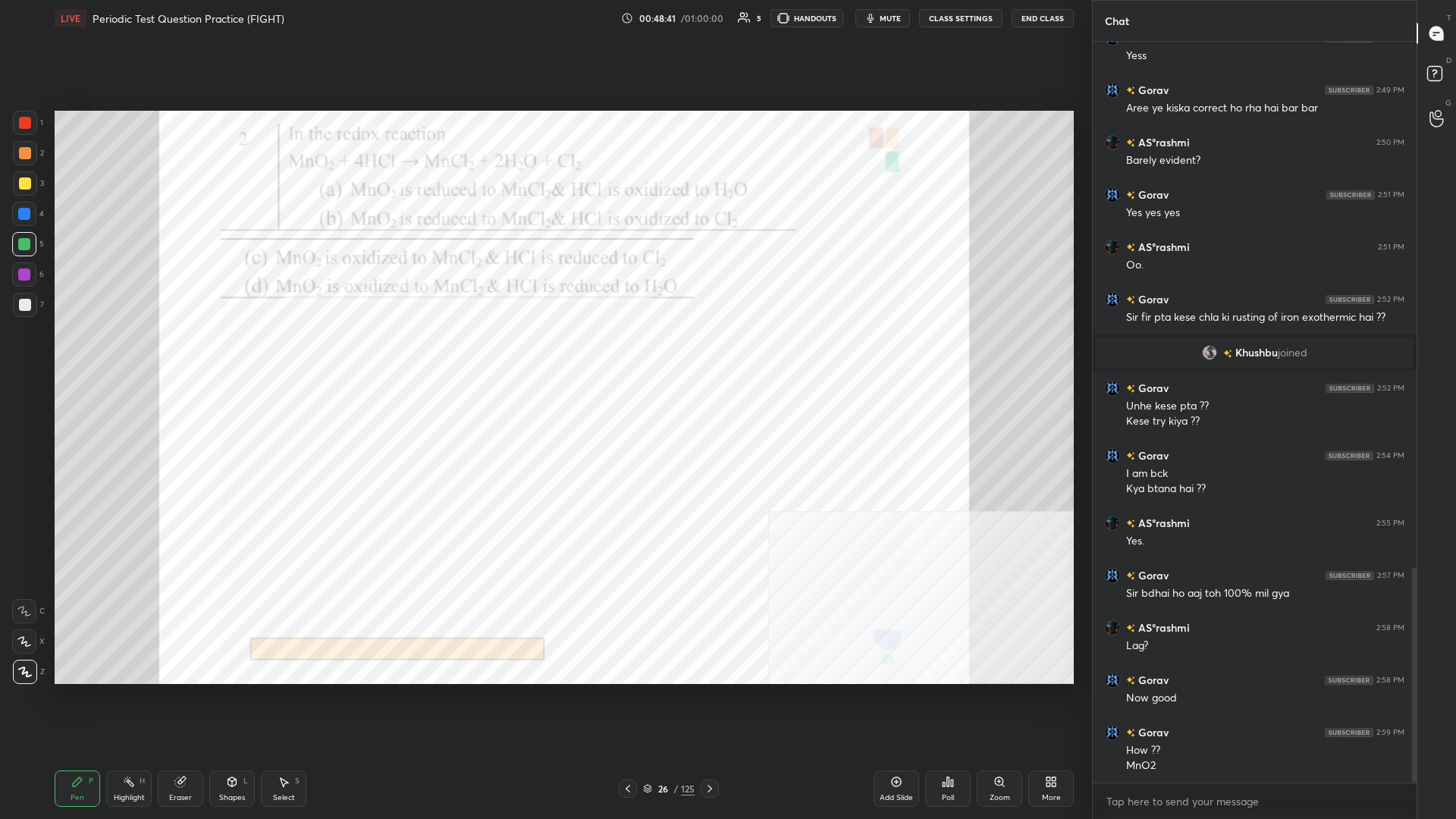 scroll, scrollTop: 1819, scrollLeft: 0, axis: vertical 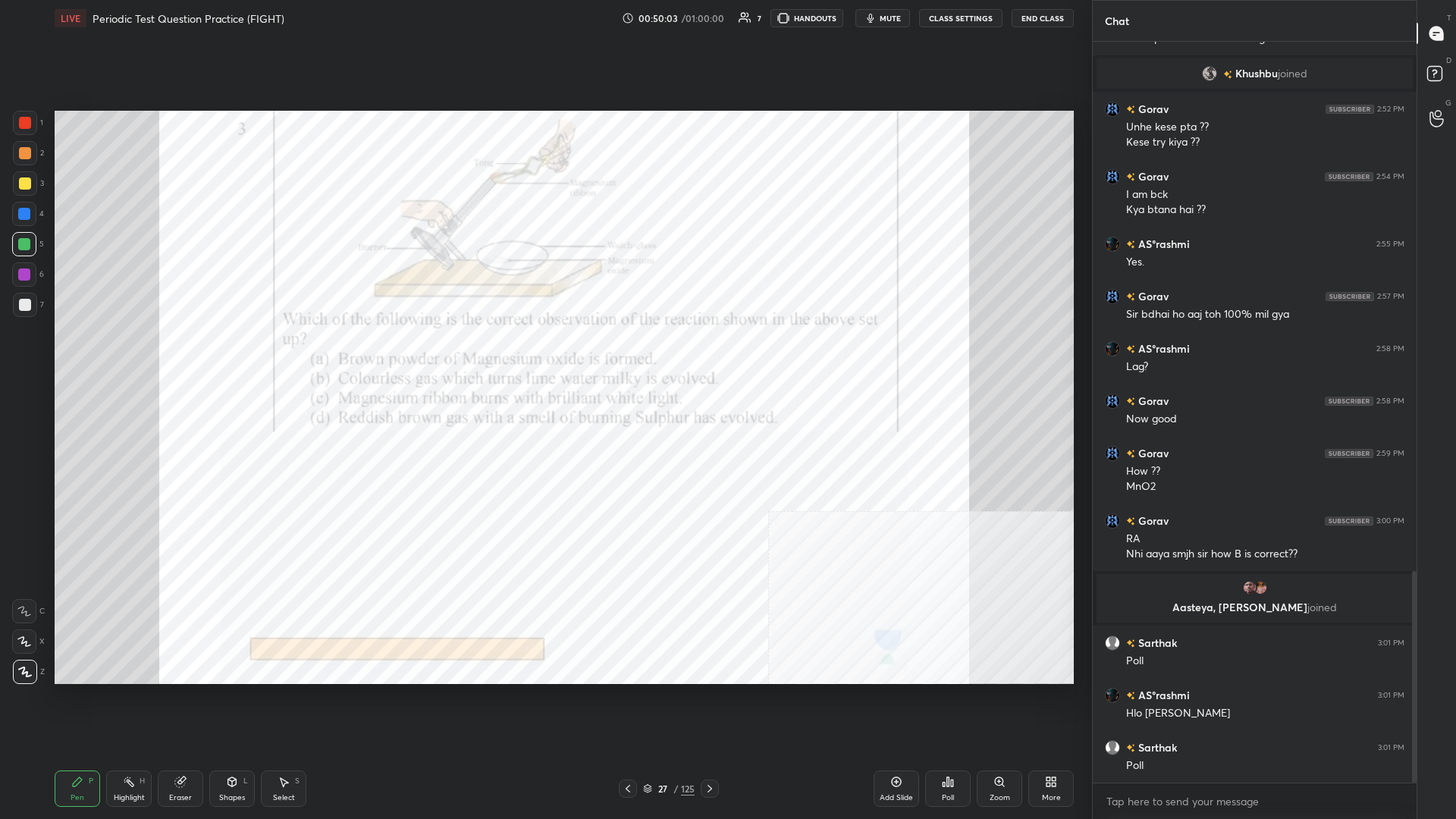 click on "Poll" at bounding box center [948, 789] 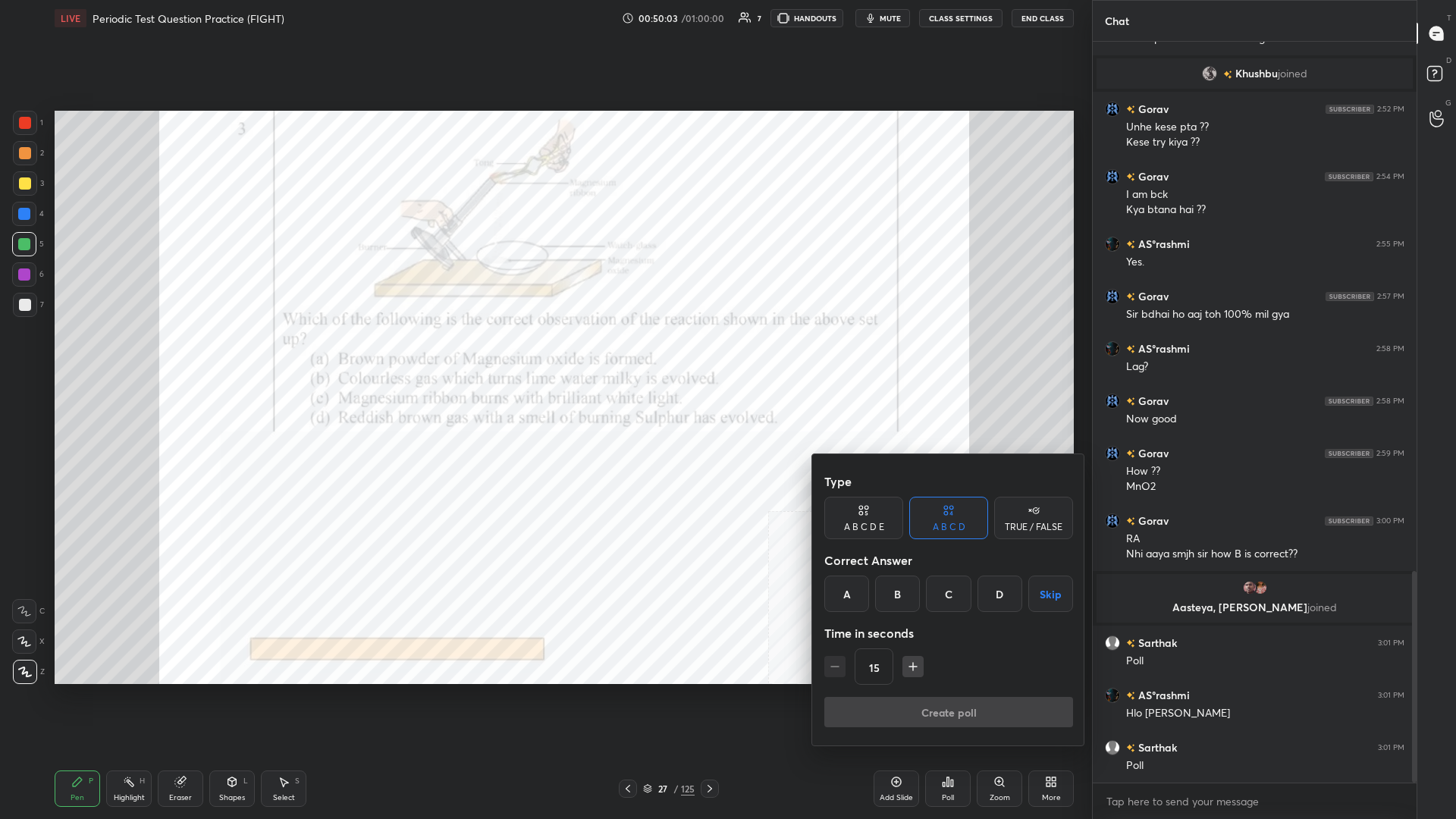 scroll, scrollTop: 710, scrollLeft: 324, axis: both 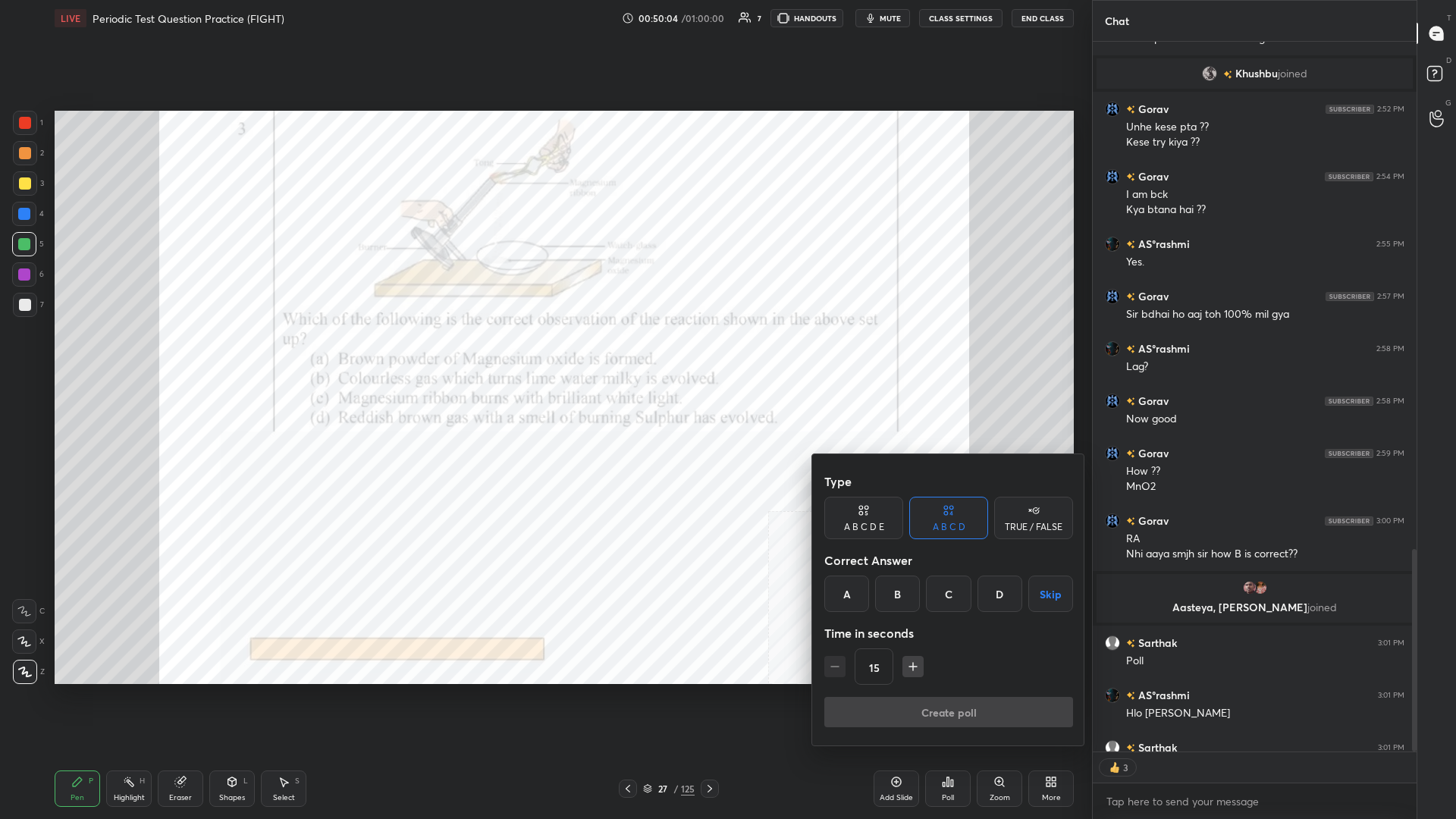 click on "Correct Answer" at bounding box center (949, 560) 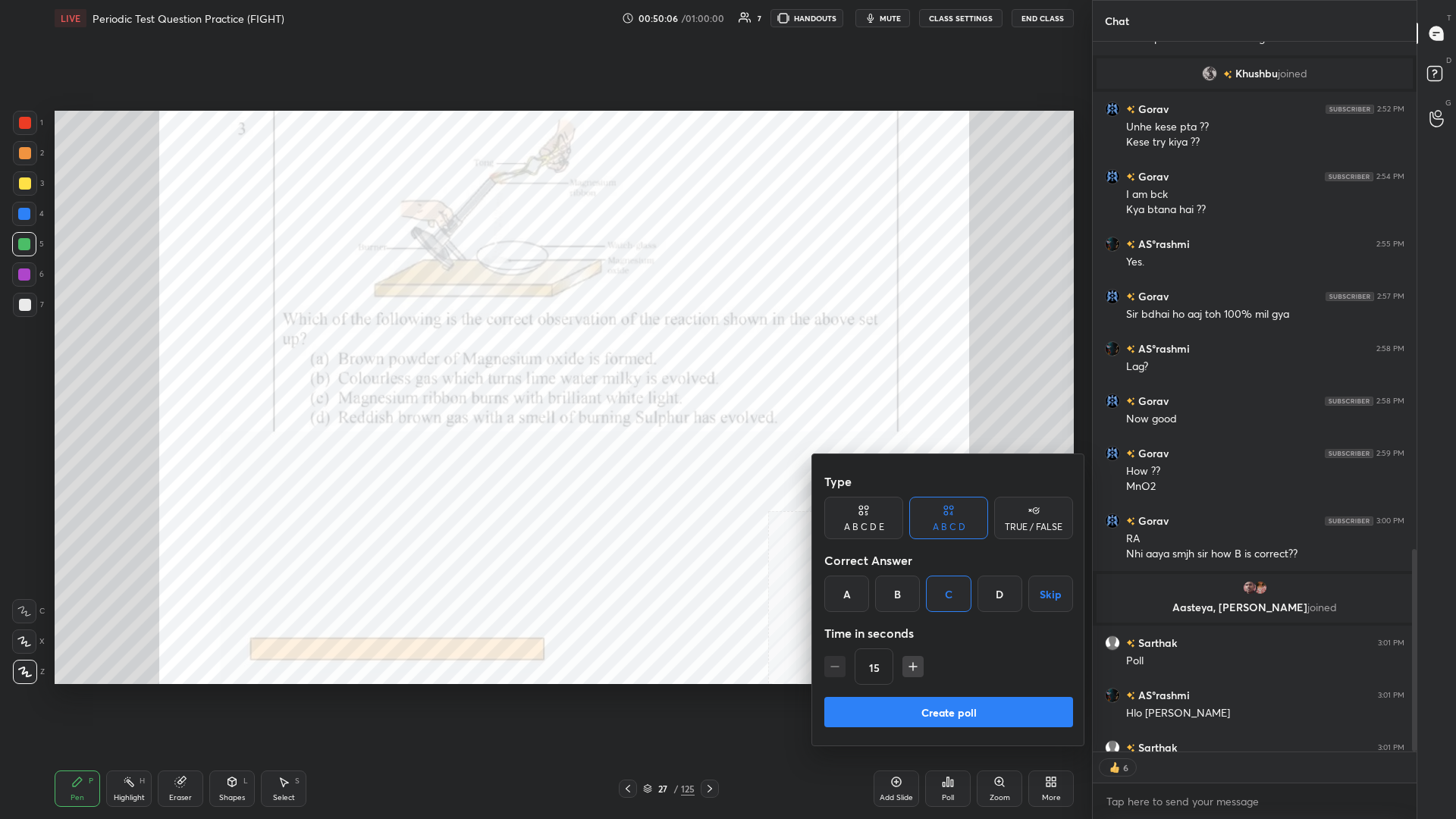click on "Create poll" at bounding box center [949, 712] 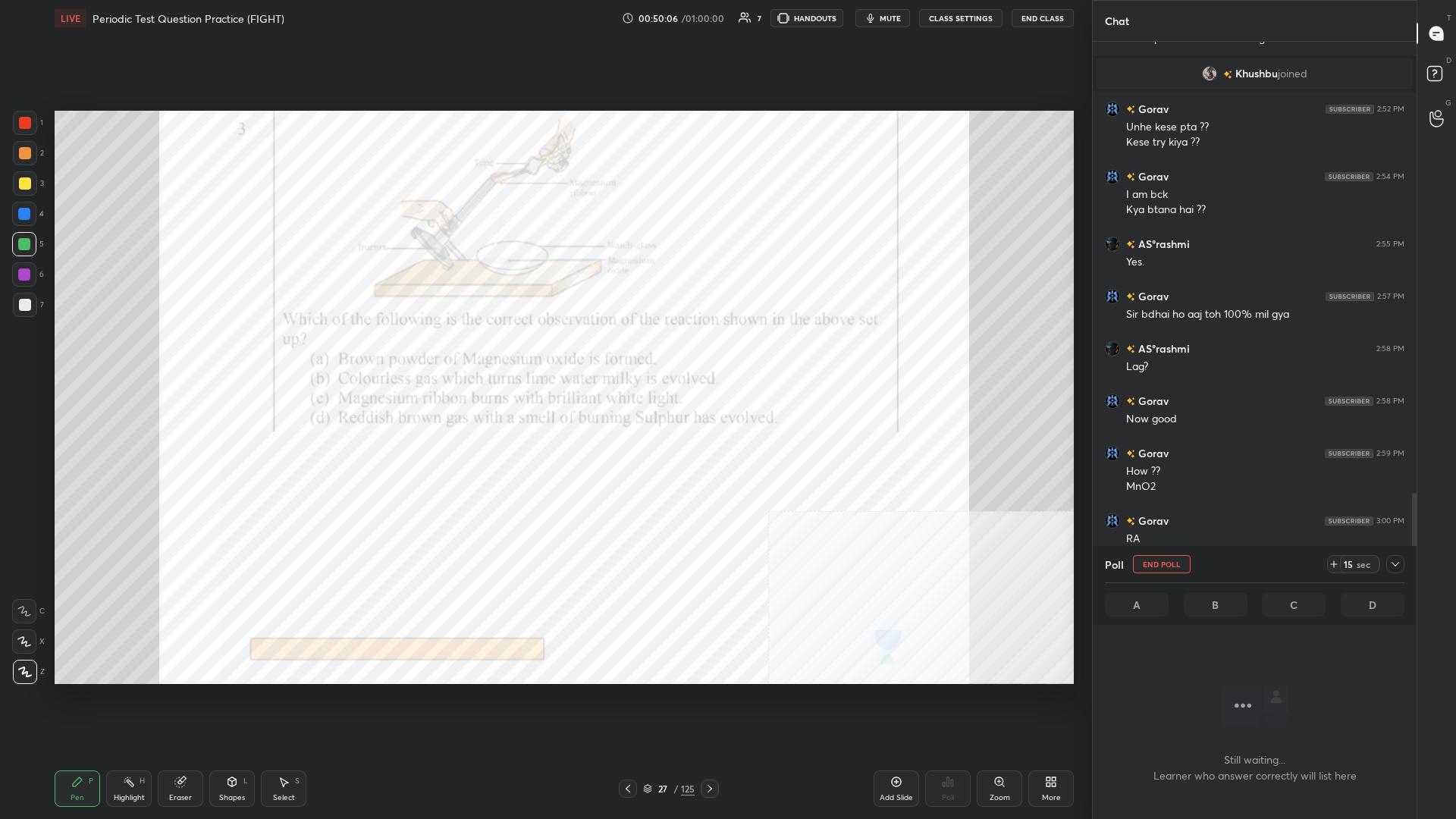 scroll, scrollTop: 692, scrollLeft: 324, axis: both 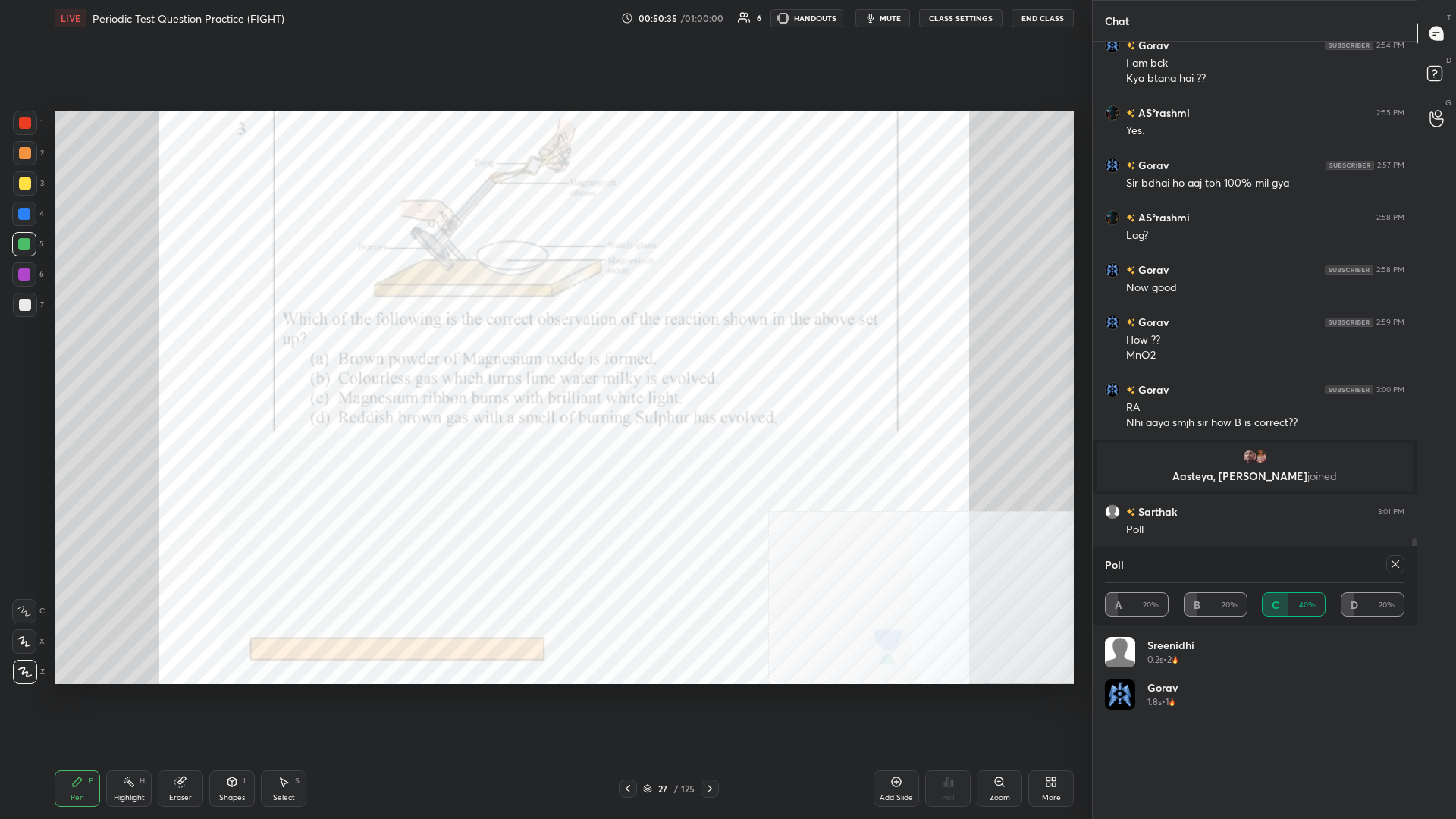 click 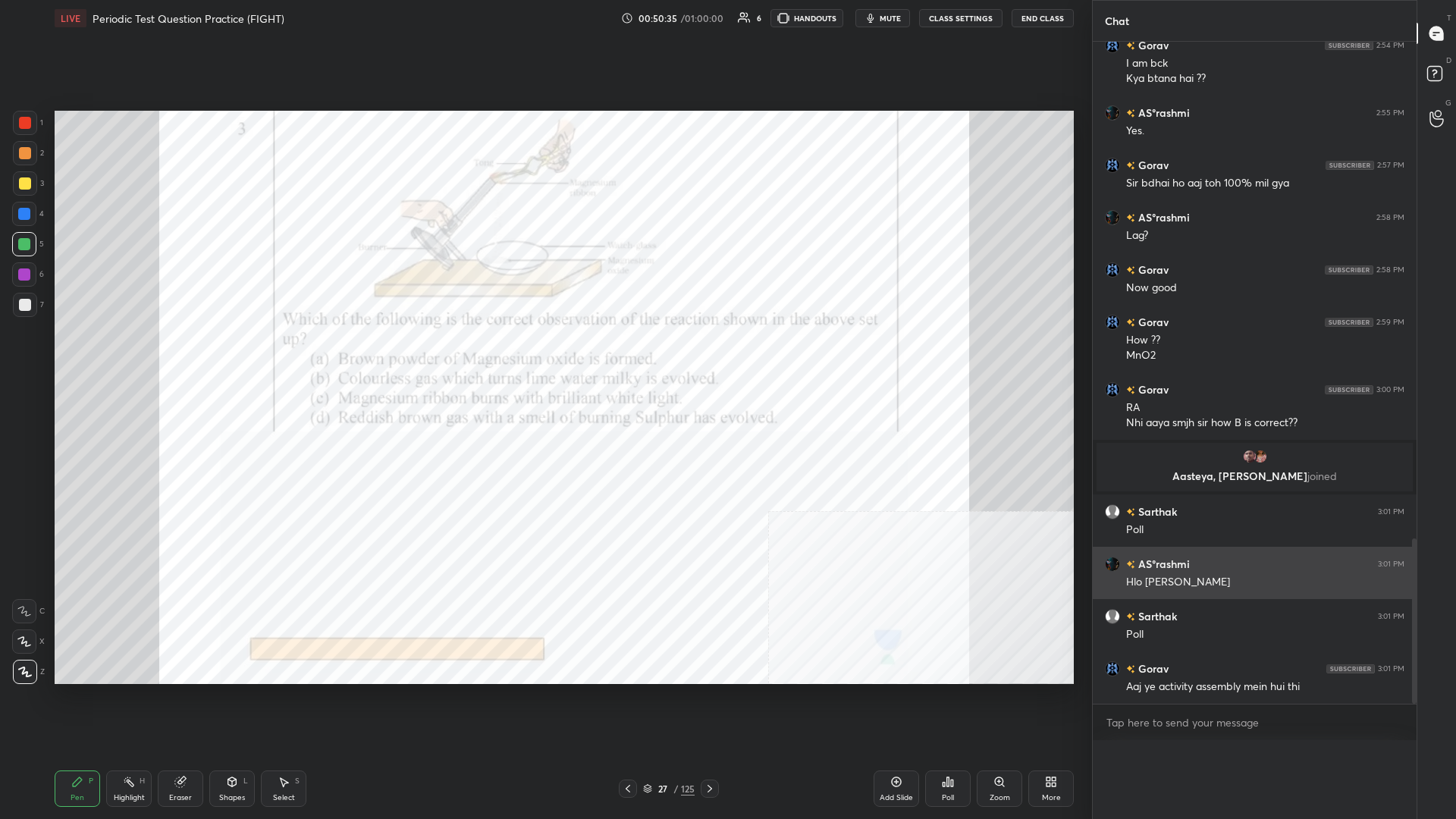 scroll, scrollTop: 0, scrollLeft: 0, axis: both 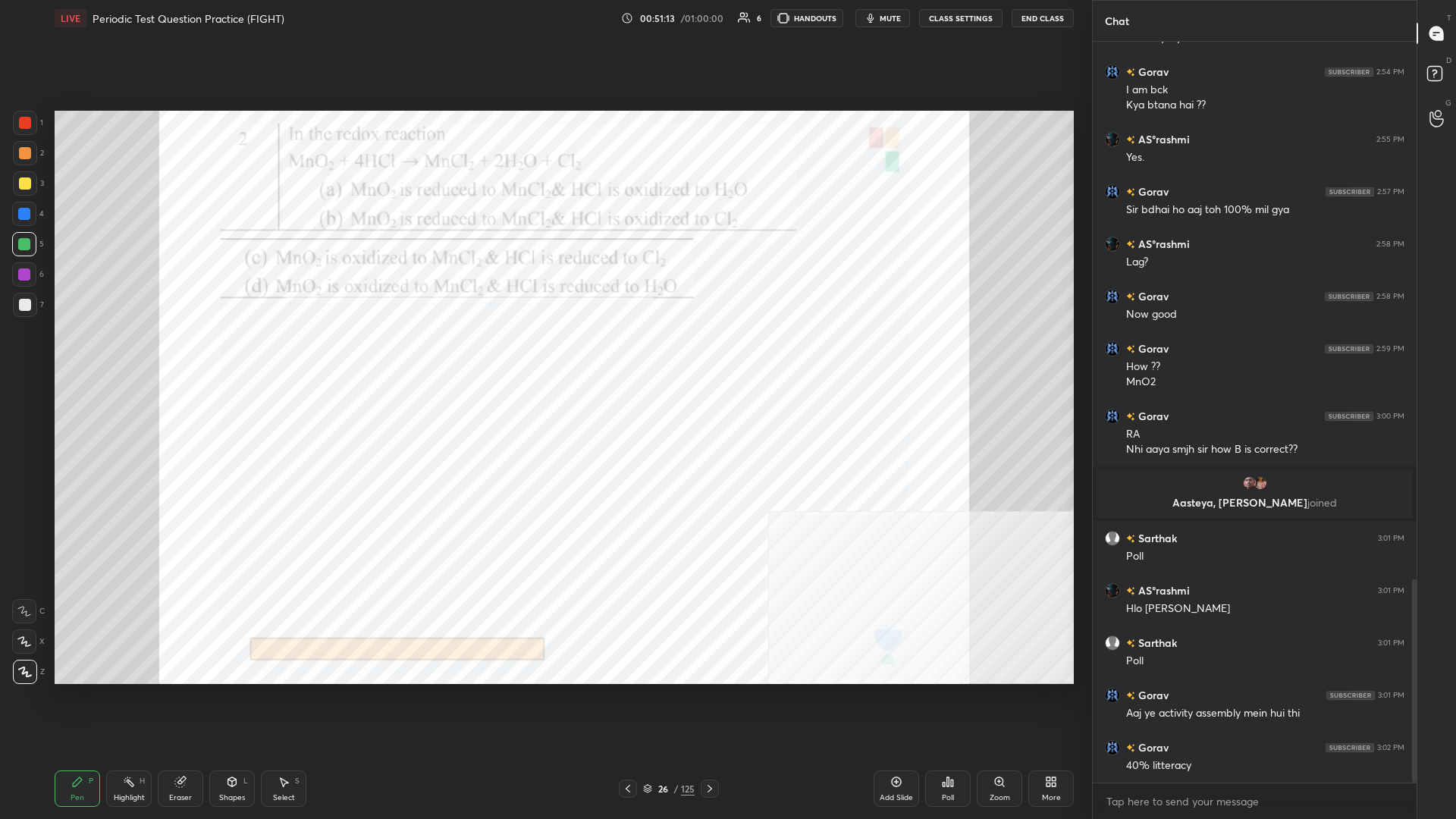 click at bounding box center (25, 123) 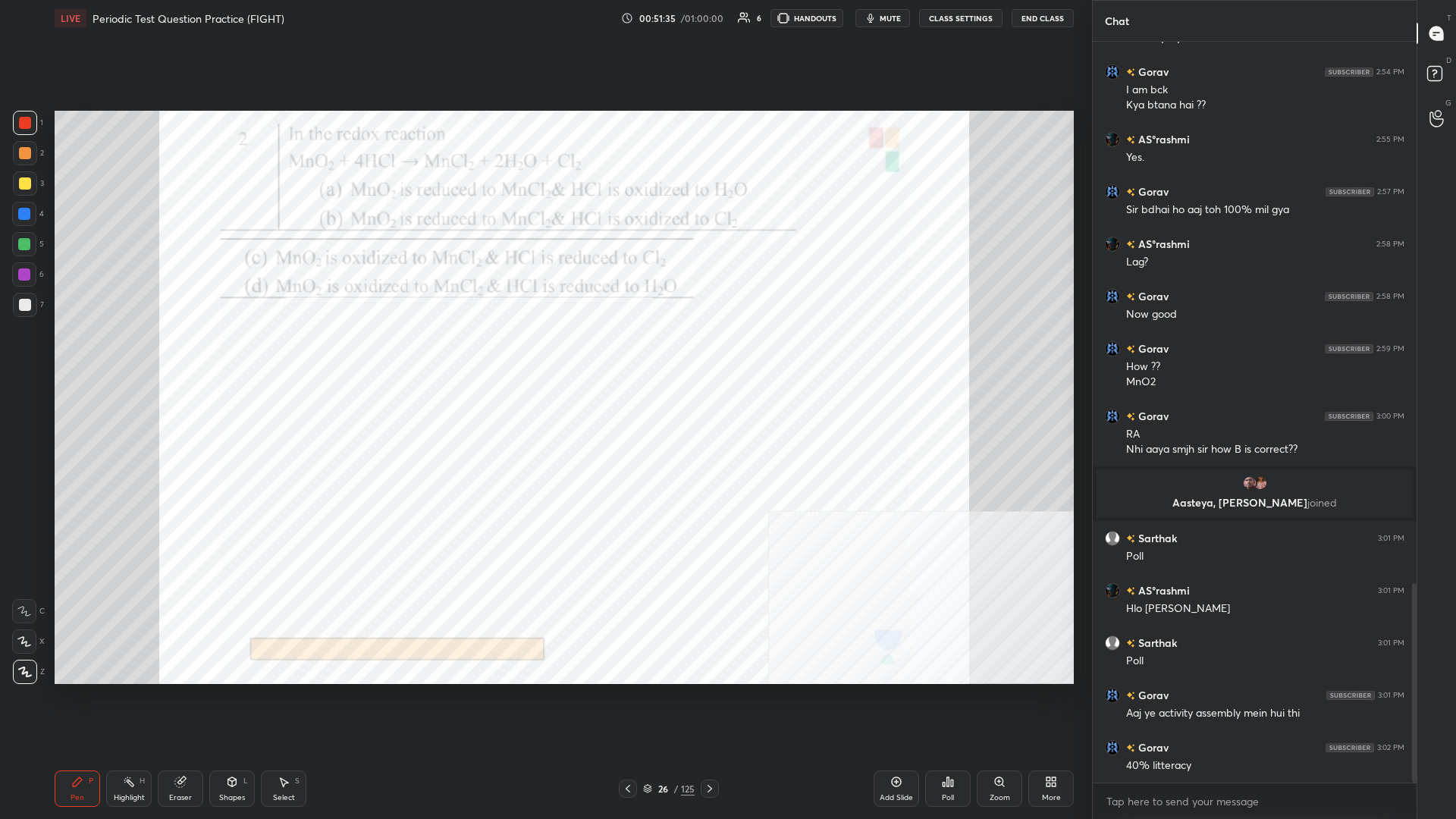 scroll, scrollTop: 2012, scrollLeft: 0, axis: vertical 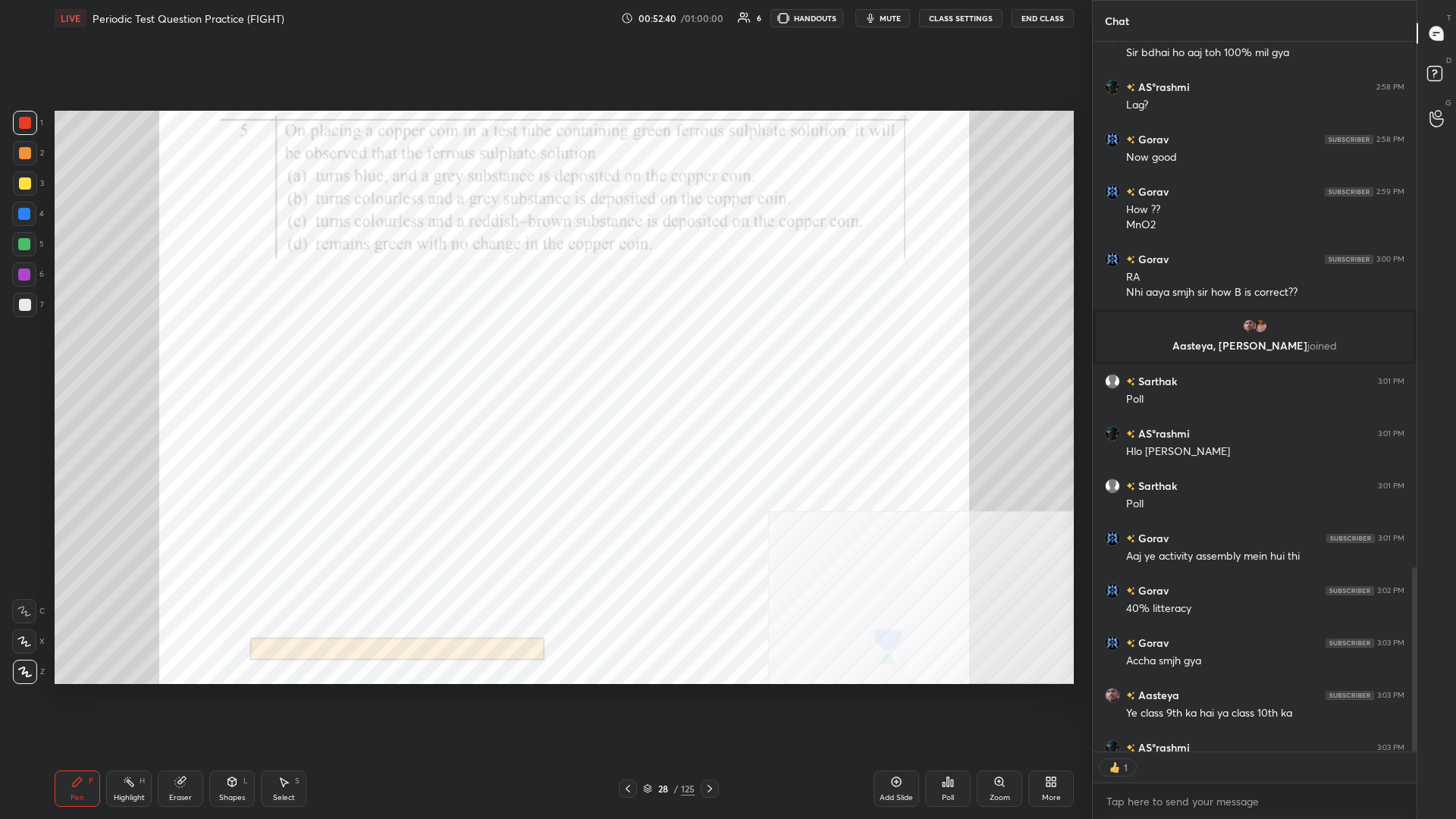 click 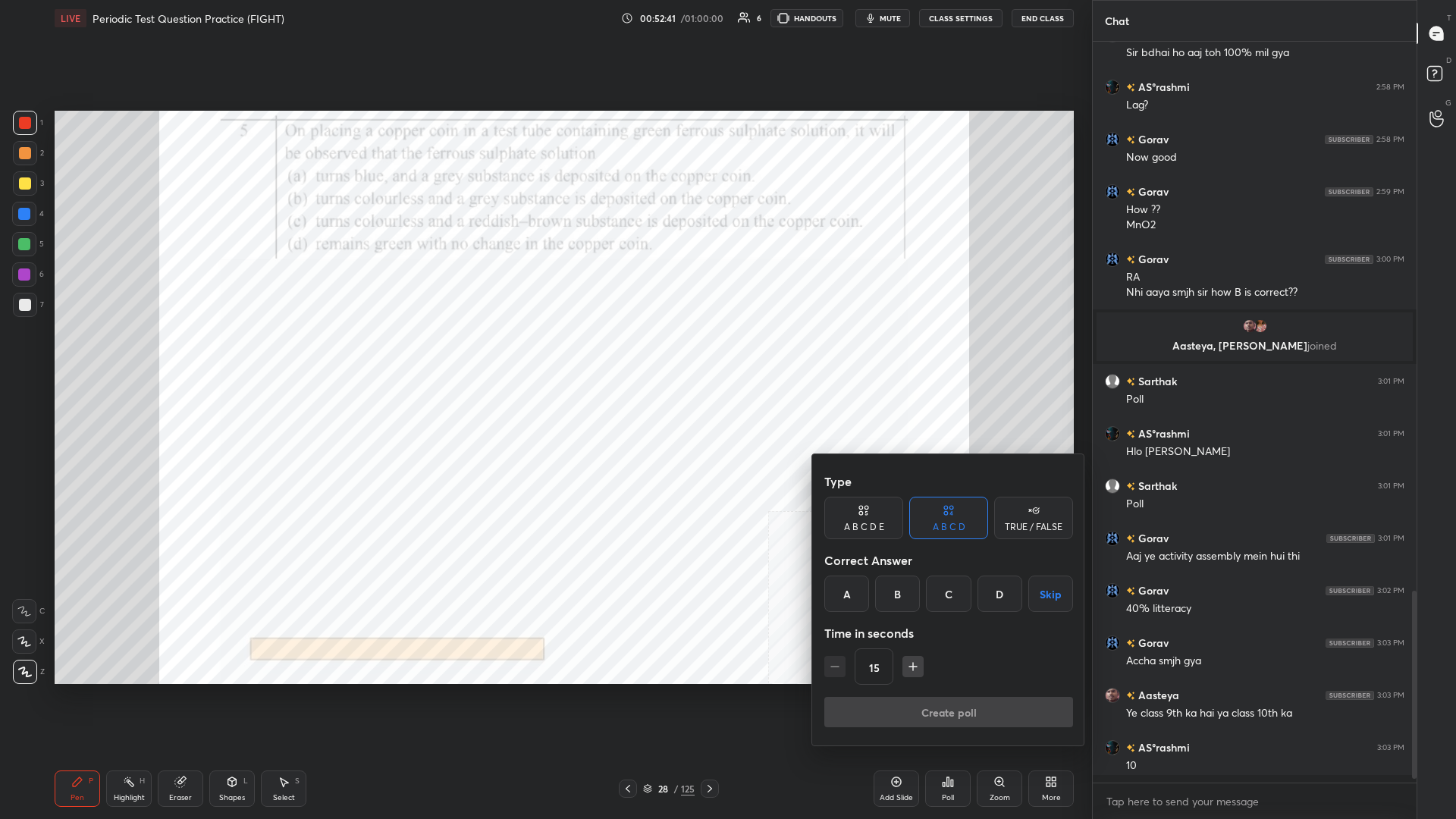 scroll, scrollTop: 1, scrollLeft: 1, axis: both 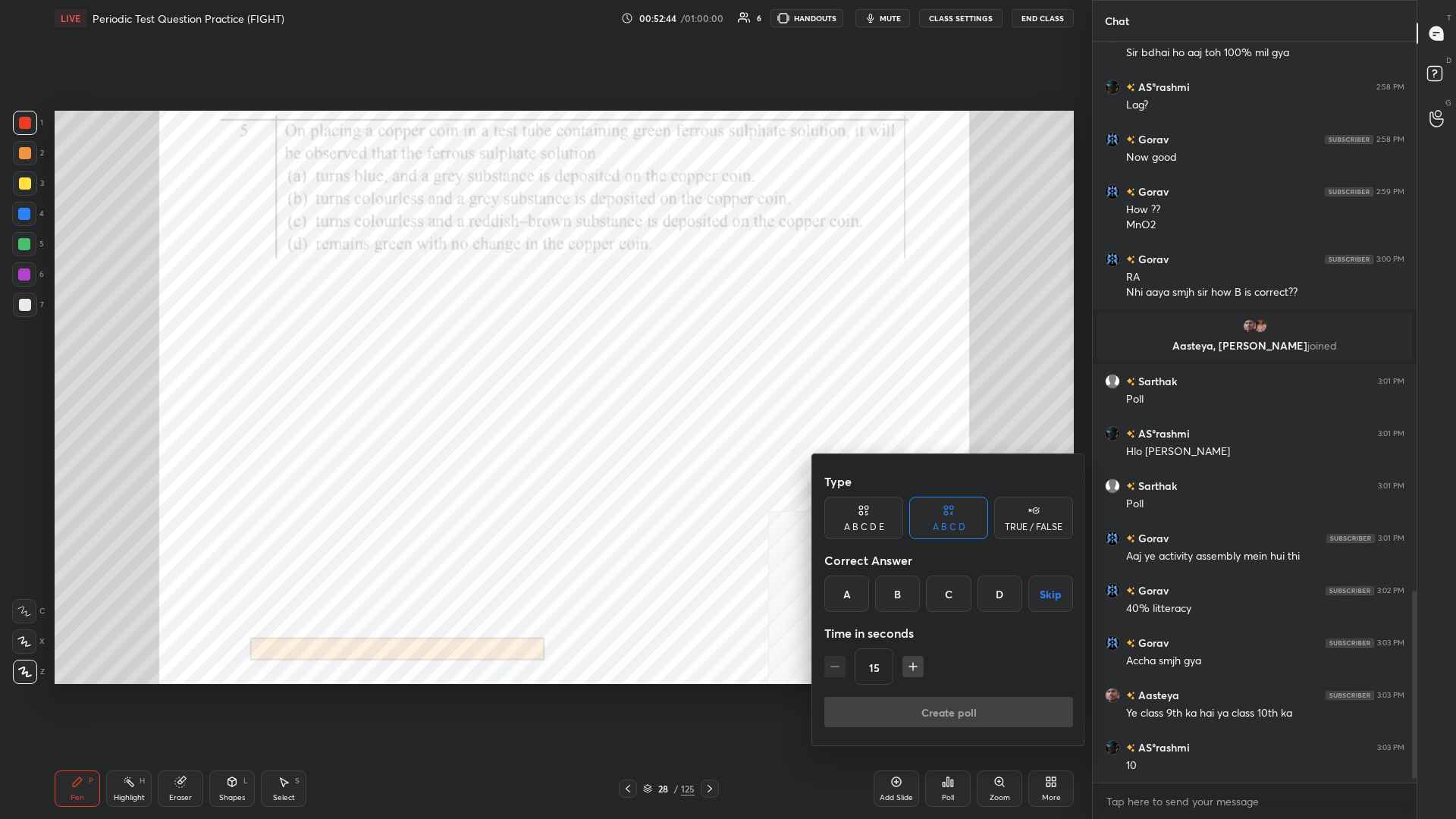 click on "D" at bounding box center (999, 594) 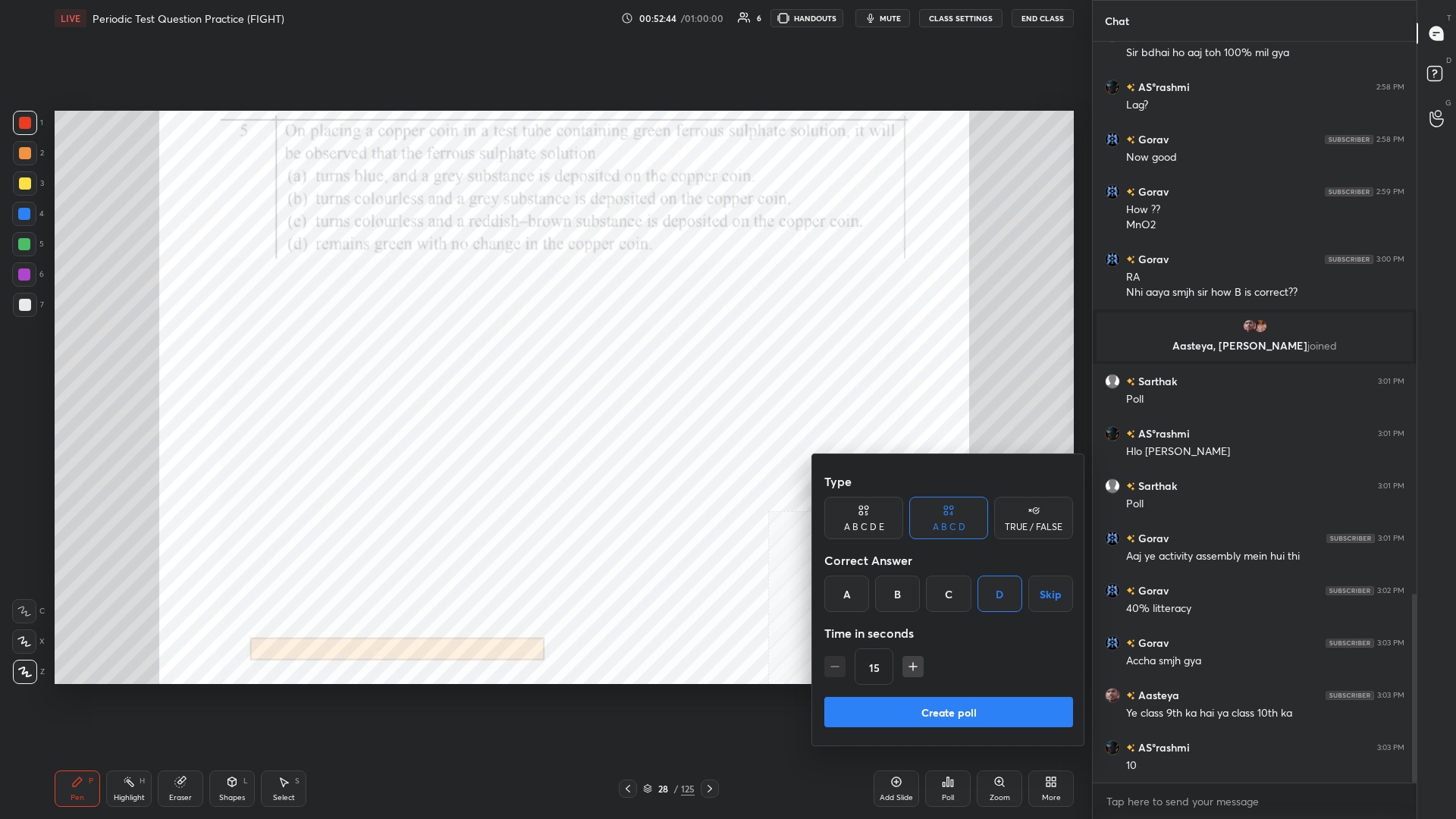 scroll, scrollTop: 2169, scrollLeft: 0, axis: vertical 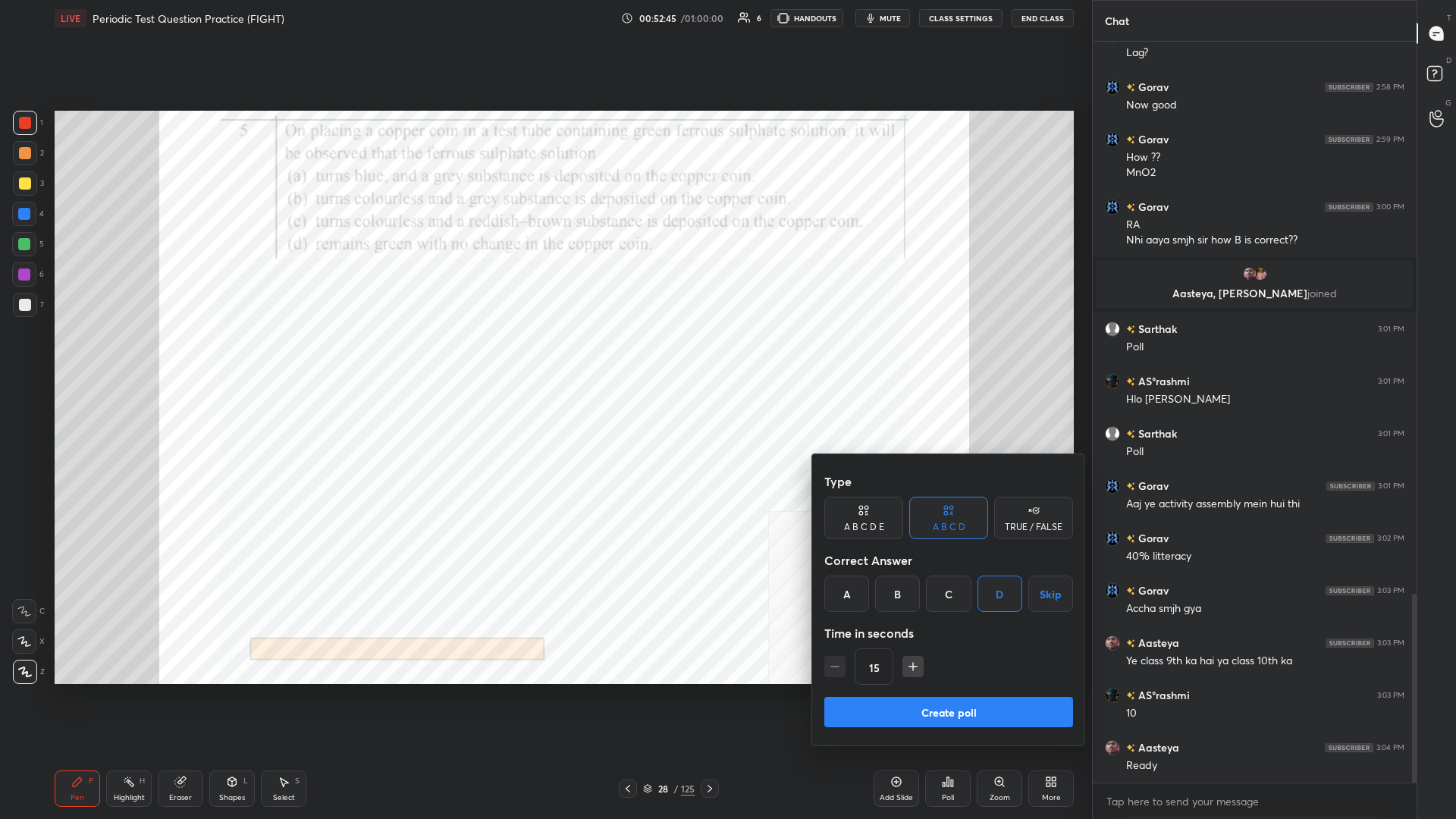 click on "Create poll" at bounding box center (949, 712) 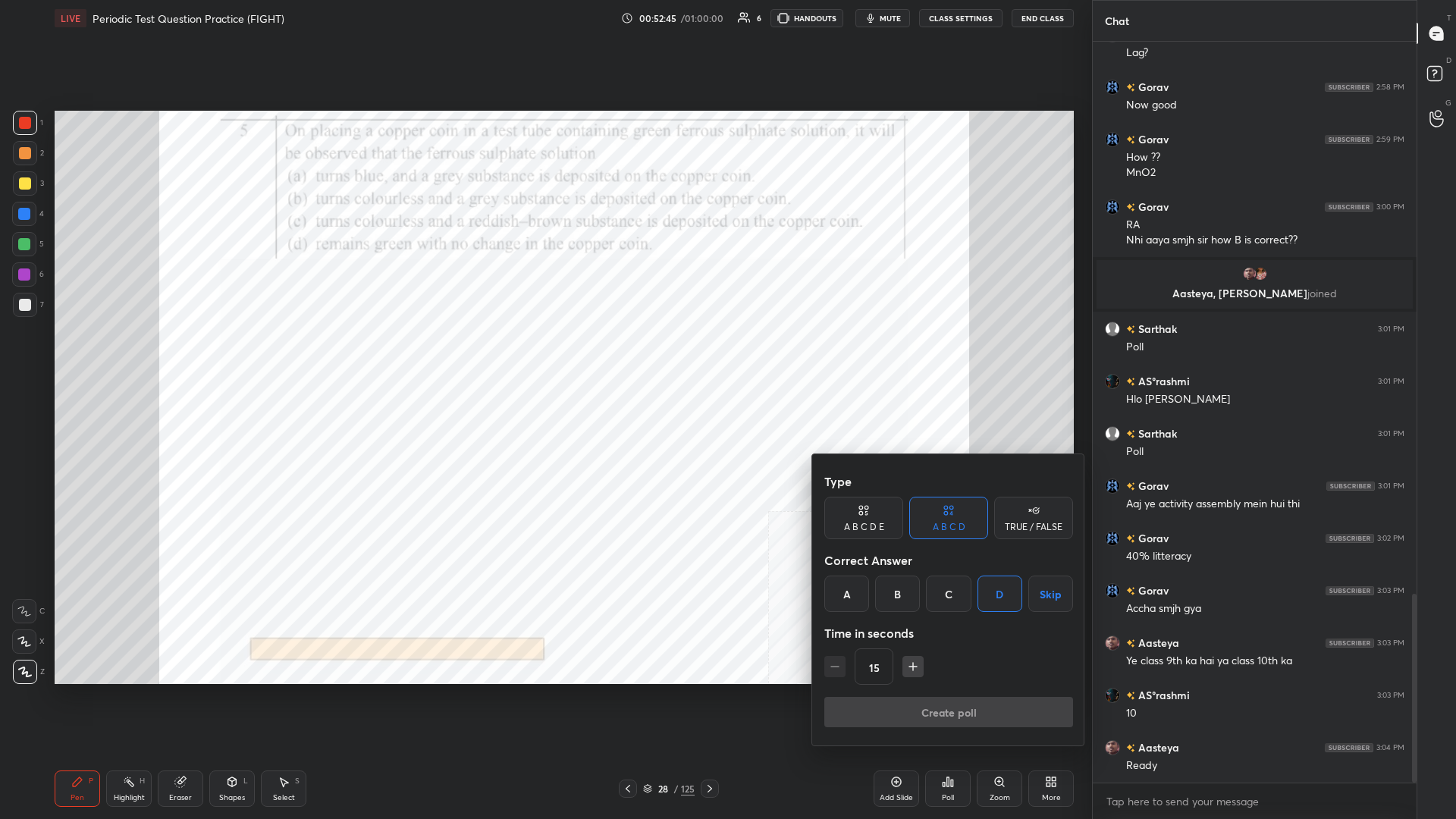 scroll, scrollTop: 701, scrollLeft: 324, axis: both 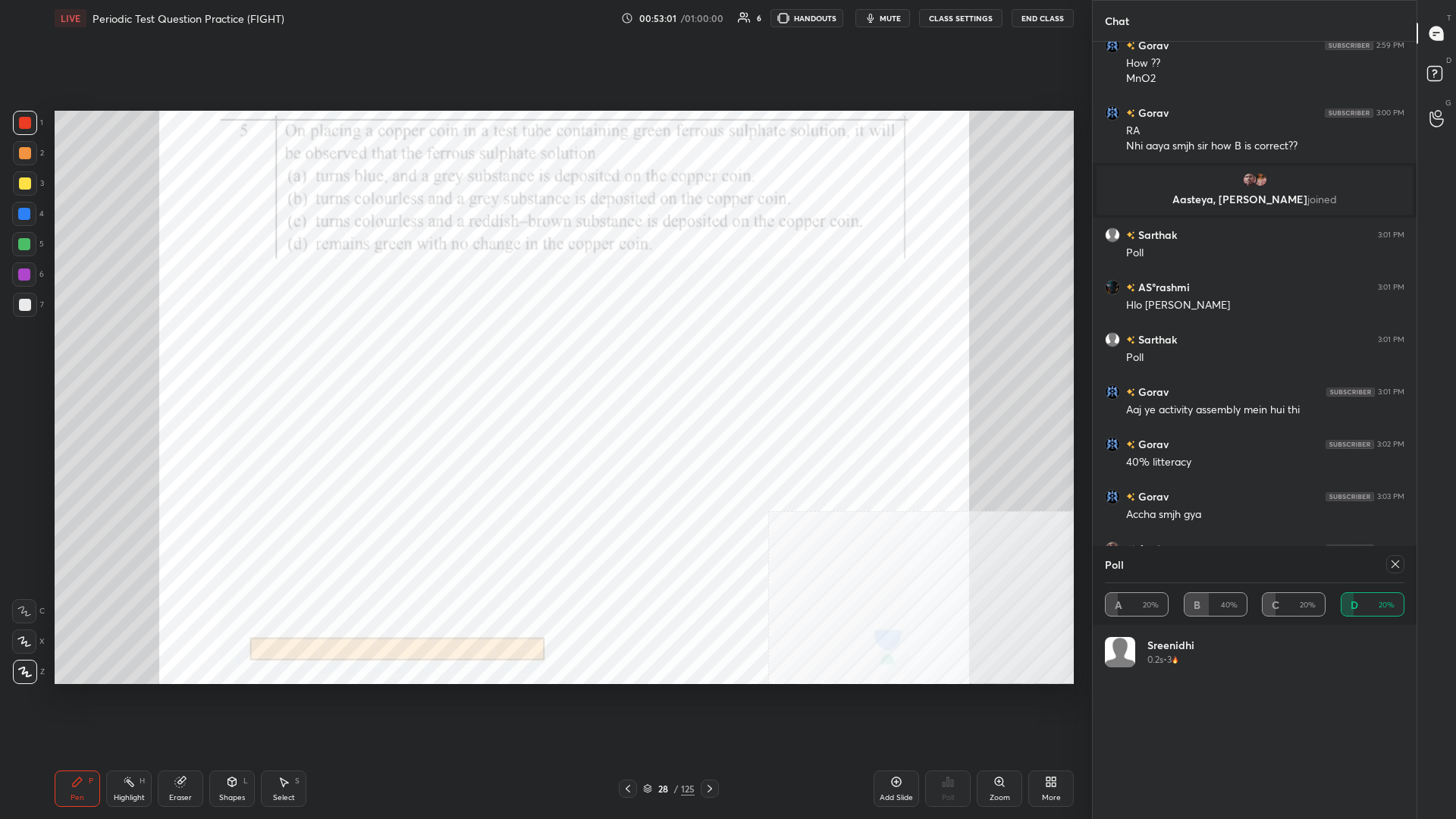click 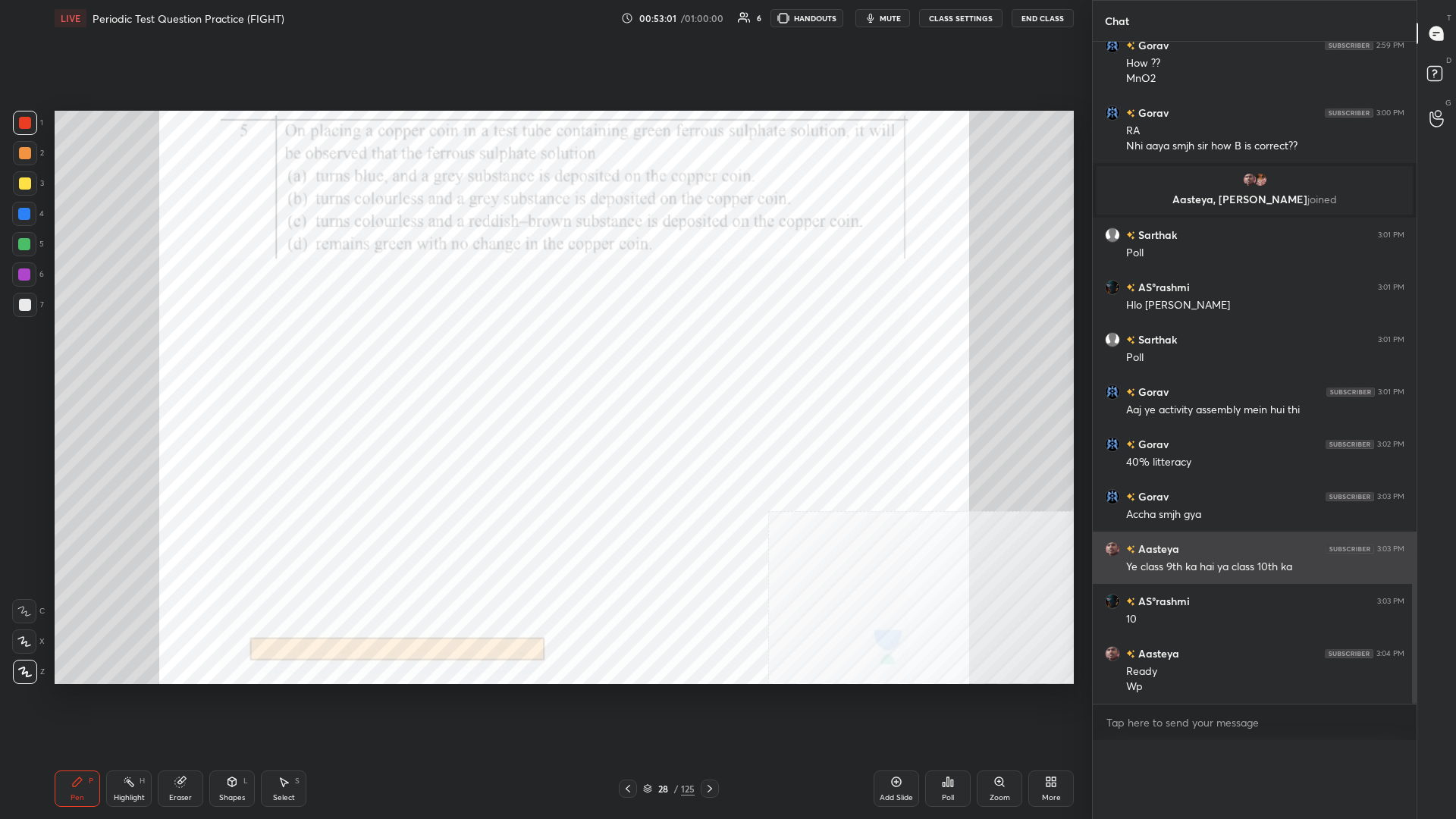 scroll, scrollTop: 0, scrollLeft: 0, axis: both 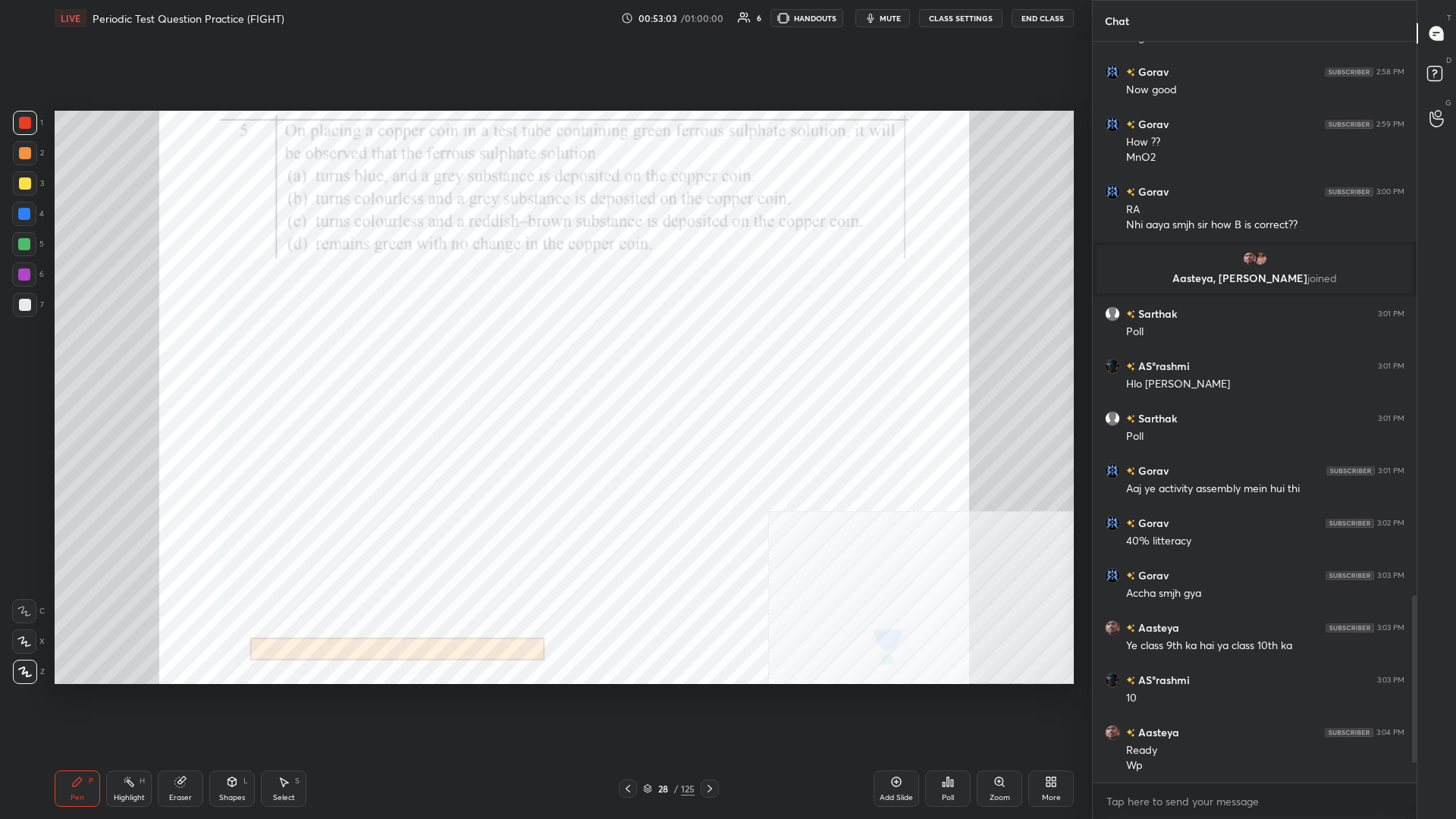 click at bounding box center [24, 275] 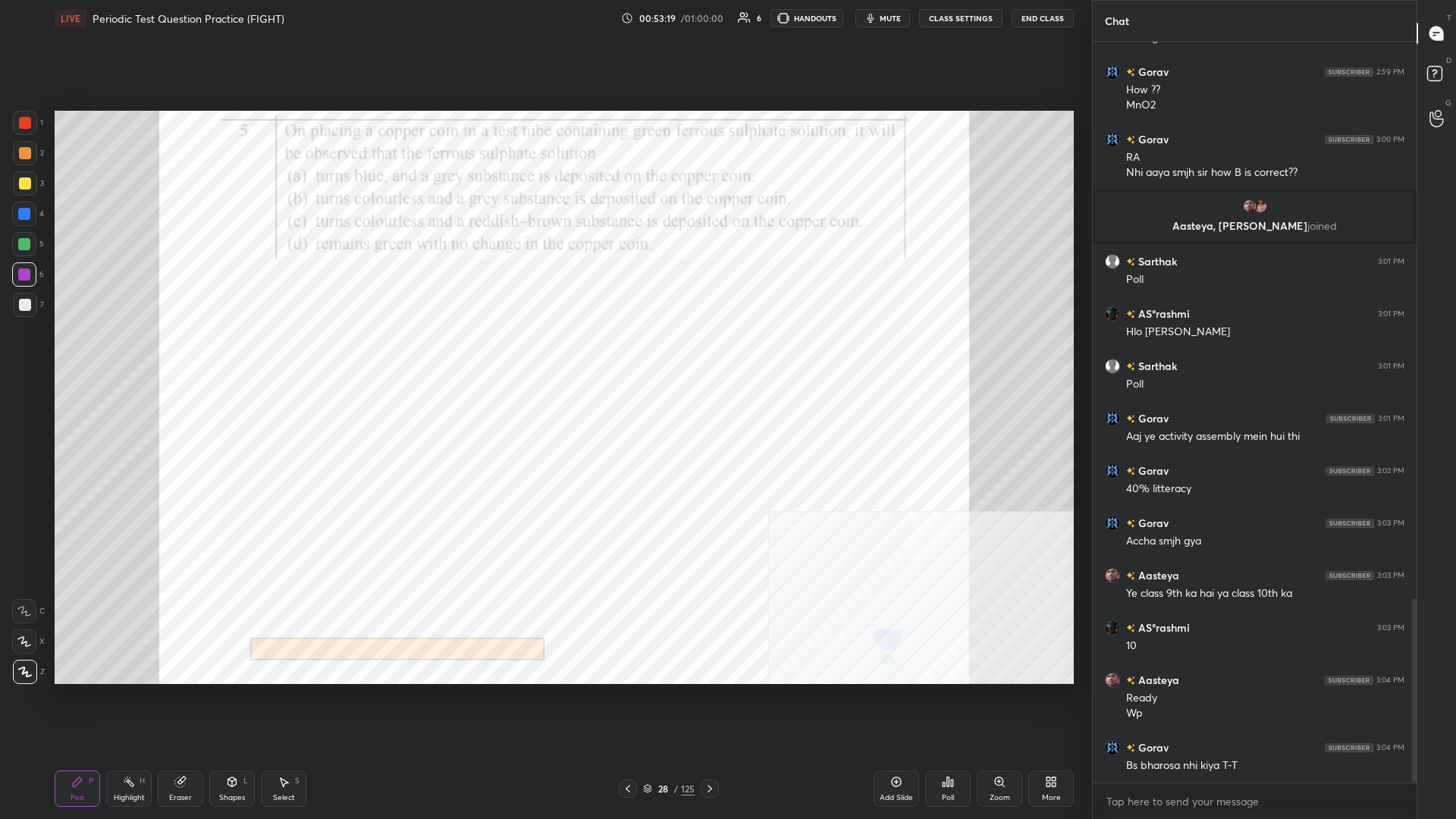 click at bounding box center (24, 244) 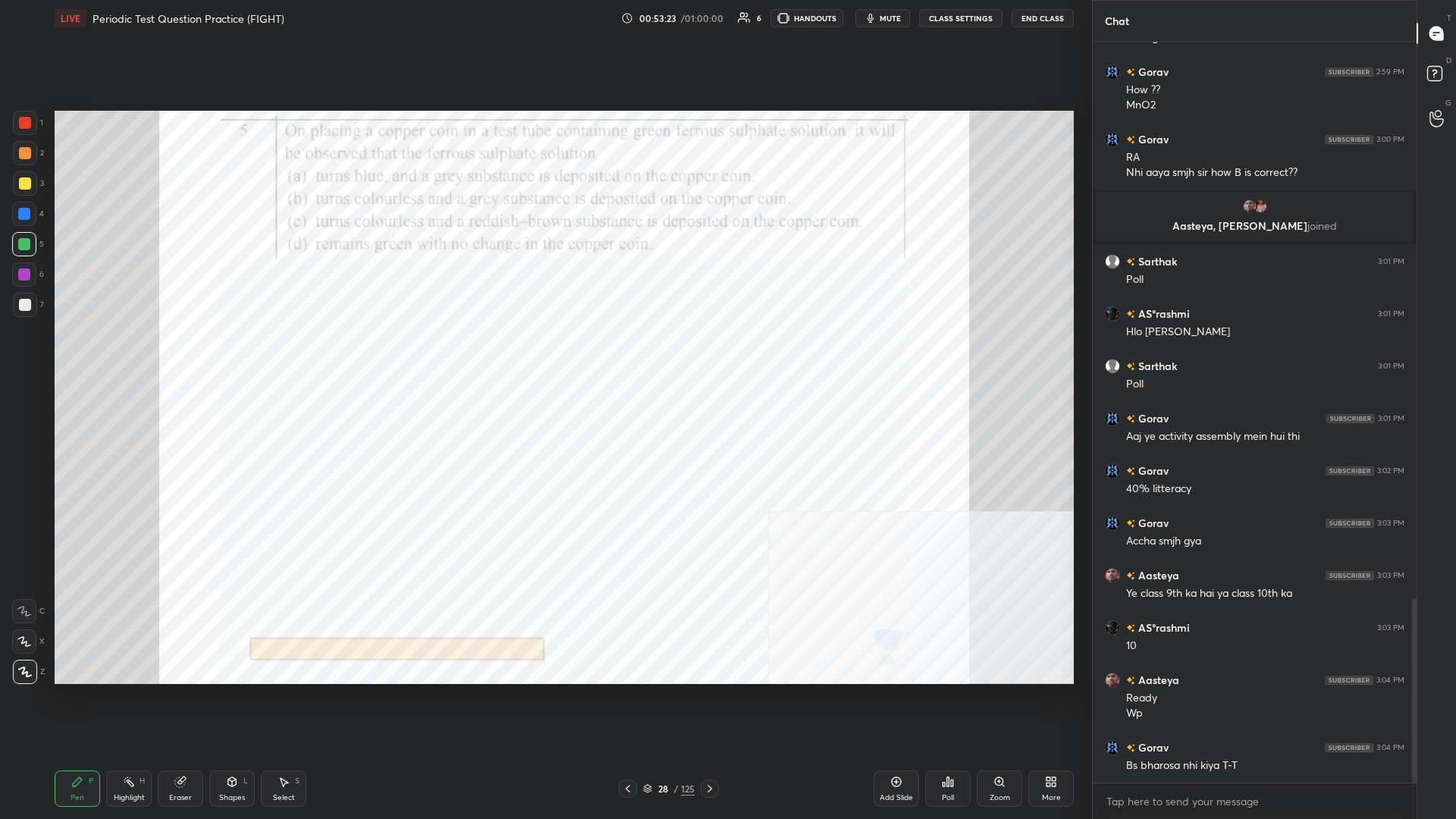 click at bounding box center [24, 275] 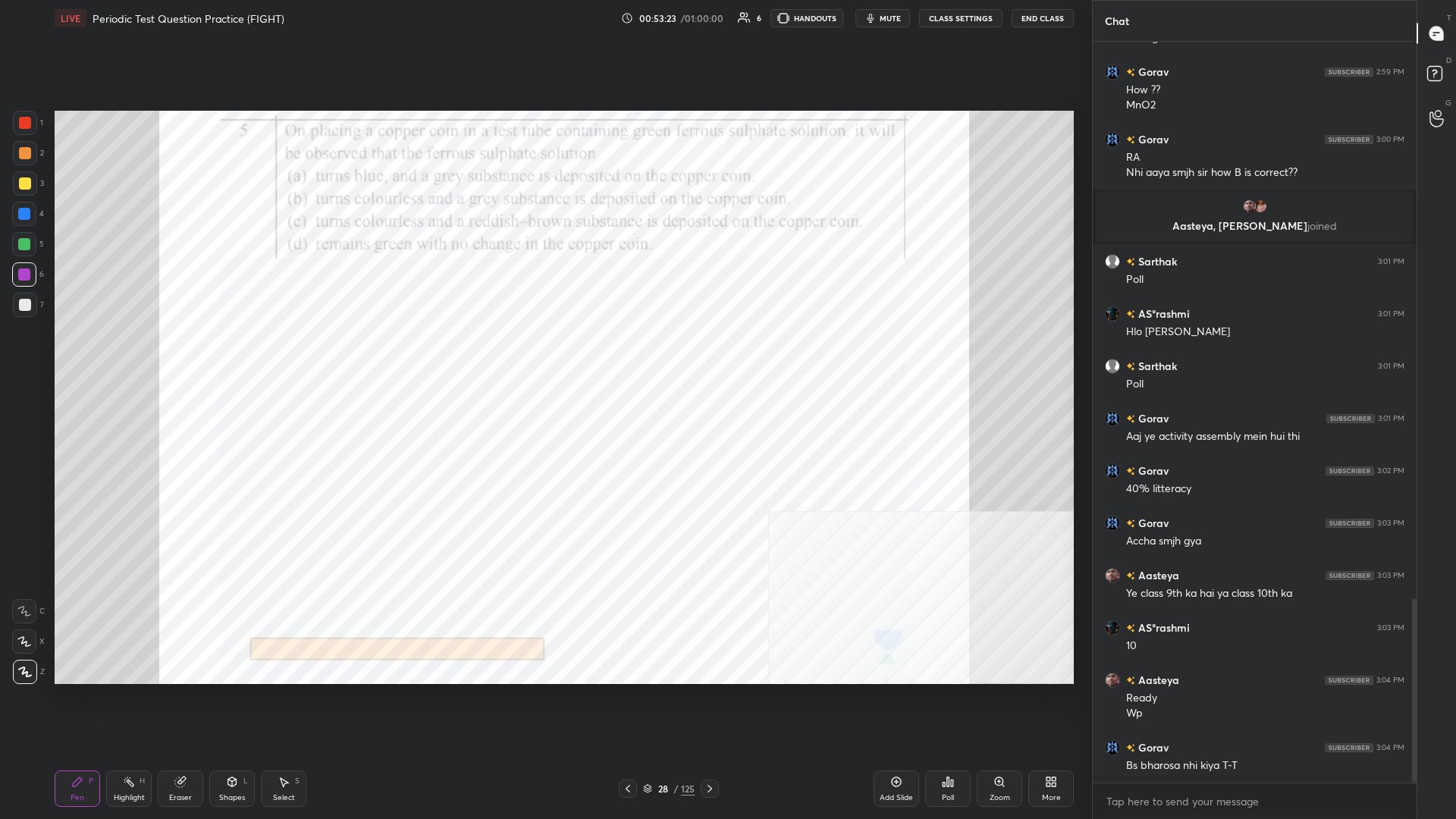 click at bounding box center (24, 214) 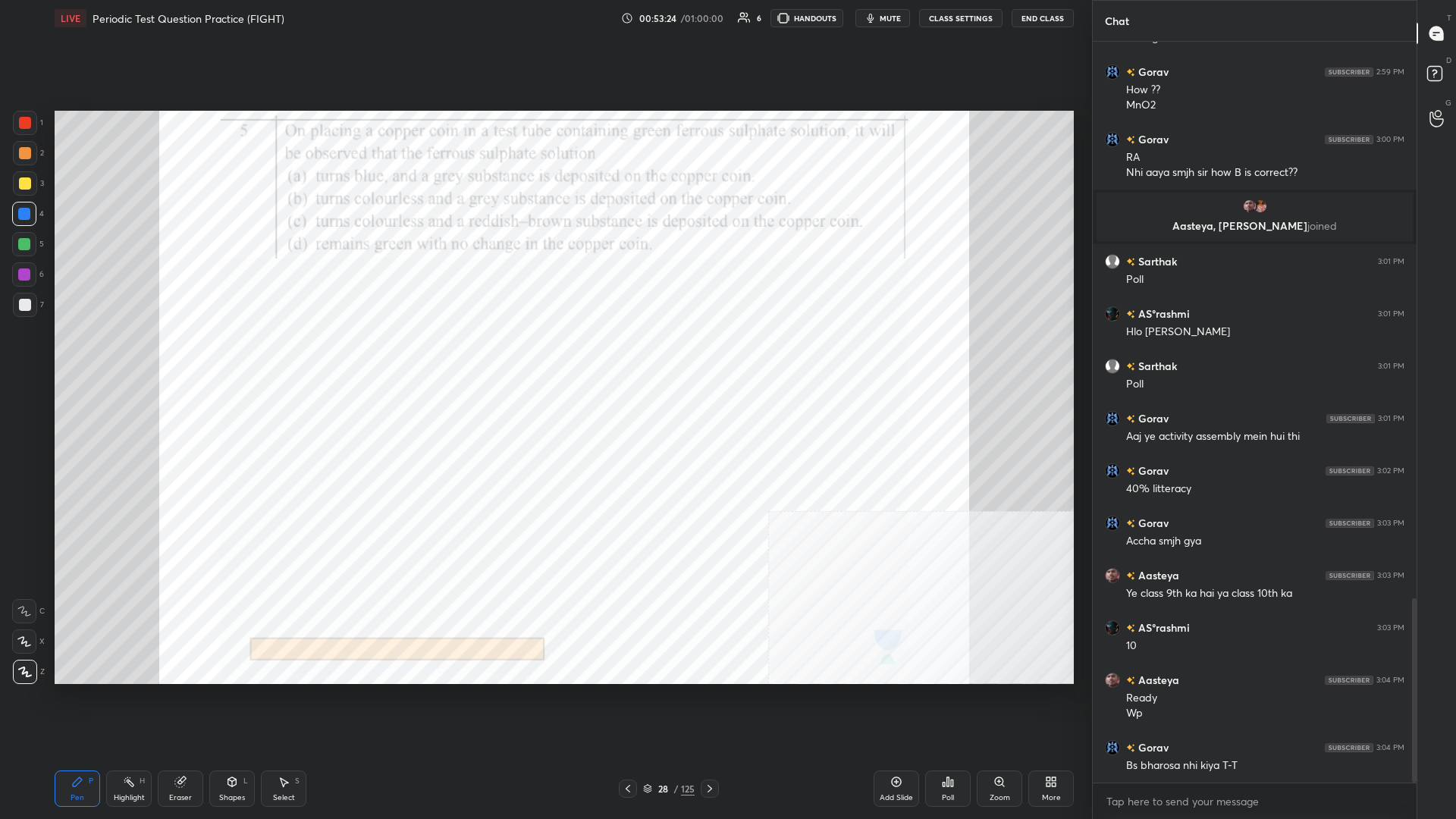 click 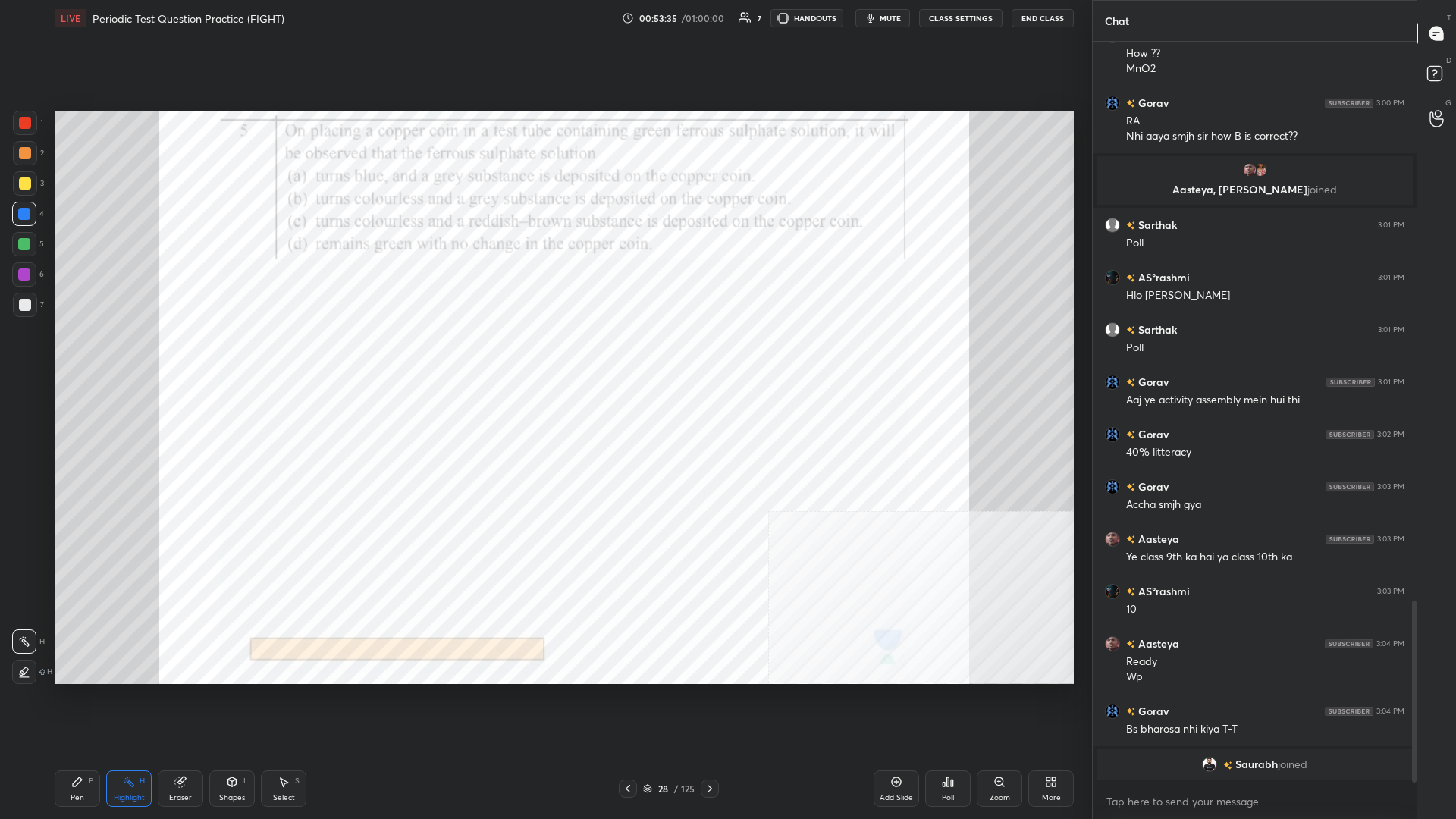 click on "Highlight H" at bounding box center [129, 789] 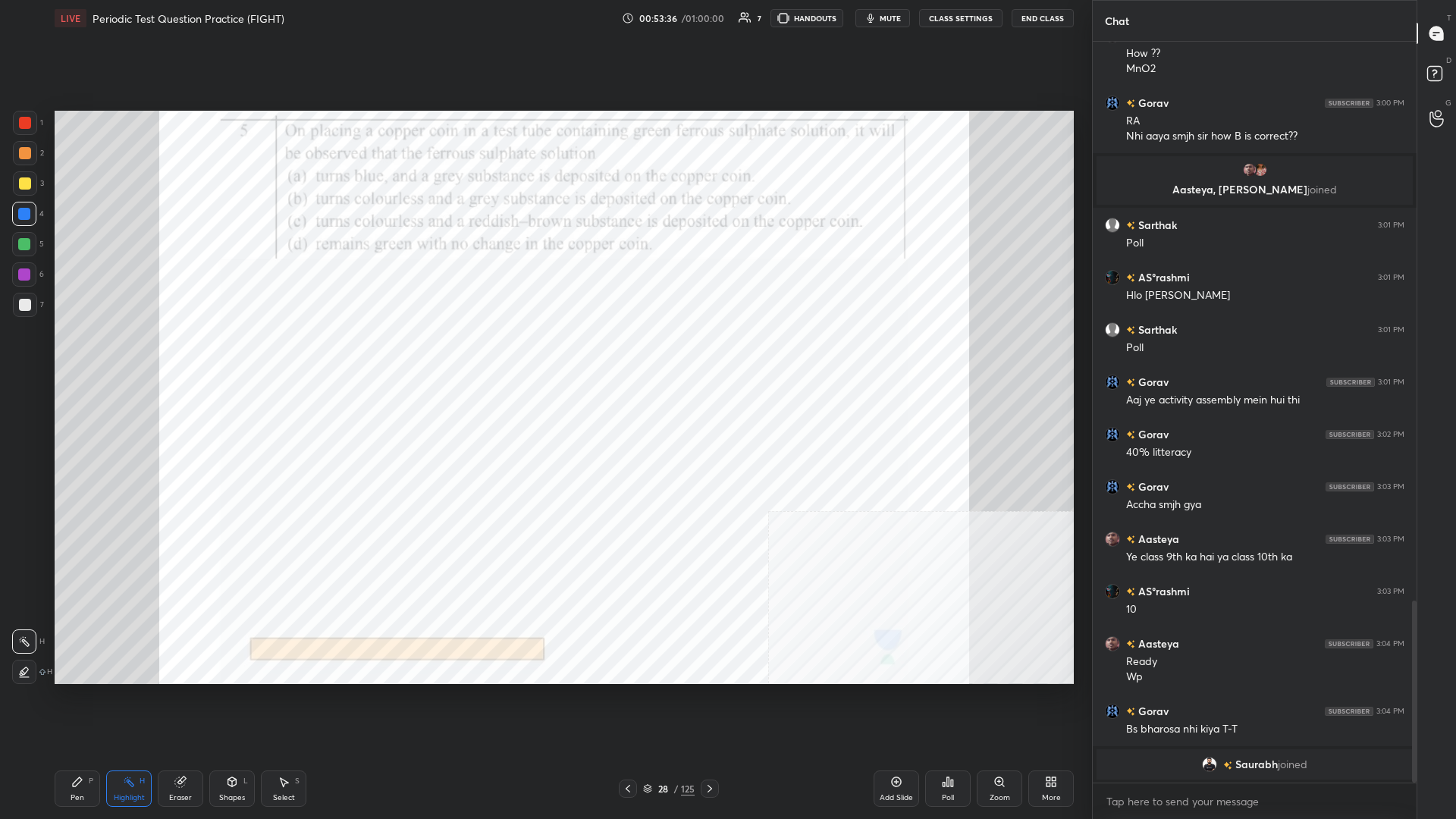 click on "Pen P" at bounding box center (77, 789) 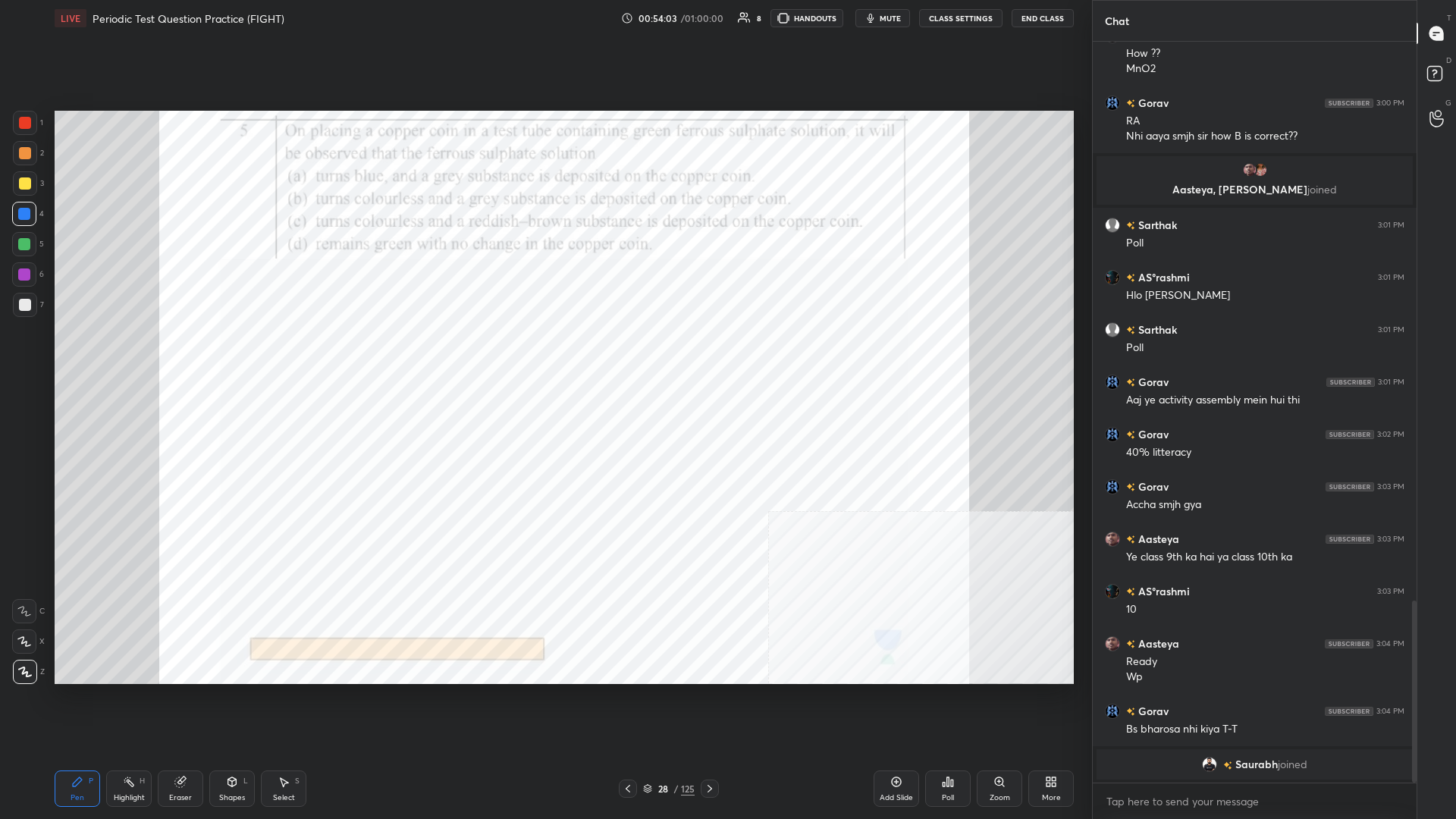 click at bounding box center [1213, 764] 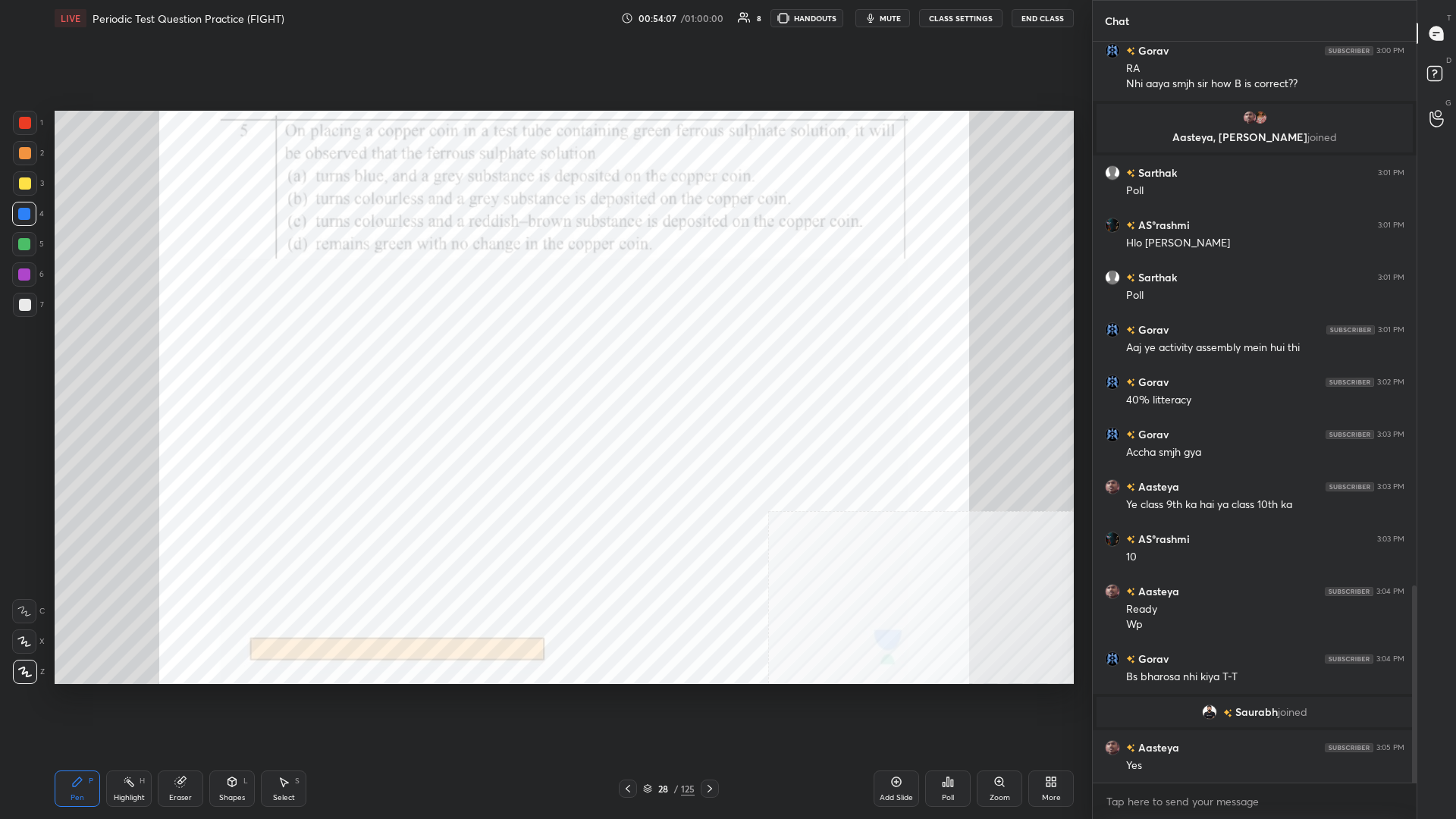 scroll, scrollTop: 2045, scrollLeft: 0, axis: vertical 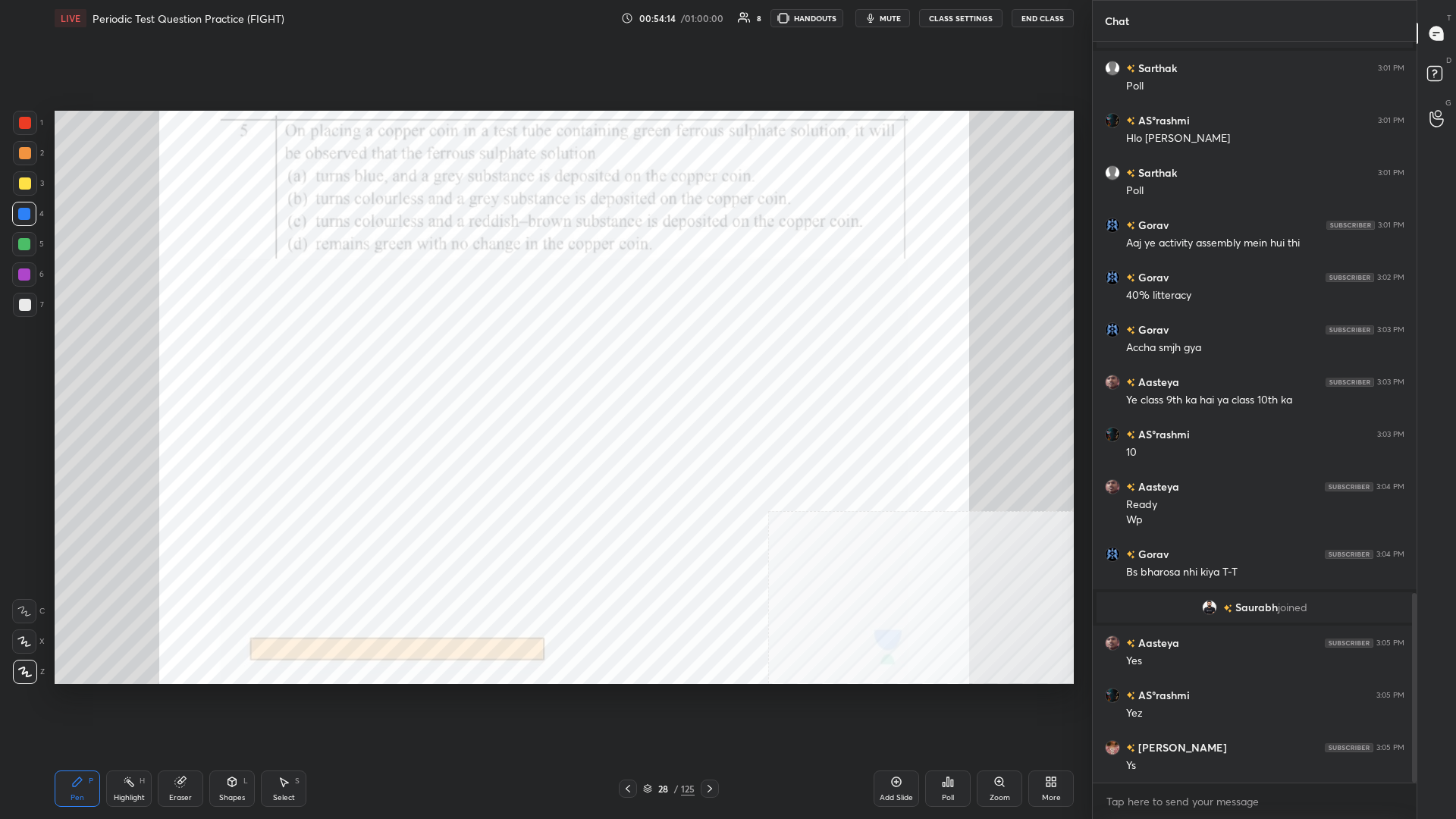 click on "1 2 3 4 5 6 7 C X Z C X Z E E Erase all   H H" at bounding box center [24, 397] 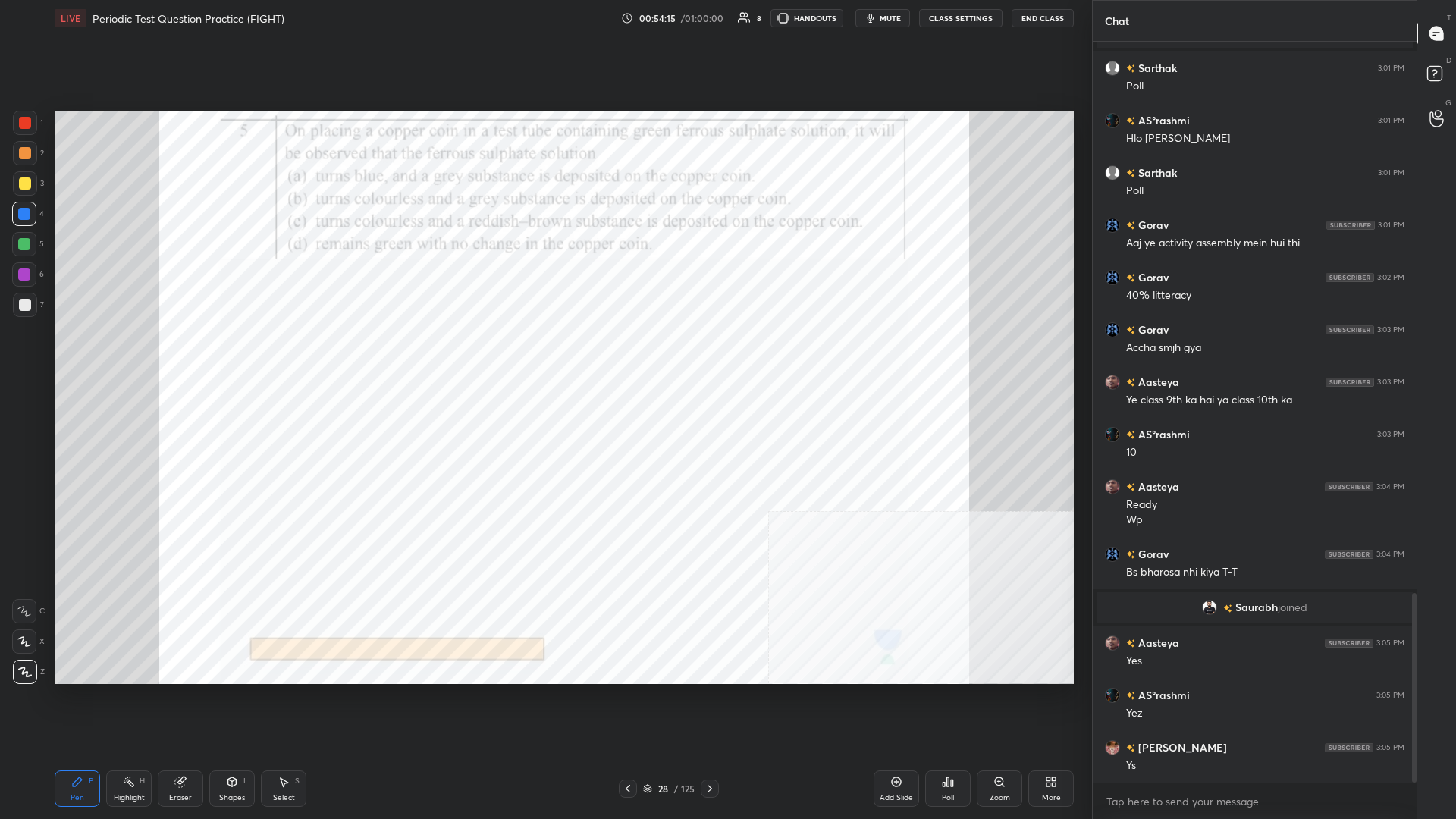 click on "5" at bounding box center [28, 244] 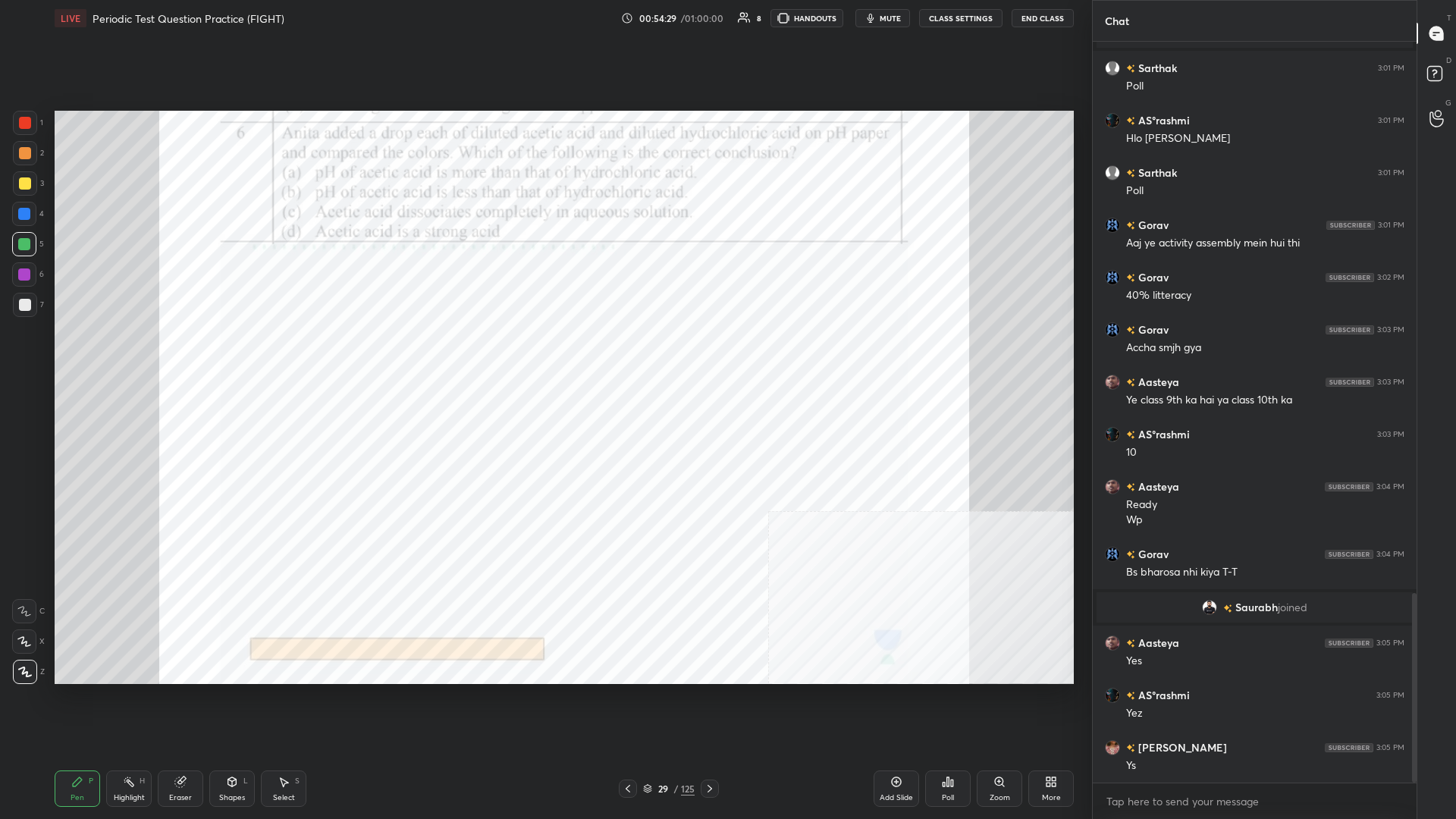 click on "29" at bounding box center (663, 789) 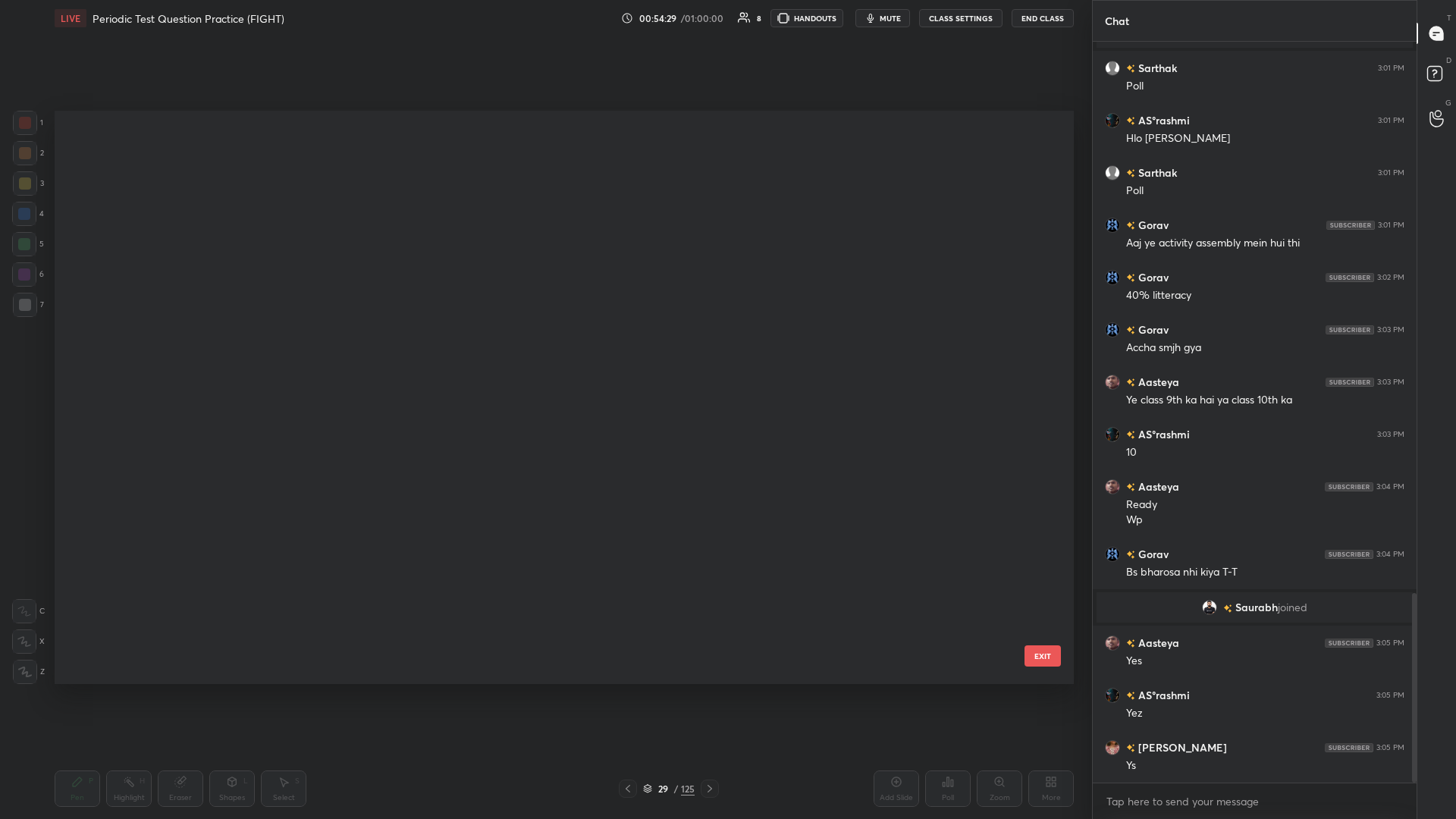 scroll, scrollTop: 1224, scrollLeft: 0, axis: vertical 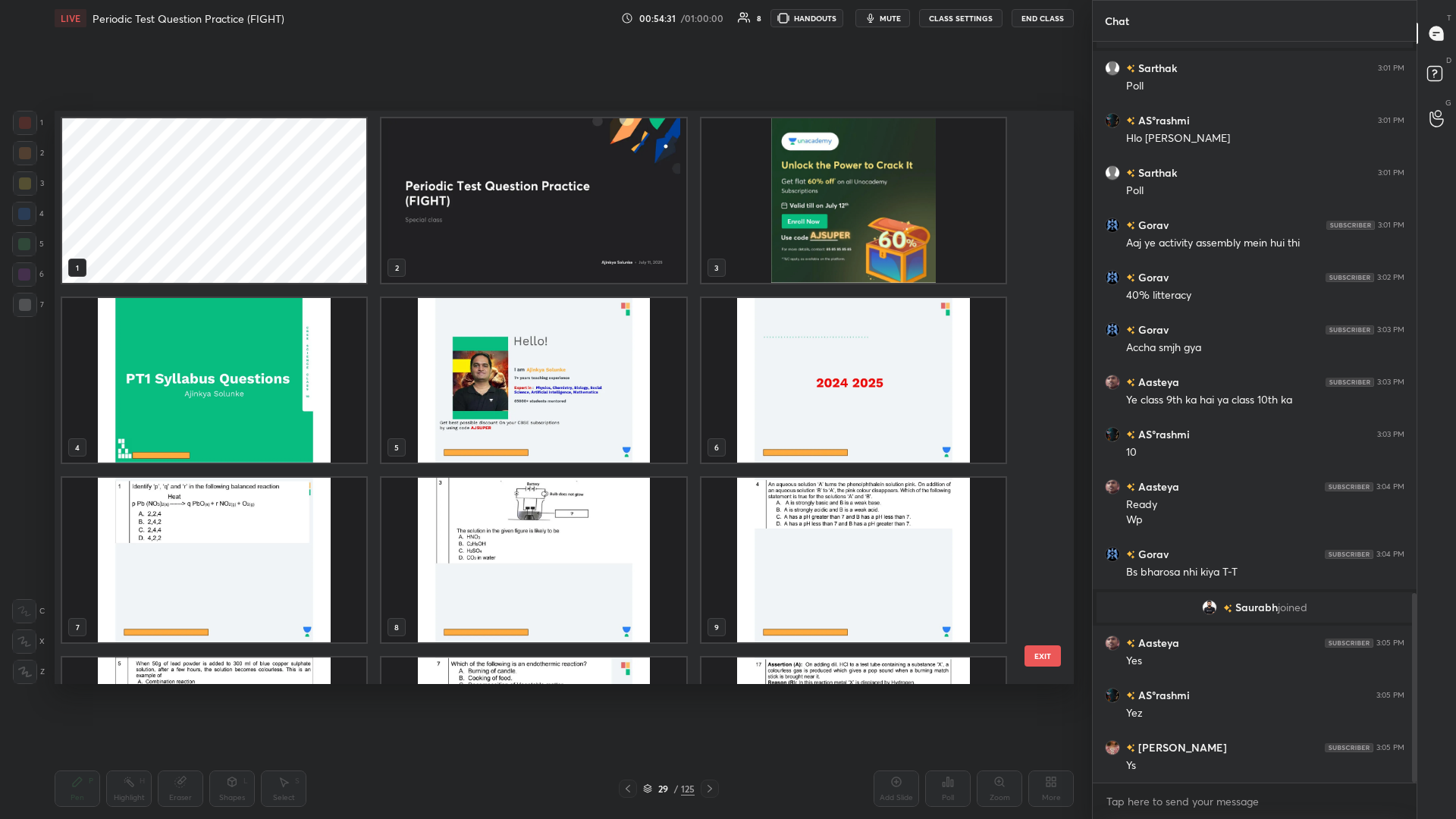 click at bounding box center (853, 200) 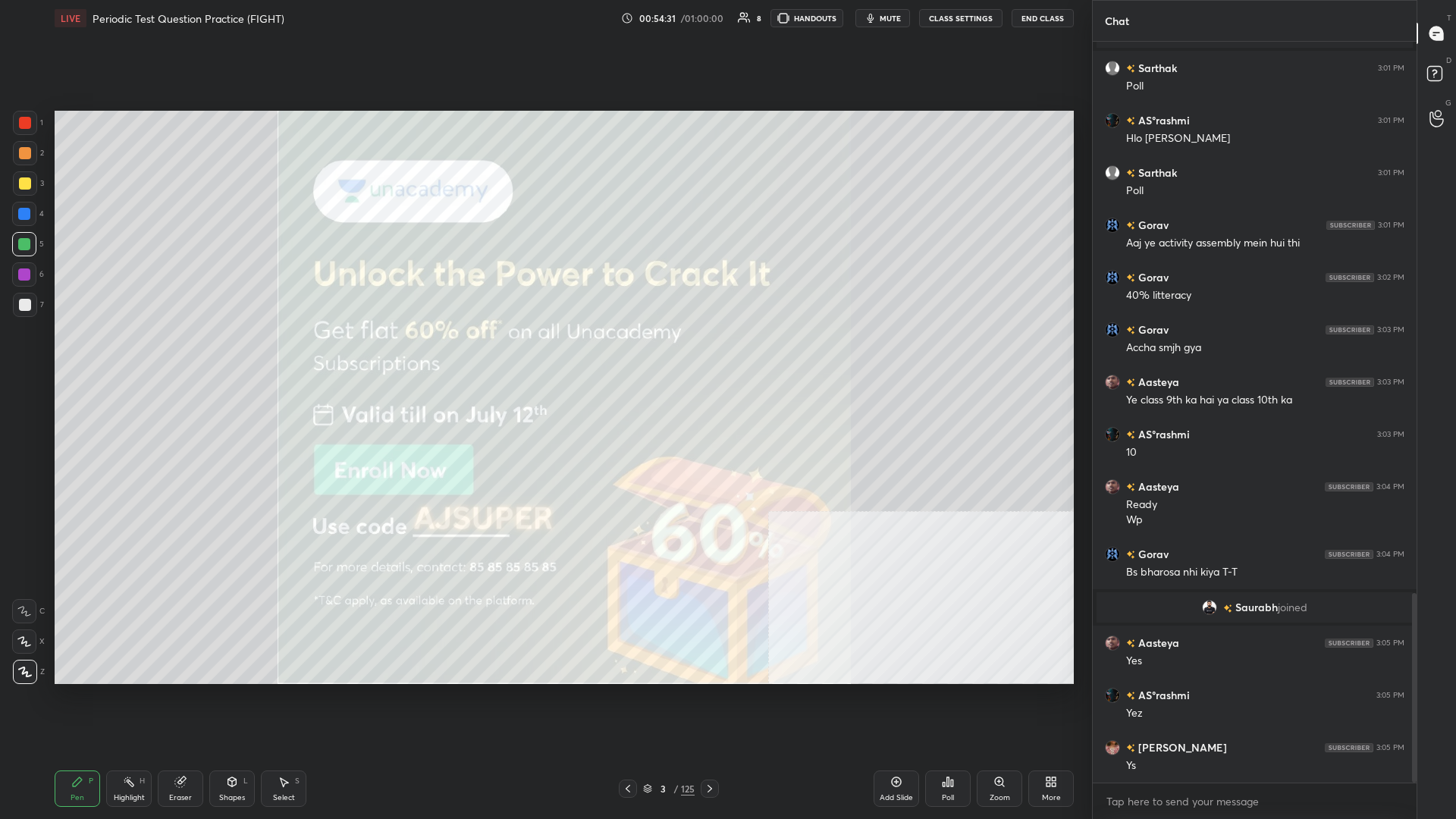 click at bounding box center [853, 200] 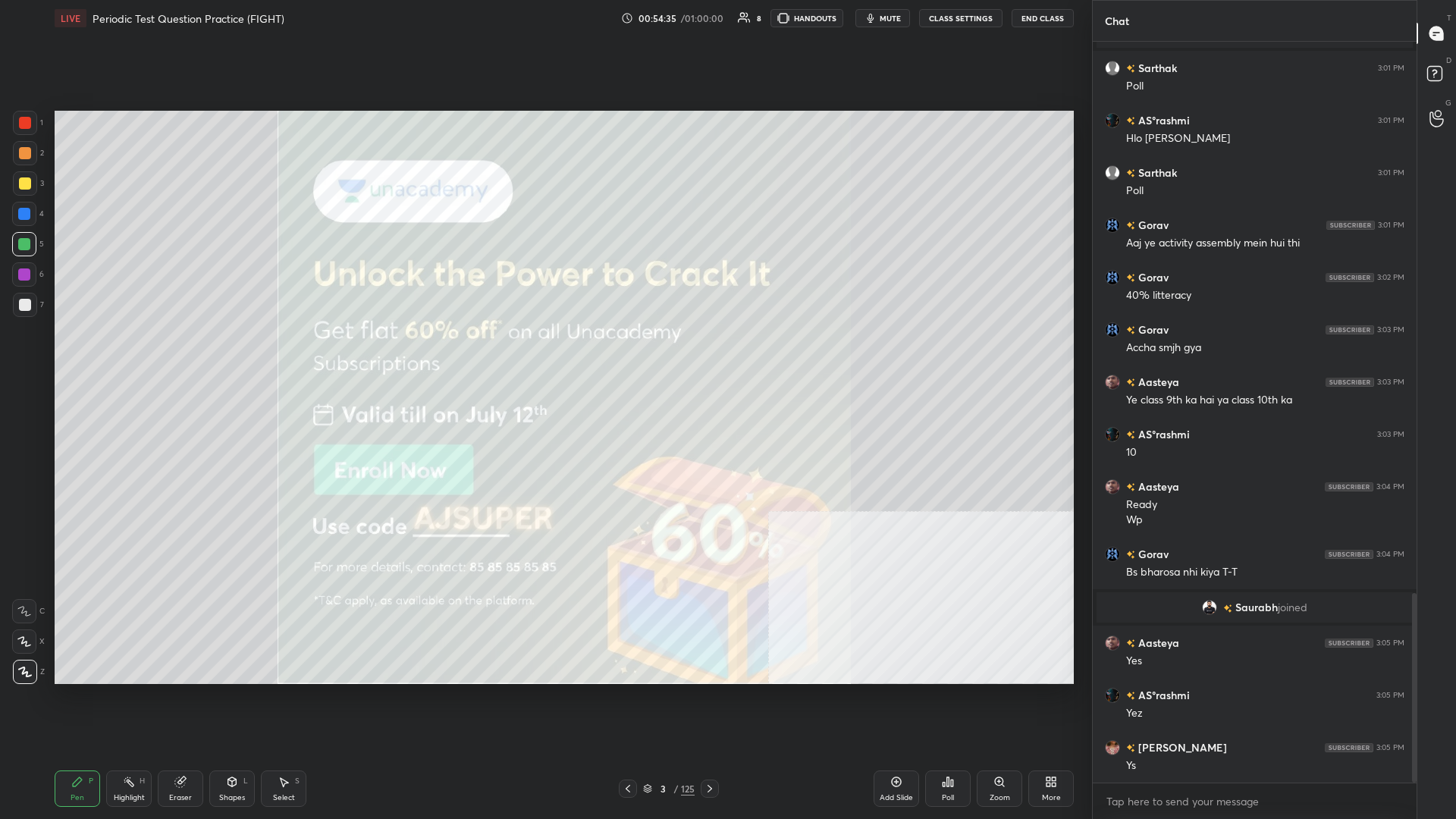 click on "3" at bounding box center [28, 187] 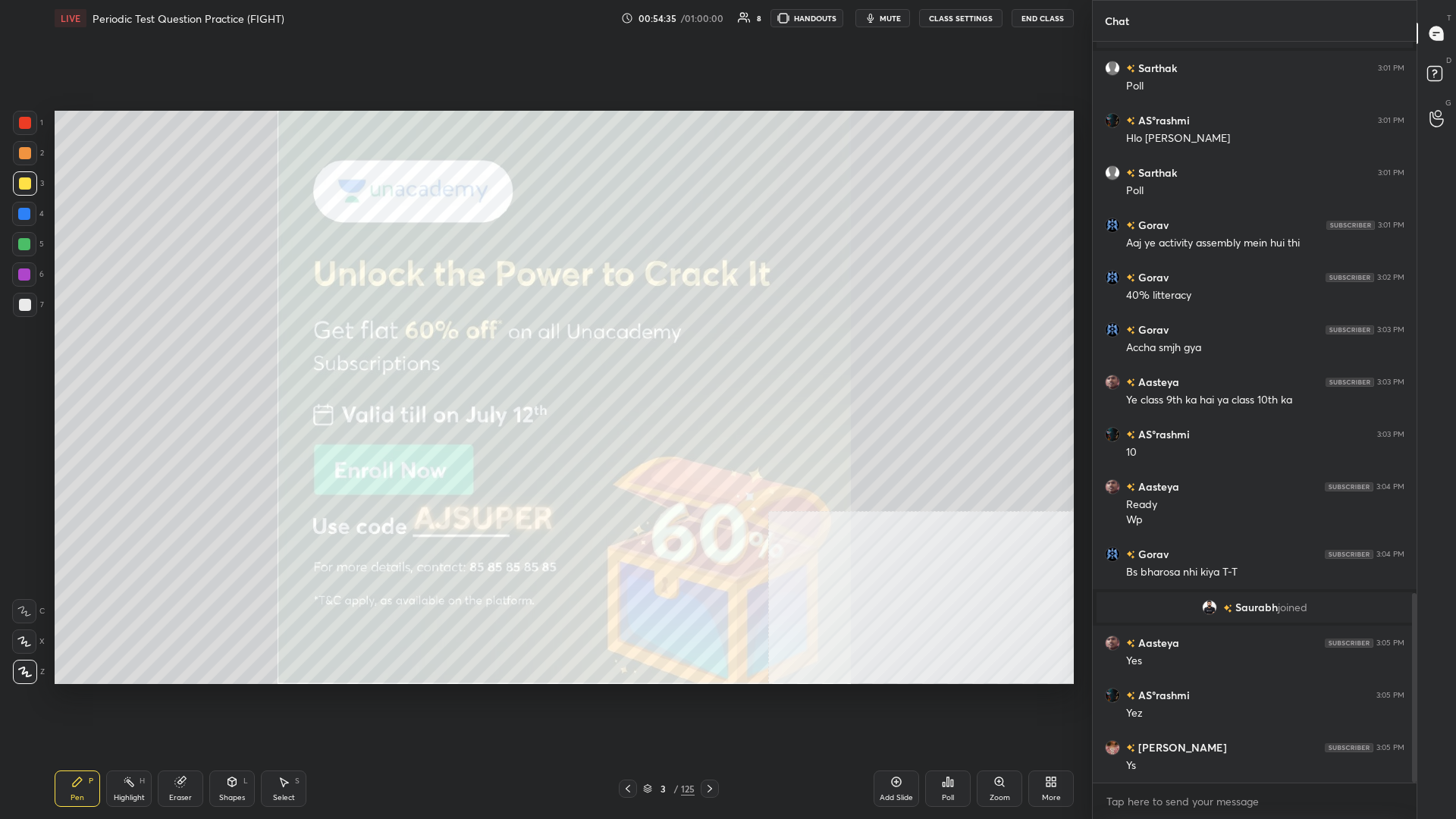 click on "3" at bounding box center (28, 184) 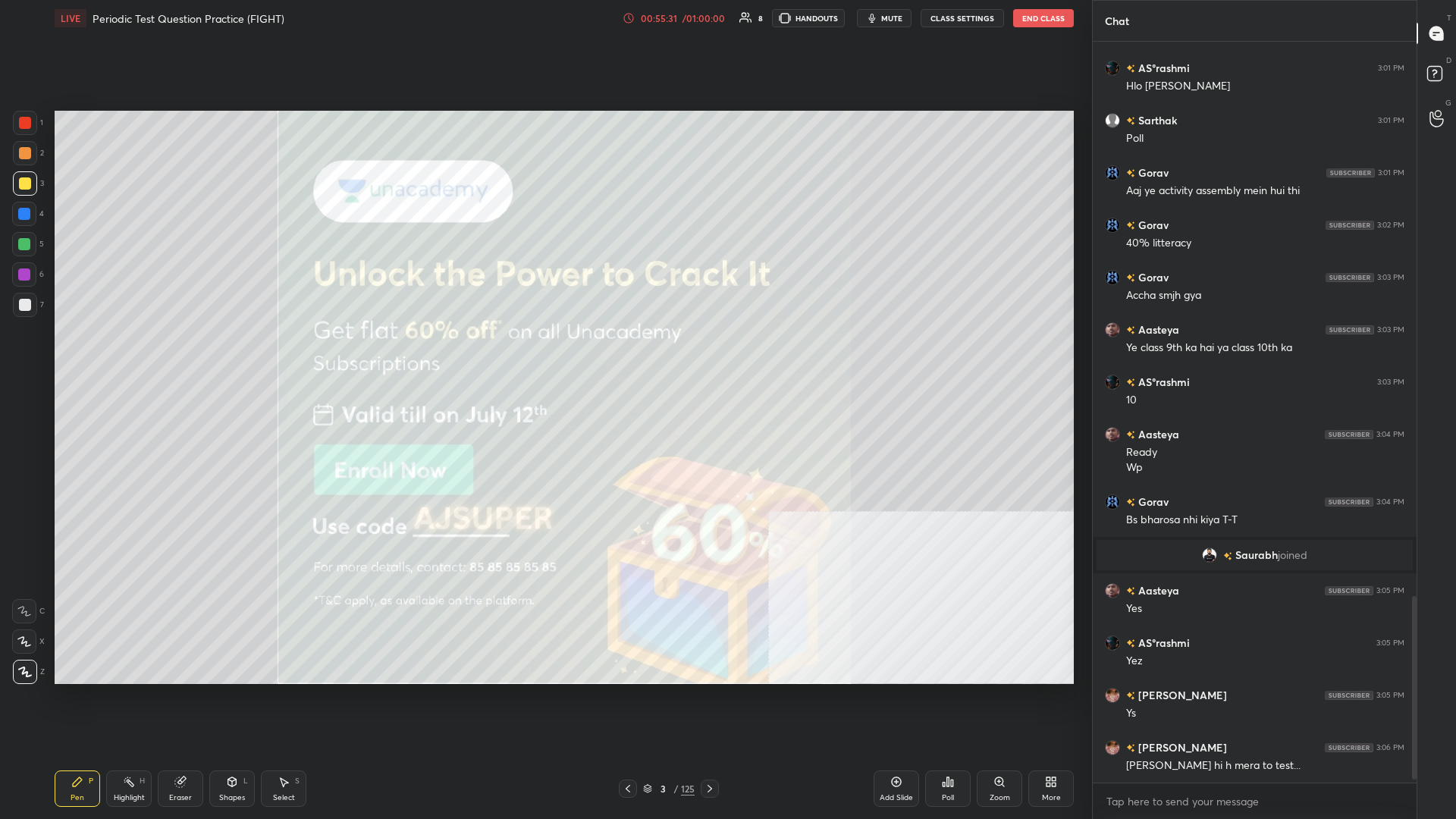 scroll, scrollTop: 2255, scrollLeft: 0, axis: vertical 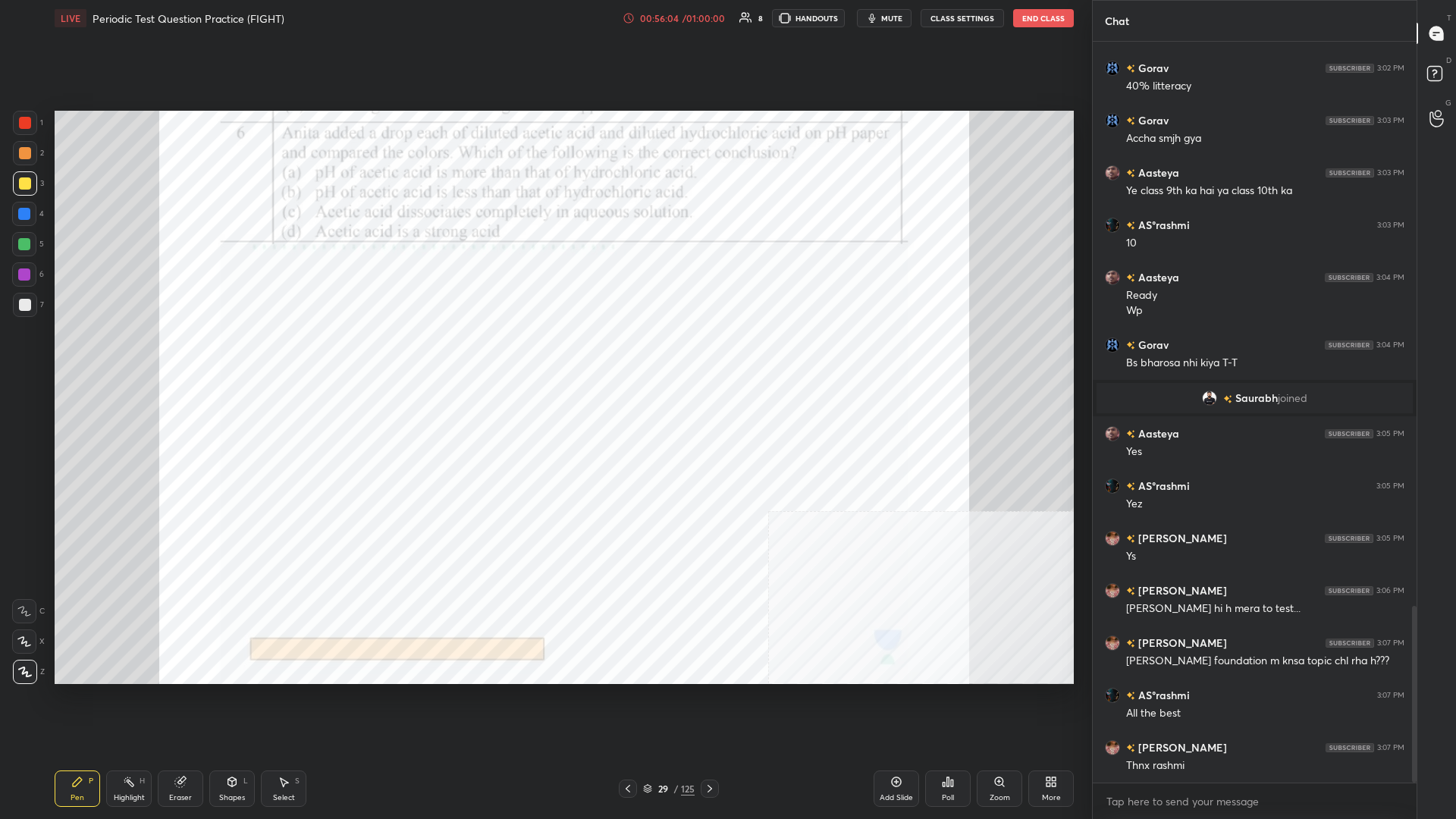 click at bounding box center [25, 123] 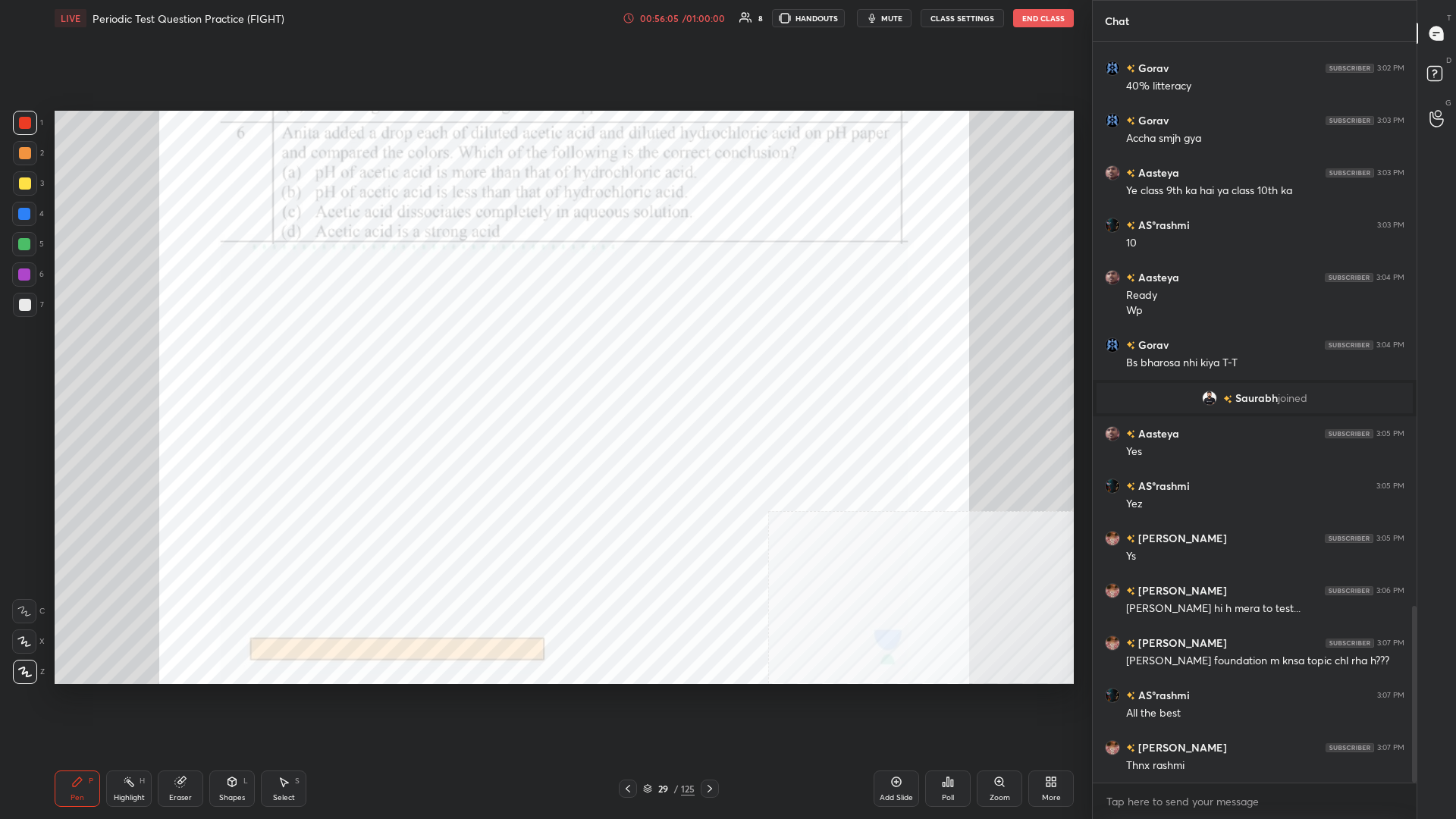 click at bounding box center [25, 123] 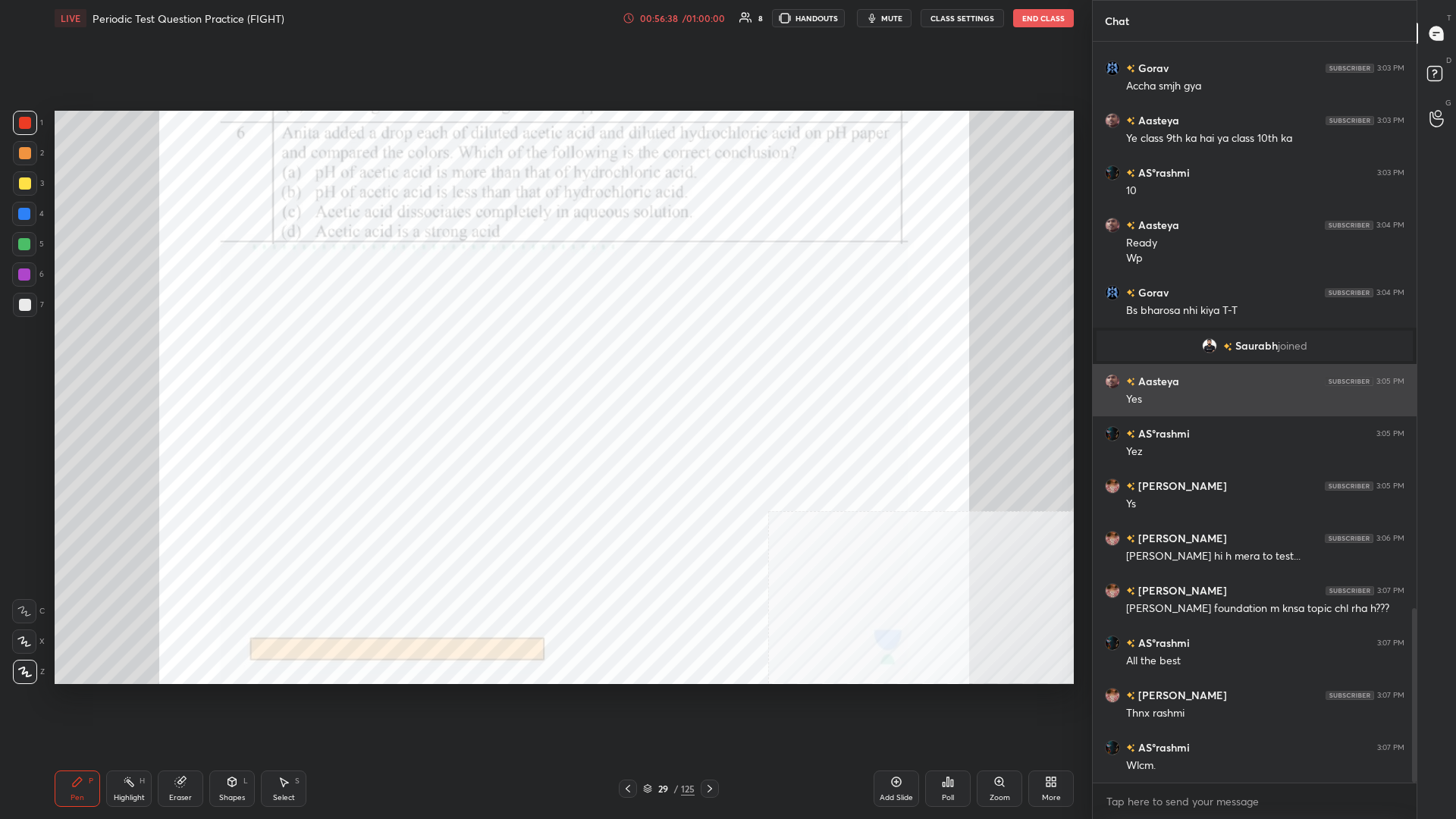scroll, scrollTop: 2464, scrollLeft: 0, axis: vertical 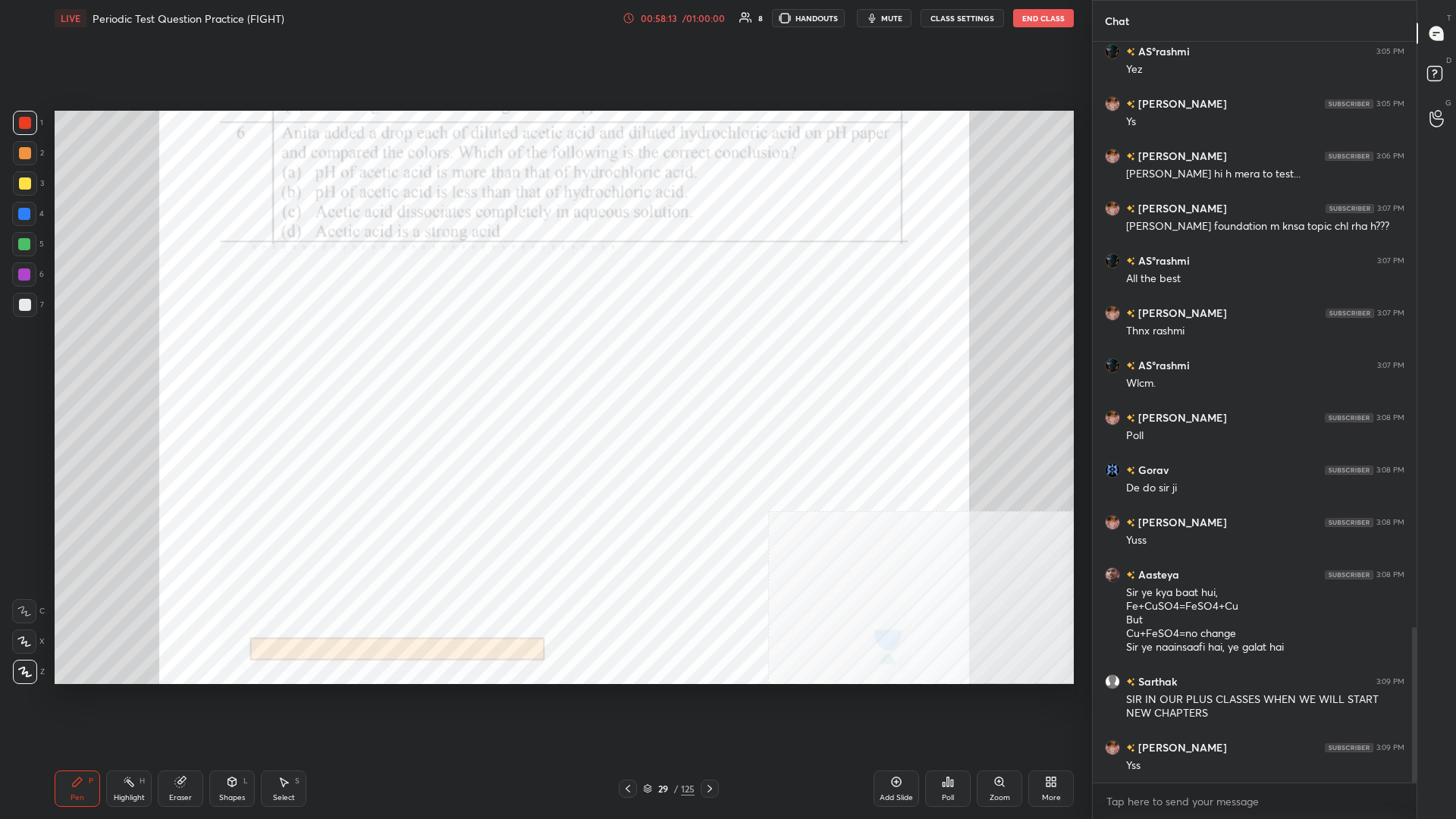 click on "Poll" at bounding box center (948, 789) 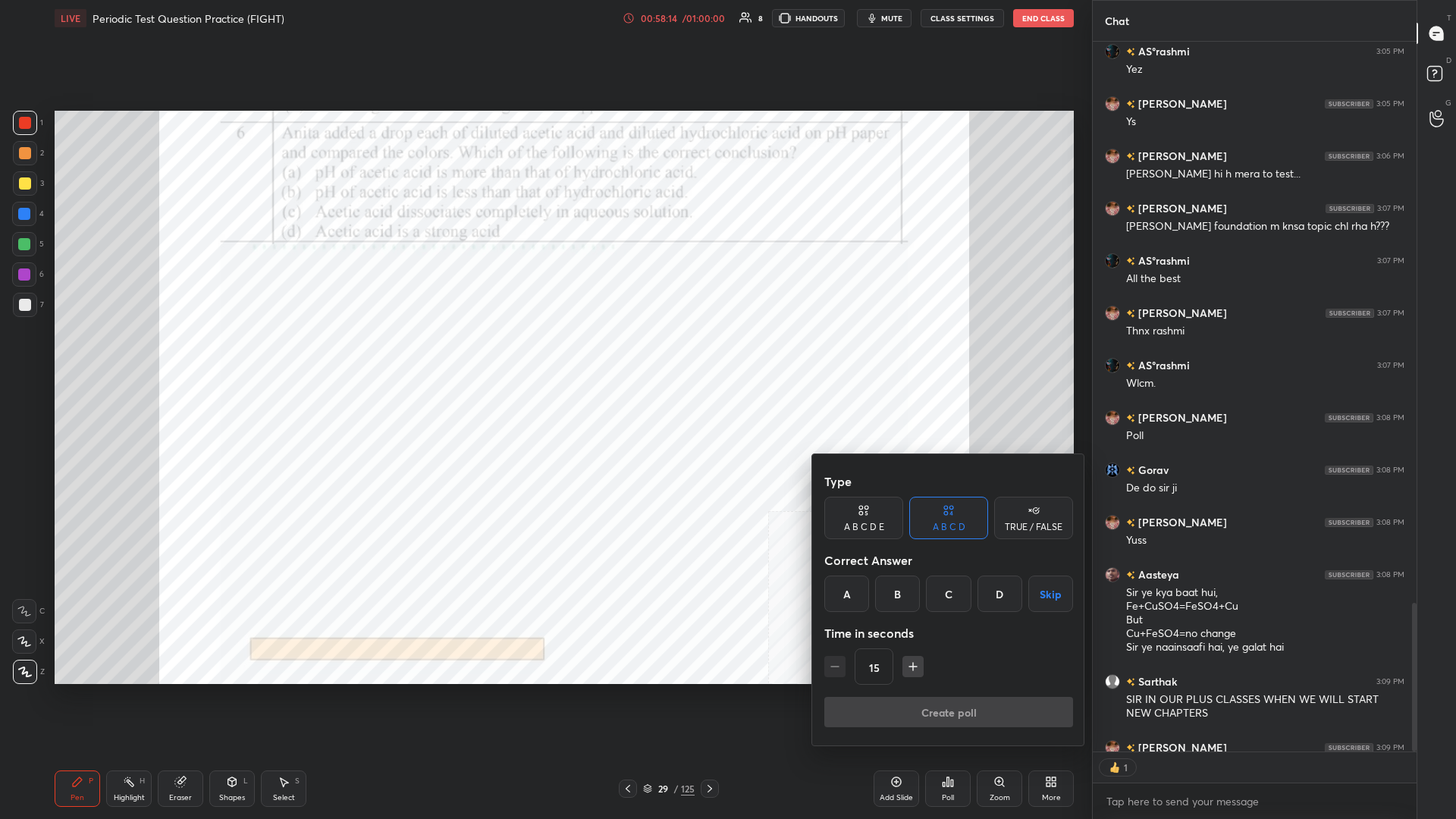 scroll, scrollTop: 710, scrollLeft: 324, axis: both 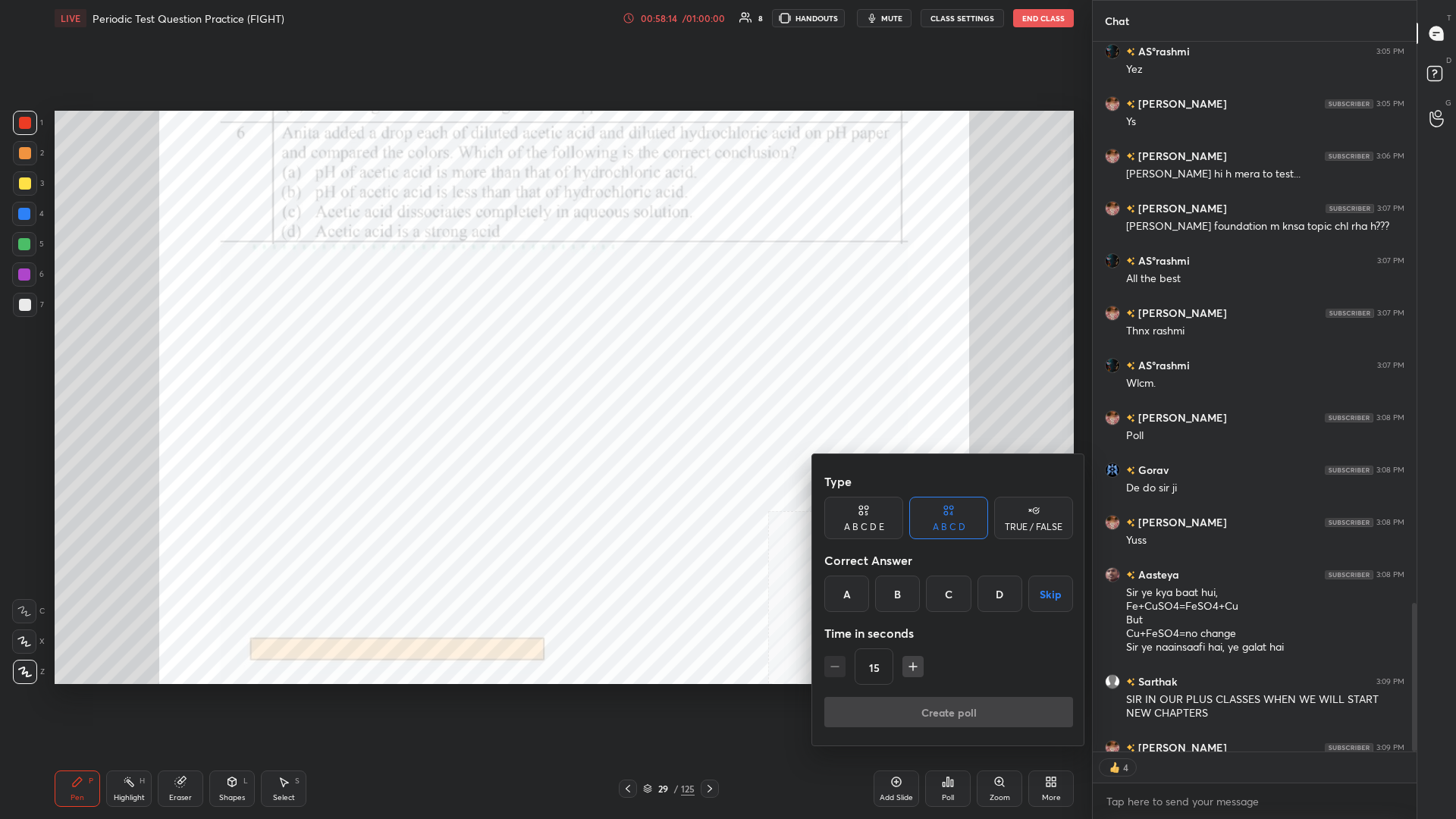 drag, startPoint x: 864, startPoint y: 586, endPoint x: 874, endPoint y: 601, distance: 18.027756 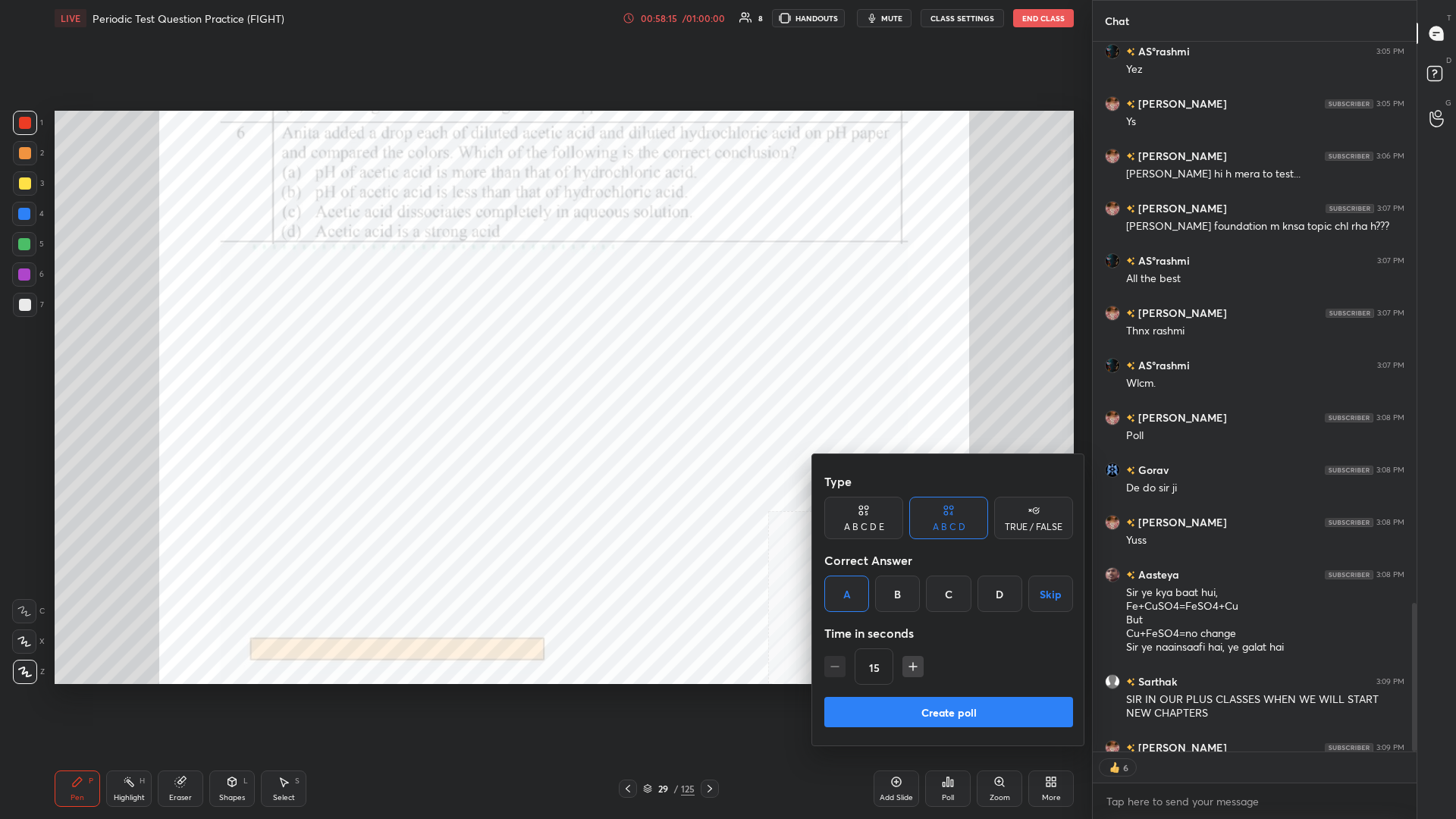 click on "Create poll" at bounding box center (949, 712) 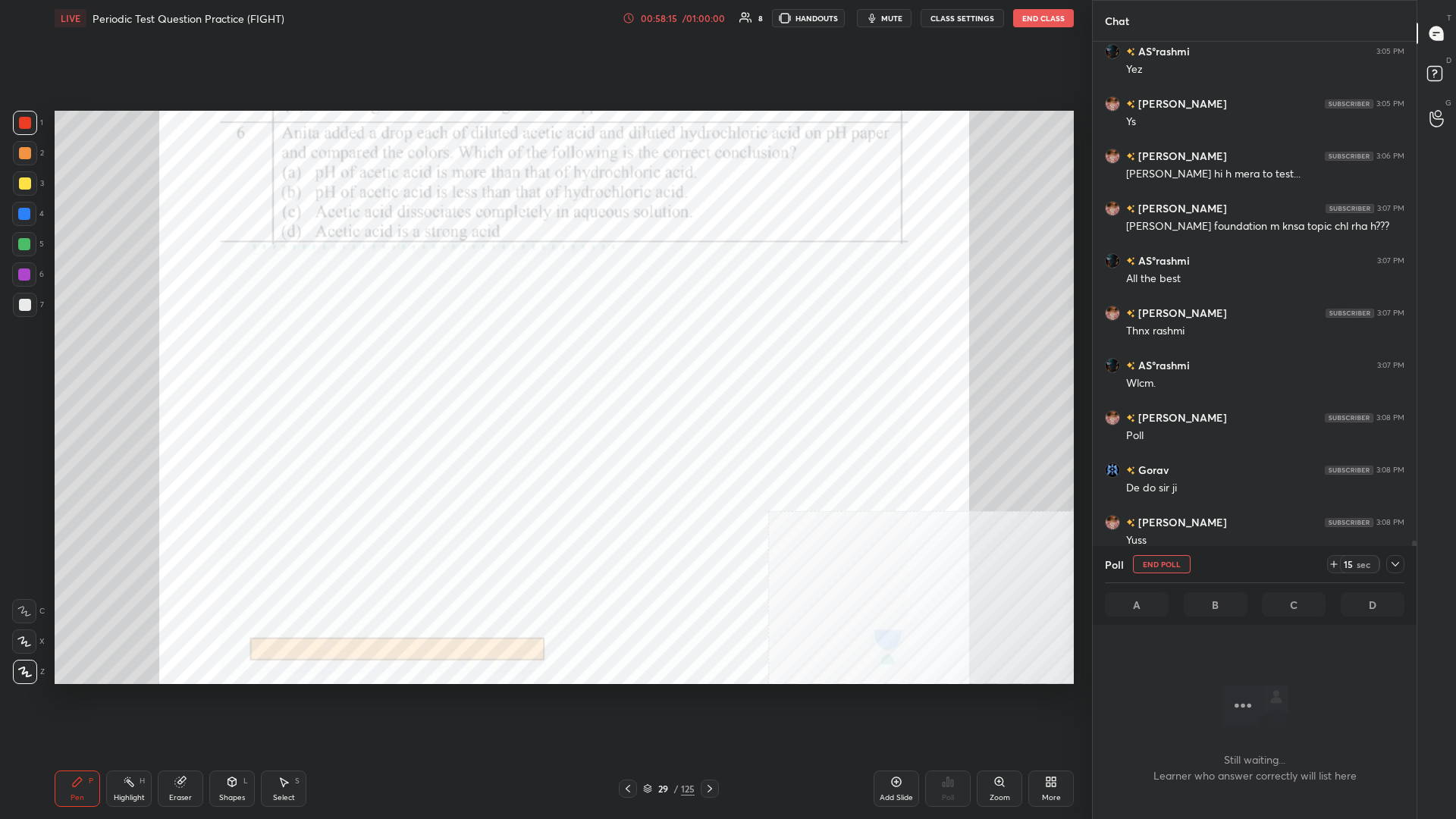 scroll, scrollTop: 632, scrollLeft: 324, axis: both 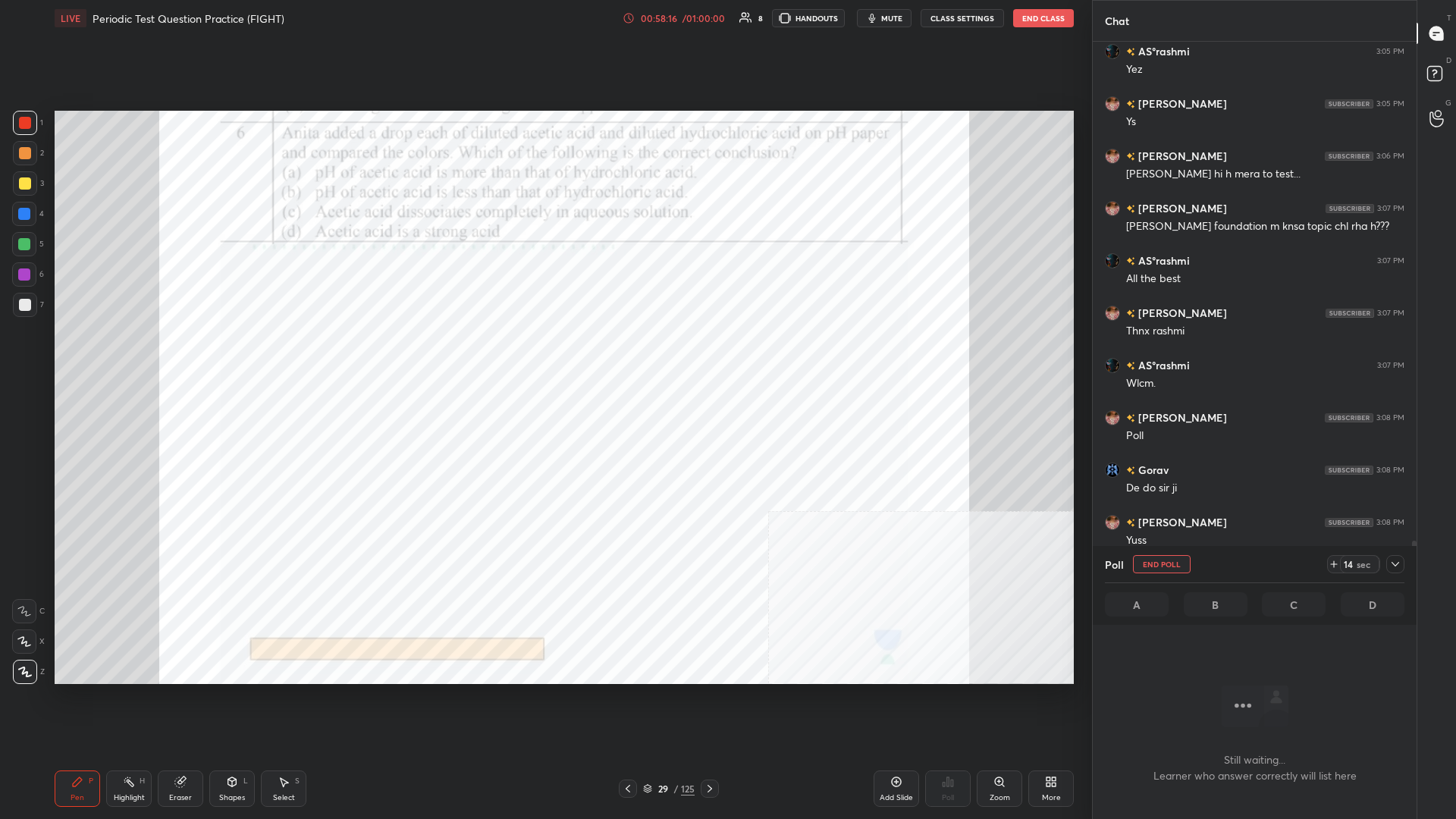 click on "Poll End Poll 14  sec A B C D" at bounding box center (1254, 585) 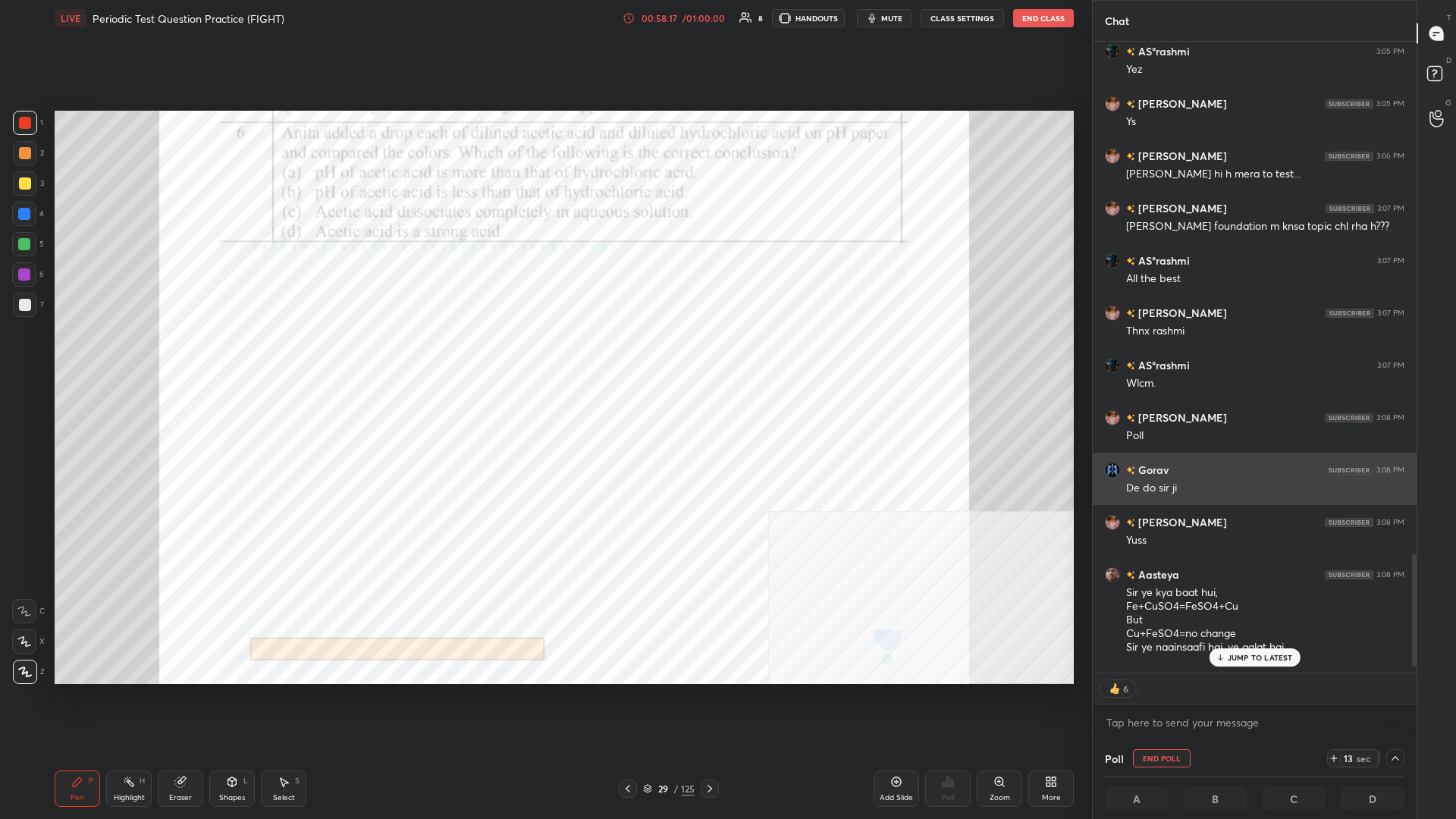 scroll, scrollTop: 2904, scrollLeft: 0, axis: vertical 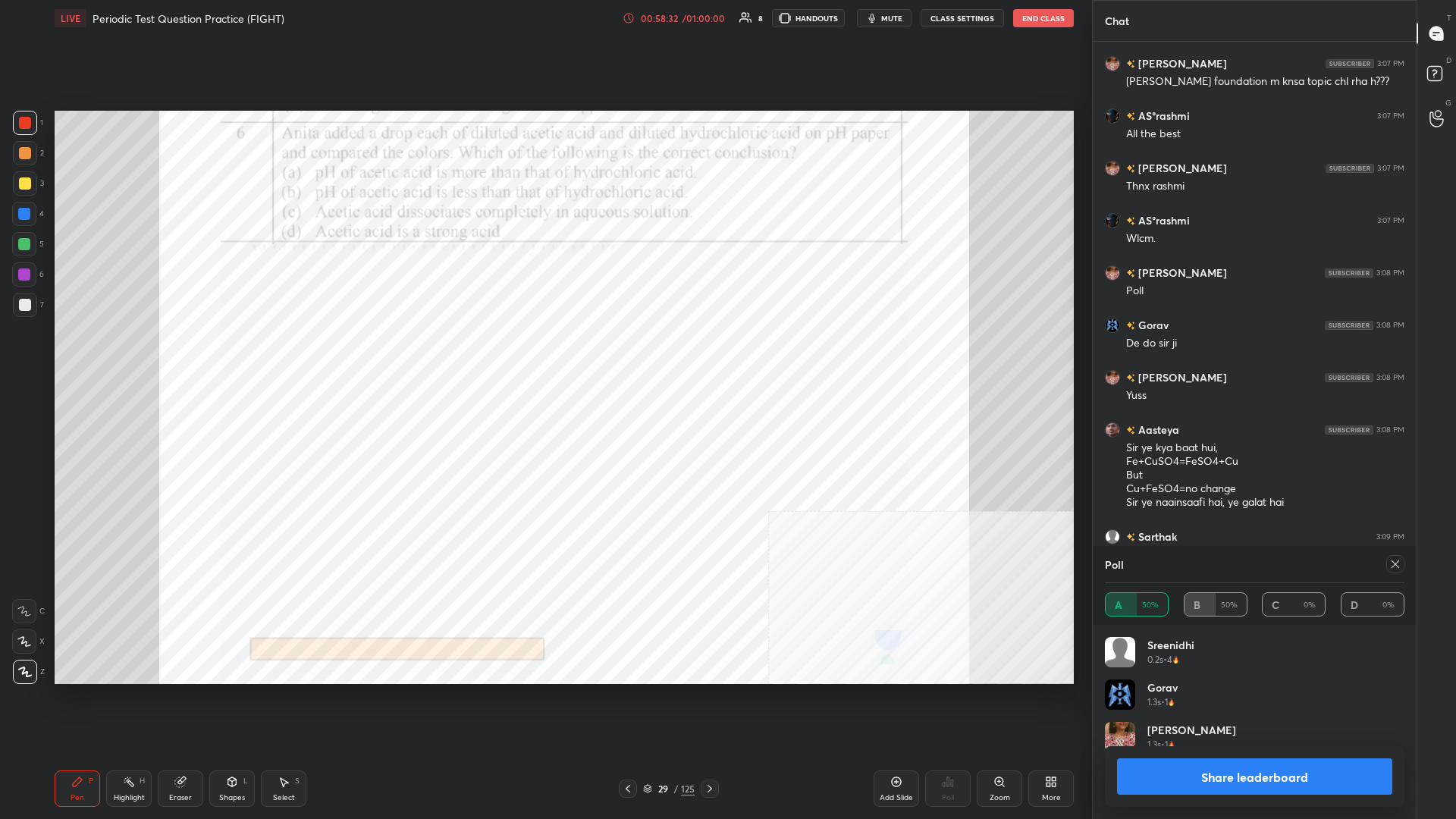 click on "Share leaderboard" at bounding box center (1254, 777) 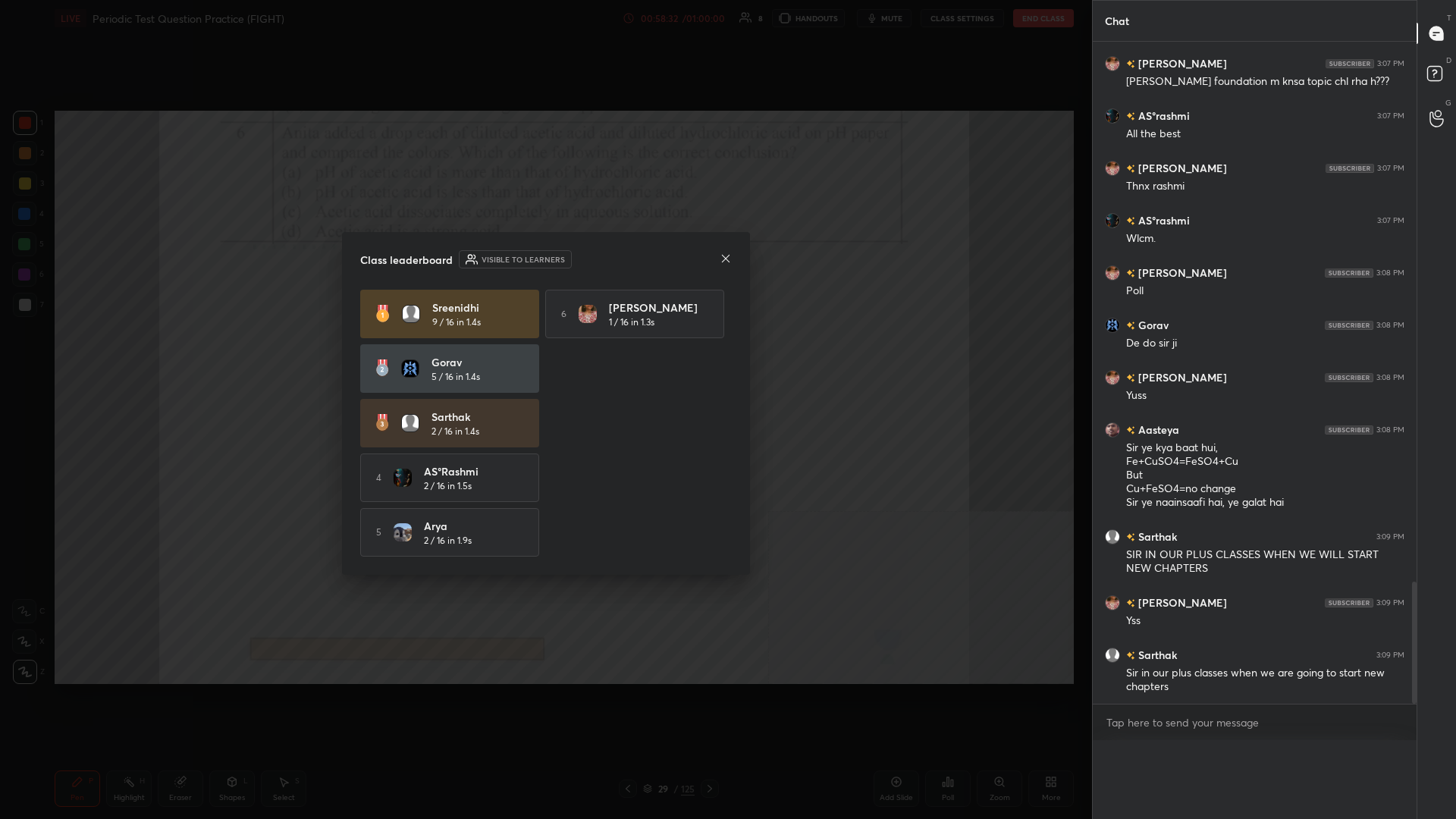 scroll, scrollTop: 0, scrollLeft: 0, axis: both 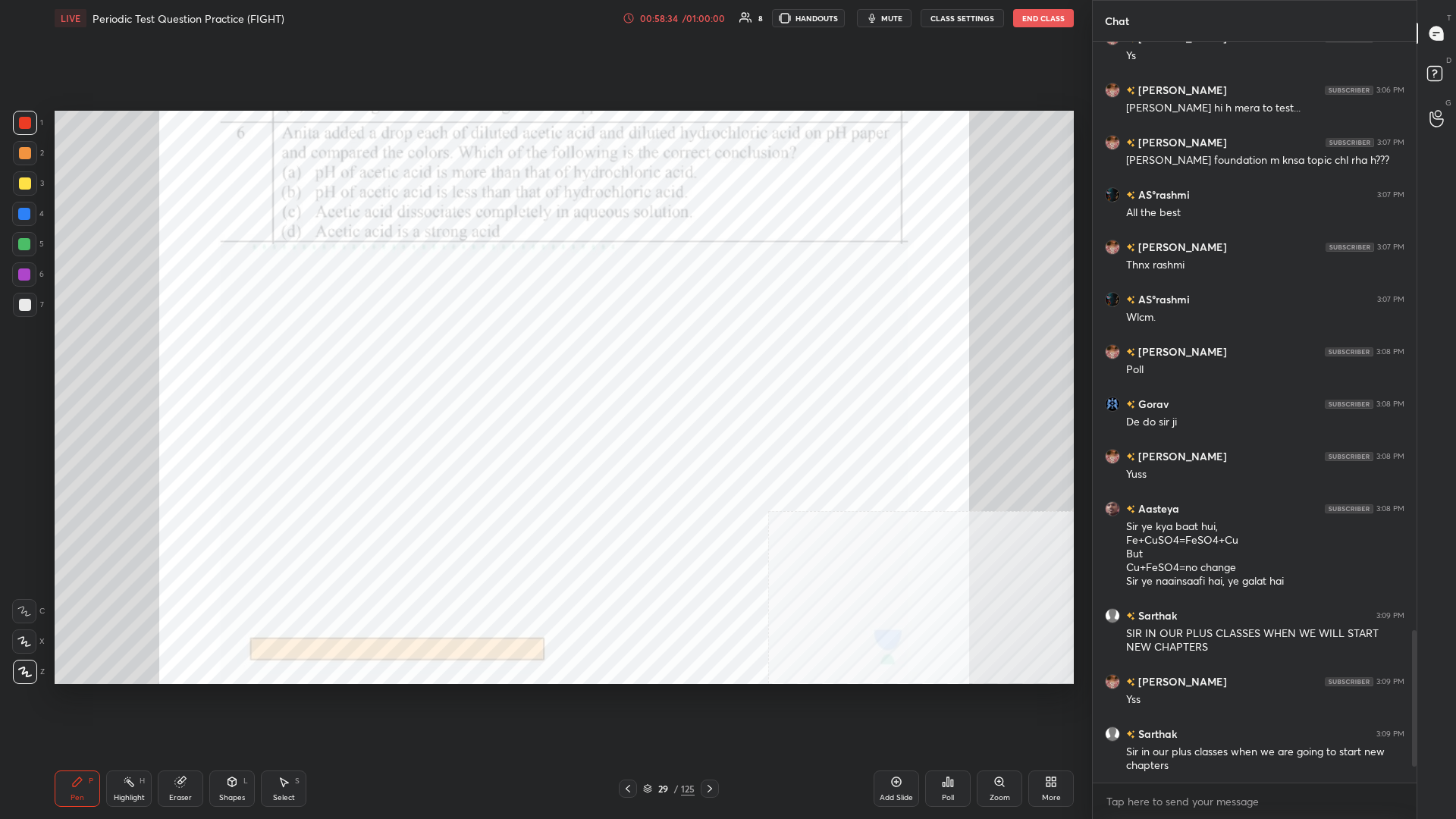 click at bounding box center [24, 275] 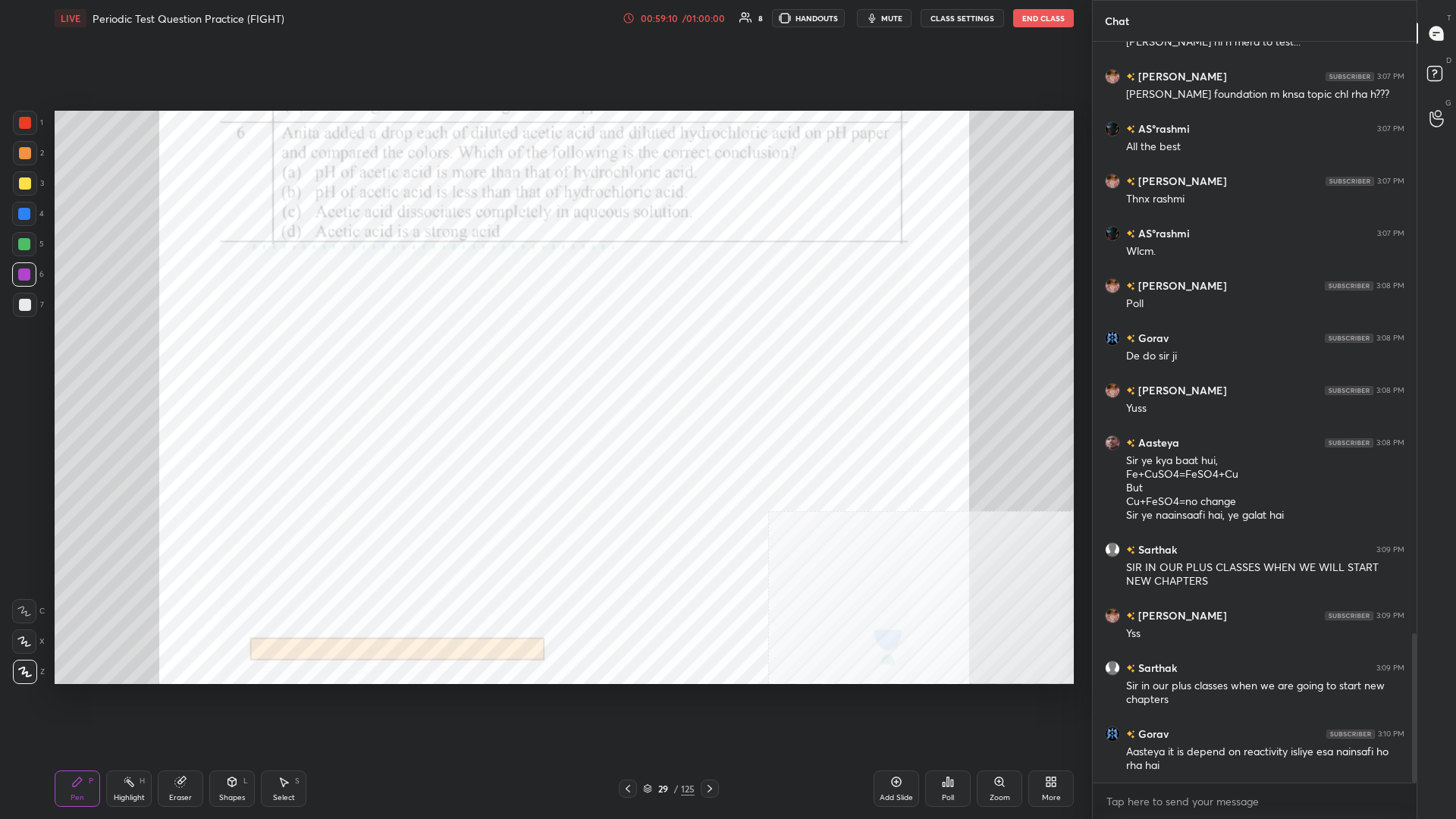 click at bounding box center [24, 214] 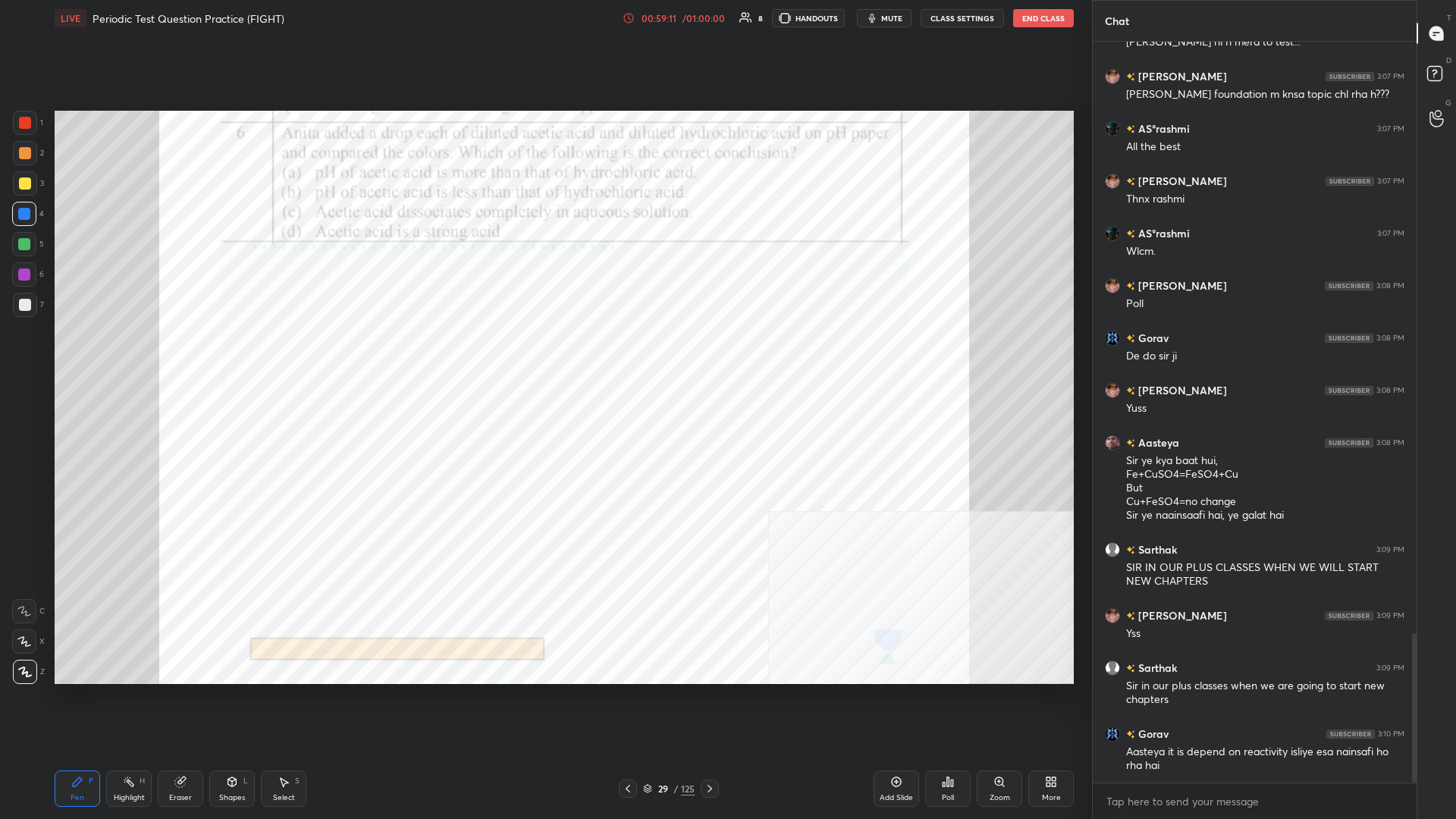 click at bounding box center [24, 214] 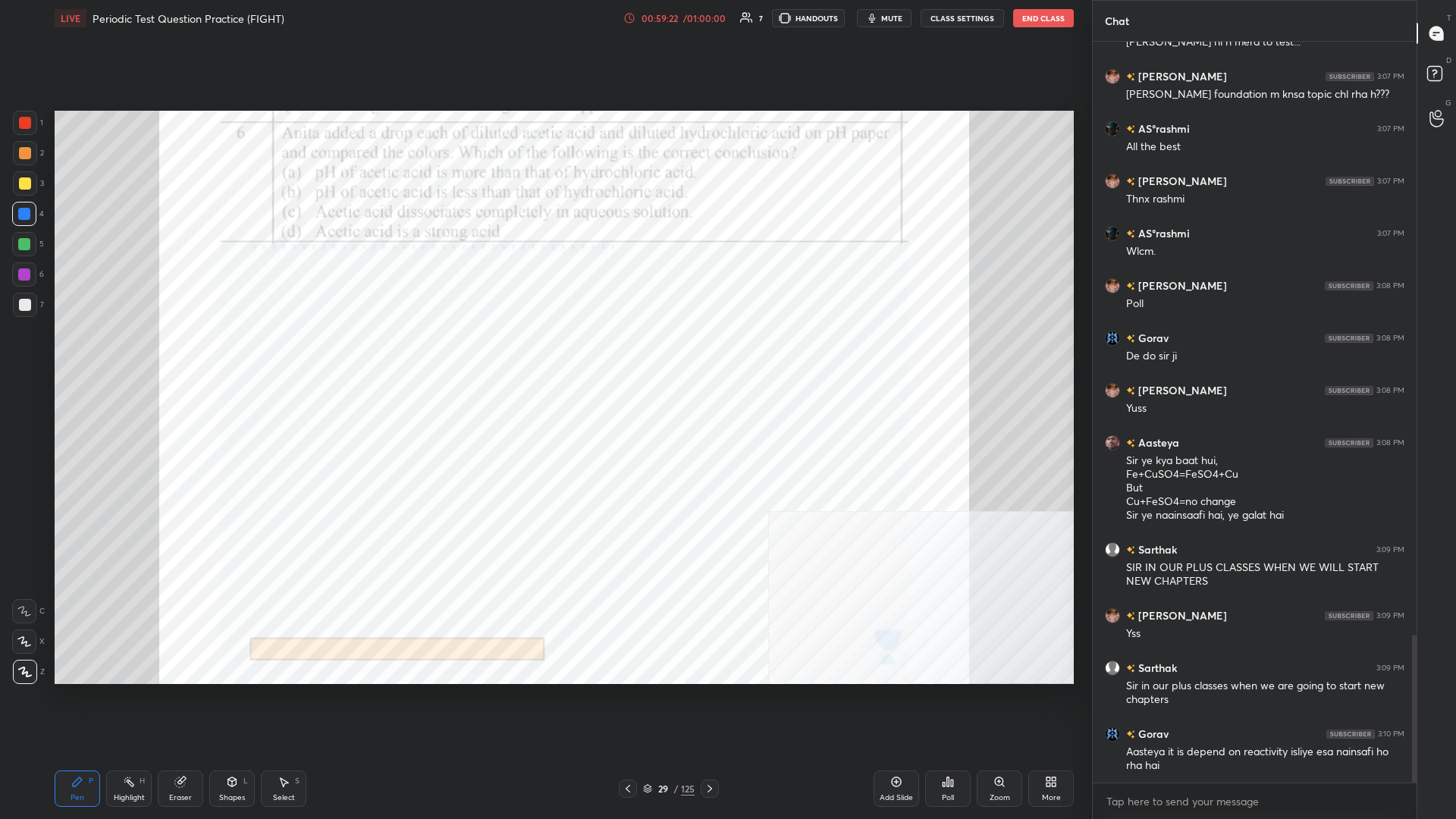 scroll, scrollTop: 2978, scrollLeft: 0, axis: vertical 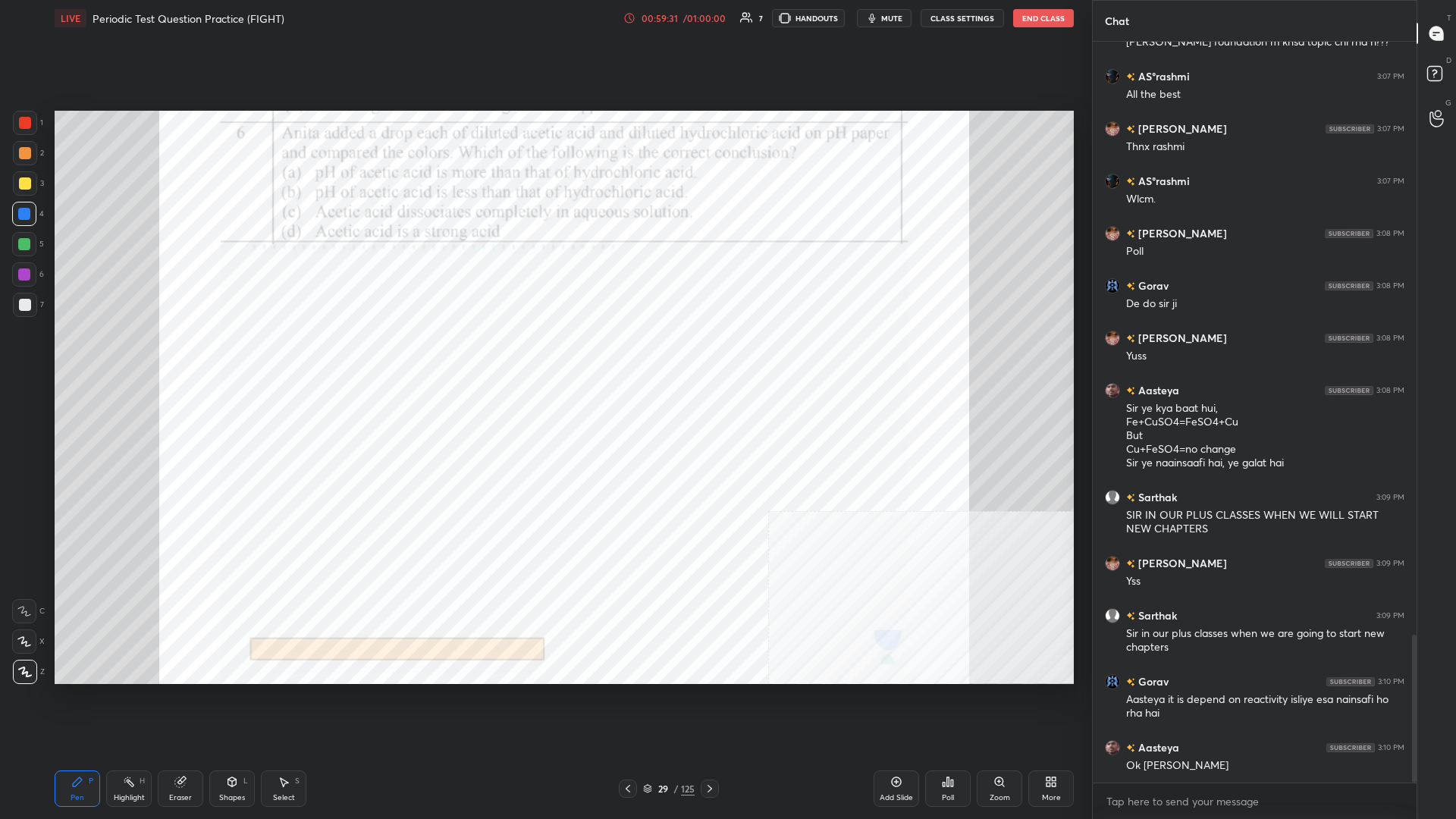click on "Highlight" at bounding box center [129, 798] 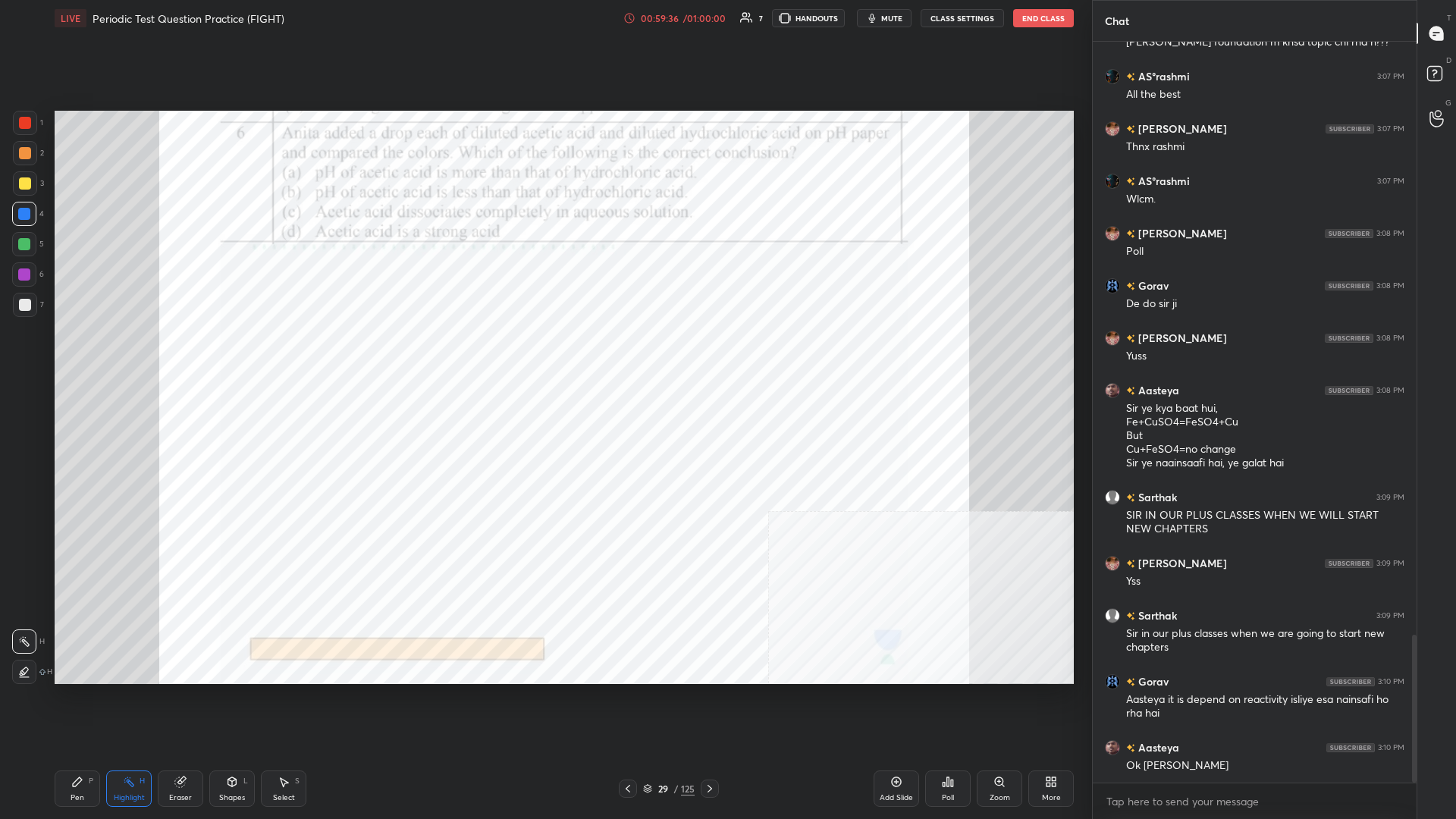 click on "Pen P" at bounding box center (77, 789) 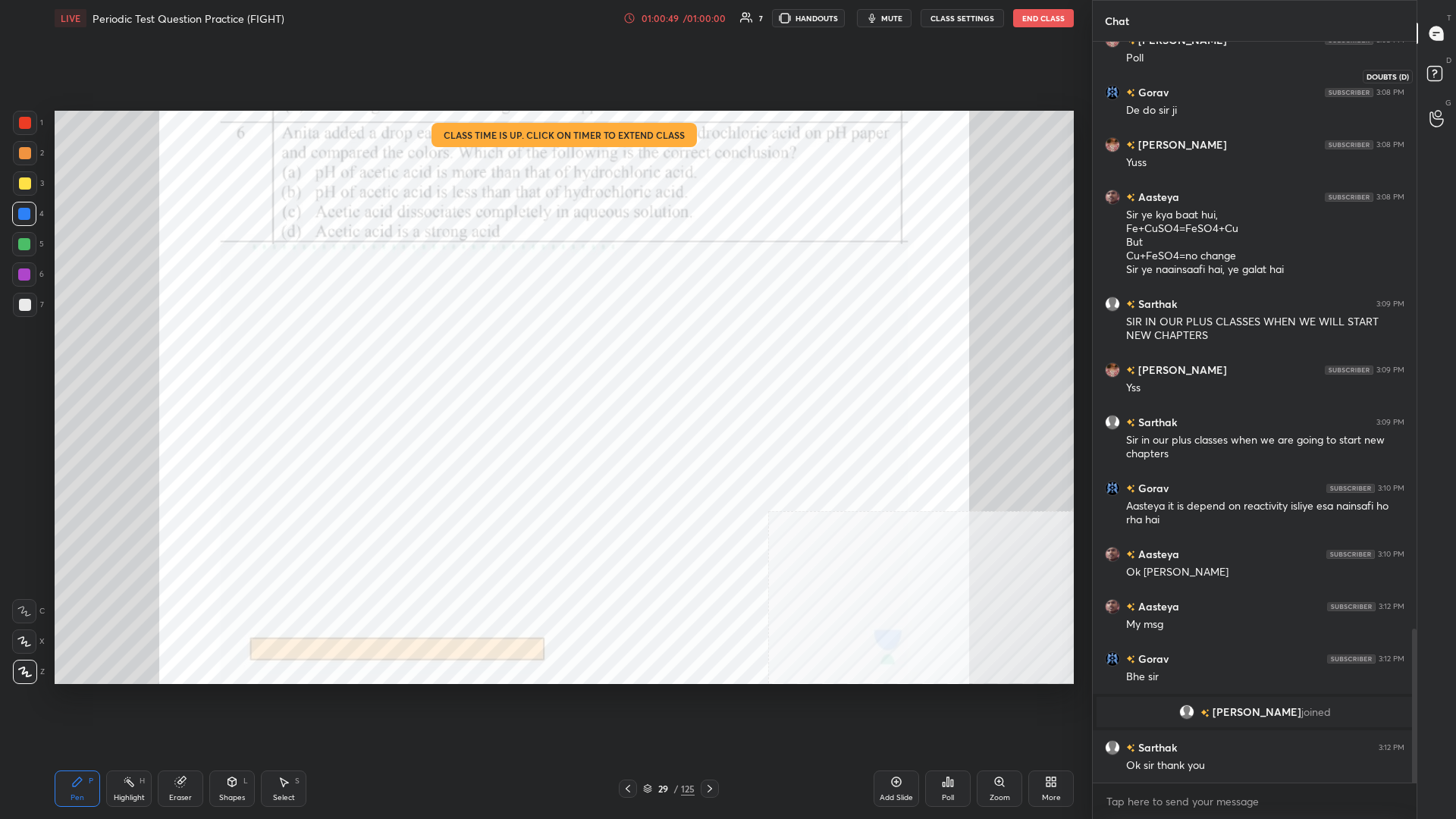 scroll, scrollTop: 2874, scrollLeft: 0, axis: vertical 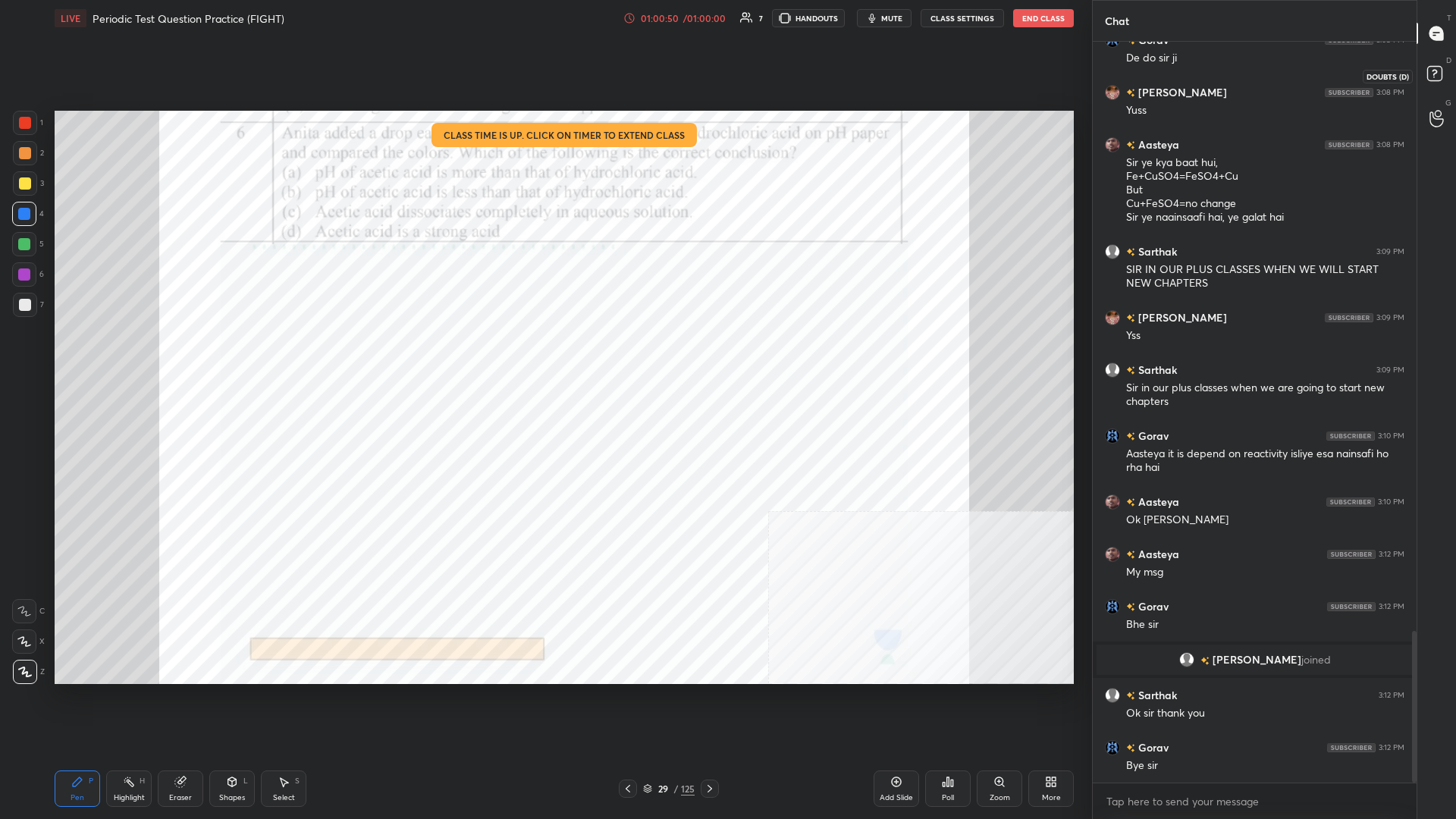 click 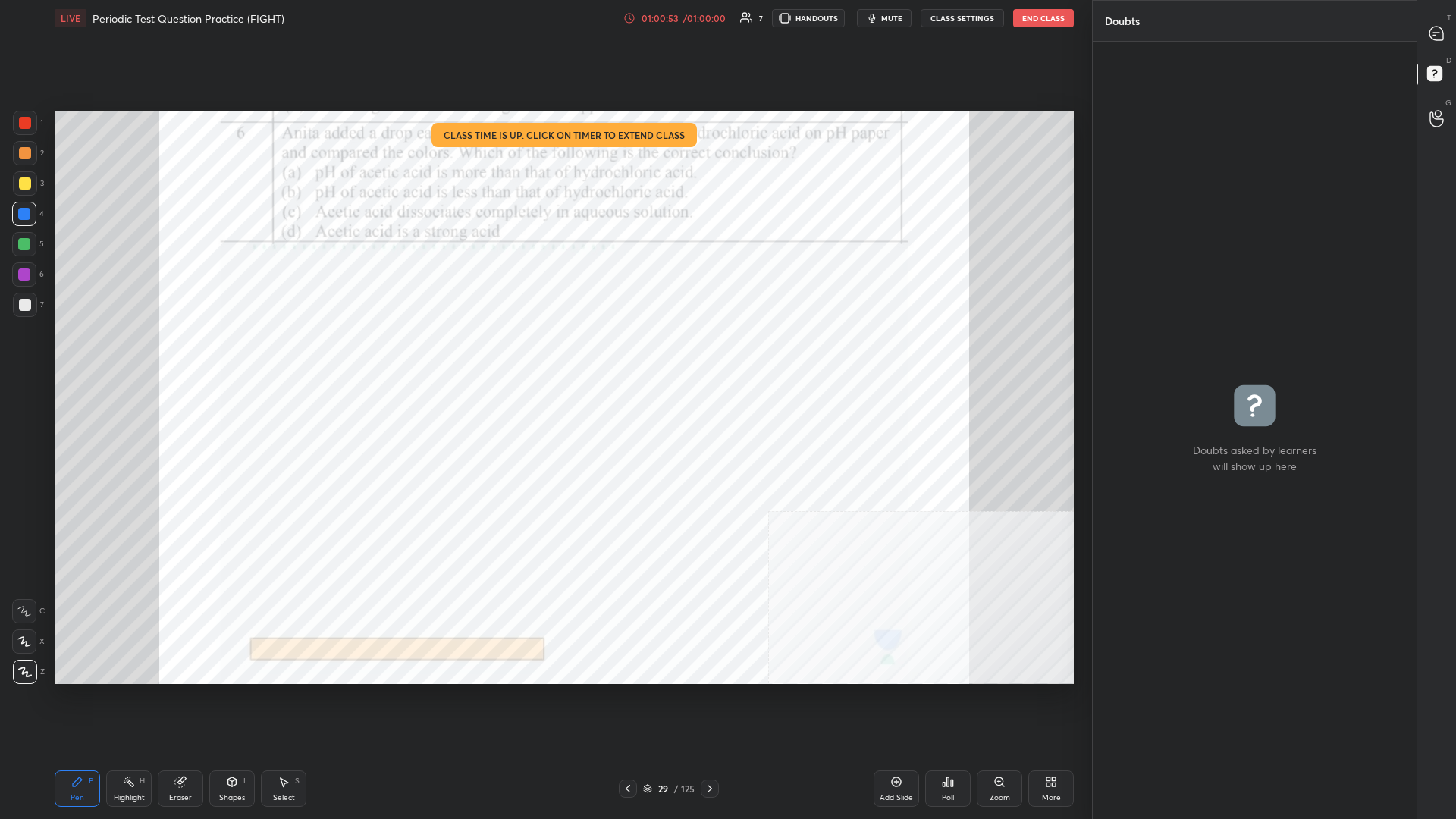 click on "End Class" at bounding box center [1043, 18] 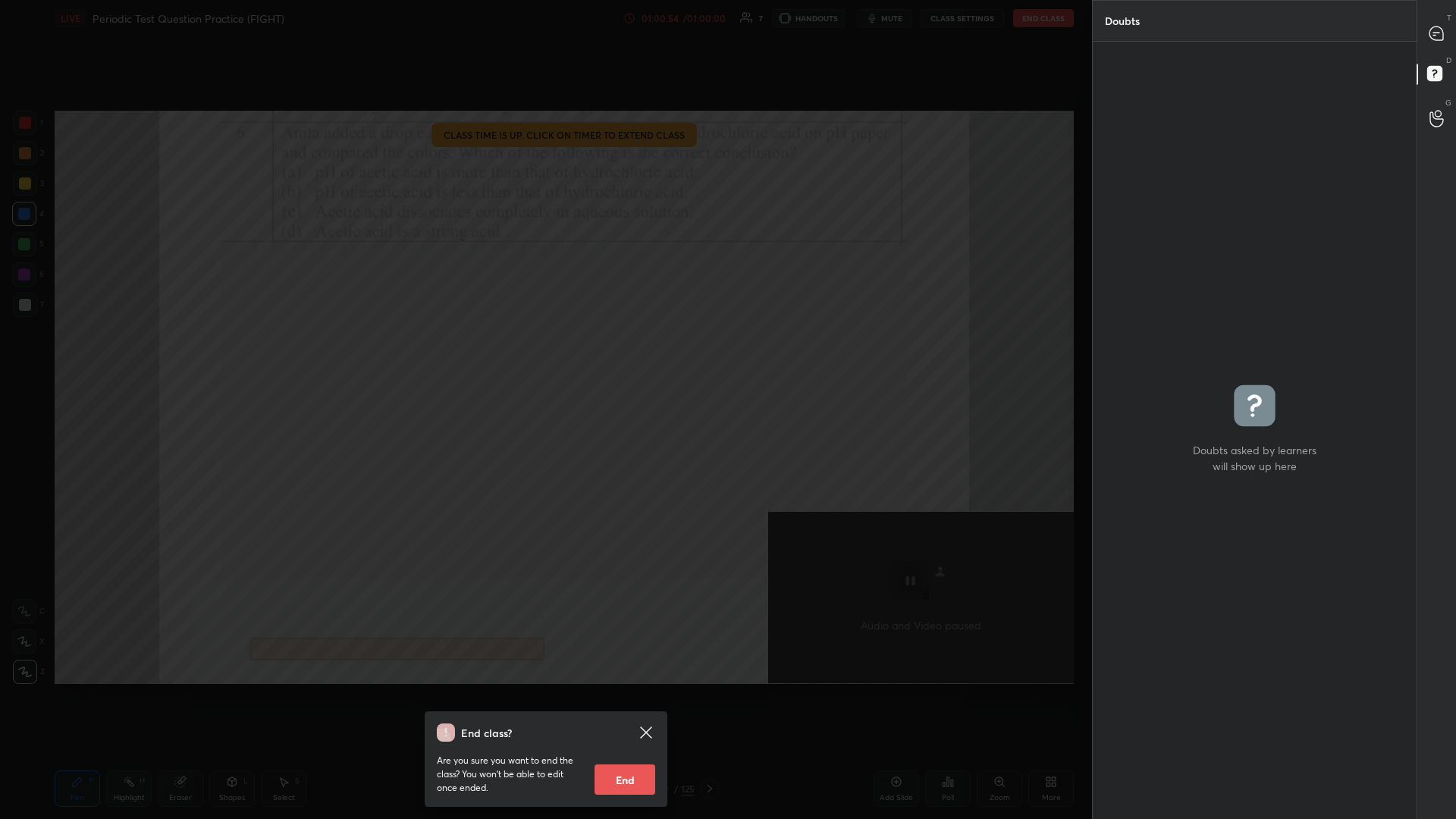 click on "End" at bounding box center (625, 780) 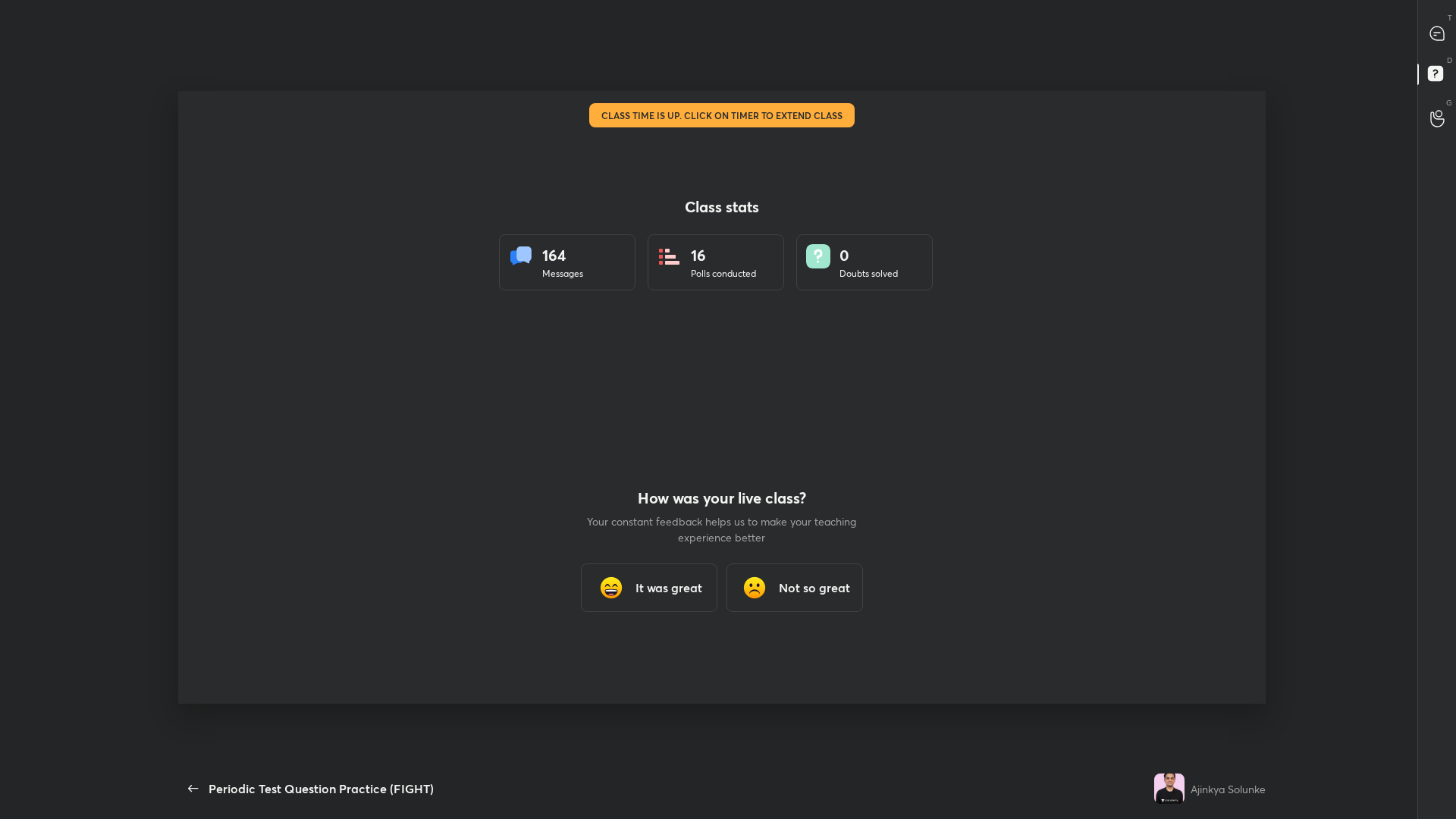 scroll, scrollTop: 722, scrollLeft: 1164, axis: both 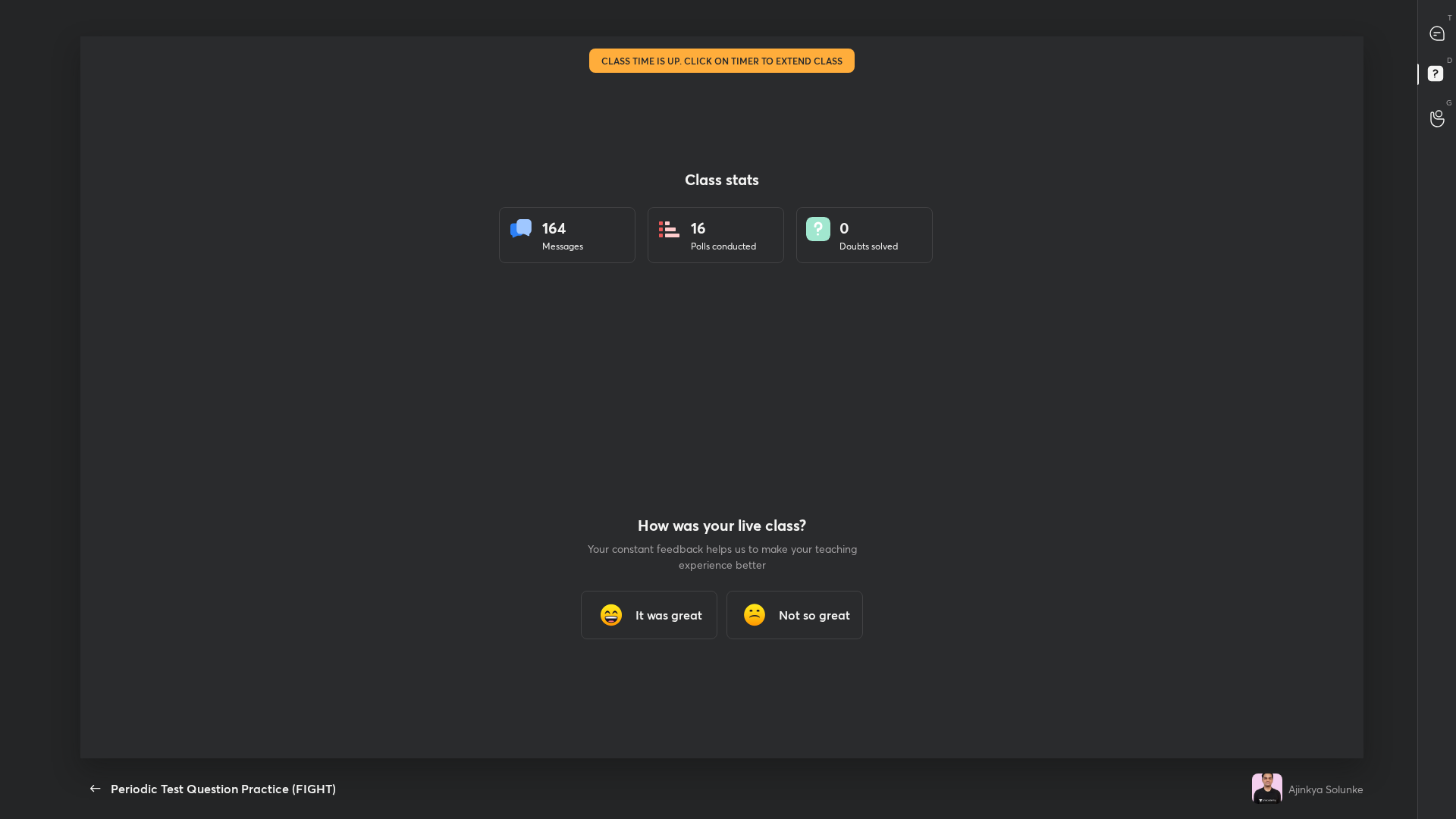 click on "Class stats 164 Messages 16 Polls conducted 0 Doubts solved" at bounding box center [722, 217] 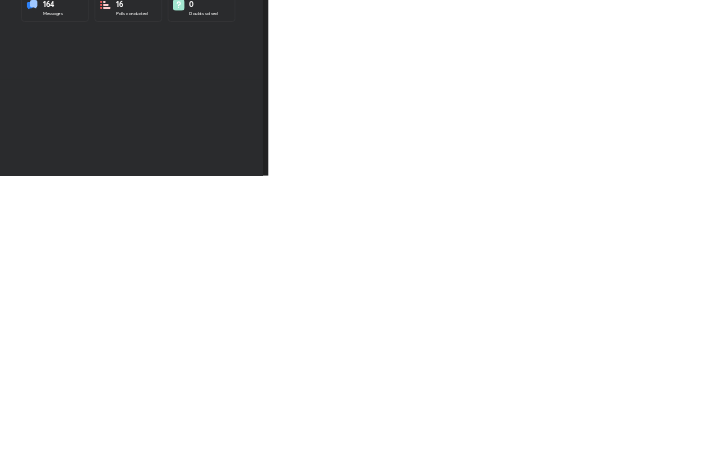 scroll, scrollTop: 99658, scrollLeft: 99298, axis: both 